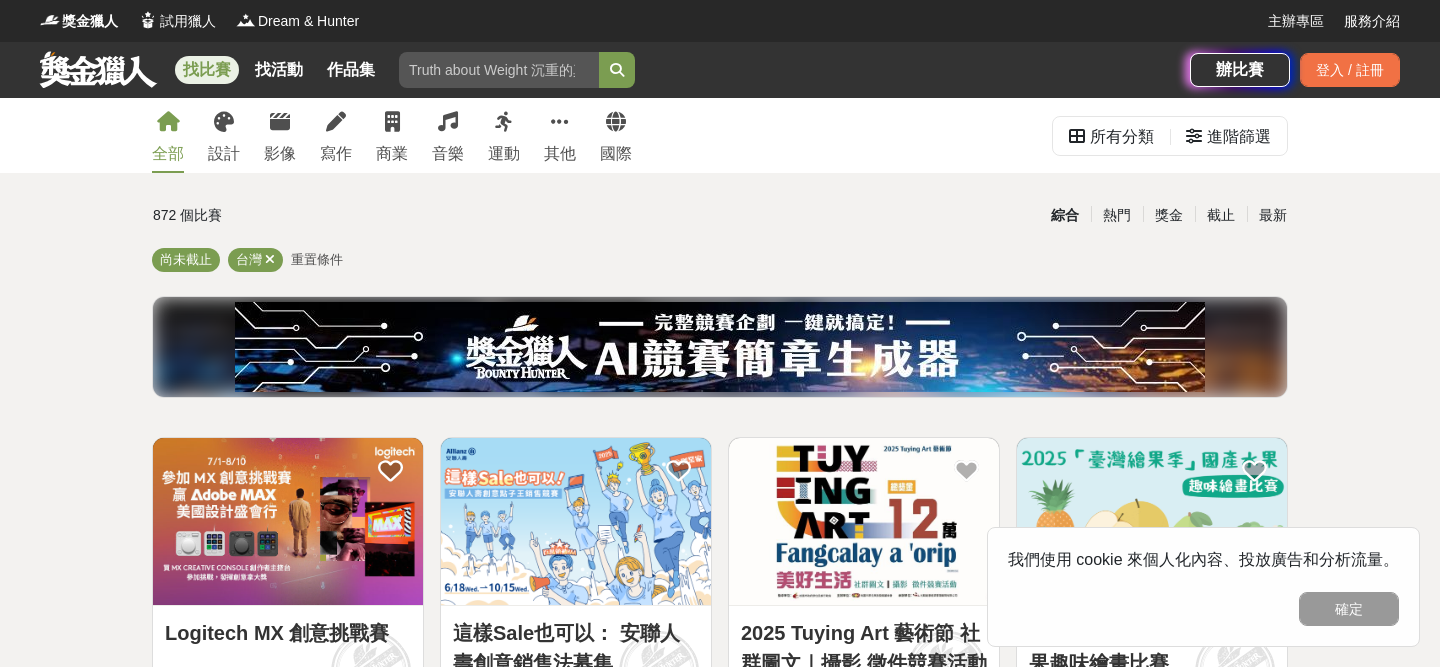 scroll, scrollTop: 0, scrollLeft: 0, axis: both 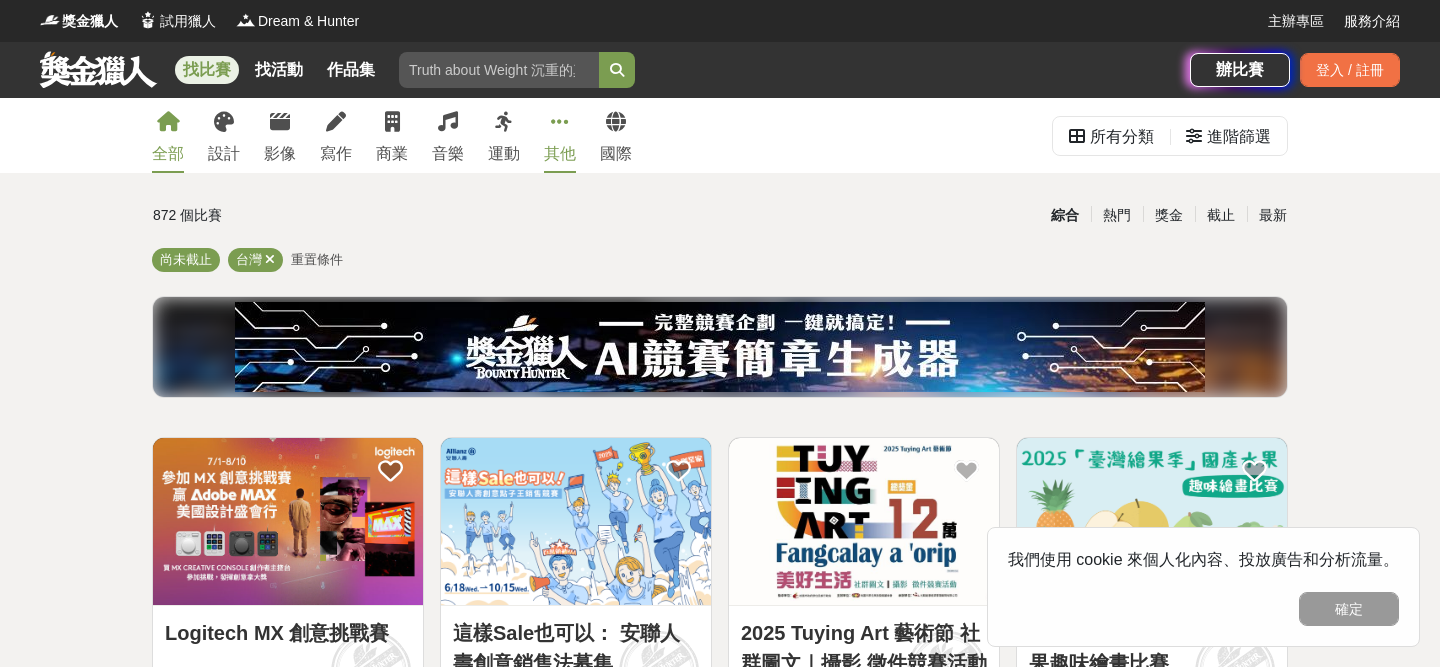 click on "其他" at bounding box center (560, 135) 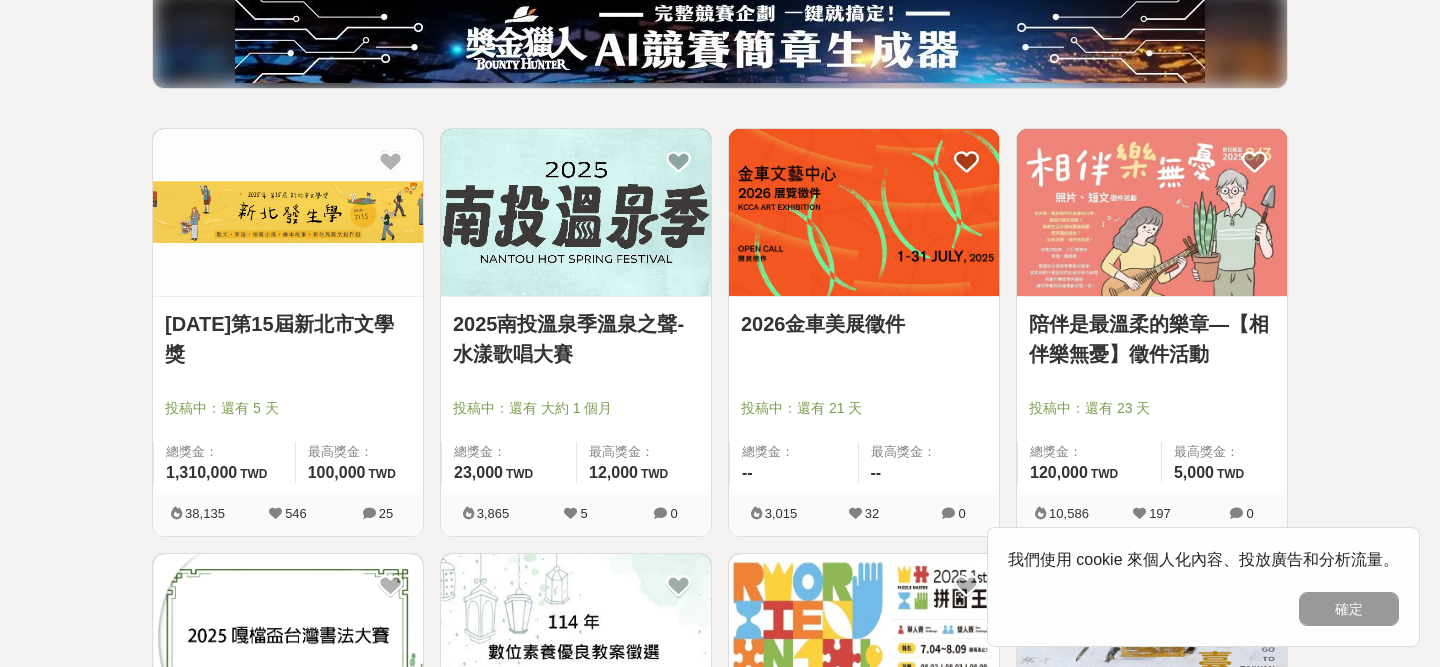 scroll, scrollTop: 0, scrollLeft: 0, axis: both 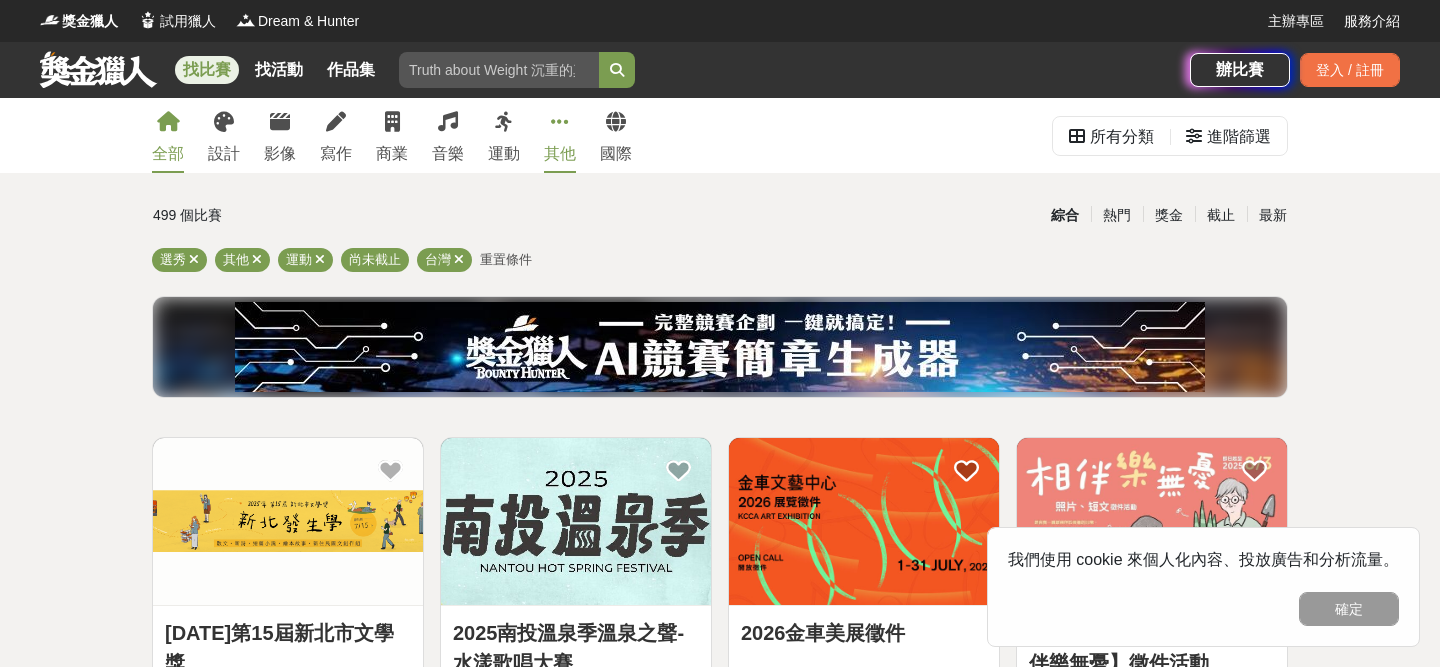 click at bounding box center (168, 122) 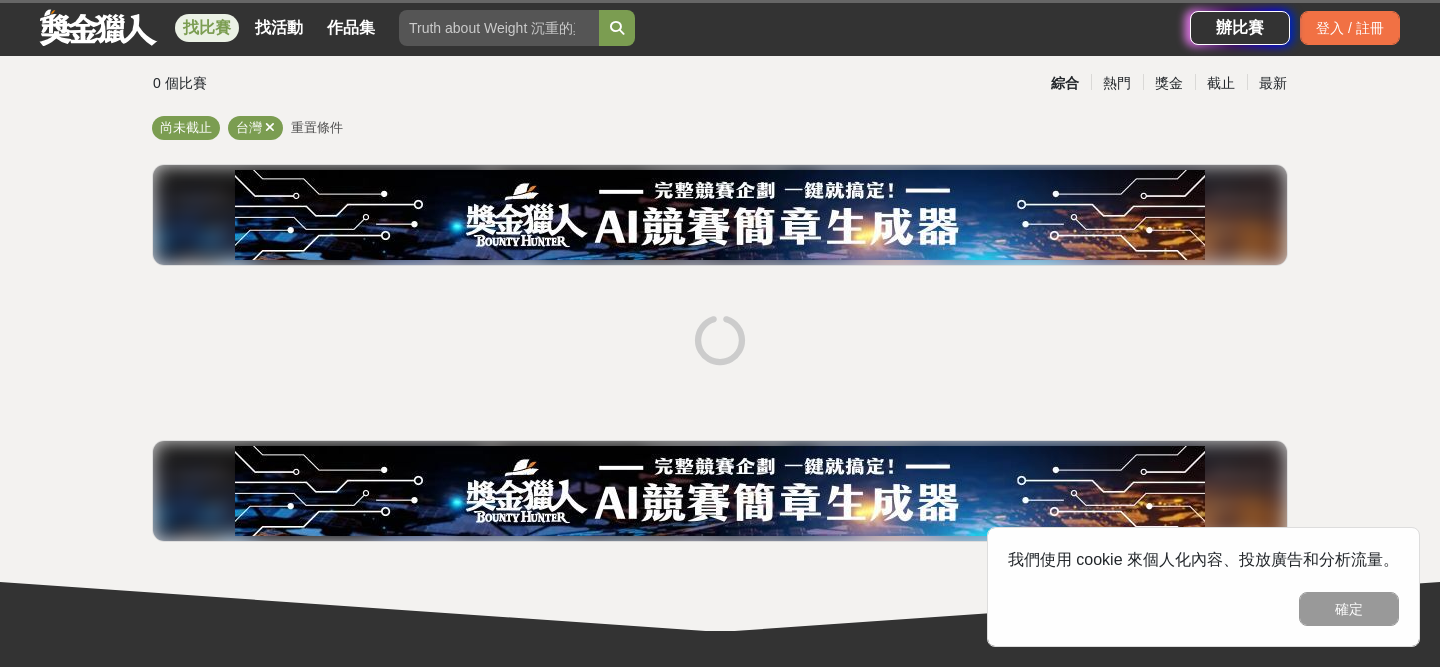 scroll, scrollTop: 0, scrollLeft: 0, axis: both 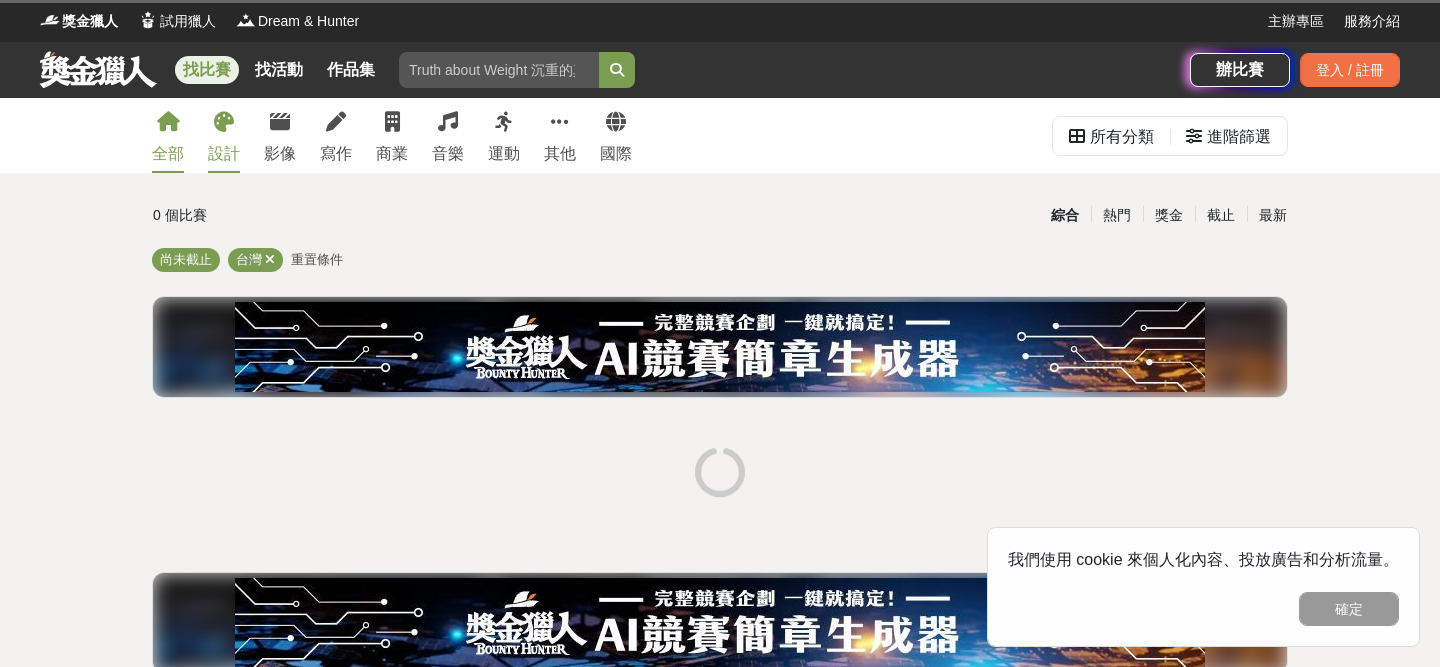 click at bounding box center (224, 122) 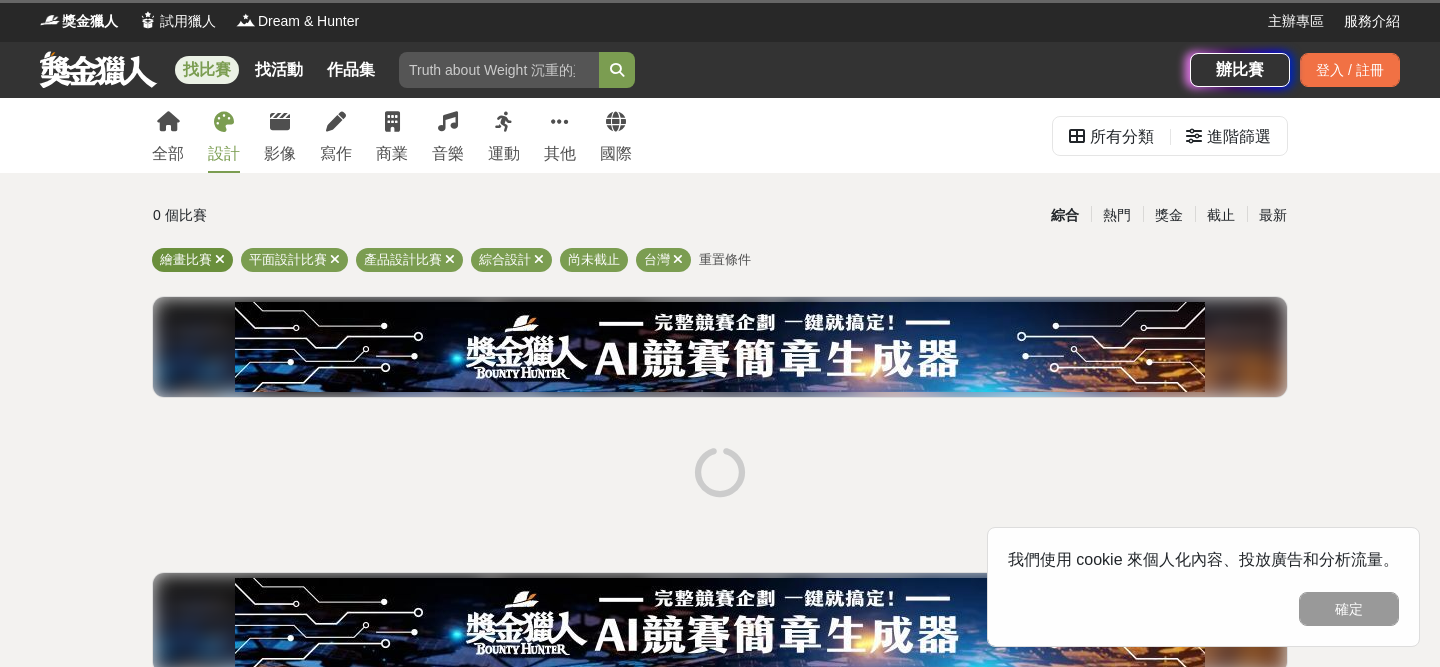click on "繪畫比賽" at bounding box center [192, 260] 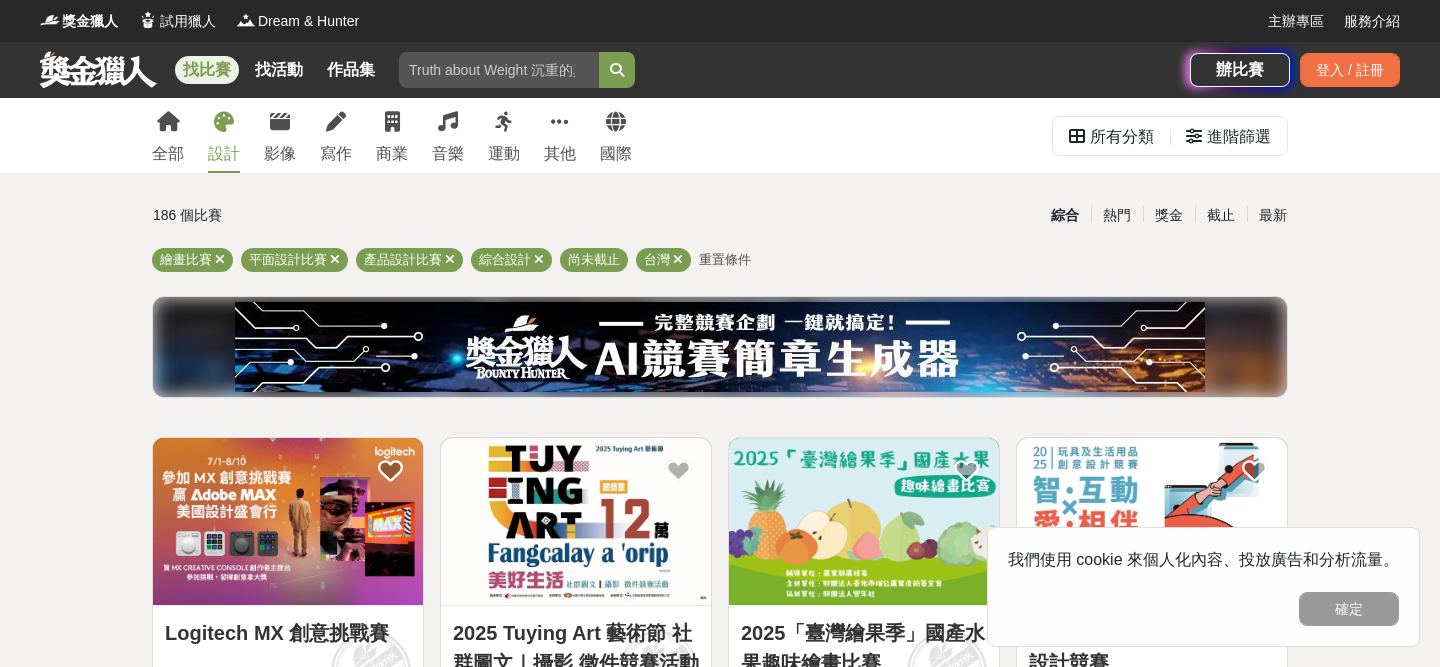 scroll, scrollTop: 540, scrollLeft: 0, axis: vertical 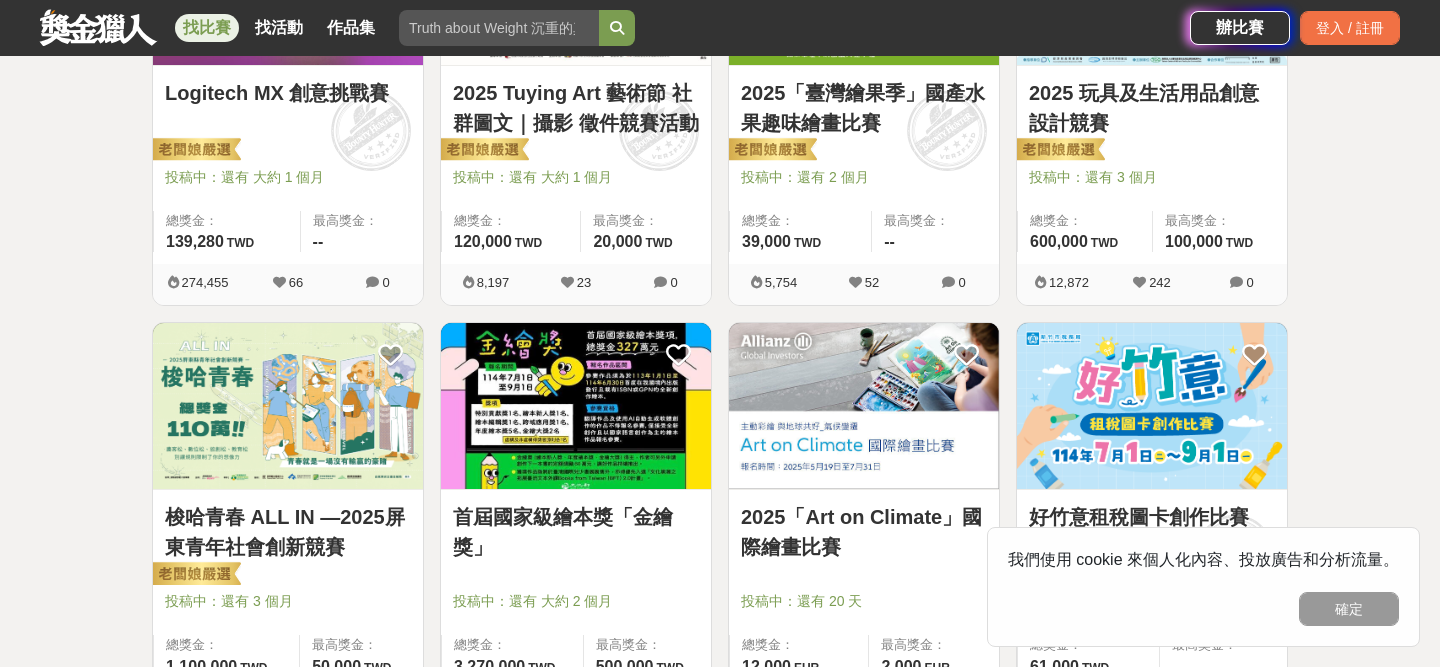 click on "2025 Tuying Art 藝術節 社群圖文｜攝影 徵件競賽活動 投稿中：還有 大約 1 個月 總獎金： 120,000 120,000 TWD 最高獎金： 20,000 TWD 8,197 23 0" at bounding box center [576, 109] 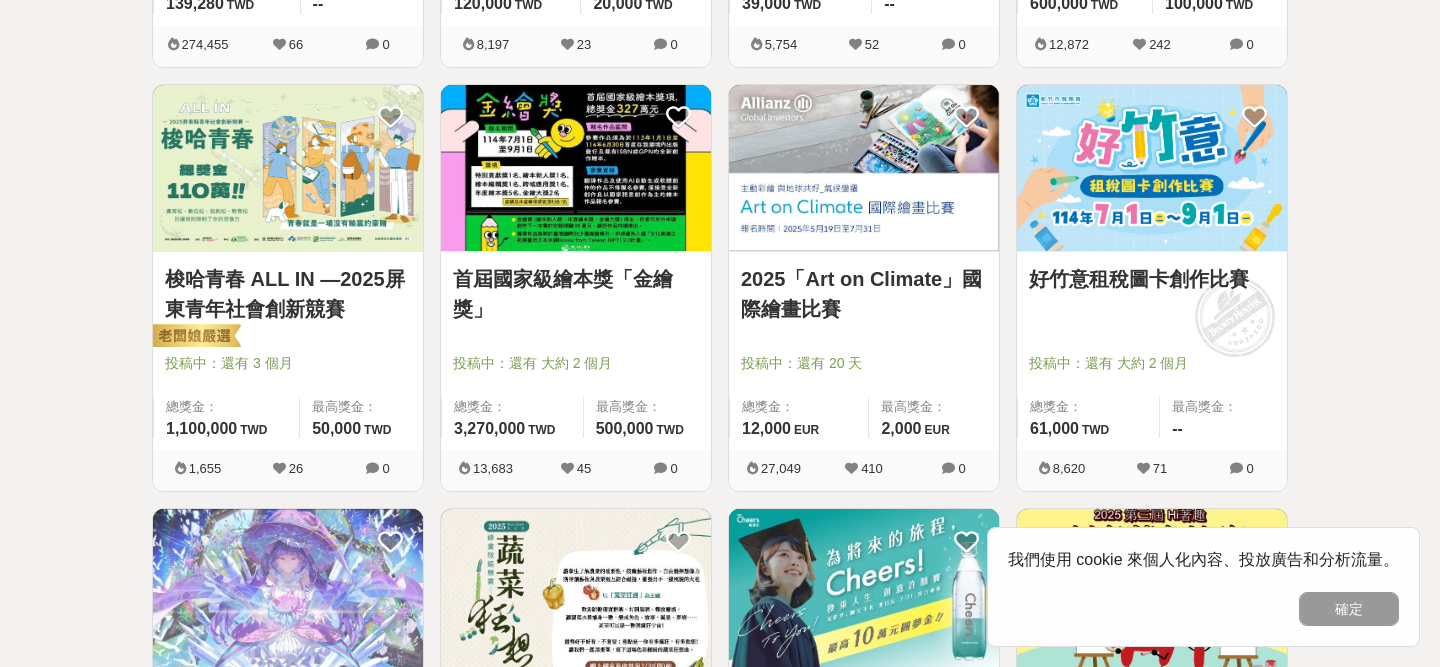 scroll, scrollTop: 0, scrollLeft: 0, axis: both 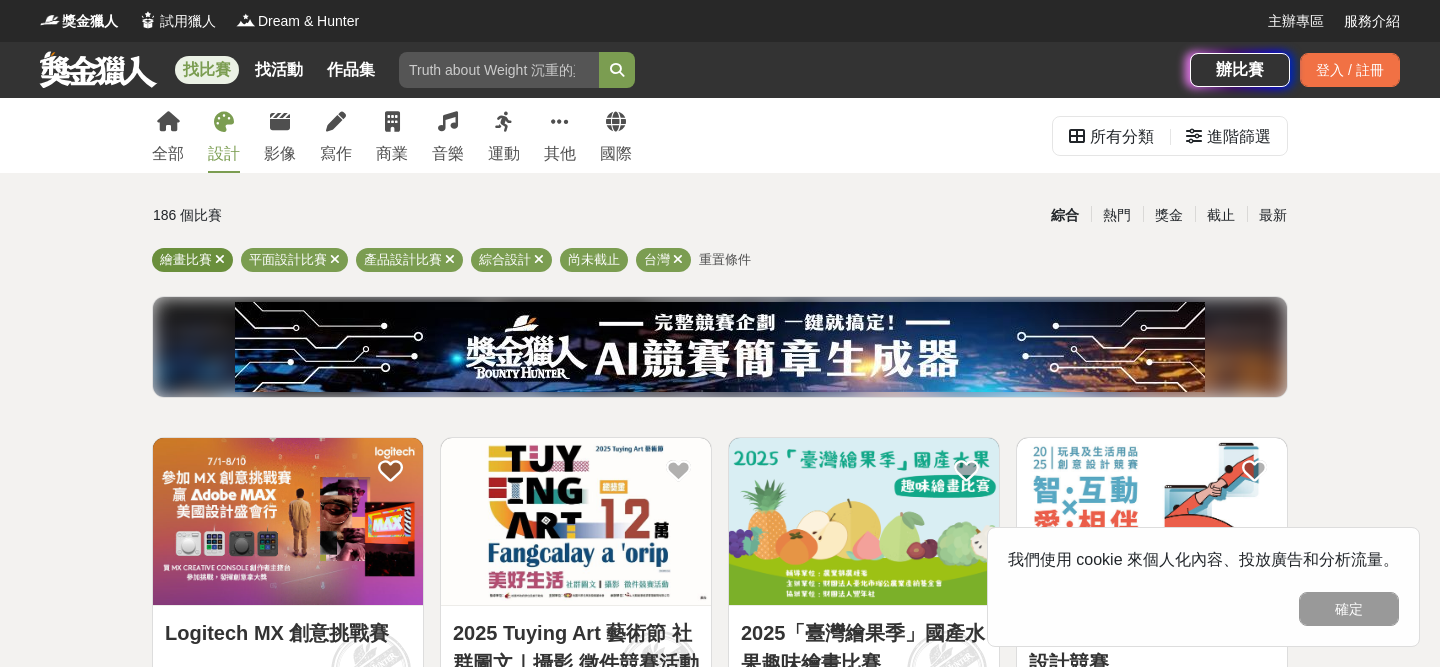 click on "繪畫比賽" at bounding box center (186, 259) 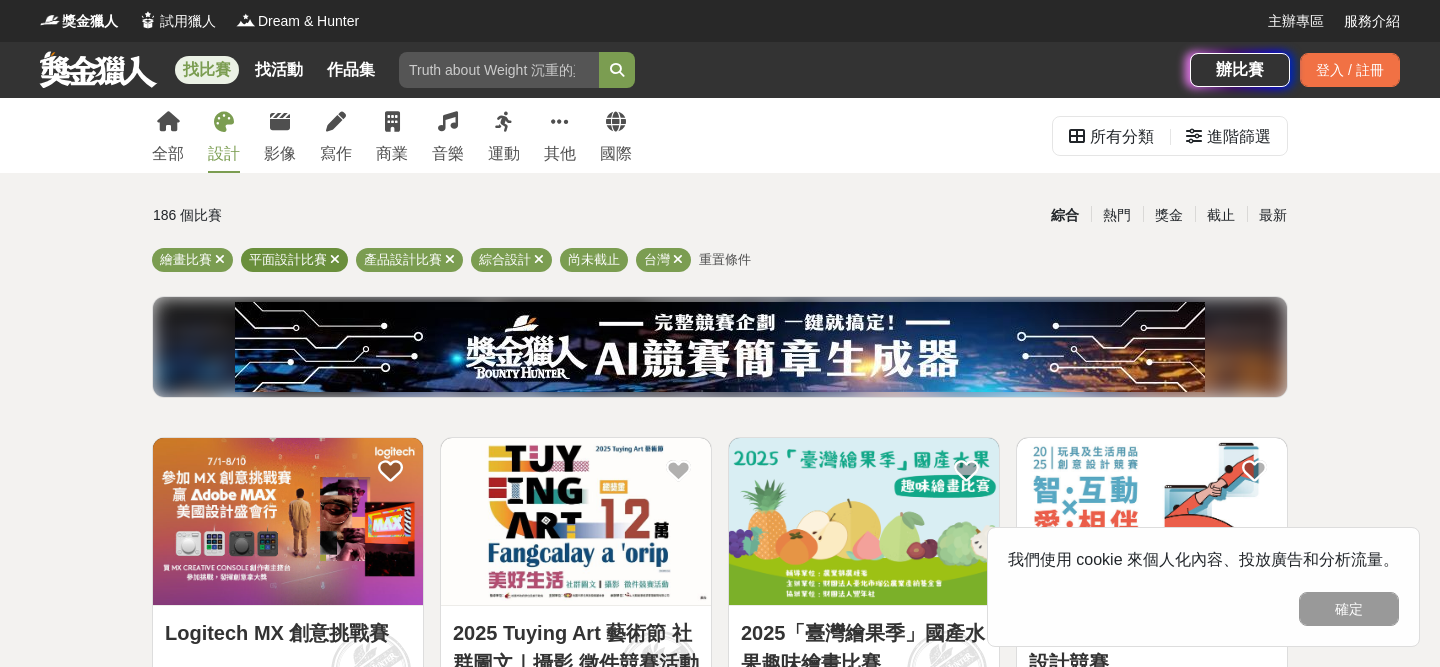 click at bounding box center [335, 259] 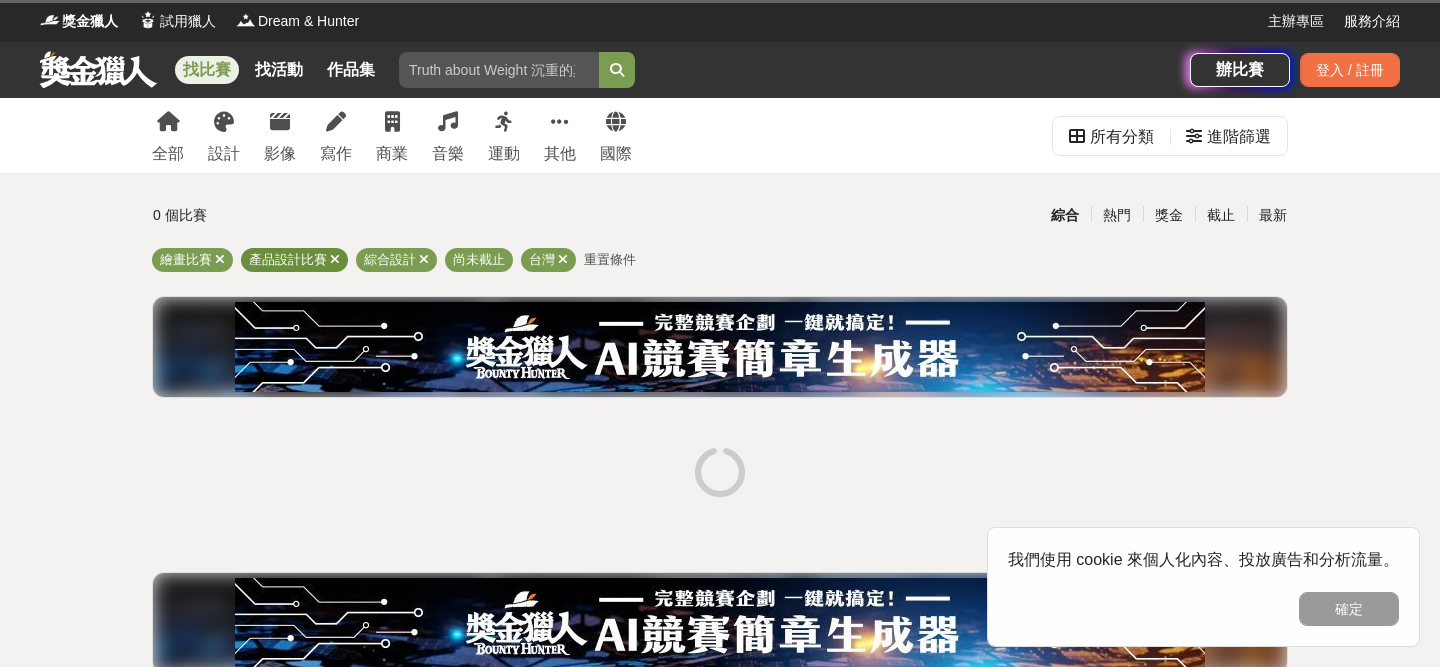 click at bounding box center (335, 259) 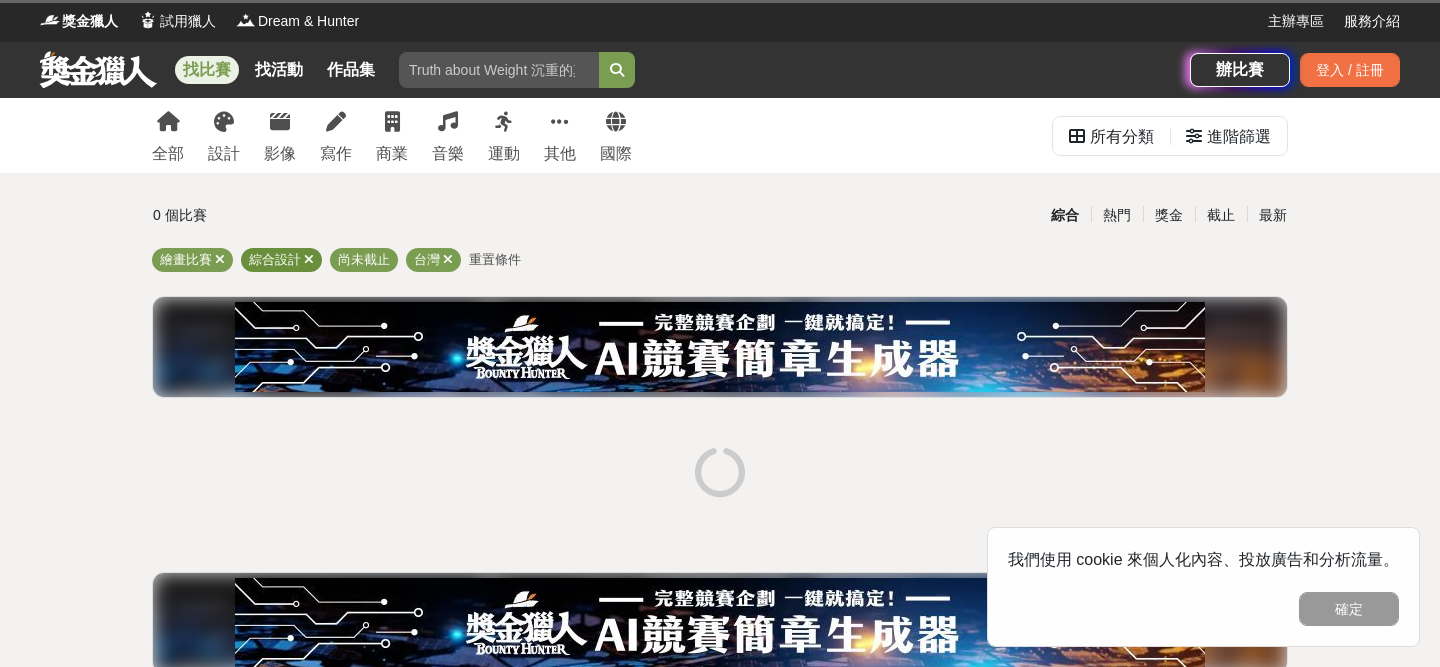 click at bounding box center (309, 259) 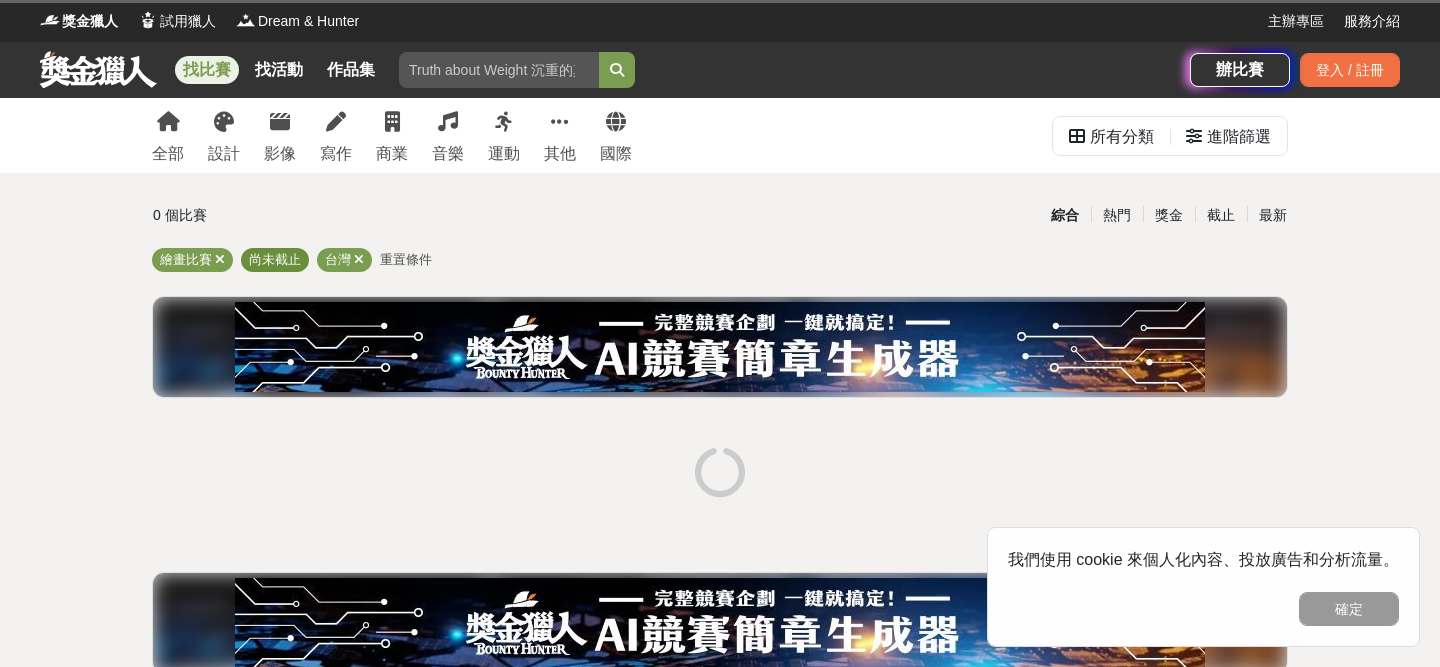 click on "尚未截止" at bounding box center [275, 260] 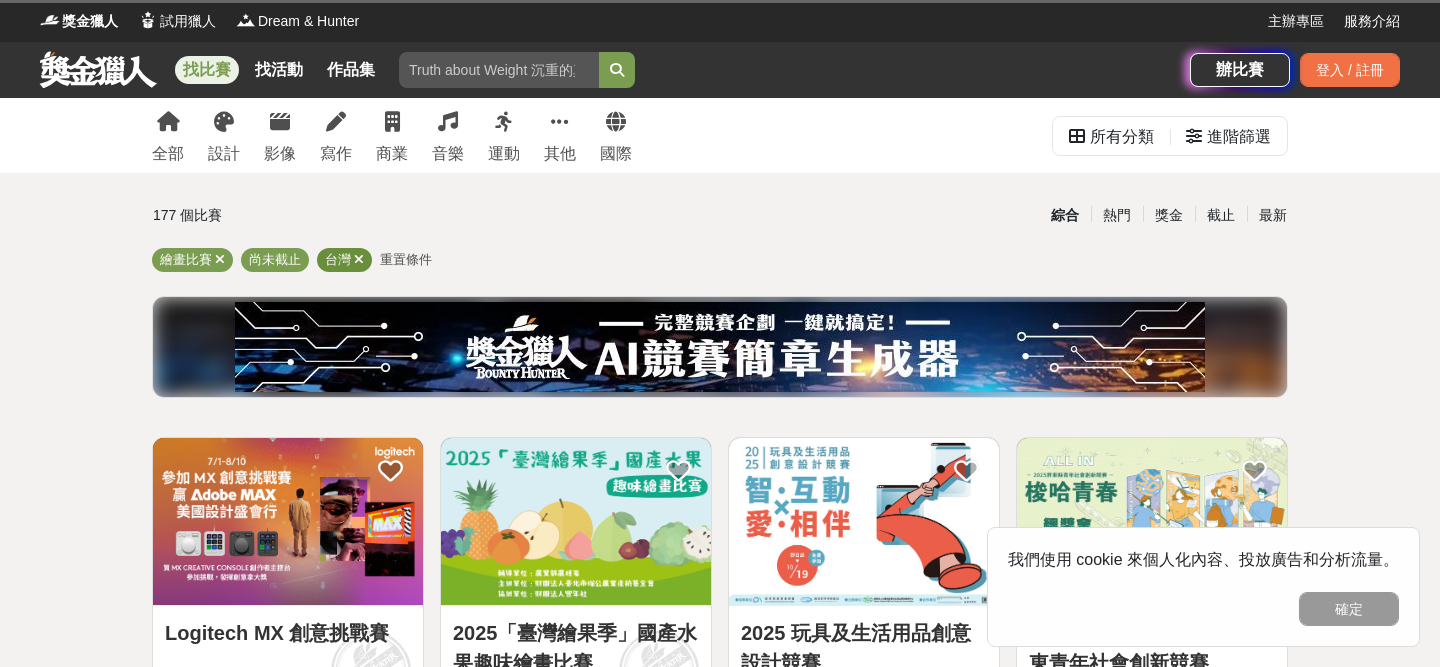 click on "台灣" at bounding box center [344, 260] 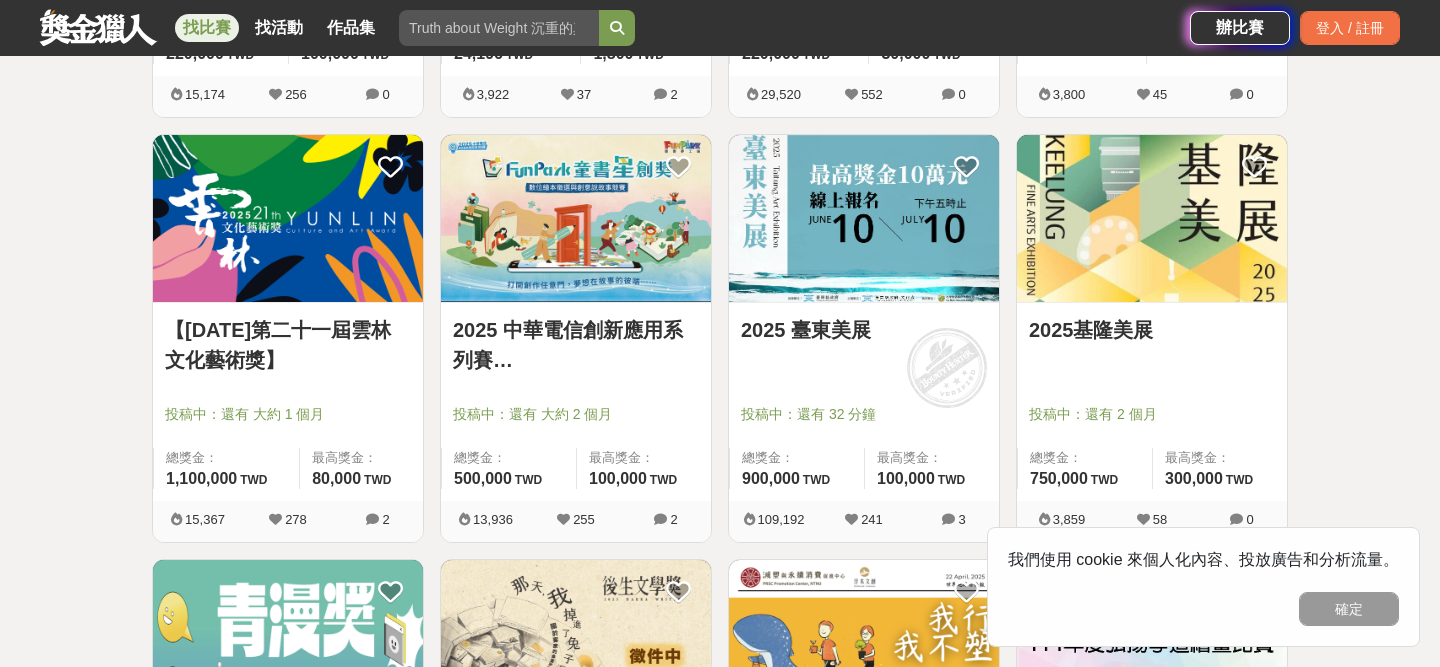 scroll, scrollTop: 1199, scrollLeft: 0, axis: vertical 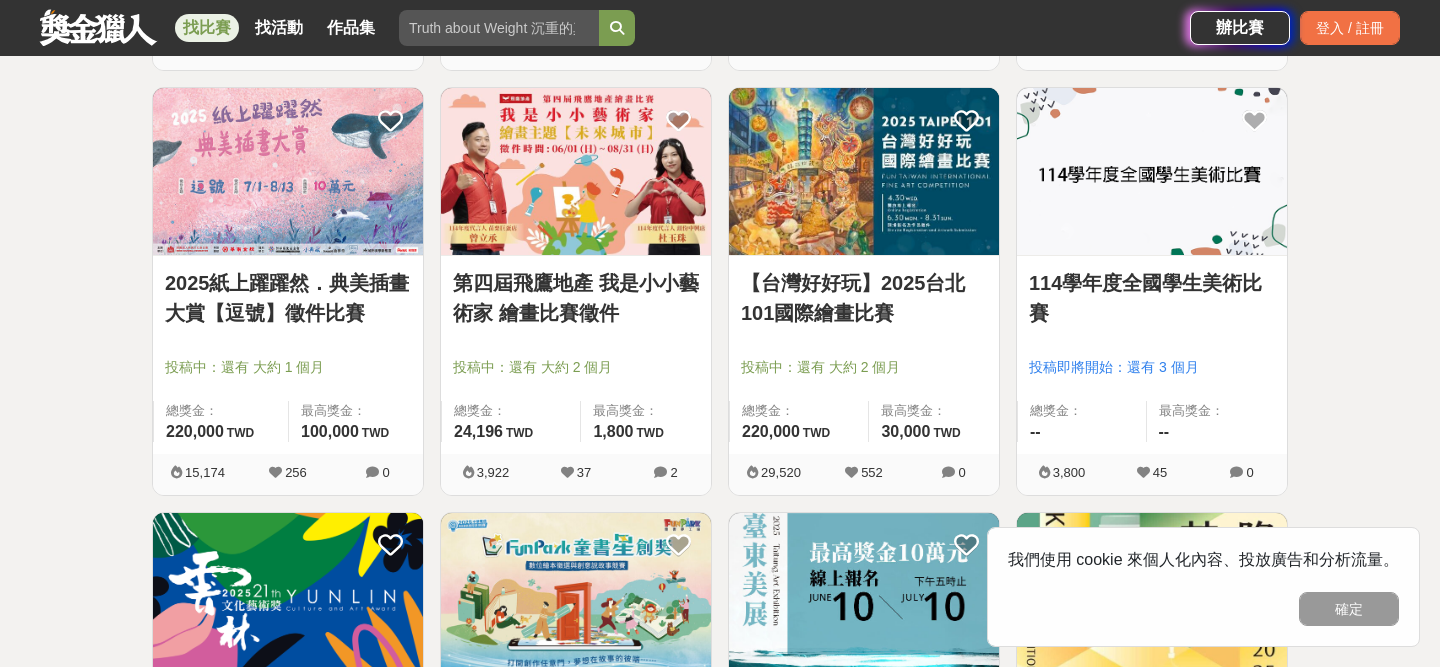 click on "114學年度全國學生美術比賽" at bounding box center [1152, 298] 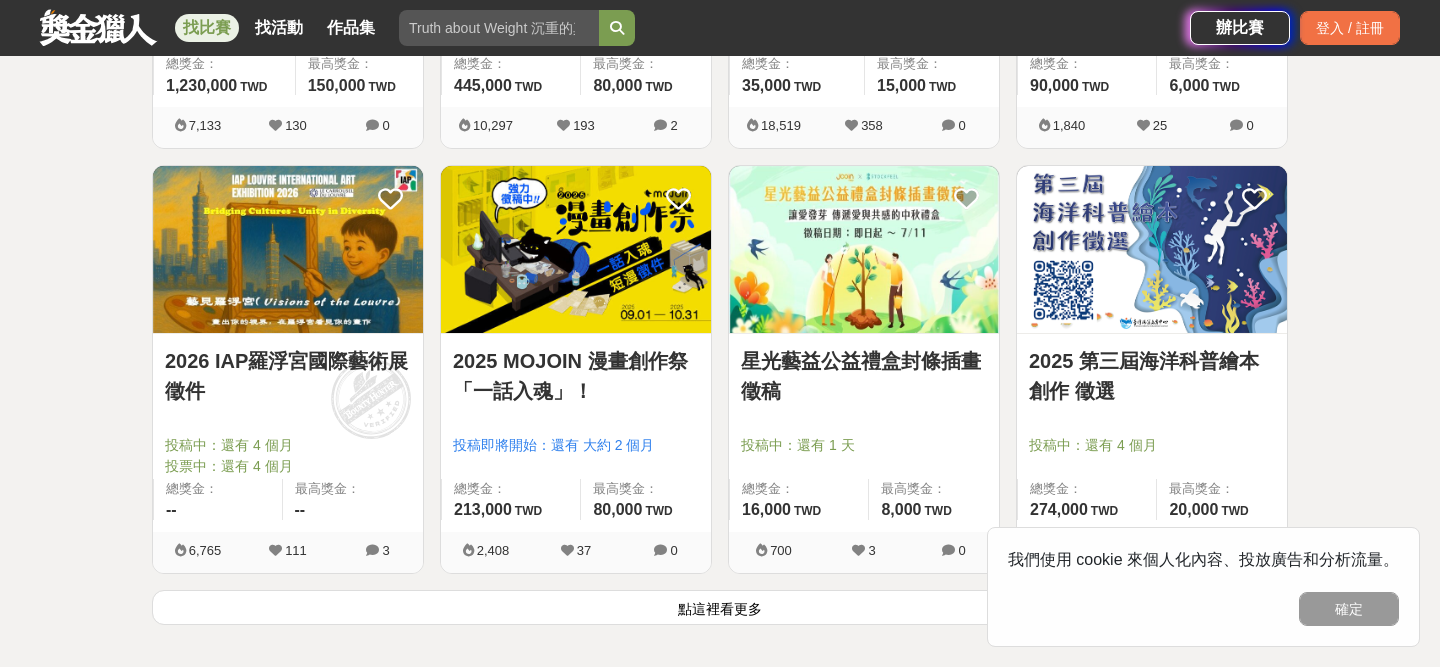 scroll, scrollTop: 2417, scrollLeft: 0, axis: vertical 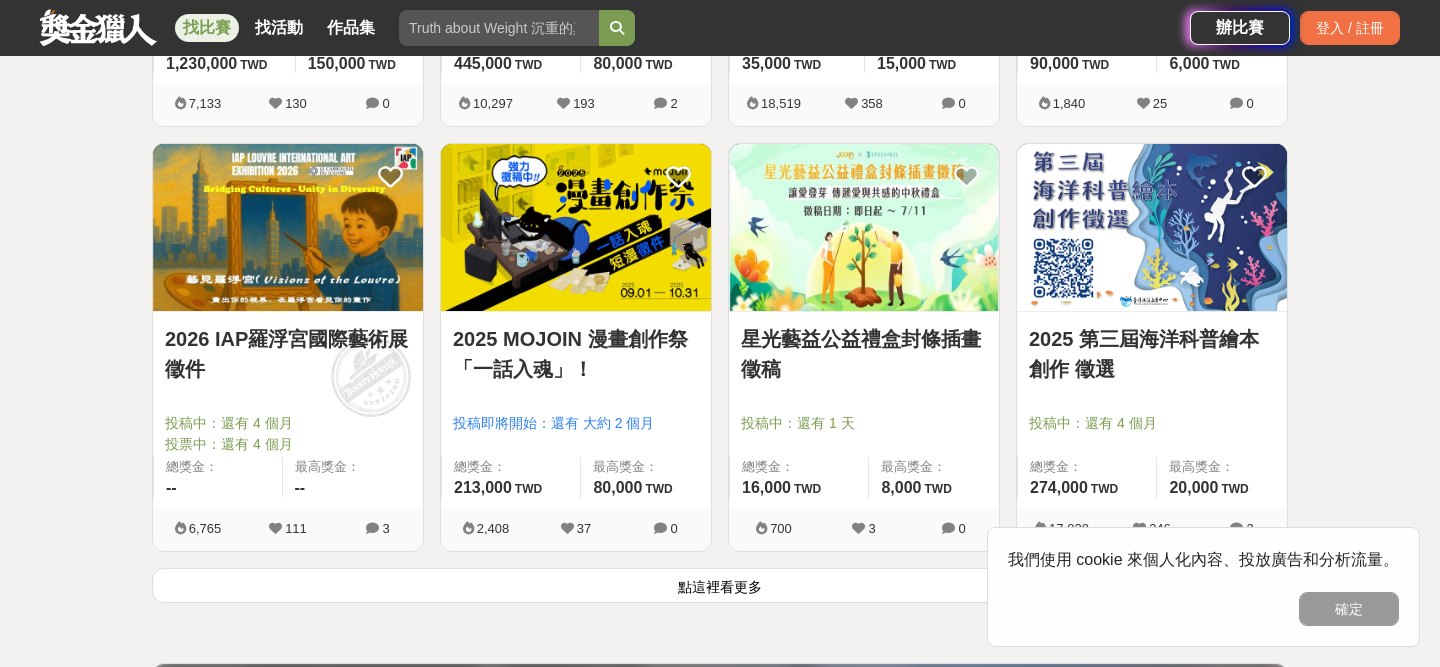 click on "2026 IAP羅浮宮國際藝術展徵件" at bounding box center (288, 354) 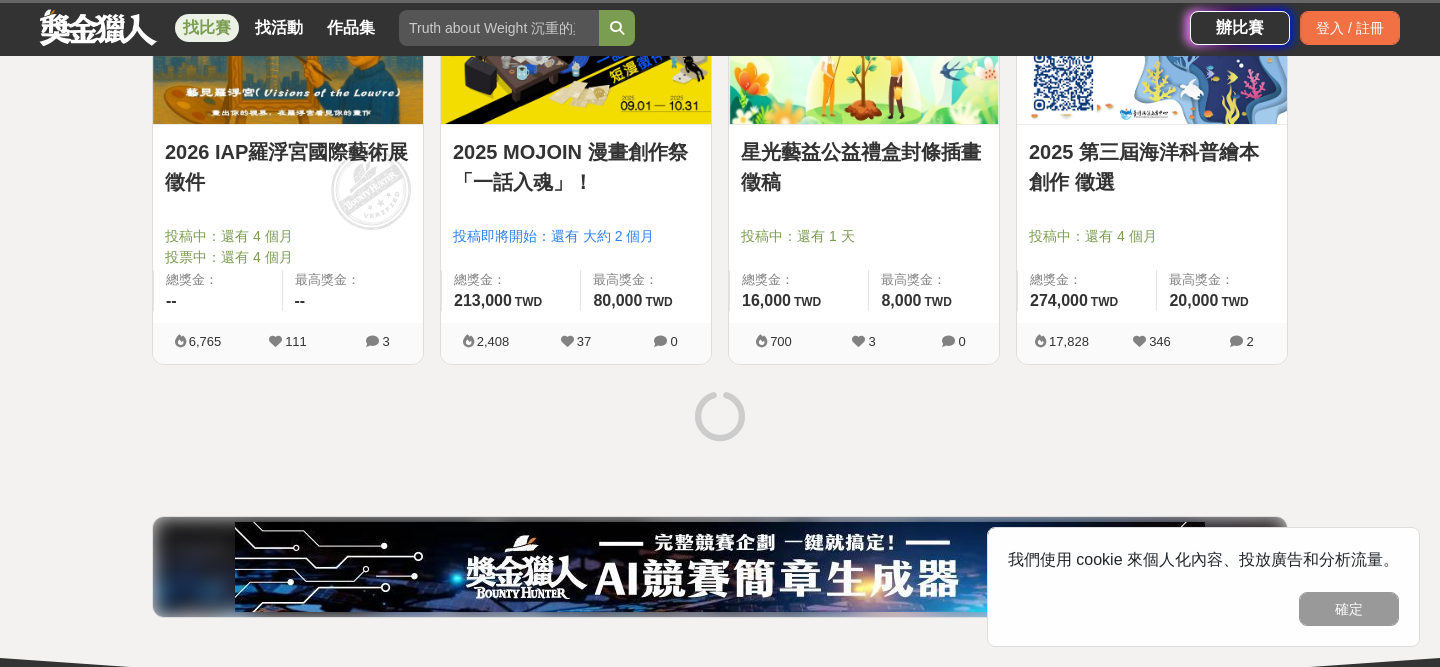 scroll, scrollTop: 2646, scrollLeft: 0, axis: vertical 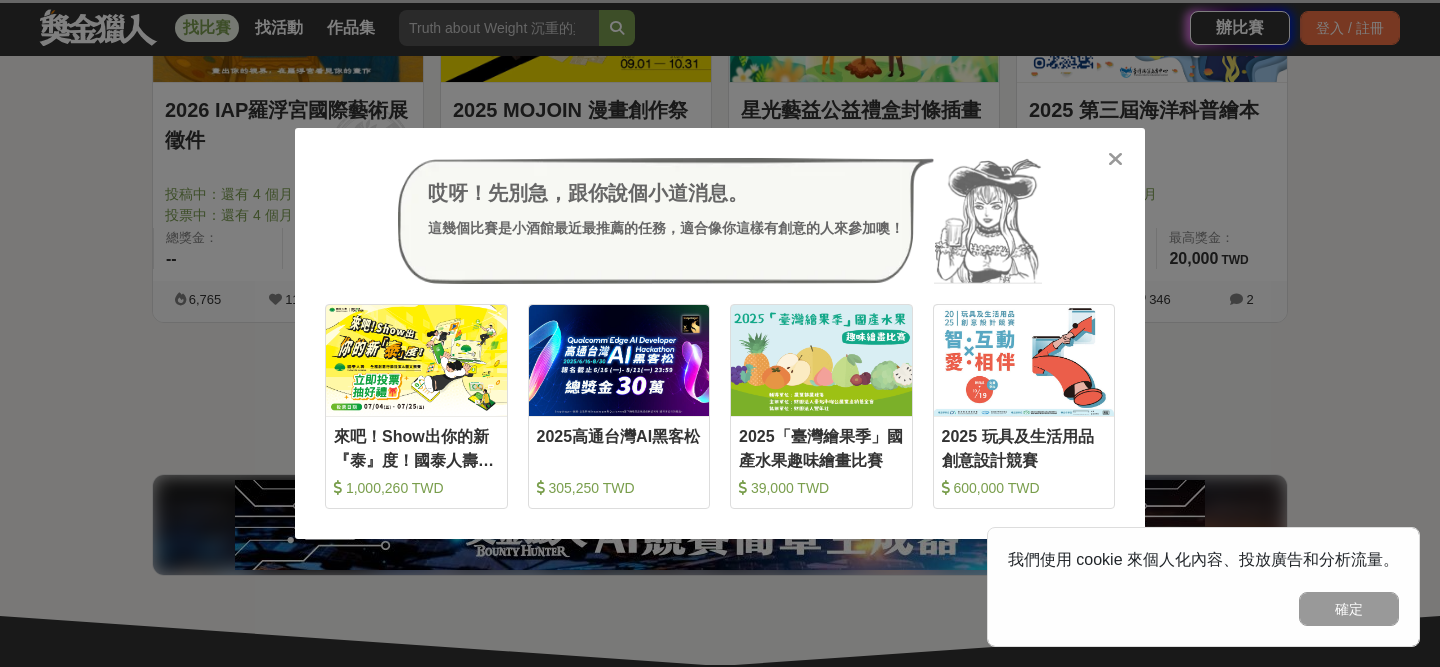 click on "哎呀！先別急，跟你說個小道消息。 這幾個比賽是小酒館最近最推薦的任務，適合像你這樣有創意的人來參加噢！   收藏 來吧！Show出你的新『泰』度！國泰人壽全國創意行銷提案&圖文競賽   1,000,260 TWD   收藏 2025高通台灣AI黑客松   305,250 TWD   收藏 2025「臺灣繪果季」國產水果趣味繪畫比賽   39,000 TWD   收藏 2025 玩具及生活用品創意設計競賽   600,000 TWD" at bounding box center (720, 333) 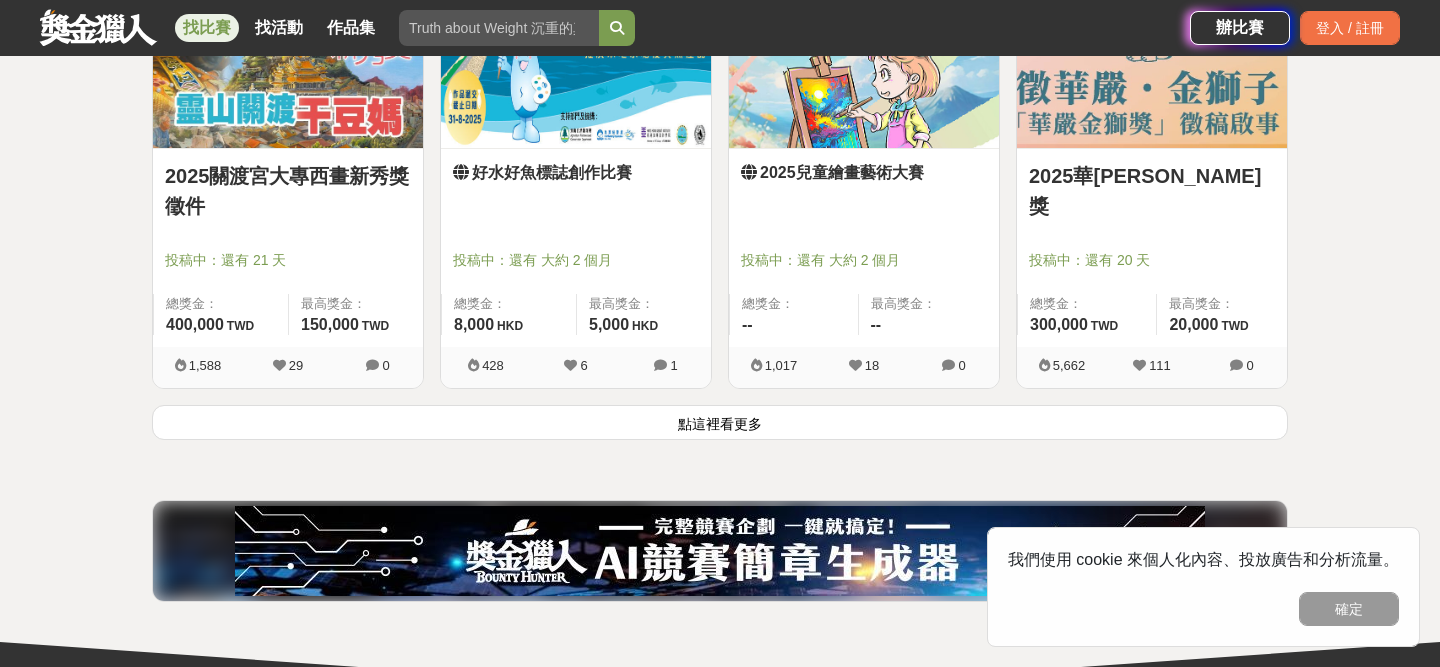 scroll, scrollTop: 5033, scrollLeft: 0, axis: vertical 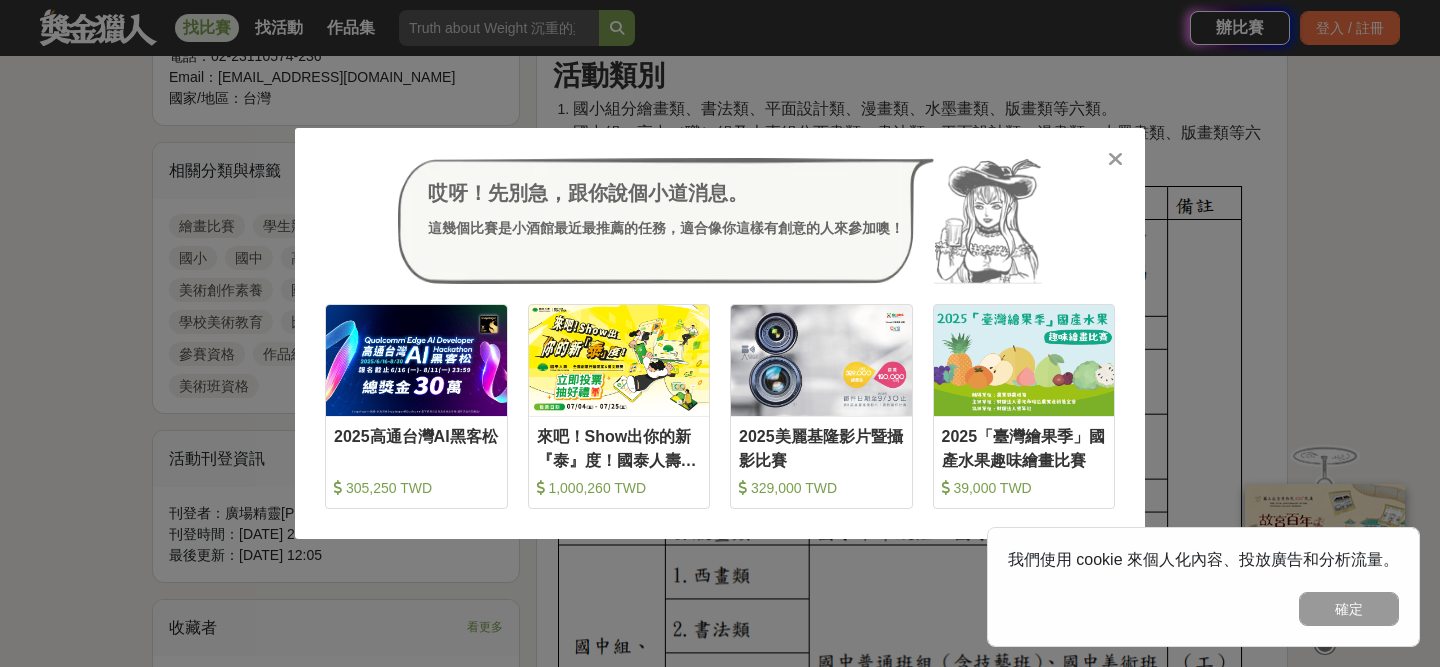 click on "哎呀！先別急，跟你說個小道消息。 這幾個比賽是小酒館最近最推薦的任務，適合像你這樣有創意的人來參加噢！" at bounding box center [720, 221] 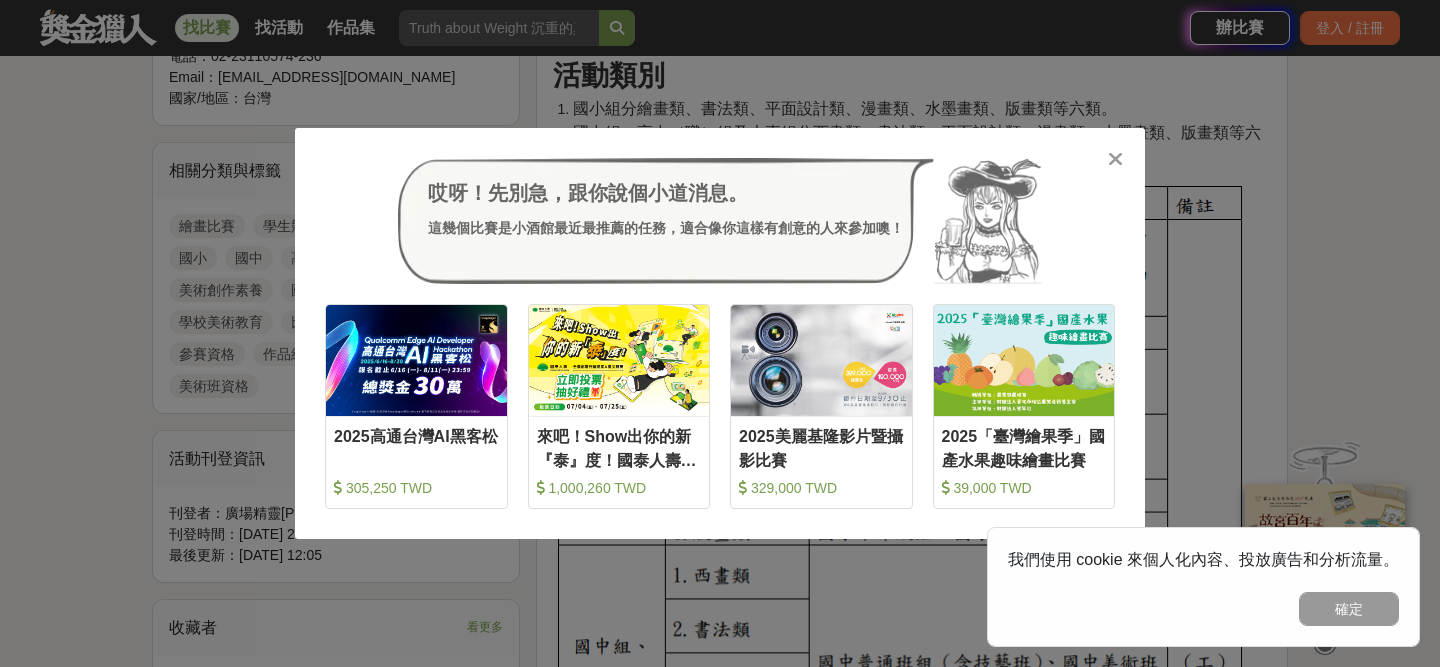 click at bounding box center (1115, 159) 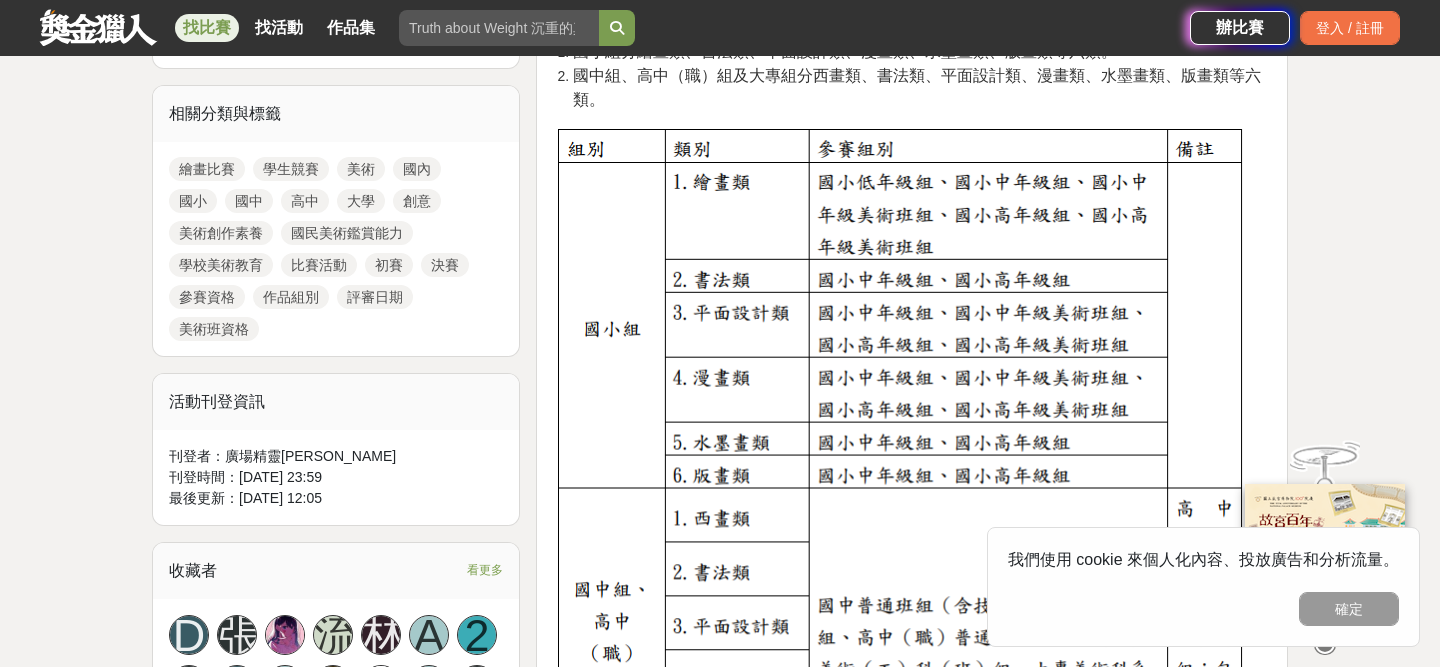 scroll, scrollTop: 0, scrollLeft: 0, axis: both 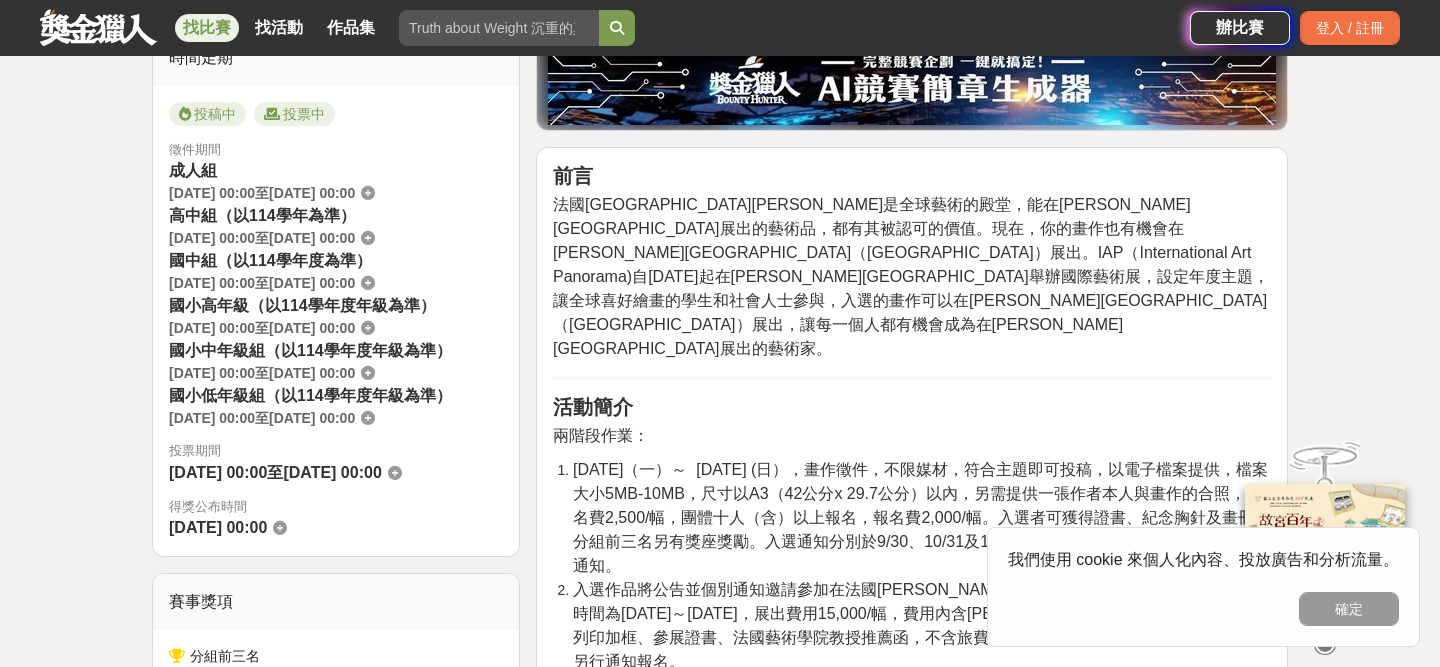 click on "[DATE]（一）～  [DATE] (日），畫作徵件，不限媒材，符合主題即可投稿，以電子檔案提供，檔案大小5MB-10MB，尺寸以A3（42公分x 29.7公分）以內，另需提供一張作者本人與畫作的合照，報名費2,500/幅，團體十人（含）以上報名，報名費2,000/幅。入選者可獲得證書、紀念胸針及畫冊，分組前三名另有獎座獎勵。入選通知分別於9/30、10/31及11/30公告通知，分組前三名於12/15公告通知。" at bounding box center (921, 517) 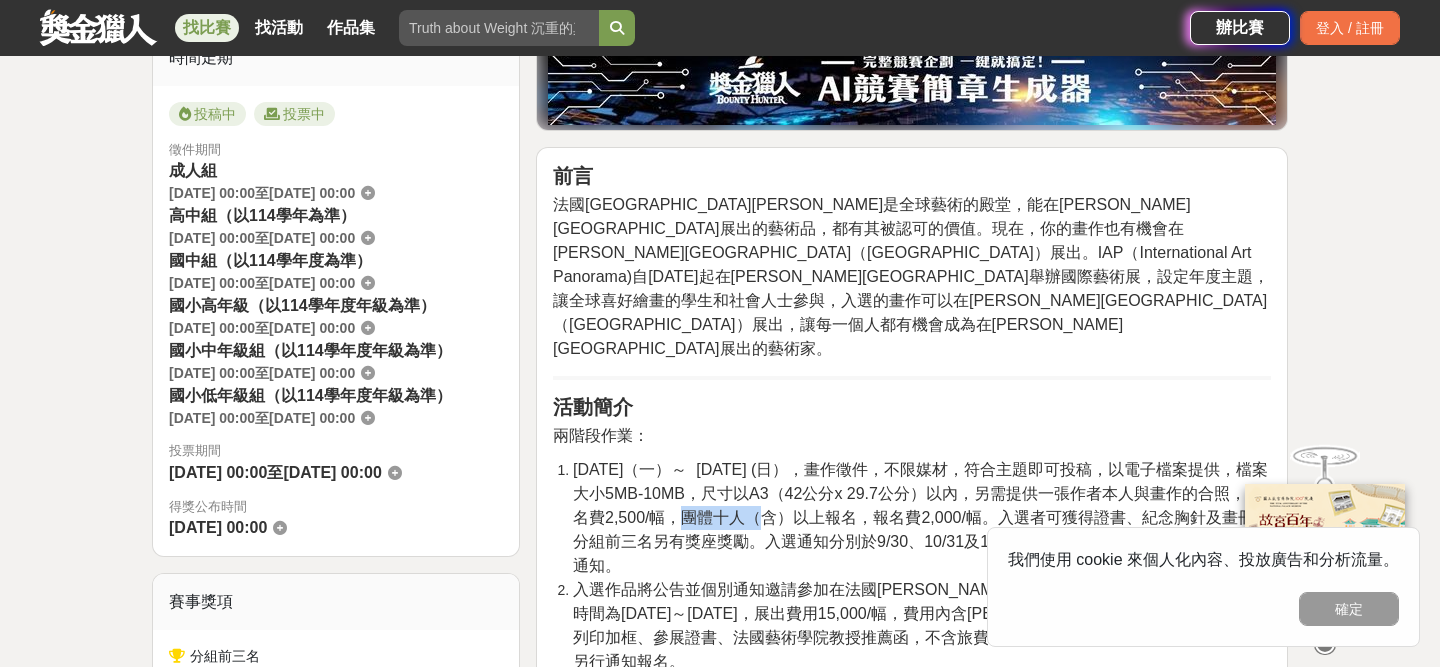 click on "[DATE]（一）～  [DATE] (日），畫作徵件，不限媒材，符合主題即可投稿，以電子檔案提供，檔案大小5MB-10MB，尺寸以A3（42公分x 29.7公分）以內，另需提供一張作者本人與畫作的合照，報名費2,500/幅，團體十人（含）以上報名，報名費2,000/幅。入選者可獲得證書、紀念胸針及畫冊，分組前三名另有獎座獎勵。入選通知分別於9/30、10/31及11/30公告通知，分組前三名於12/15公告通知。" at bounding box center (921, 517) 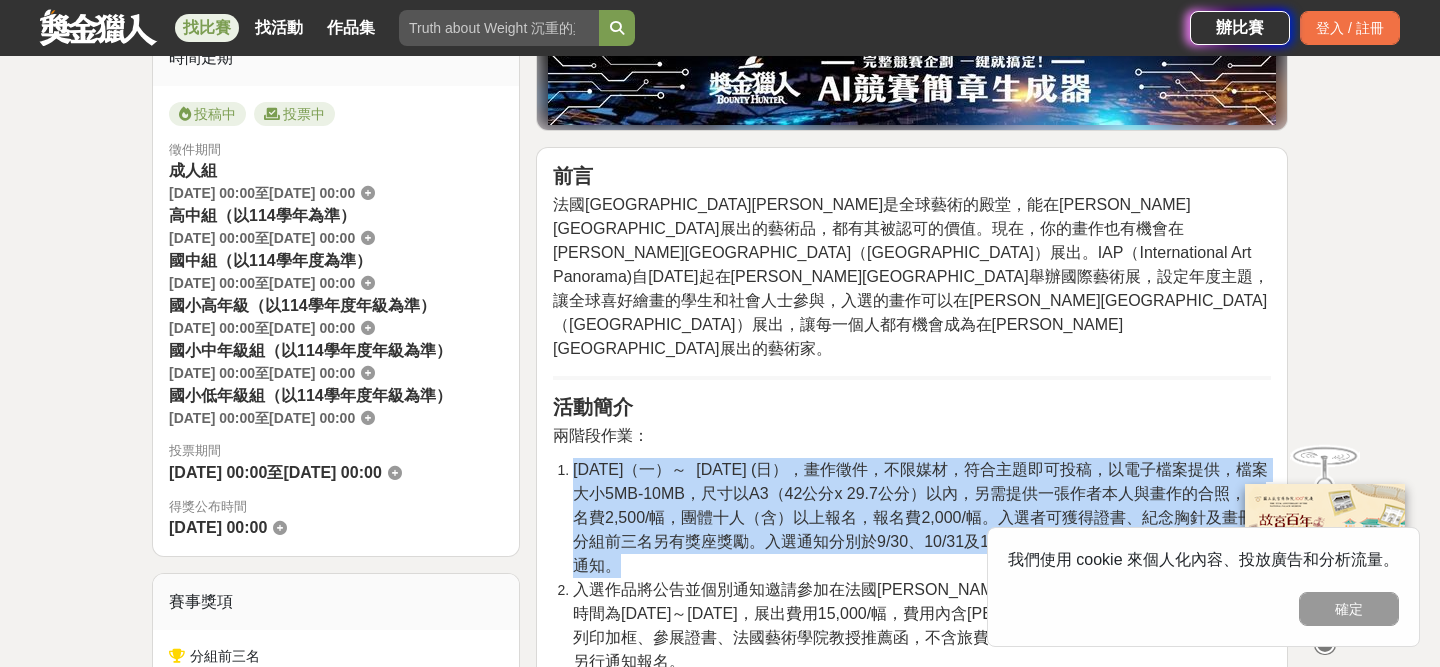 click on "[DATE]（一）～  [DATE] (日），畫作徵件，不限媒材，符合主題即可投稿，以電子檔案提供，檔案大小5MB-10MB，尺寸以A3（42公分x 29.7公分）以內，另需提供一張作者本人與畫作的合照，報名費2,500/幅，團體十人（含）以上報名，報名費2,000/幅。入選者可獲得證書、紀念胸針及畫冊，分組前三名另有獎座獎勵。入選通知分別於9/30、10/31及11/30公告通知，分組前三名於12/15公告通知。" at bounding box center [921, 517] 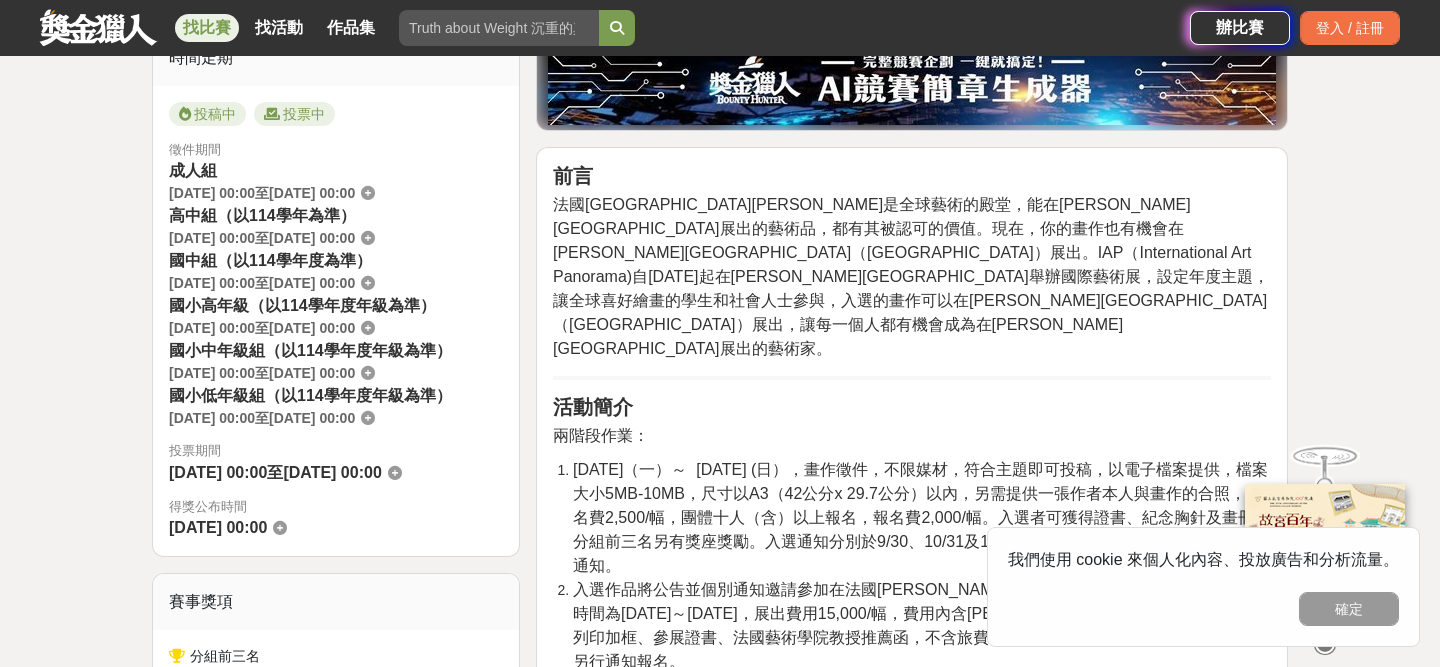 click on "[DATE]（一）～  [DATE] (日），畫作徵件，不限媒材，符合主題即可投稿，以電子檔案提供，檔案大小5MB-10MB，尺寸以A3（42公分x 29.7公分）以內，另需提供一張作者本人與畫作的合照，報名費2,500/幅，團體十人（含）以上報名，報名費2,000/幅。入選者可獲得證書、紀念胸針及畫冊，分組前三名另有獎座獎勵。入選通知分別於9/30、10/31及11/30公告通知，分組前三名於12/15公告通知。" at bounding box center (921, 517) 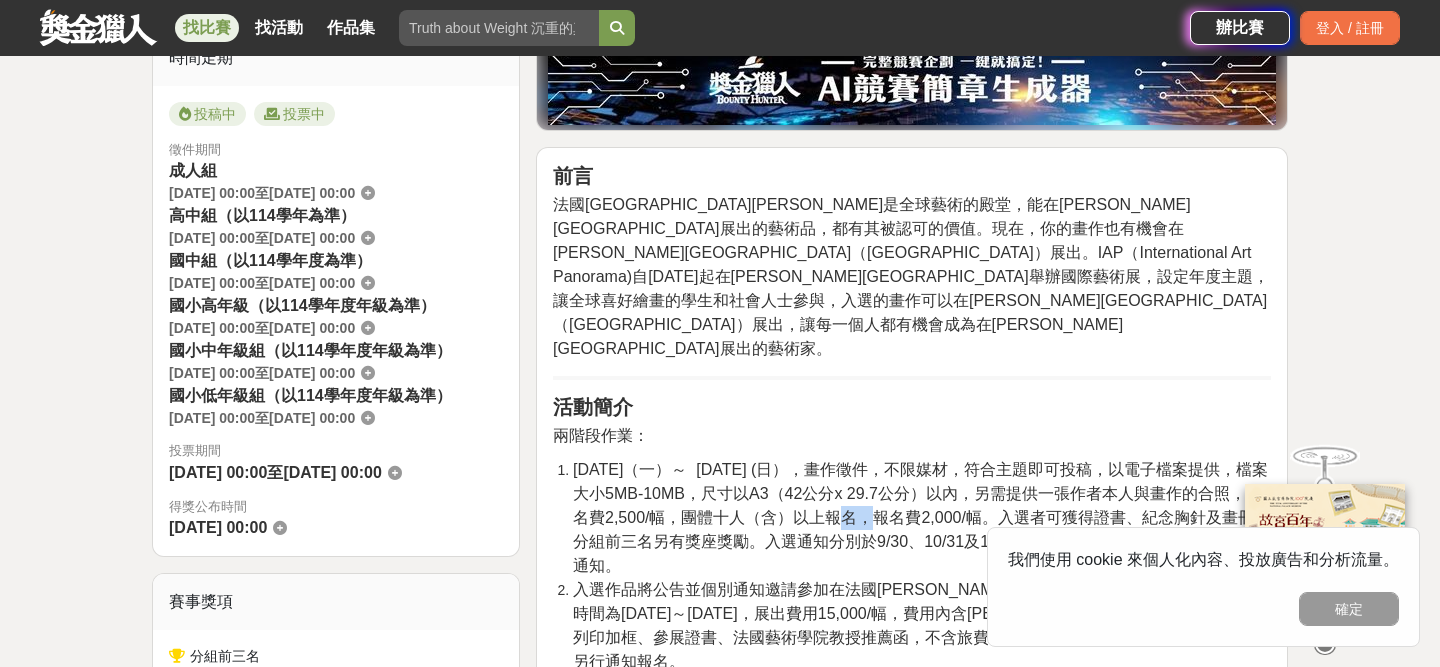 click on "[DATE]（一）～  [DATE] (日），畫作徵件，不限媒材，符合主題即可投稿，以電子檔案提供，檔案大小5MB-10MB，尺寸以A3（42公分x 29.7公分）以內，另需提供一張作者本人與畫作的合照，報名費2,500/幅，團體十人（含）以上報名，報名費2,000/幅。入選者可獲得證書、紀念胸針及畫冊，分組前三名另有獎座獎勵。入選通知分別於9/30、10/31及11/30公告通知，分組前三名於12/15公告通知。" at bounding box center [921, 517] 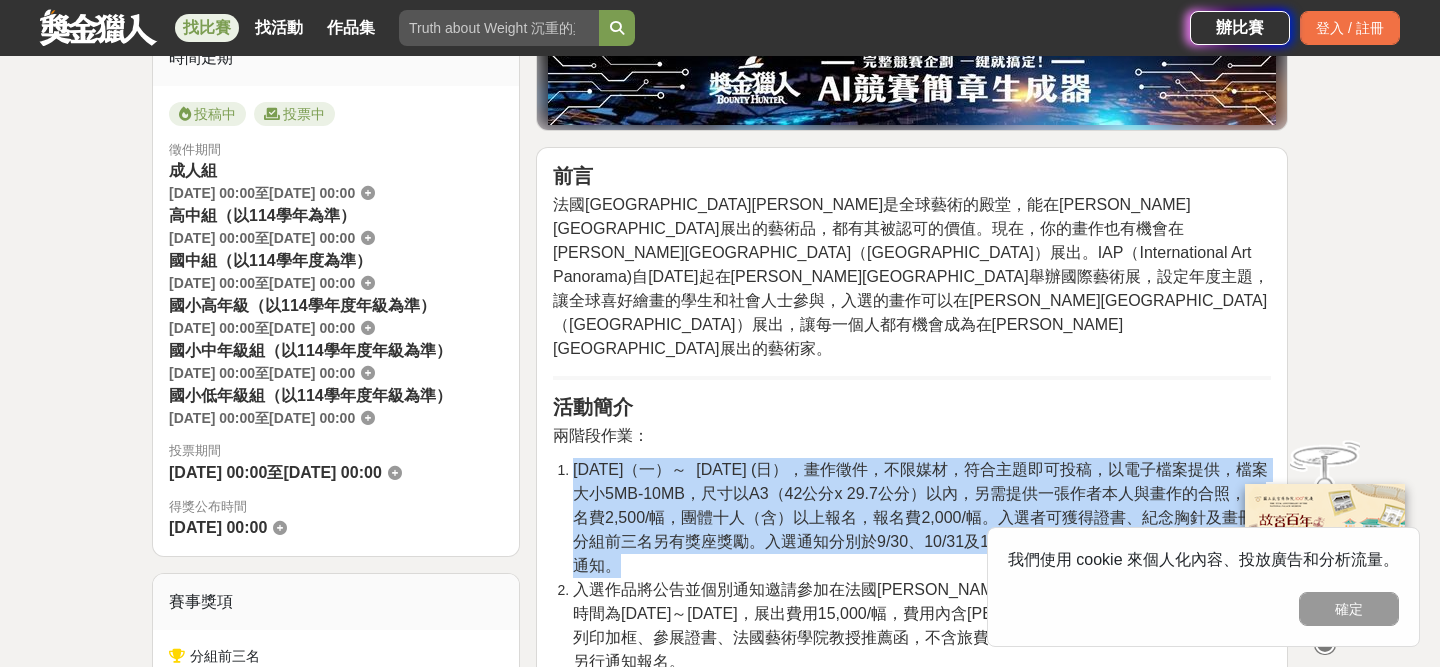 click on "[DATE]（一）～  [DATE] (日），畫作徵件，不限媒材，符合主題即可投稿，以電子檔案提供，檔案大小5MB-10MB，尺寸以A3（42公分x 29.7公分）以內，另需提供一張作者本人與畫作的合照，報名費2,500/幅，團體十人（含）以上報名，報名費2,000/幅。入選者可獲得證書、紀念胸針及畫冊，分組前三名另有獎座獎勵。入選通知分別於9/30、10/31及11/30公告通知，分組前三名於12/15公告通知。" at bounding box center (921, 517) 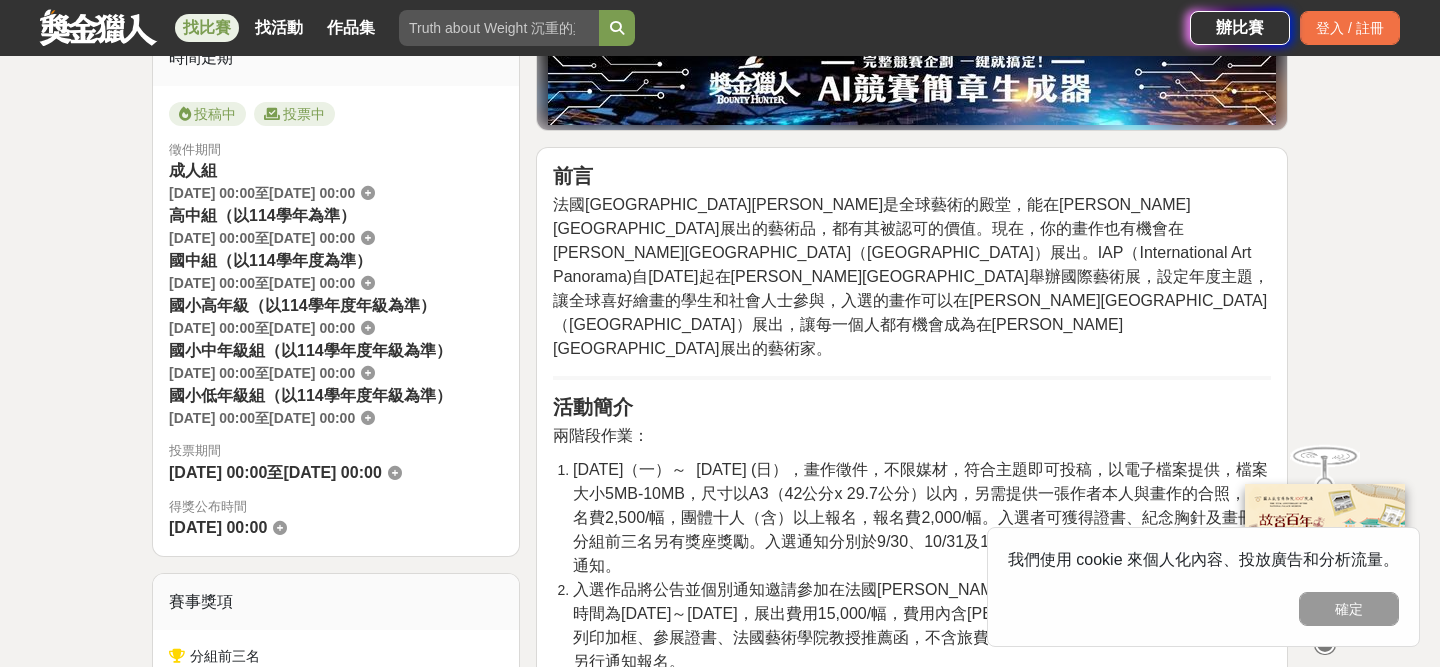click on "[DATE]（一）～  [DATE] (日），畫作徵件，不限媒材，符合主題即可投稿，以電子檔案提供，檔案大小5MB-10MB，尺寸以A3（42公分x 29.7公分）以內，另需提供一張作者本人與畫作的合照，報名費2,500/幅，團體十人（含）以上報名，報名費2,000/幅。入選者可獲得證書、紀念胸針及畫冊，分組前三名另有獎座獎勵。入選通知分別於9/30、10/31及11/30公告通知，分組前三名於12/15公告通知。" at bounding box center [921, 517] 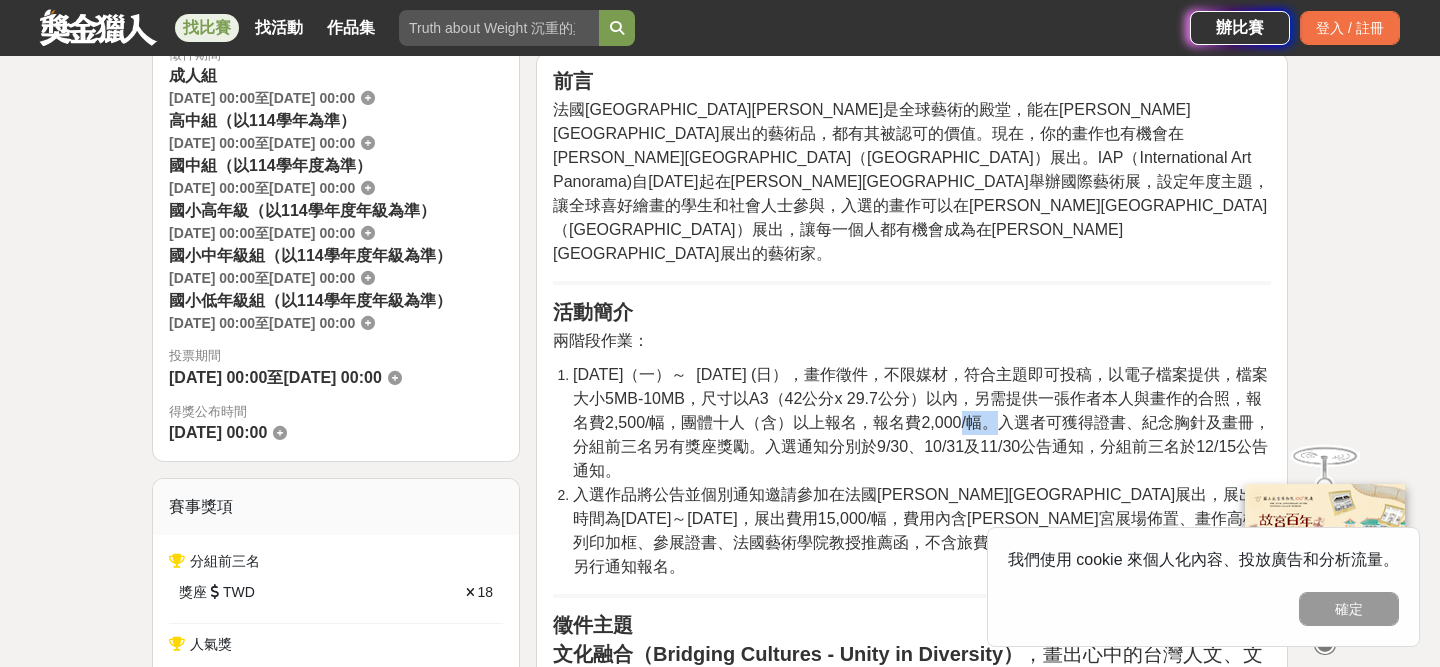 scroll, scrollTop: 635, scrollLeft: 0, axis: vertical 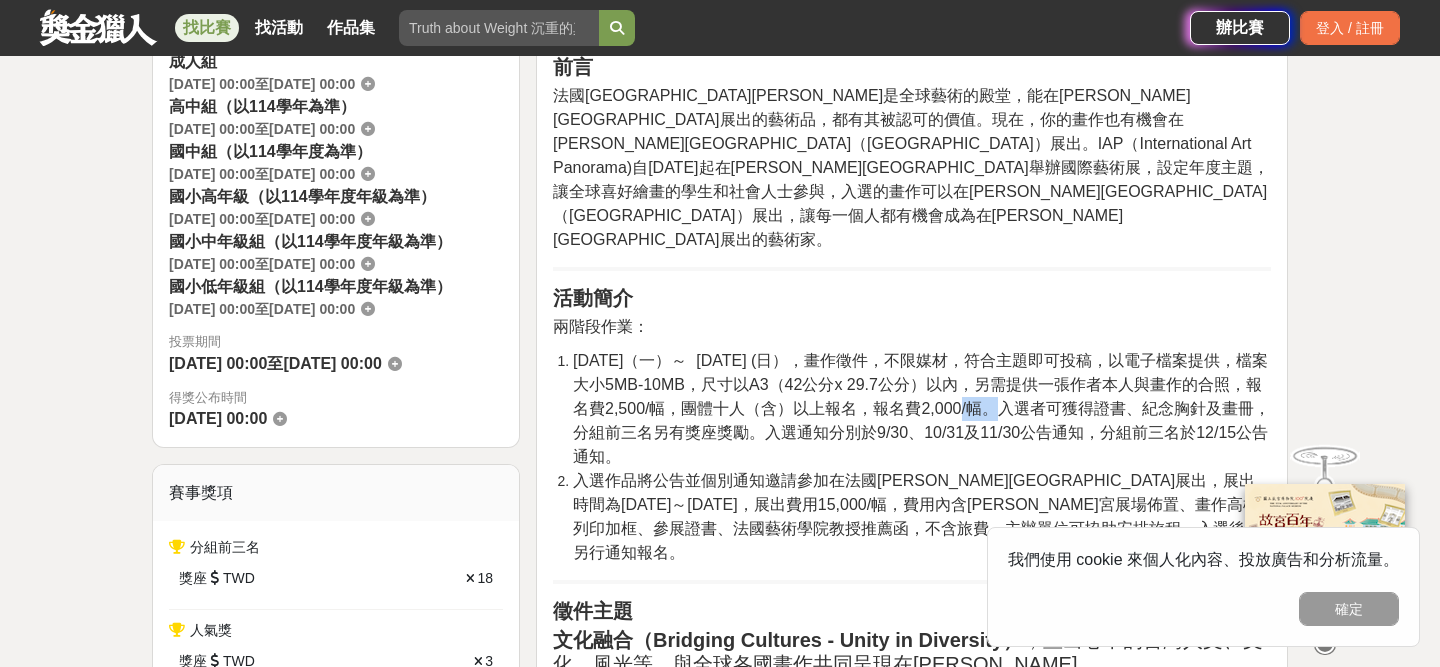 click on "[DATE]（一）～  [DATE] (日），畫作徵件，不限媒材，符合主題即可投稿，以電子檔案提供，檔案大小5MB-10MB，尺寸以A3（42公分x 29.7公分）以內，另需提供一張作者本人與畫作的合照，報名費2,500/幅，團體十人（含）以上報名，報名費2,000/幅。入選者可獲得證書、紀念胸針及畫冊，分組前三名另有獎座獎勵。入選通知分別於9/30、10/31及11/30公告通知，分組前三名於12/15公告通知。" at bounding box center [922, 409] 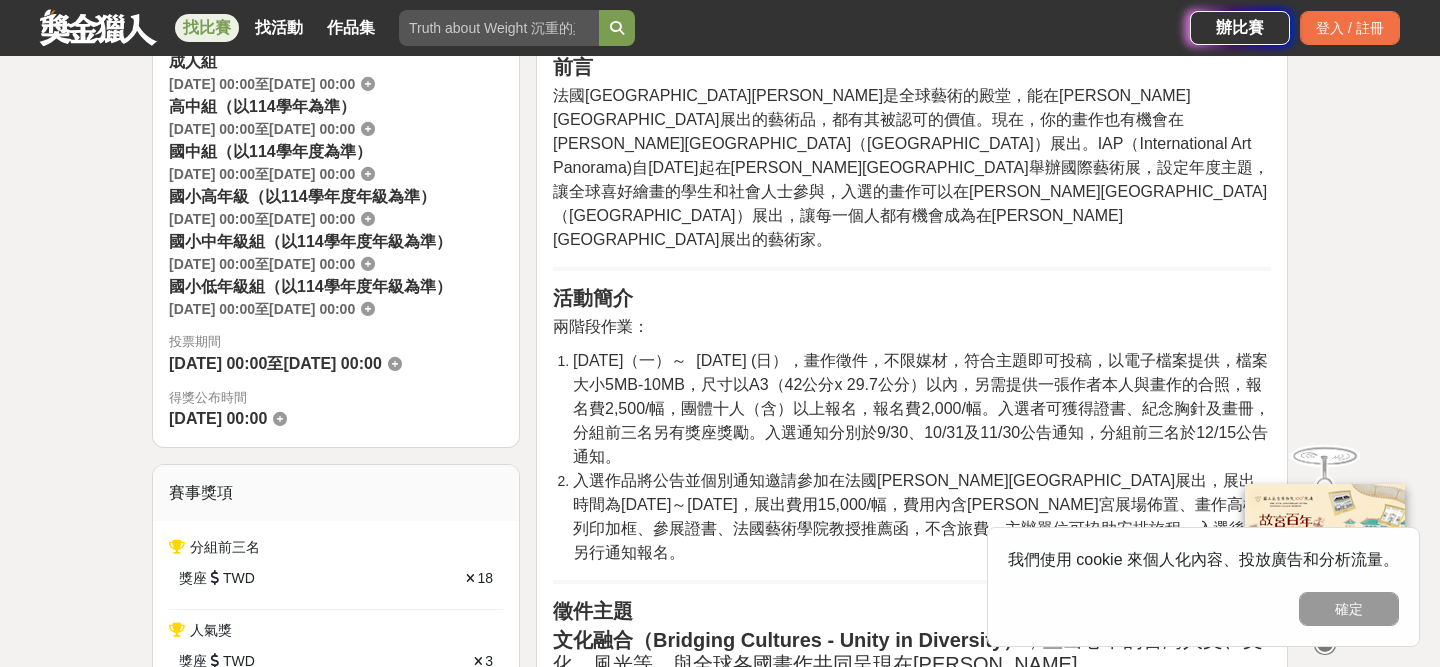 click on "[DATE]（一）～  [DATE] (日），畫作徵件，不限媒材，符合主題即可投稿，以電子檔案提供，檔案大小5MB-10MB，尺寸以A3（42公分x 29.7公分）以內，另需提供一張作者本人與畫作的合照，報名費2,500/幅，團體十人（含）以上報名，報名費2,000/幅。入選者可獲得證書、紀念胸針及畫冊，分組前三名另有獎座獎勵。入選通知分別於9/30、10/31及11/30公告通知，分組前三名於12/15公告通知。" at bounding box center [922, 409] 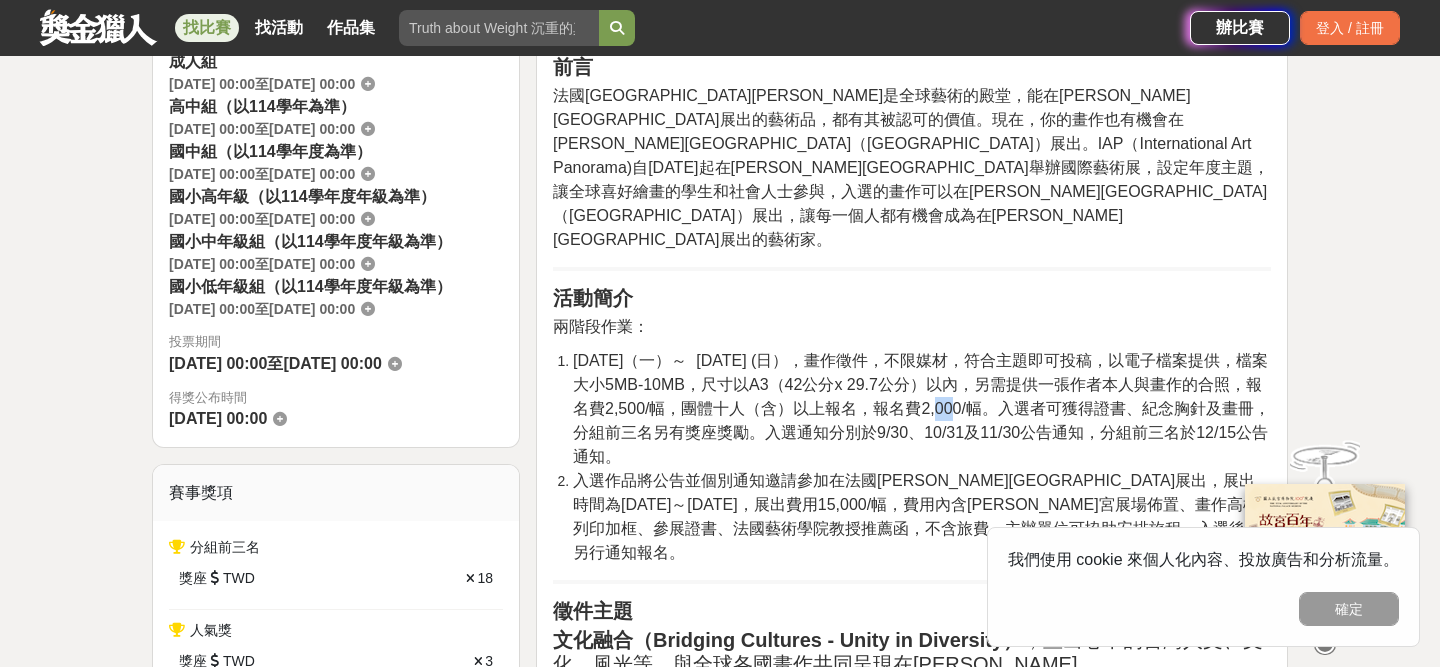 click on "[DATE]（一）～  [DATE] (日），畫作徵件，不限媒材，符合主題即可投稿，以電子檔案提供，檔案大小5MB-10MB，尺寸以A3（42公分x 29.7公分）以內，另需提供一張作者本人與畫作的合照，報名費2,500/幅，團體十人（含）以上報名，報名費2,000/幅。入選者可獲得證書、紀念胸針及畫冊，分組前三名另有獎座獎勵。入選通知分別於9/30、10/31及11/30公告通知，分組前三名於12/15公告通知。" at bounding box center (922, 409) 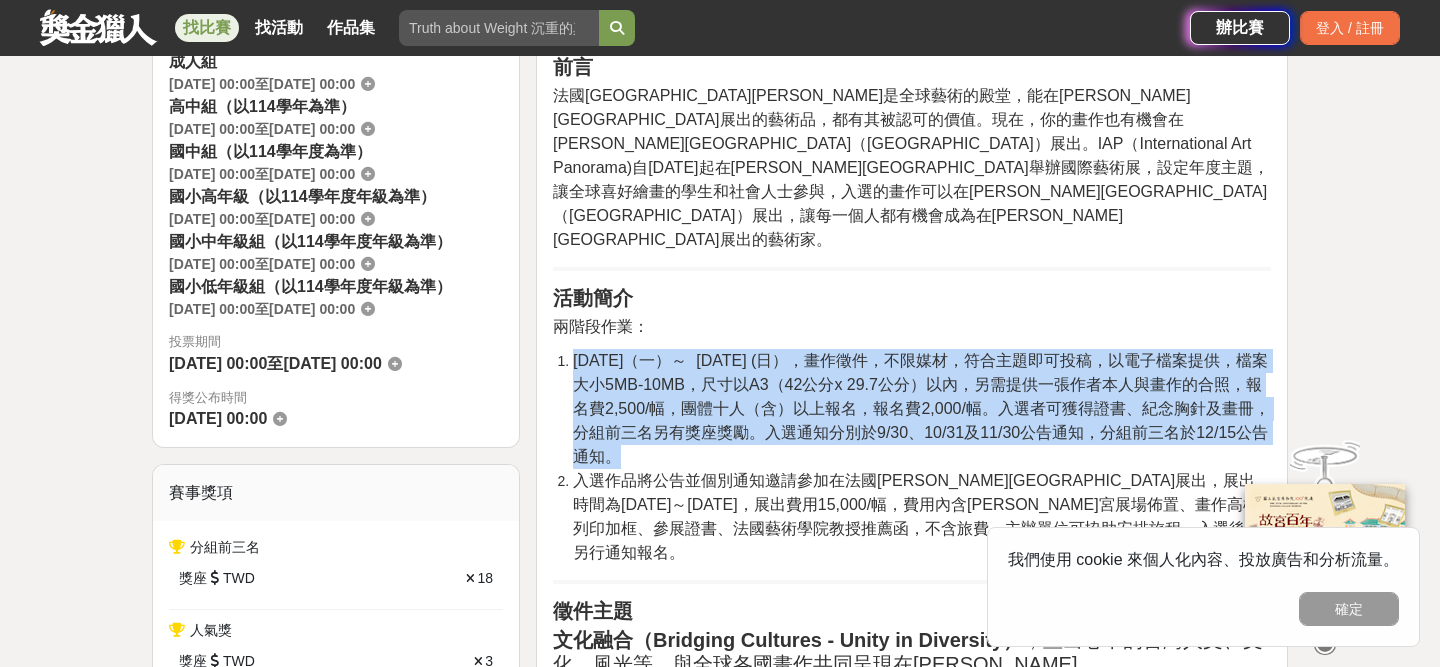 click on "[DATE]（一）～  [DATE] (日），畫作徵件，不限媒材，符合主題即可投稿，以電子檔案提供，檔案大小5MB-10MB，尺寸以A3（42公分x 29.7公分）以內，另需提供一張作者本人與畫作的合照，報名費2,500/幅，團體十人（含）以上報名，報名費2,000/幅。入選者可獲得證書、紀念胸針及畫冊，分組前三名另有獎座獎勵。入選通知分別於9/30、10/31及11/30公告通知，分組前三名於12/15公告通知。" at bounding box center (921, 408) 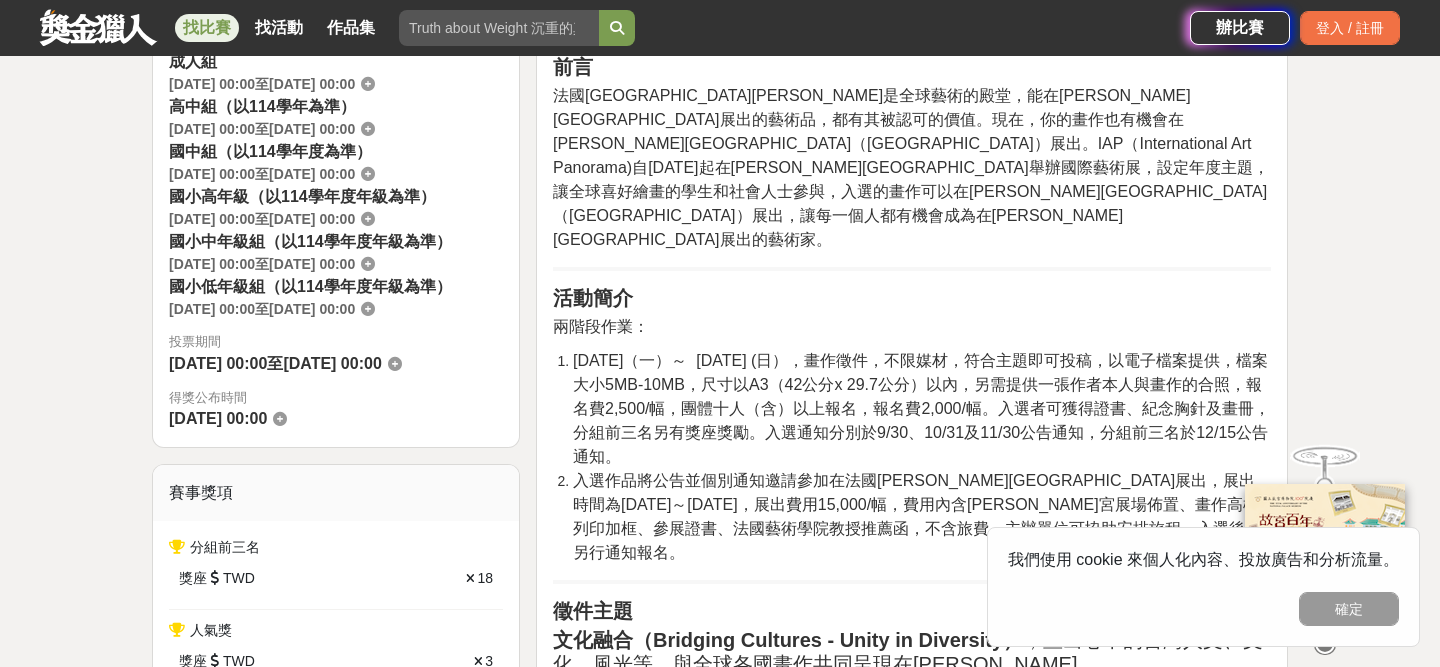 click on "[DATE]（一）～  [DATE] (日），畫作徵件，不限媒材，符合主題即可投稿，以電子檔案提供，檔案大小5MB-10MB，尺寸以A3（42公分x 29.7公分）以內，另需提供一張作者本人與畫作的合照，報名費2,500/幅，團體十人（含）以上報名，報名費2,000/幅。入選者可獲得證書、紀念胸針及畫冊，分組前三名另有獎座獎勵。入選通知分別於9/30、10/31及11/30公告通知，分組前三名於12/15公告通知。" at bounding box center (921, 408) 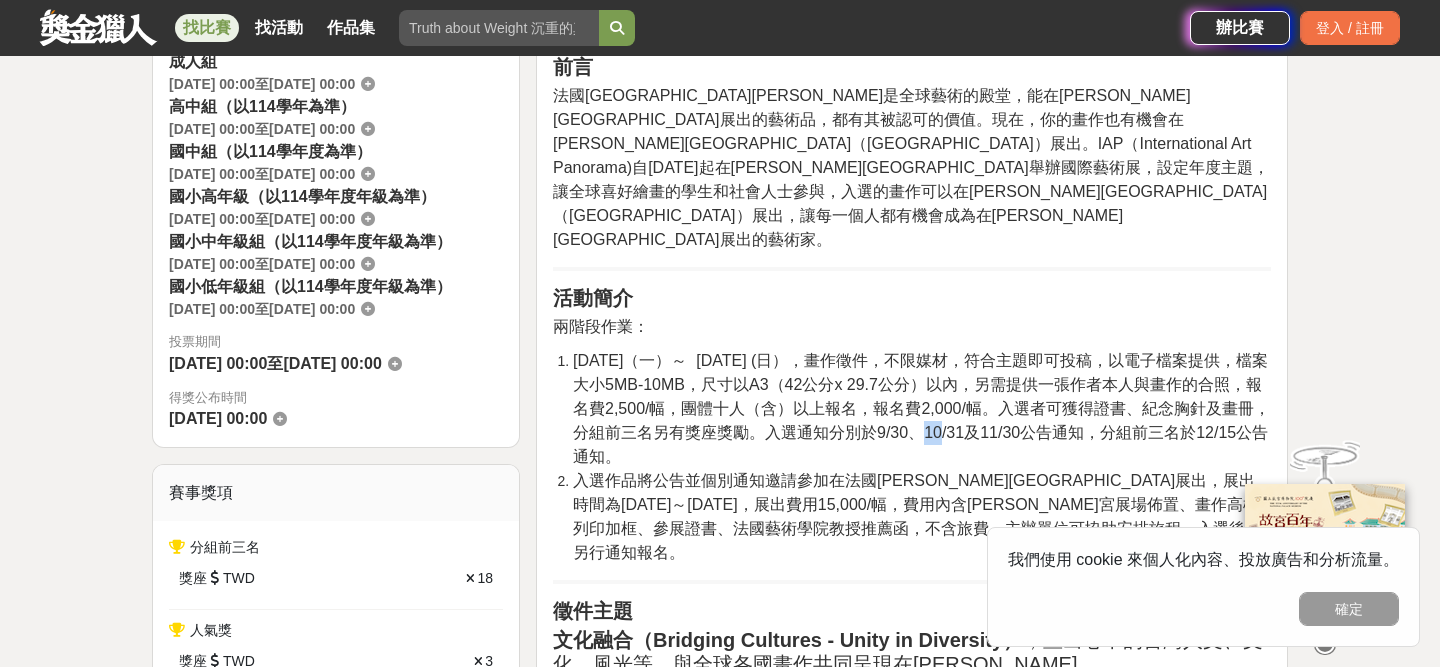 click on "[DATE]（一）～  [DATE] (日），畫作徵件，不限媒材，符合主題即可投稿，以電子檔案提供，檔案大小5MB-10MB，尺寸以A3（42公分x 29.7公分）以內，另需提供一張作者本人與畫作的合照，報名費2,500/幅，團體十人（含）以上報名，報名費2,000/幅。入選者可獲得證書、紀念胸針及畫冊，分組前三名另有獎座獎勵。入選通知分別於9/30、10/31及11/30公告通知，分組前三名於12/15公告通知。" at bounding box center (921, 408) 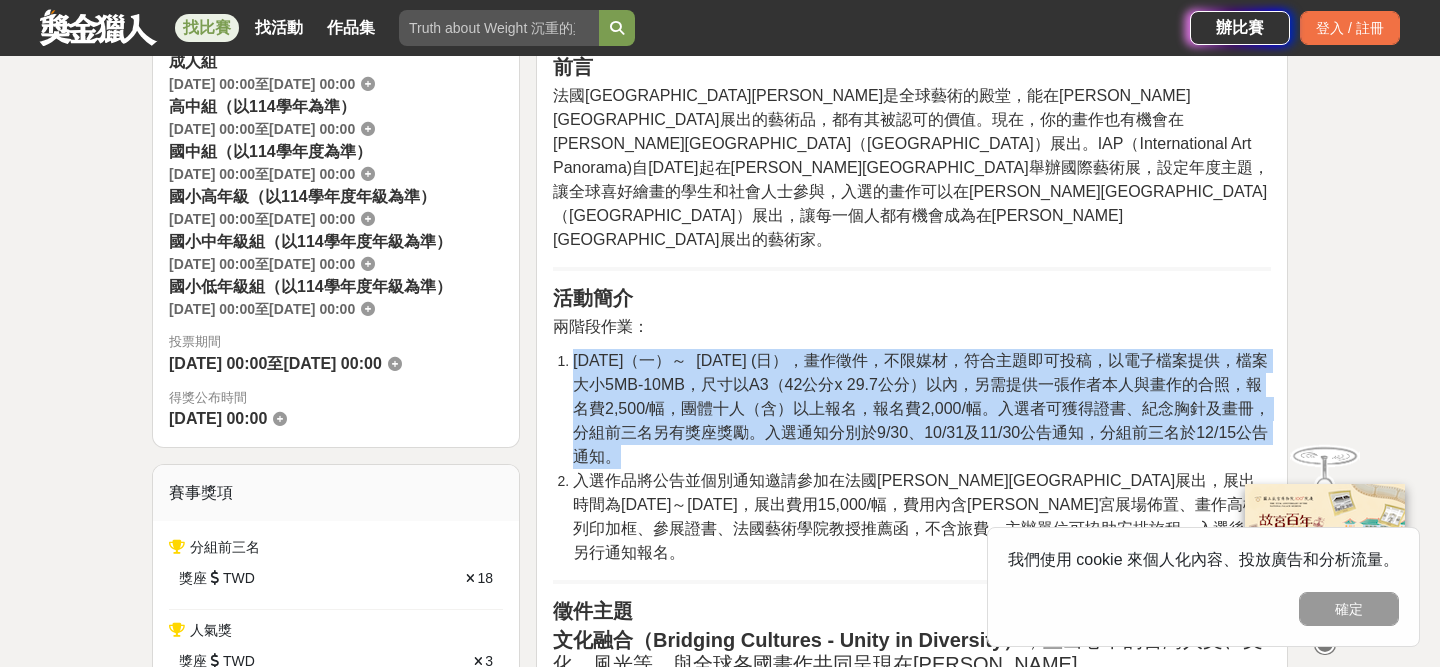 click on "入選作品將公告並個別通知邀請參加在法國[PERSON_NAME][GEOGRAPHIC_DATA]展出，展出時間為[DATE]～[DATE]，展出費用15,000/幅，費用內含[PERSON_NAME]宮展場佈置、畫作高檔列印加框、參展證書、法國藝術學院教授推薦函，不含旅費，主辦單位可協助安排旅程，入選後將另行通知報名。" at bounding box center [917, 516] 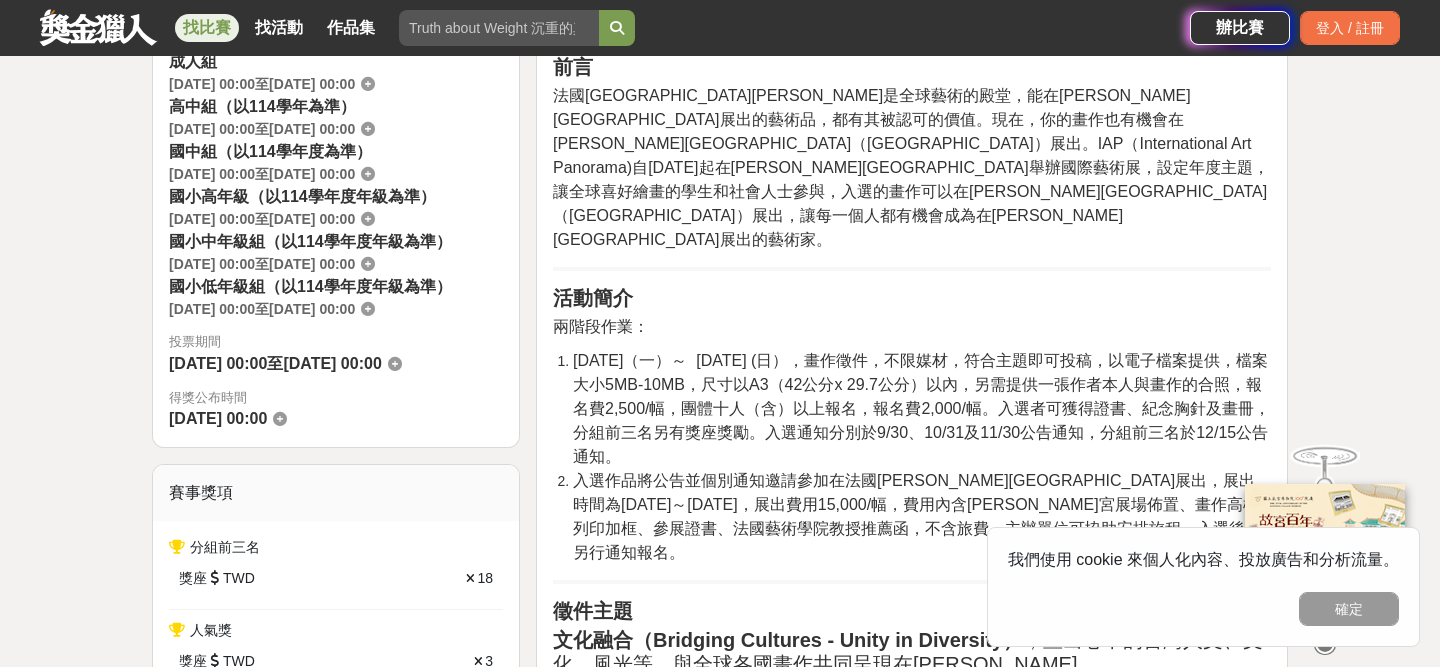 click on "入選作品將公告並個別通知邀請參加在法國[PERSON_NAME][GEOGRAPHIC_DATA]展出，展出時間為[DATE]～[DATE]，展出費用15,000/幅，費用內含[PERSON_NAME]宮展場佈置、畫作高檔列印加框、參展證書、法國藝術學院教授推薦函，不含旅費，主辦單位可協助安排旅程，入選後將另行通知報名。" at bounding box center [922, 517] 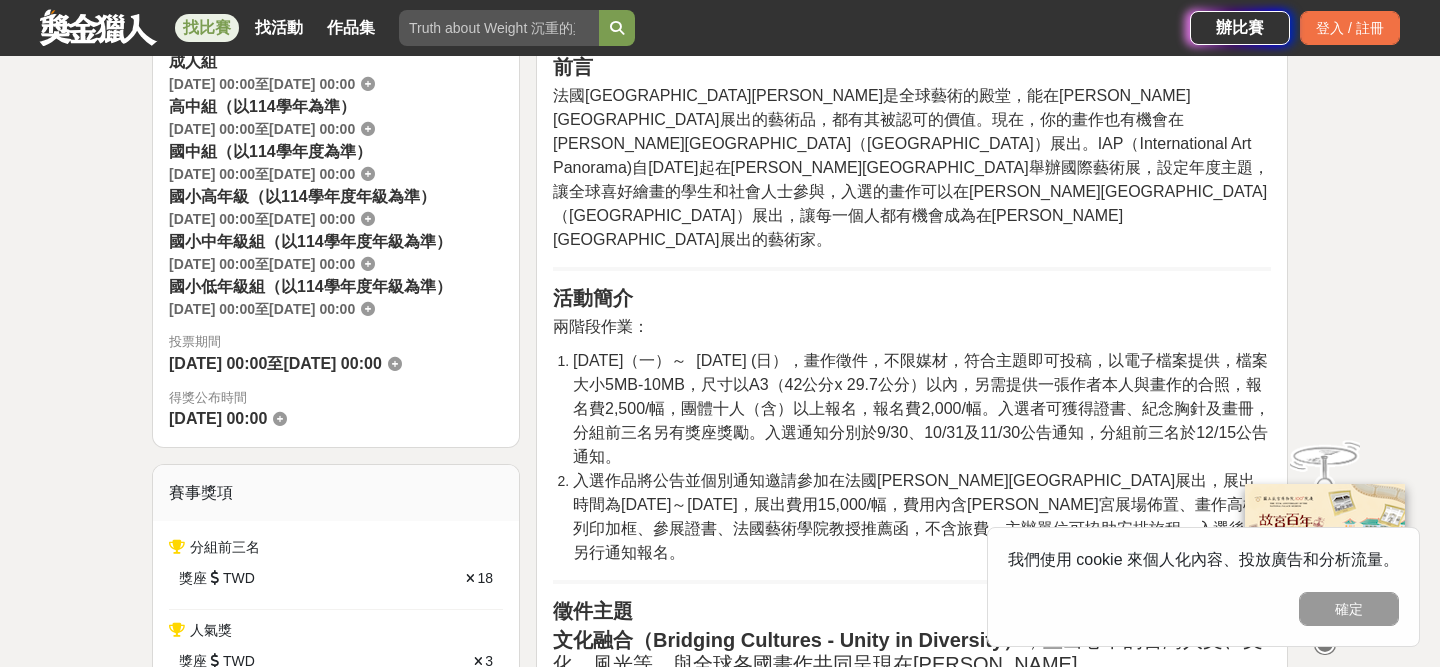 click on "入選作品將公告並個別通知邀請參加在法國[PERSON_NAME][GEOGRAPHIC_DATA]展出，展出時間為[DATE]～[DATE]，展出費用15,000/幅，費用內含[PERSON_NAME]宮展場佈置、畫作高檔列印加框、參展證書、法國藝術學院教授推薦函，不含旅費，主辦單位可協助安排旅程，入選後將另行通知報名。" at bounding box center [922, 517] 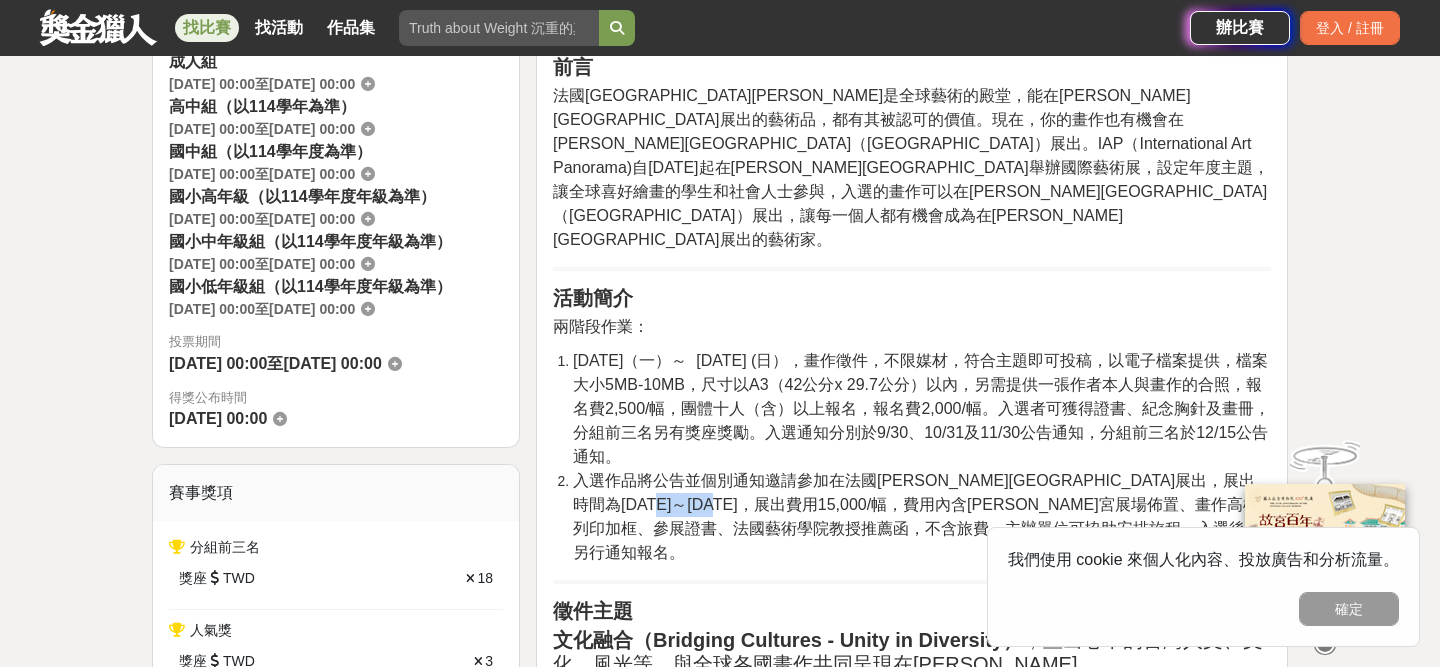 click on "入選作品將公告並個別通知邀請參加在法國[PERSON_NAME][GEOGRAPHIC_DATA]展出，展出時間為[DATE]～[DATE]，展出費用15,000/幅，費用內含[PERSON_NAME]宮展場佈置、畫作高檔列印加框、參展證書、法國藝術學院教授推薦函，不含旅費，主辦單位可協助安排旅程，入選後將另行通知報名。" at bounding box center (917, 516) 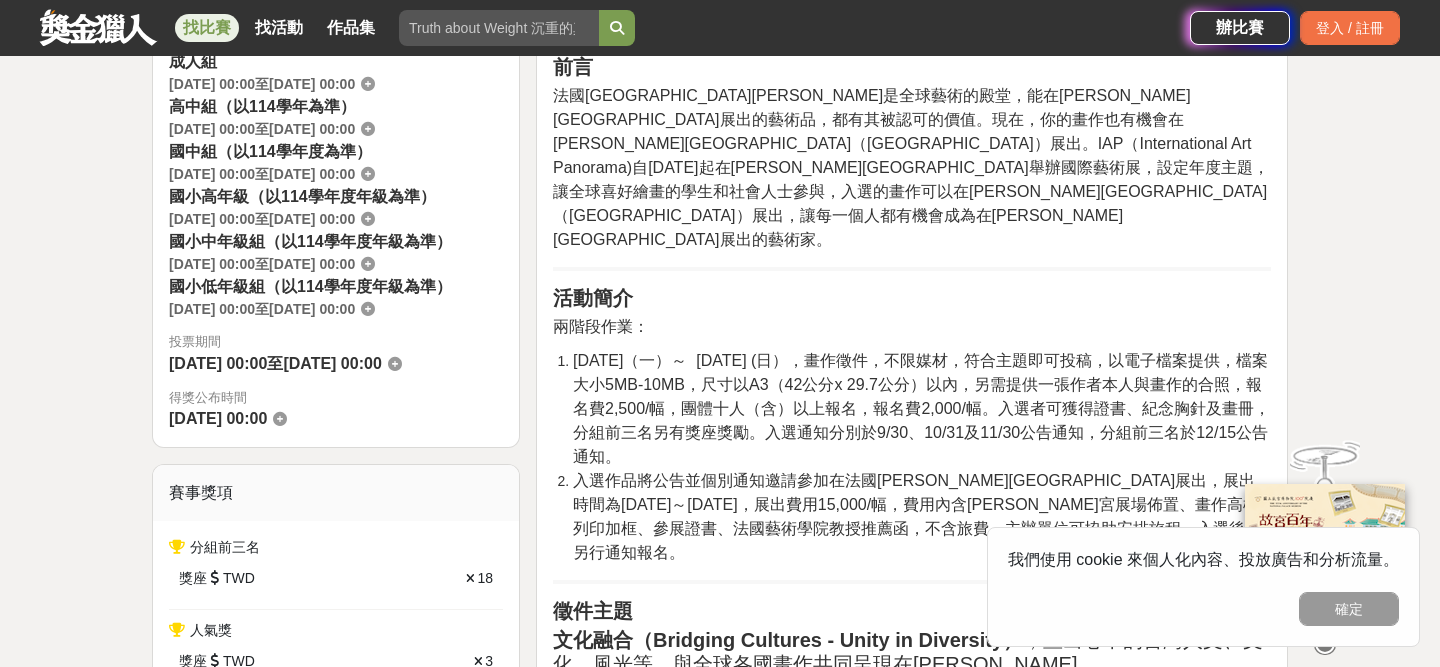 click on "入選作品將公告並個別通知邀請參加在法國[PERSON_NAME][GEOGRAPHIC_DATA]展出，展出時間為[DATE]～[DATE]，展出費用15,000/幅，費用內含[PERSON_NAME]宮展場佈置、畫作高檔列印加框、參展證書、法國藝術學院教授推薦函，不含旅費，主辦單位可協助安排旅程，入選後將另行通知報名。" at bounding box center [917, 516] 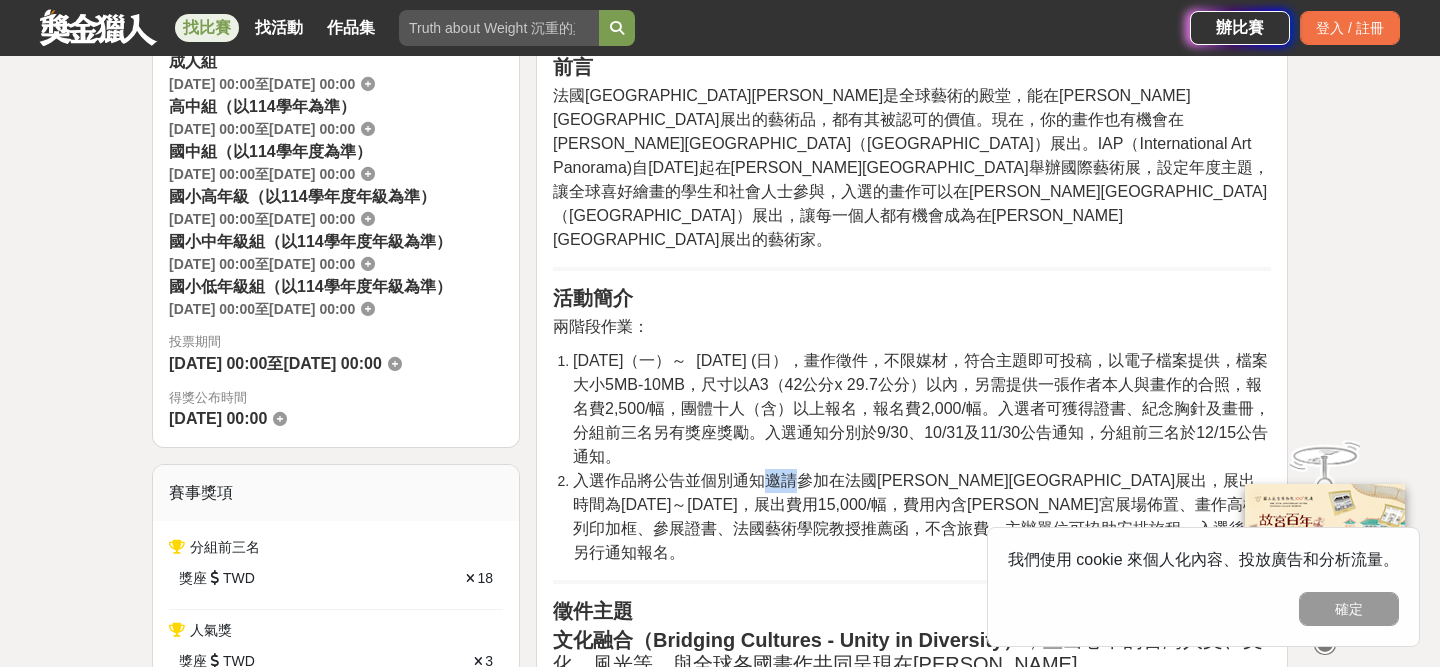 click on "入選作品將公告並個別通知邀請參加在法國[PERSON_NAME][GEOGRAPHIC_DATA]展出，展出時間為[DATE]～[DATE]，展出費用15,000/幅，費用內含[PERSON_NAME]宮展場佈置、畫作高檔列印加框、參展證書、法國藝術學院教授推薦函，不含旅費，主辦單位可協助安排旅程，入選後將另行通知報名。" at bounding box center (917, 516) 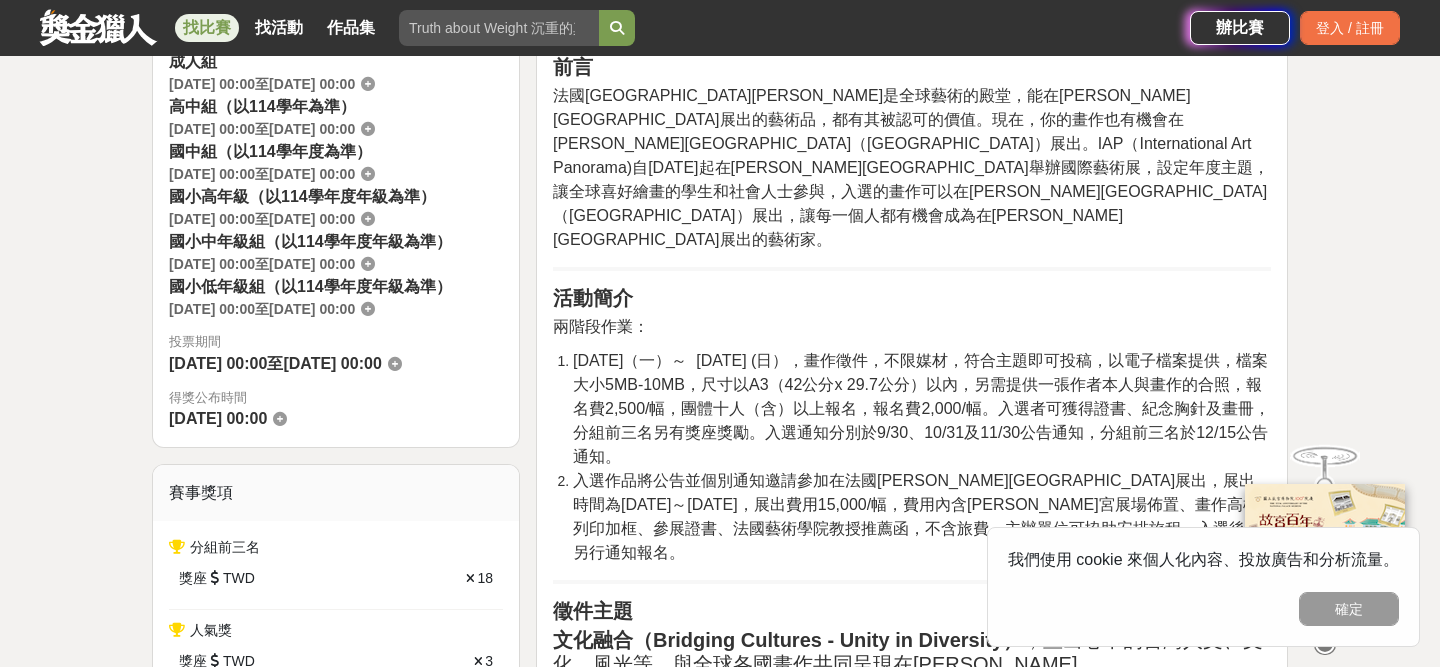 click on "[DATE]（一）～  [DATE] (日），畫作徵件，不限媒材，符合主題即可投稿，以電子檔案提供，檔案大小5MB-10MB，尺寸以A3（42公分x 29.7公分）以內，另需提供一張作者本人與畫作的合照，報名費2,500/幅，團體十人（含）以上報名，報名費2,000/幅。入選者可獲得證書、紀念胸針及畫冊，分組前三名另有獎座獎勵。入選通知分別於9/30、10/31及11/30公告通知，分組前三名於12/15公告通知。" at bounding box center (922, 409) 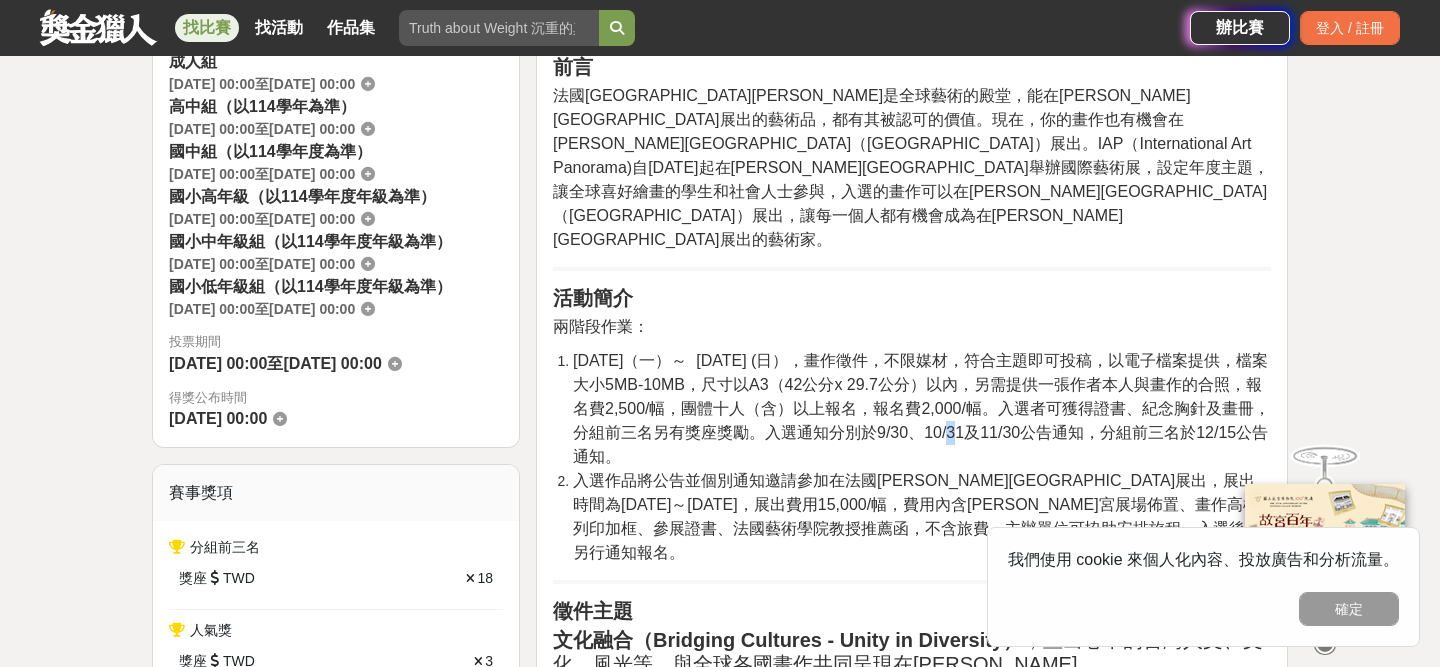click on "[DATE]（一）～  [DATE] (日），畫作徵件，不限媒材，符合主題即可投稿，以電子檔案提供，檔案大小5MB-10MB，尺寸以A3（42公分x 29.7公分）以內，另需提供一張作者本人與畫作的合照，報名費2,500/幅，團體十人（含）以上報名，報名費2,000/幅。入選者可獲得證書、紀念胸針及畫冊，分組前三名另有獎座獎勵。入選通知分別於9/30、10/31及11/30公告通知，分組前三名於12/15公告通知。" at bounding box center (921, 408) 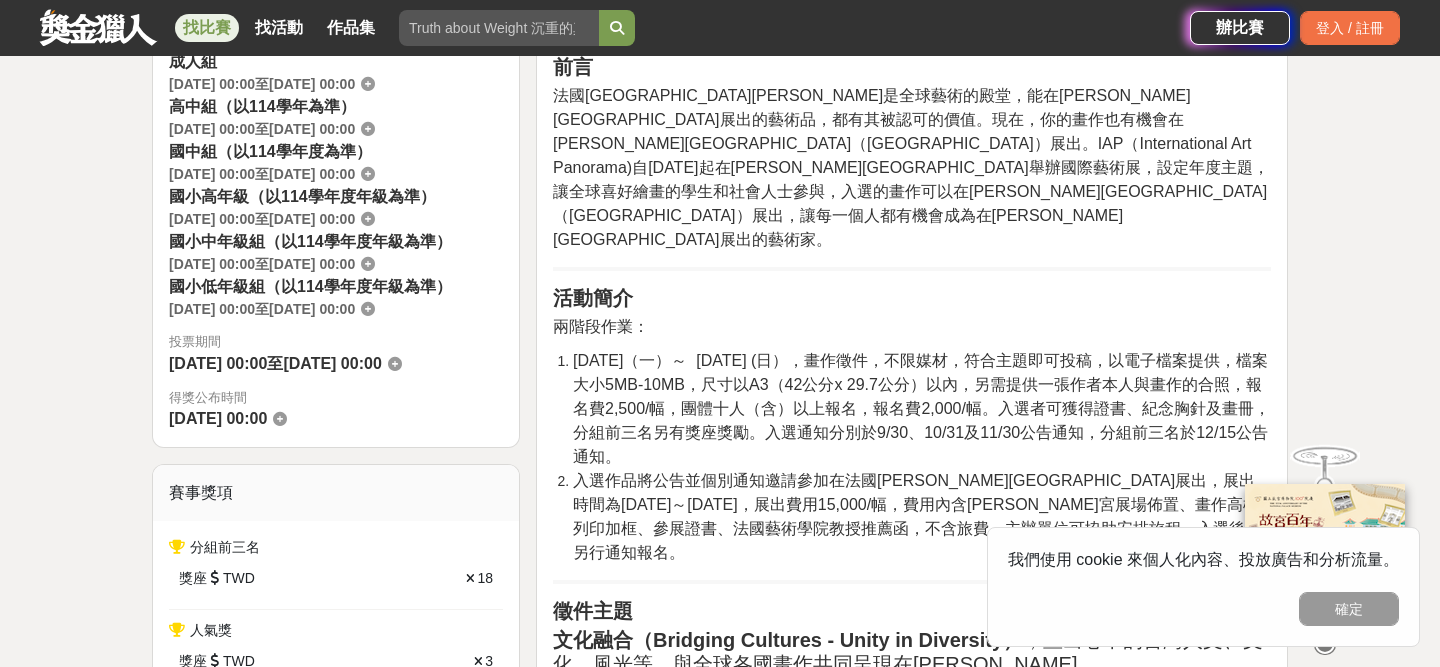 click on "[DATE]（一）～  [DATE] (日），畫作徵件，不限媒材，符合主題即可投稿，以電子檔案提供，檔案大小5MB-10MB，尺寸以A3（42公分x 29.7公分）以內，另需提供一張作者本人與畫作的合照，報名費2,500/幅，團體十人（含）以上報名，報名費2,000/幅。入選者可獲得證書、紀念胸針及畫冊，分組前三名另有獎座獎勵。入選通知分別於9/30、10/31及11/30公告通知，分組前三名於12/15公告通知。" at bounding box center [921, 408] 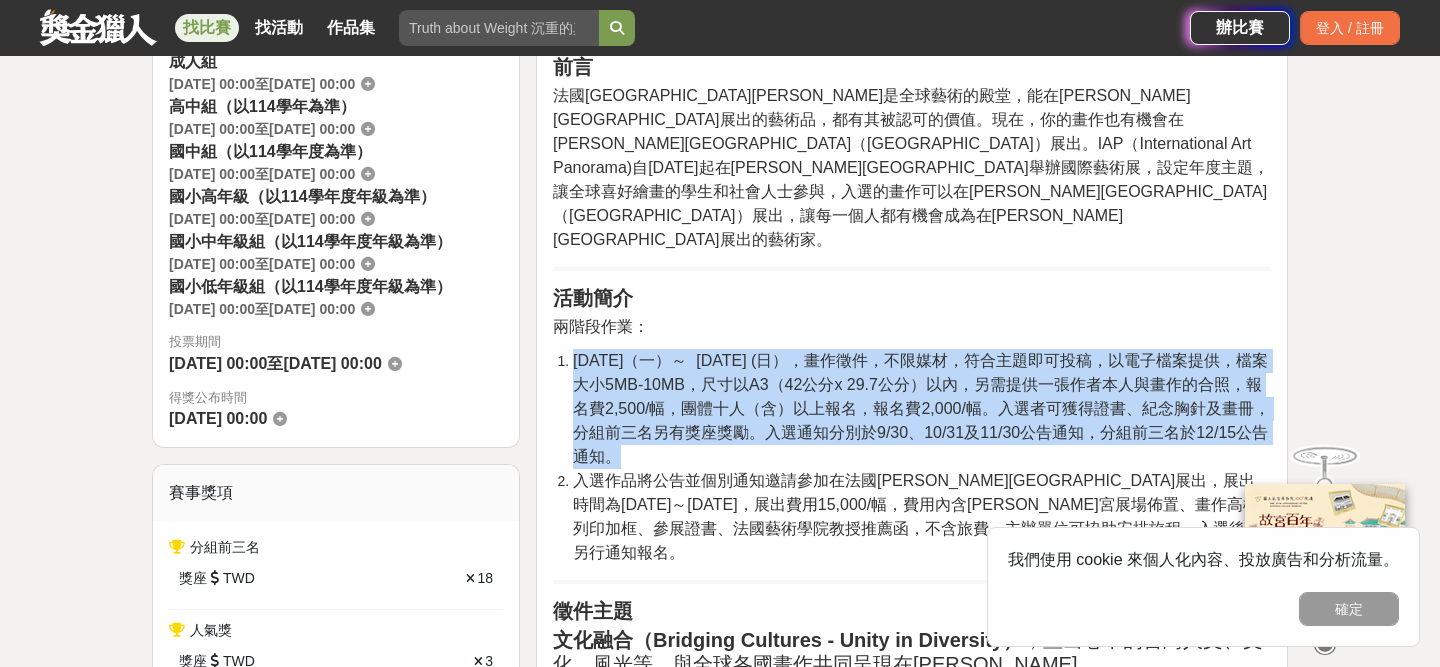 click on "[DATE]（一）～  [DATE] (日），畫作徵件，不限媒材，符合主題即可投稿，以電子檔案提供，檔案大小5MB-10MB，尺寸以A3（42公分x 29.7公分）以內，另需提供一張作者本人與畫作的合照，報名費2,500/幅，團體十人（含）以上報名，報名費2,000/幅。入選者可獲得證書、紀念胸針及畫冊，分組前三名另有獎座獎勵。入選通知分別於9/30、10/31及11/30公告通知，分組前三名於12/15公告通知。" at bounding box center [921, 408] 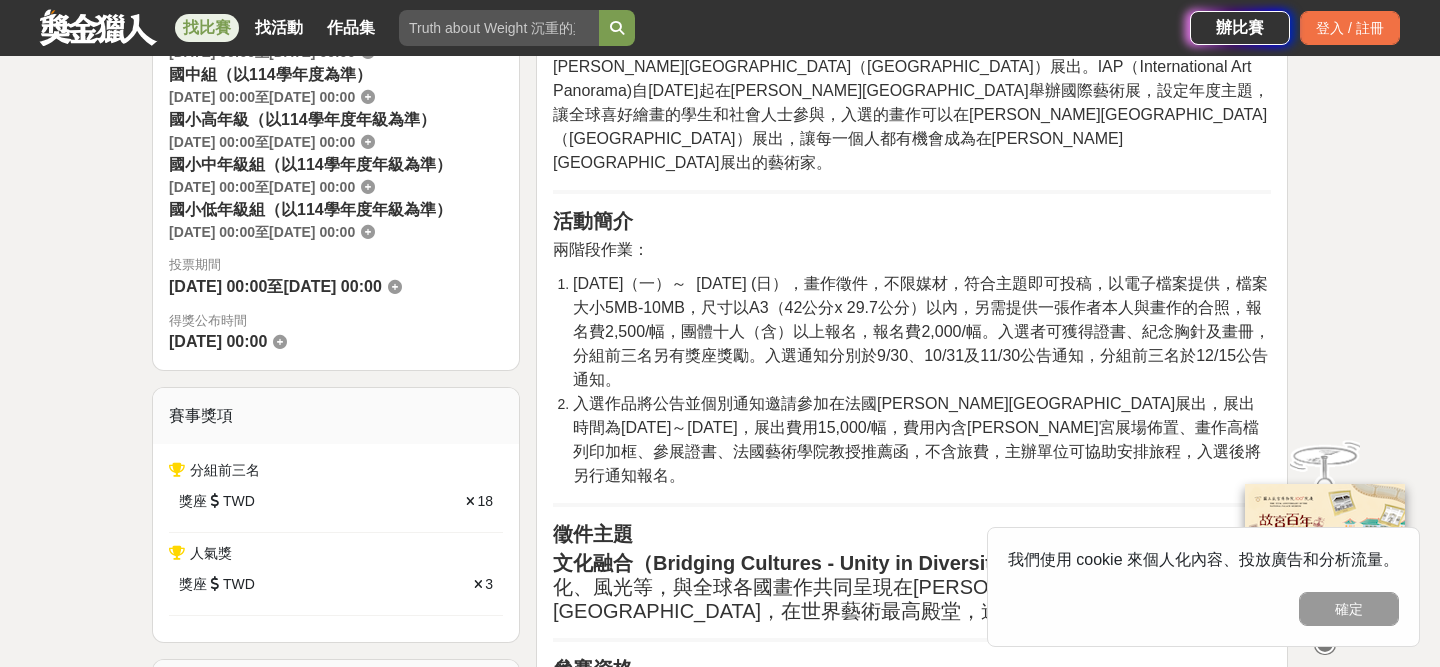 scroll, scrollTop: 717, scrollLeft: 0, axis: vertical 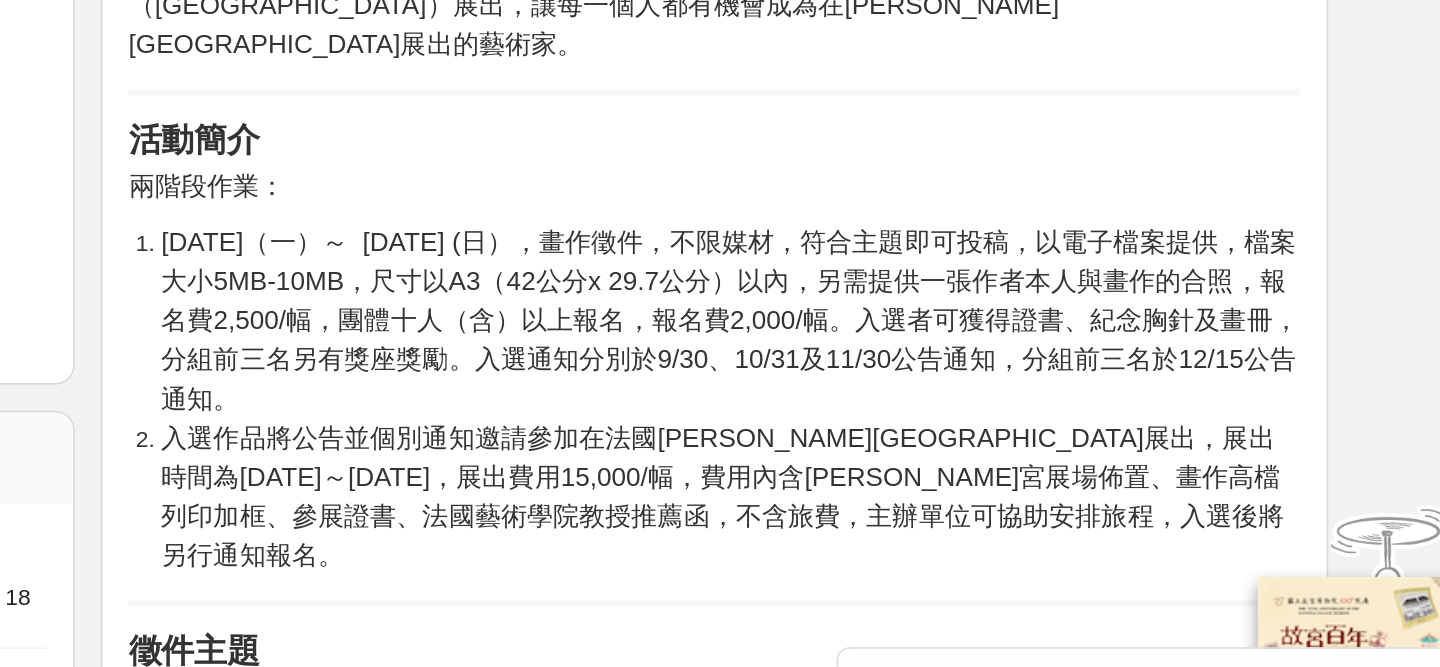 click on "[DATE]（一）～  [DATE] (日），畫作徵件，不限媒材，符合主題即可投稿，以電子檔案提供，檔案大小5MB-10MB，尺寸以A3（42公分x 29.7公分）以內，另需提供一張作者本人與畫作的合照，報名費2,500/幅，團體十人（含）以上報名，報名費2,000/幅。入選者可獲得證書、紀念胸針及畫冊，分組前三名另有獎座獎勵。入選通知分別於9/30、10/31及11/30公告通知，分組前三名於12/15公告通知。" at bounding box center (922, 327) 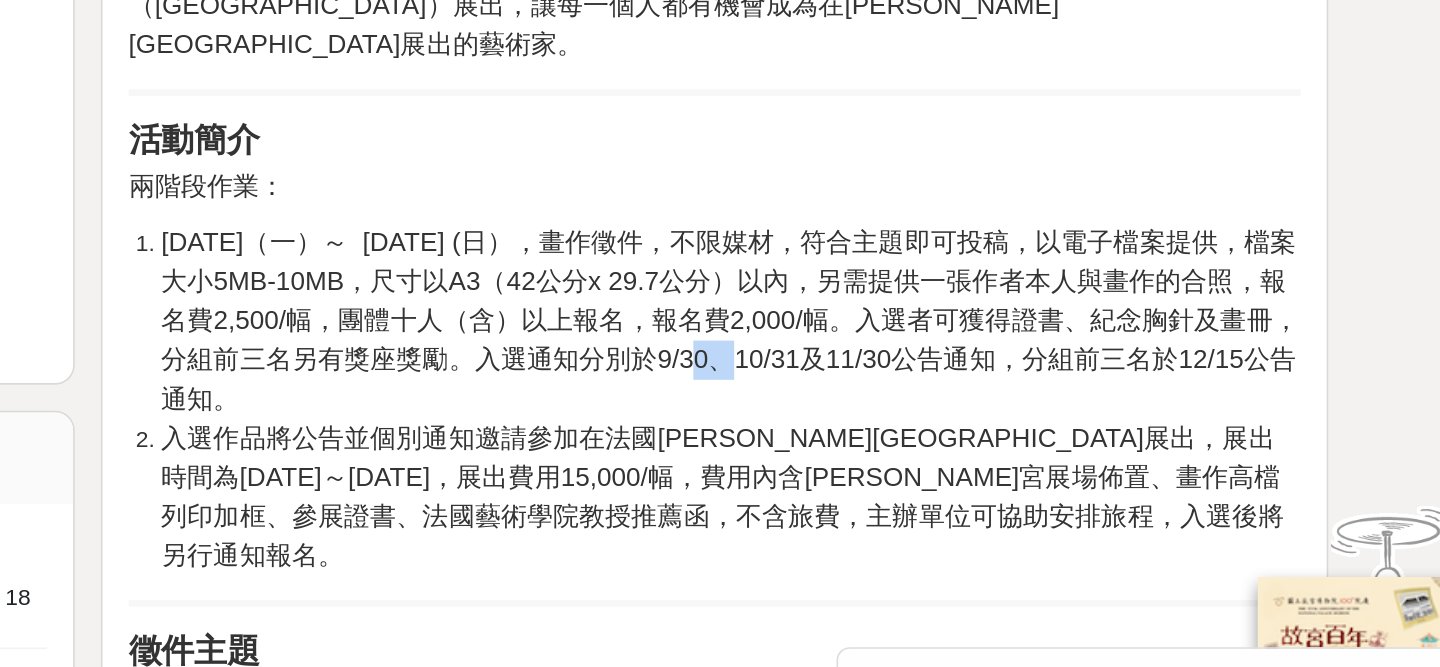 click on "[DATE]（一）～  [DATE] (日），畫作徵件，不限媒材，符合主題即可投稿，以電子檔案提供，檔案大小5MB-10MB，尺寸以A3（42公分x 29.7公分）以內，另需提供一張作者本人與畫作的合照，報名費2,500/幅，團體十人（含）以上報名，報名費2,000/幅。入選者可獲得證書、紀念胸針及畫冊，分組前三名另有獎座獎勵。入選通知分別於9/30、10/31及11/30公告通知，分組前三名於12/15公告通知。" at bounding box center [922, 327] 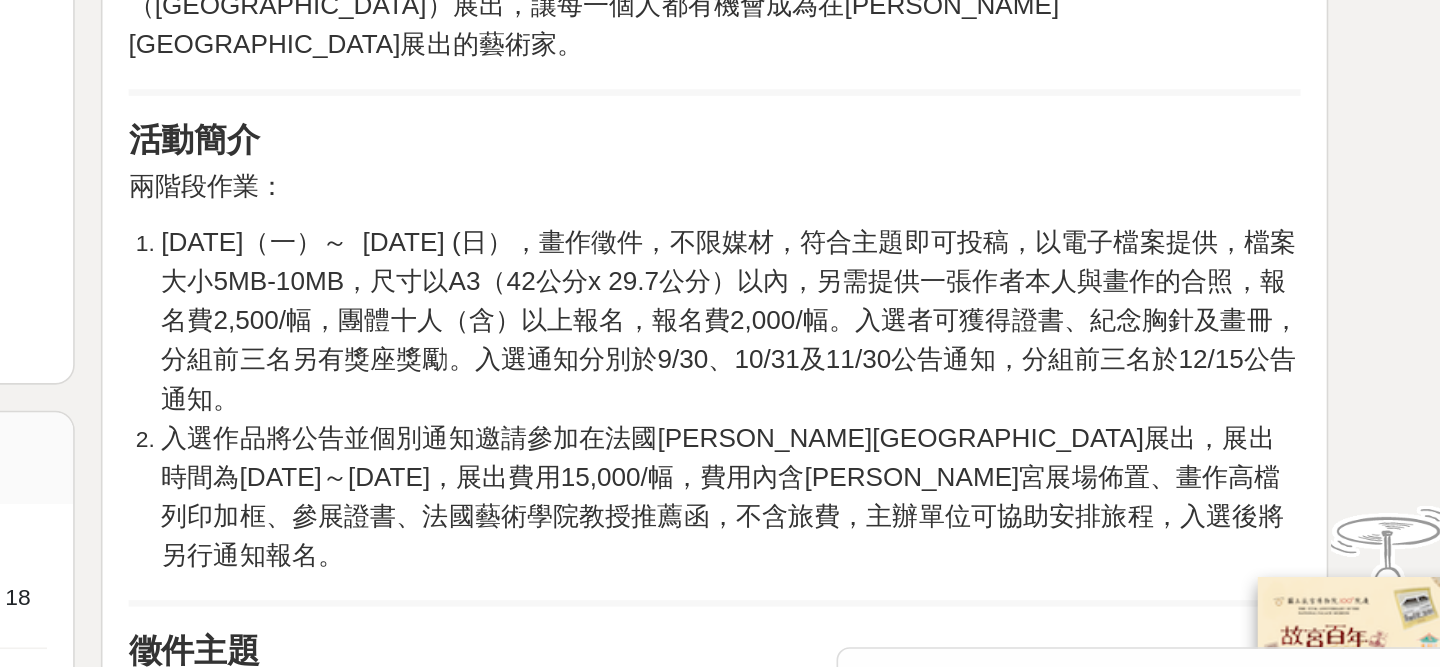 click on "[DATE]（一）～  [DATE] (日），畫作徵件，不限媒材，符合主題即可投稿，以電子檔案提供，檔案大小5MB-10MB，尺寸以A3（42公分x 29.7公分）以內，另需提供一張作者本人與畫作的合照，報名費2,500/幅，團體十人（含）以上報名，報名費2,000/幅。入選者可獲得證書、紀念胸針及畫冊，分組前三名另有獎座獎勵。入選通知分別於9/30、10/31及11/30公告通知，分組前三名於12/15公告通知。" at bounding box center (922, 327) 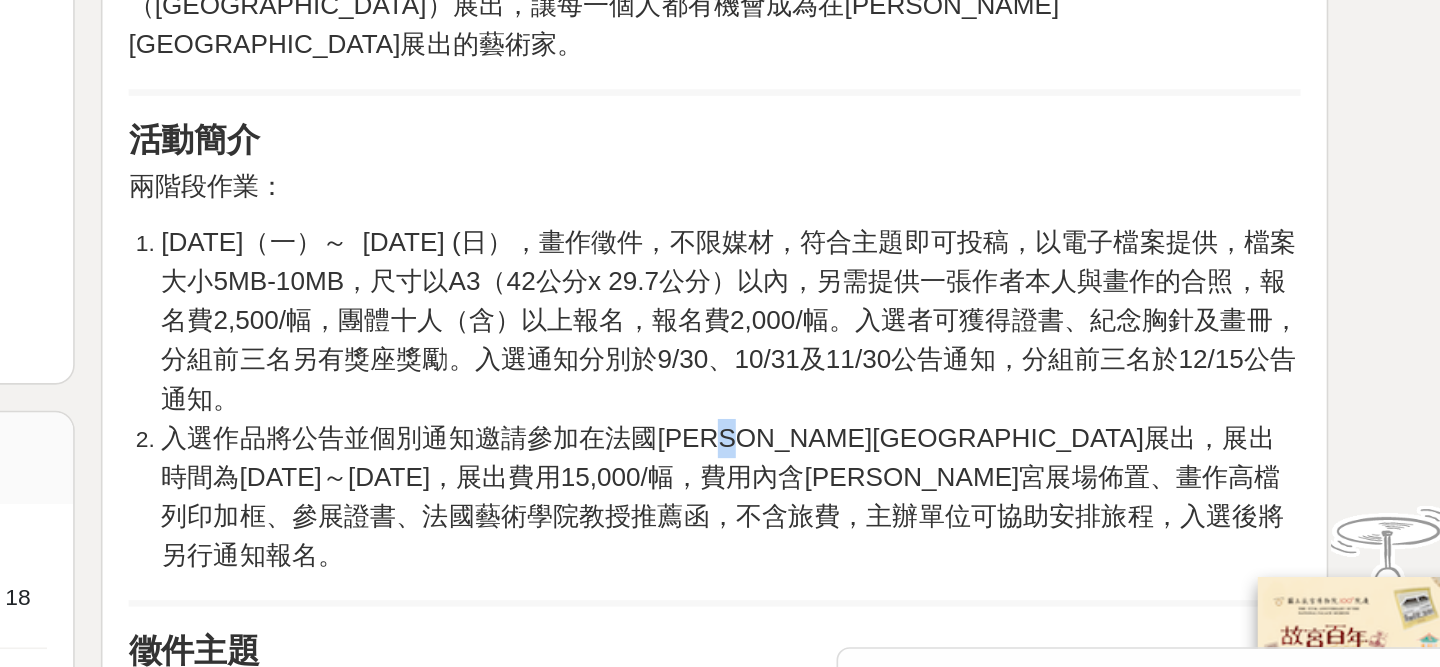 click on "[DATE]（一）～  [DATE] (日），畫作徵件，不限媒材，符合主題即可投稿，以電子檔案提供，檔案大小5MB-10MB，尺寸以A3（42公分x 29.7公分）以內，另需提供一張作者本人與畫作的合照，報名費2,500/幅，團體十人（含）以上報名，報名費2,000/幅。入選者可獲得證書、紀念胸針及畫冊，分組前三名另有獎座獎勵。入選通知分別於9/30、10/31及11/30公告通知，分組前三名於12/15公告通知。" at bounding box center (922, 327) 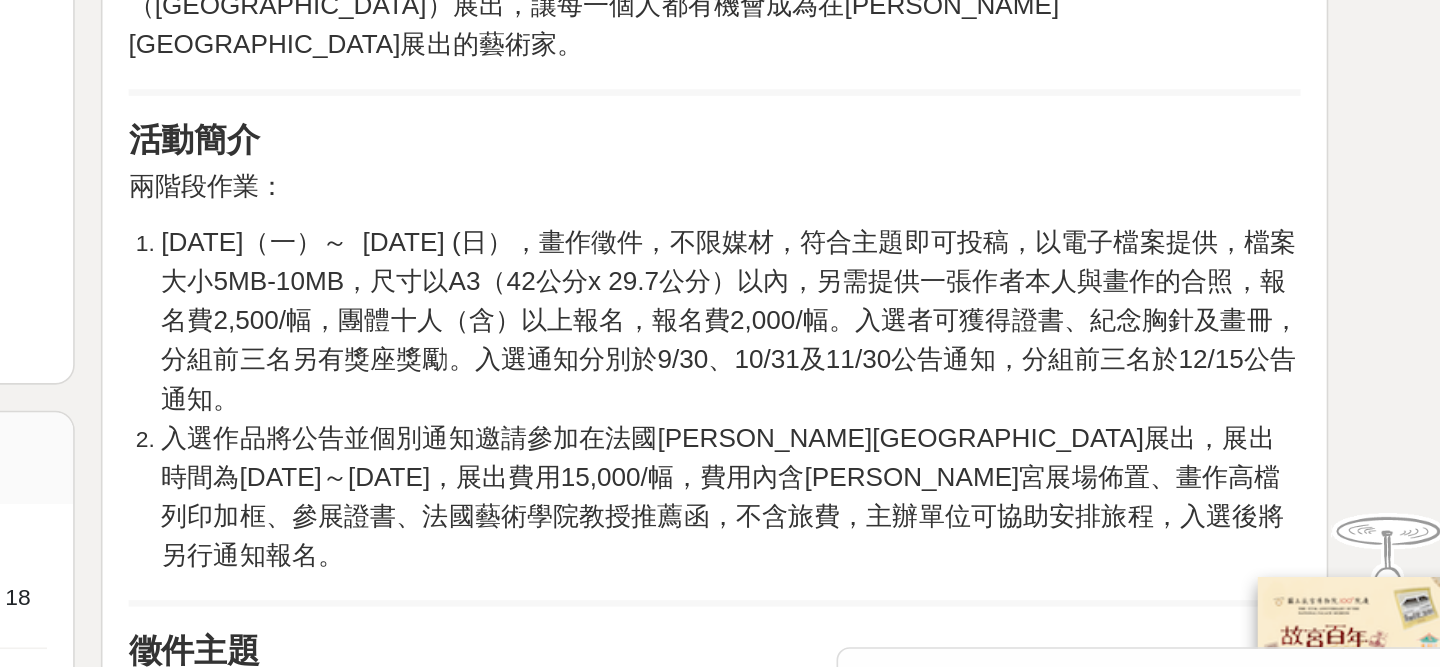 click on "入選作品將公告並個別通知邀請參加在法國[PERSON_NAME][GEOGRAPHIC_DATA]展出，展出時間為[DATE]～[DATE]，展出費用15,000/幅，費用內含[PERSON_NAME]宮展場佈置、畫作高檔列印加框、參展證書、法國藝術學院教授推薦函，不含旅費，主辦單位可協助安排旅程，入選後將另行通知報名。" at bounding box center (917, 434) 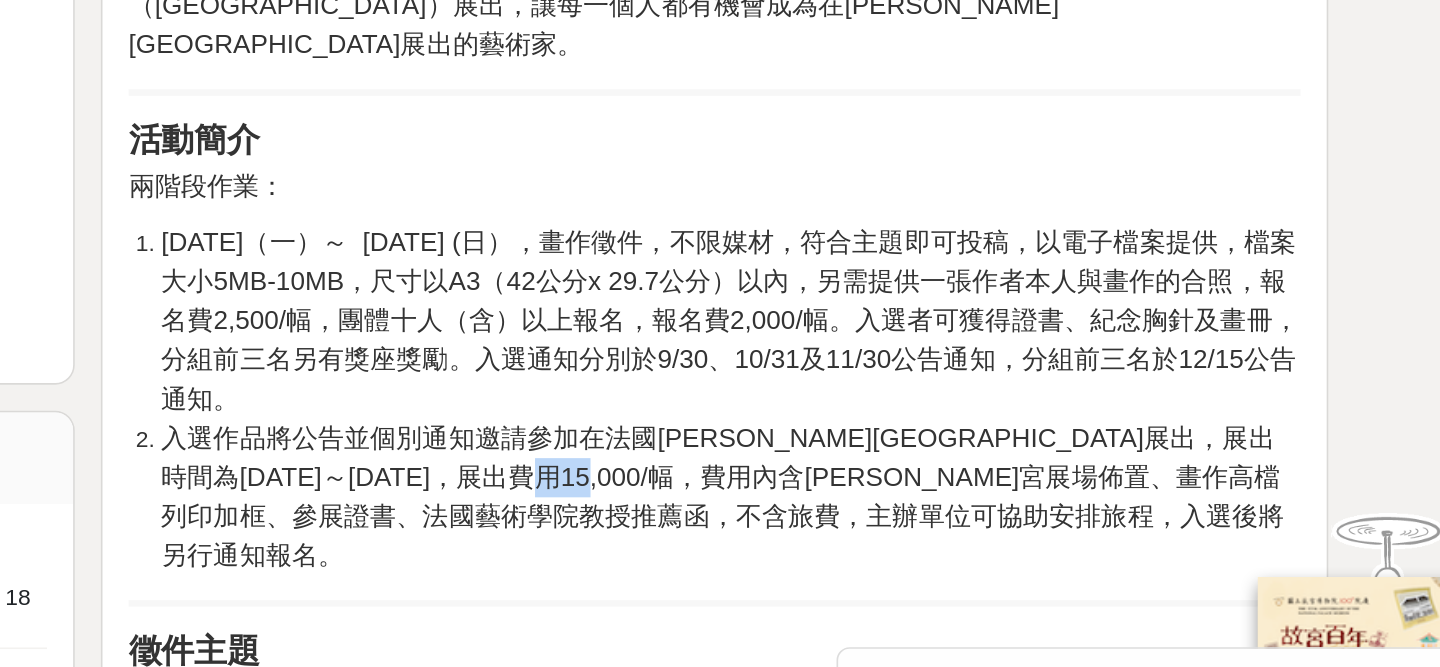 click on "入選作品將公告並個別通知邀請參加在法國[PERSON_NAME][GEOGRAPHIC_DATA]展出，展出時間為[DATE]～[DATE]，展出費用15,000/幅，費用內含[PERSON_NAME]宮展場佈置、畫作高檔列印加框、參展證書、法國藝術學院教授推薦函，不含旅費，主辦單位可協助安排旅程，入選後將另行通知報名。" at bounding box center [917, 434] 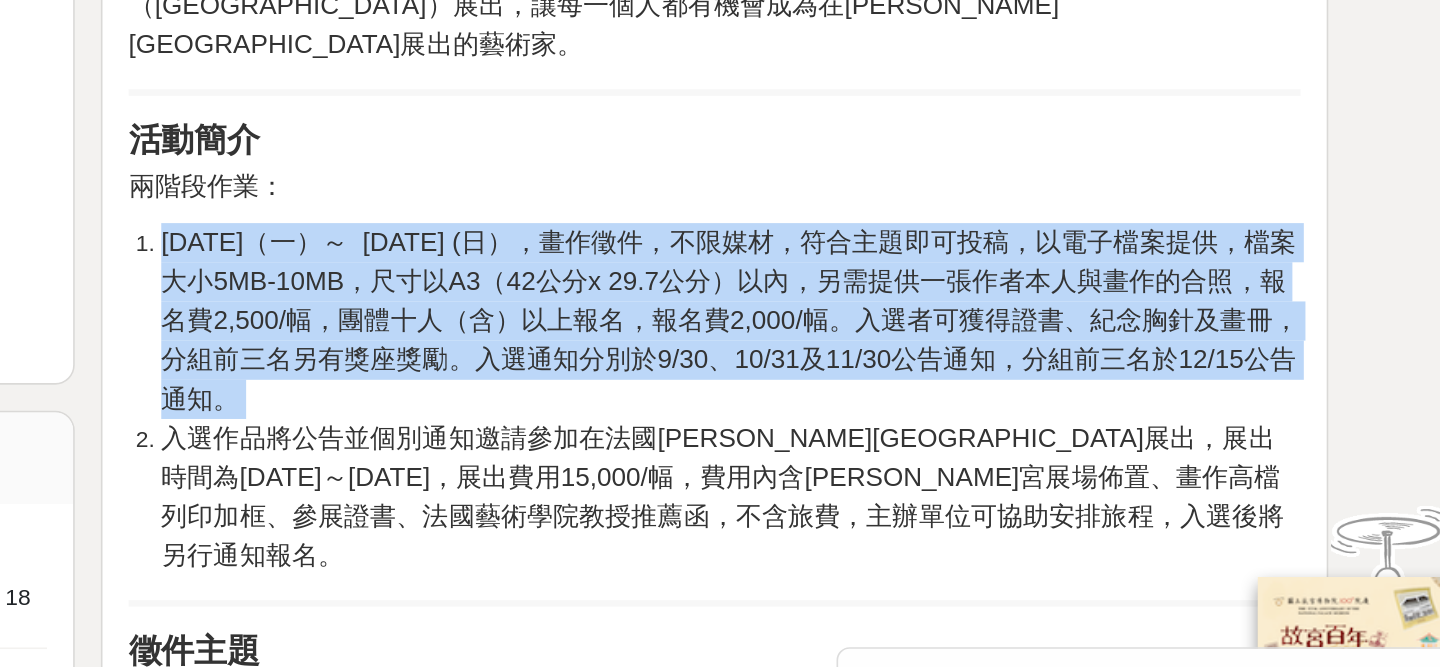 click on "入選作品將公告並個別通知邀請參加在法國[PERSON_NAME][GEOGRAPHIC_DATA]展出，展出時間為[DATE]～[DATE]，展出費用15,000/幅，費用內含[PERSON_NAME]宮展場佈置、畫作高檔列印加框、參展證書、法國藝術學院教授推薦函，不含旅費，主辦單位可協助安排旅程，入選後將另行通知報名。" at bounding box center (917, 434) 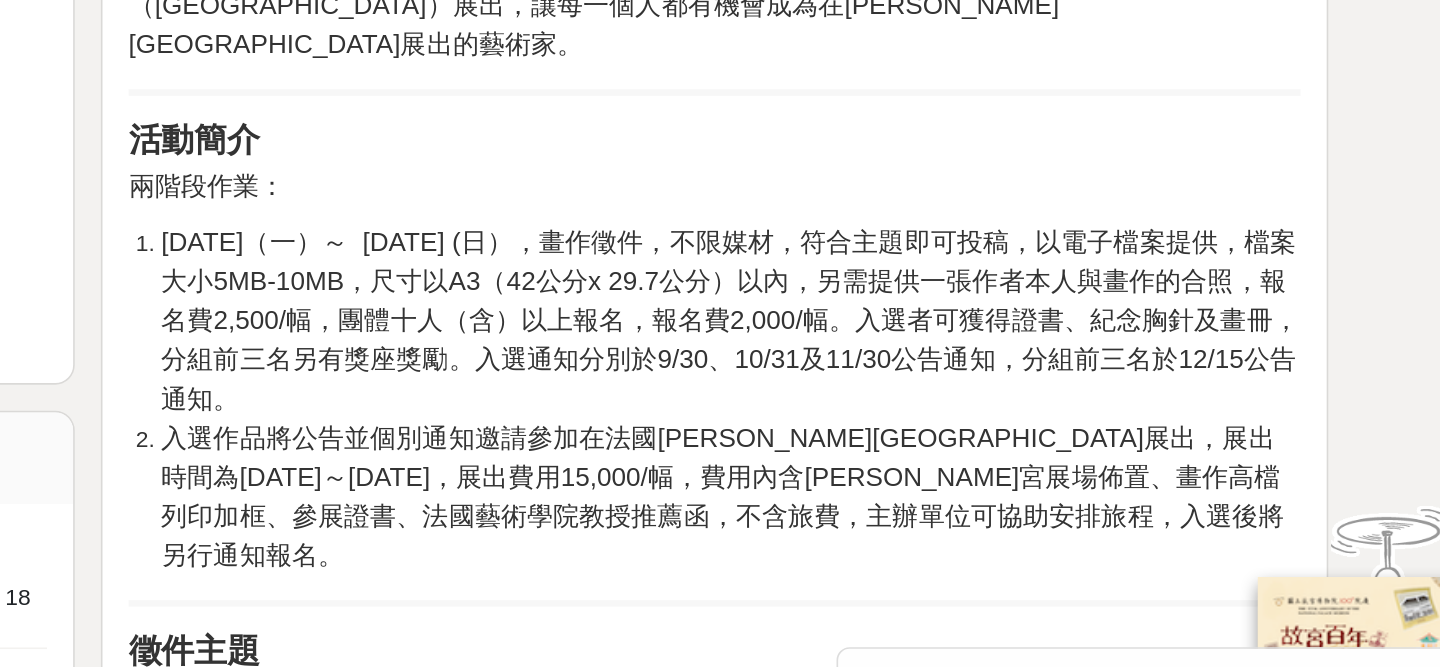 click on "入選作品將公告並個別通知邀請參加在法國[PERSON_NAME][GEOGRAPHIC_DATA]展出，展出時間為[DATE]～[DATE]，展出費用15,000/幅，費用內含[PERSON_NAME]宮展場佈置、畫作高檔列印加框、參展證書、法國藝術學院教授推薦函，不含旅費，主辦單位可協助安排旅程，入選後將另行通知報名。" at bounding box center (917, 434) 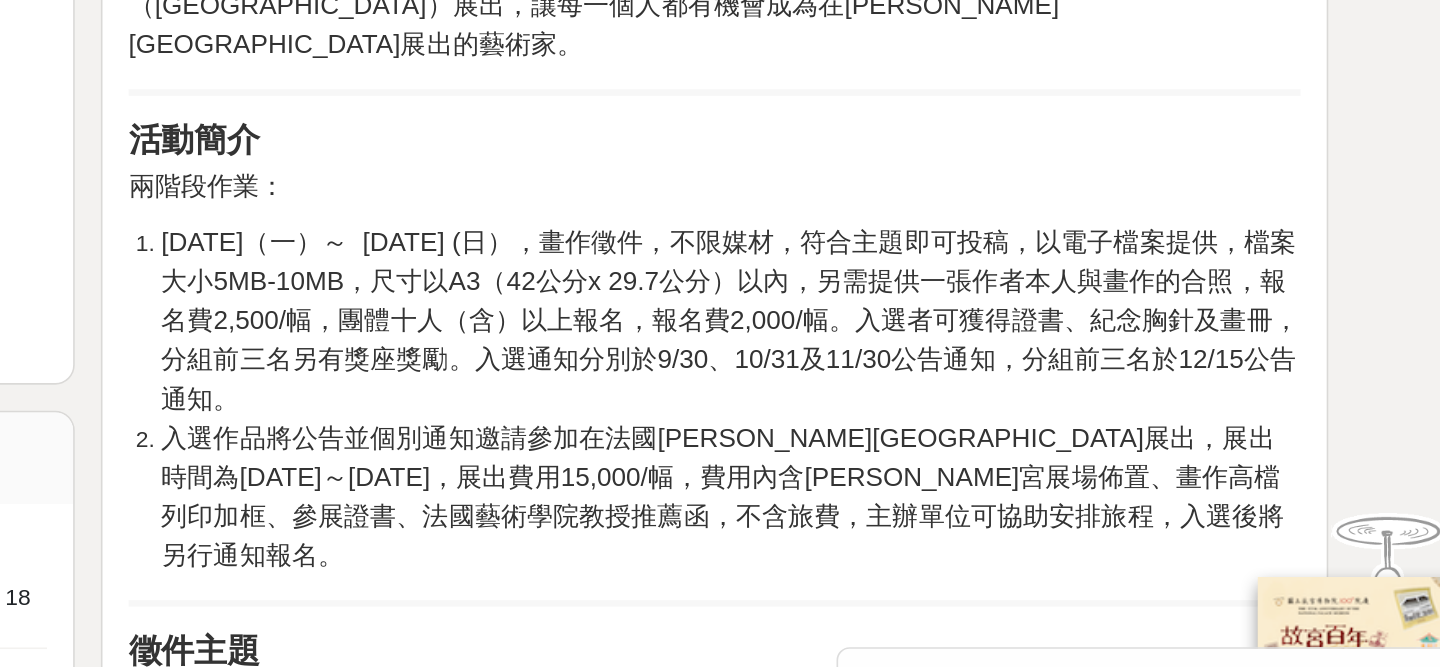 click on "入選作品將公告並個別通知邀請參加在法國[PERSON_NAME][GEOGRAPHIC_DATA]展出，展出時間為[DATE]～[DATE]，展出費用15,000/幅，費用內含[PERSON_NAME]宮展場佈置、畫作高檔列印加框、參展證書、法國藝術學院教授推薦函，不含旅費，主辦單位可協助安排旅程，入選後將另行通知報名。" at bounding box center (917, 434) 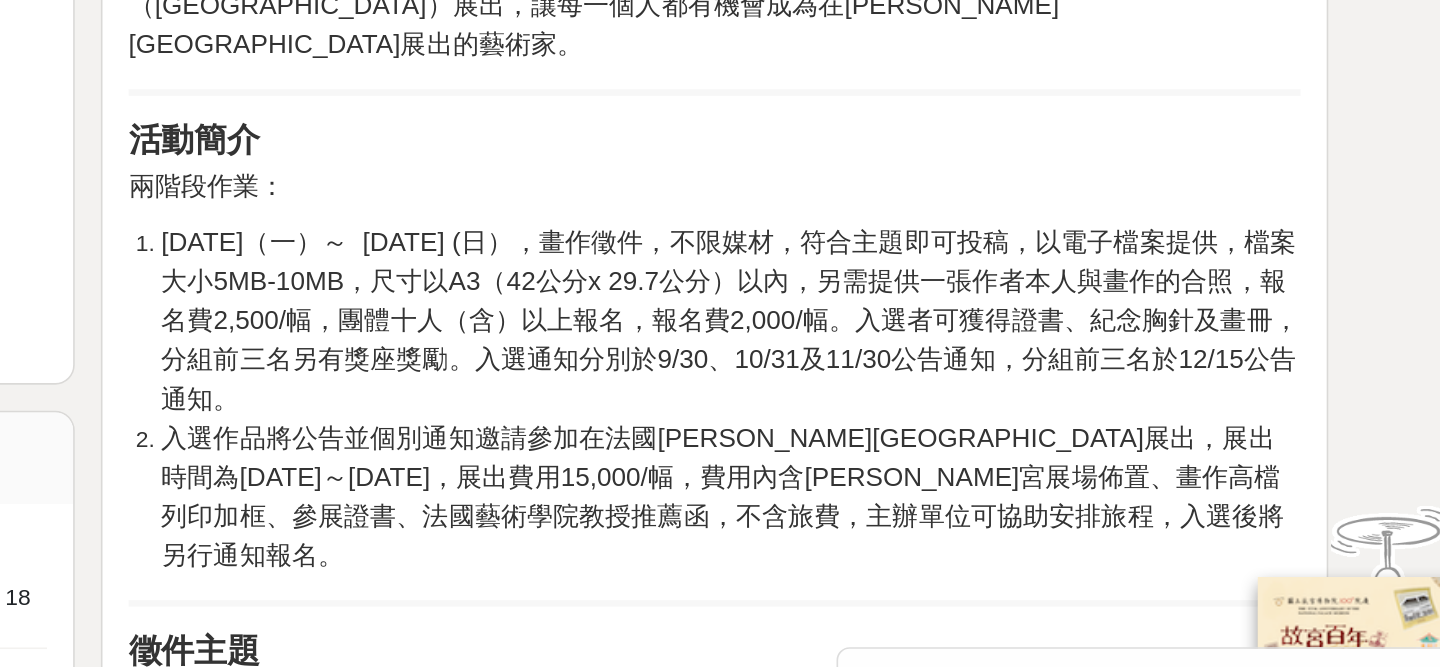 click on "入選作品將公告並個別通知邀請參加在法國[PERSON_NAME][GEOGRAPHIC_DATA]展出，展出時間為[DATE]～[DATE]，展出費用15,000/幅，費用內含[PERSON_NAME]宮展場佈置、畫作高檔列印加框、參展證書、法國藝術學院教授推薦函，不含旅費，主辦單位可協助安排旅程，入選後將另行通知報名。" at bounding box center [917, 434] 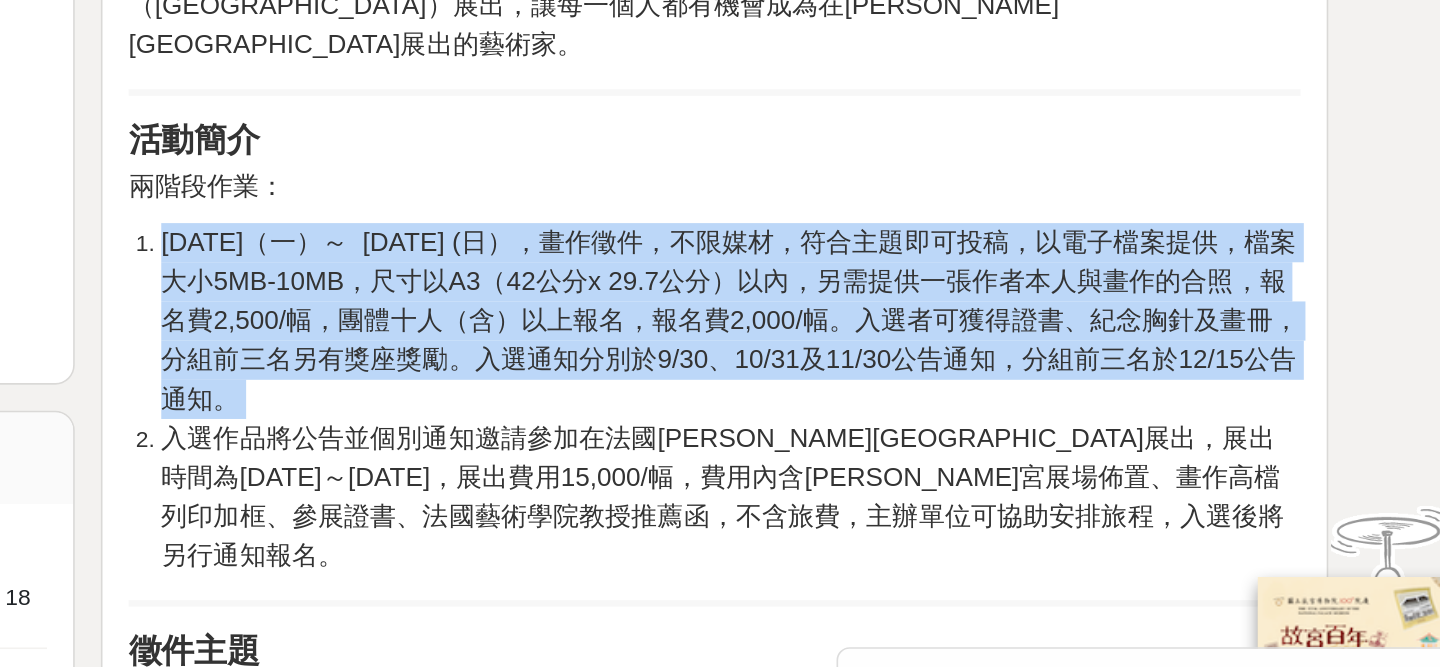 click on "入選作品將公告並個別通知邀請參加在法國[PERSON_NAME][GEOGRAPHIC_DATA]展出，展出時間為[DATE]～[DATE]，展出費用15,000/幅，費用內含[PERSON_NAME]宮展場佈置、畫作高檔列印加框、參展證書、法國藝術學院教授推薦函，不含旅費，主辦單位可協助安排旅程，入選後將另行通知報名。" at bounding box center (917, 434) 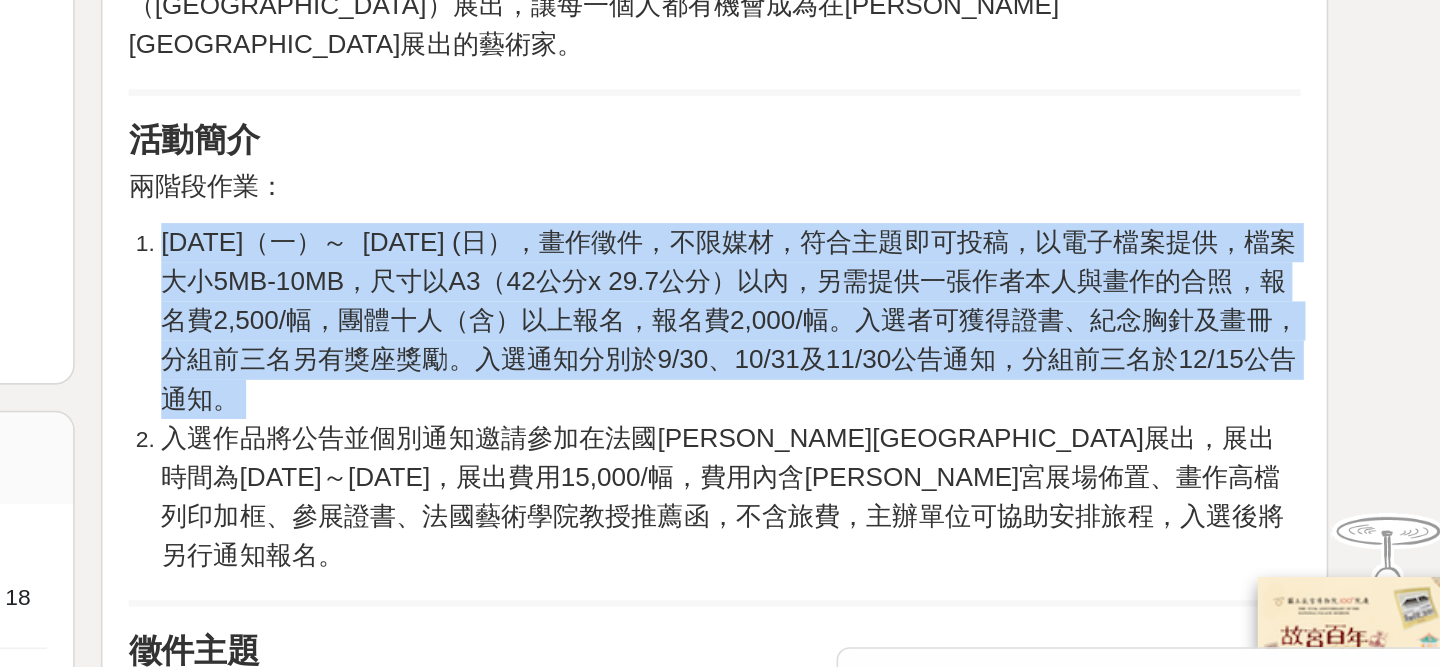 click on "入選作品將公告並個別通知邀請參加在法國[PERSON_NAME][GEOGRAPHIC_DATA]展出，展出時間為[DATE]～[DATE]，展出費用15,000/幅，費用內含[PERSON_NAME]宮展場佈置、畫作高檔列印加框、參展證書、法國藝術學院教授推薦函，不含旅費，主辦單位可協助安排旅程，入選後將另行通知報名。" at bounding box center [917, 434] 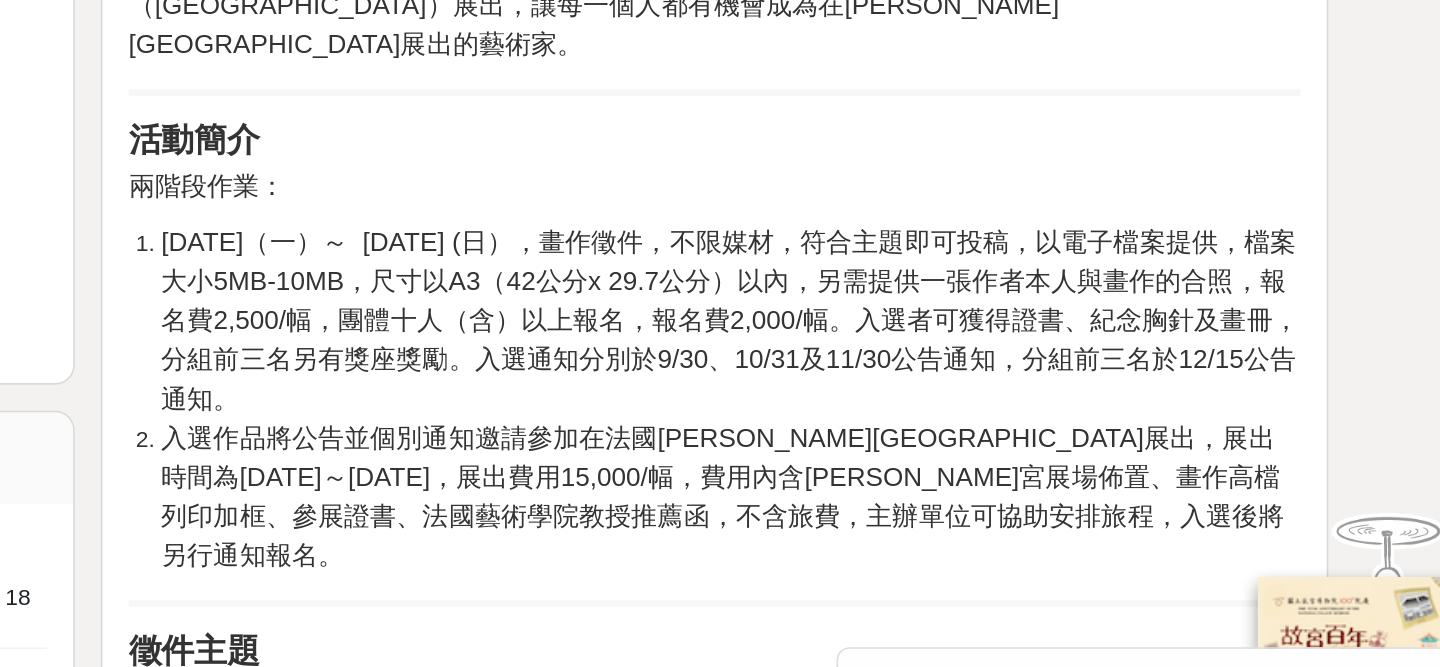 click on "入選作品將公告並個別通知邀請參加在法國[PERSON_NAME][GEOGRAPHIC_DATA]展出，展出時間為[DATE]～[DATE]，展出費用15,000/幅，費用內含[PERSON_NAME]宮展場佈置、畫作高檔列印加框、參展證書、法國藝術學院教授推薦函，不含旅費，主辦單位可協助安排旅程，入選後將另行通知報名。" at bounding box center (917, 434) 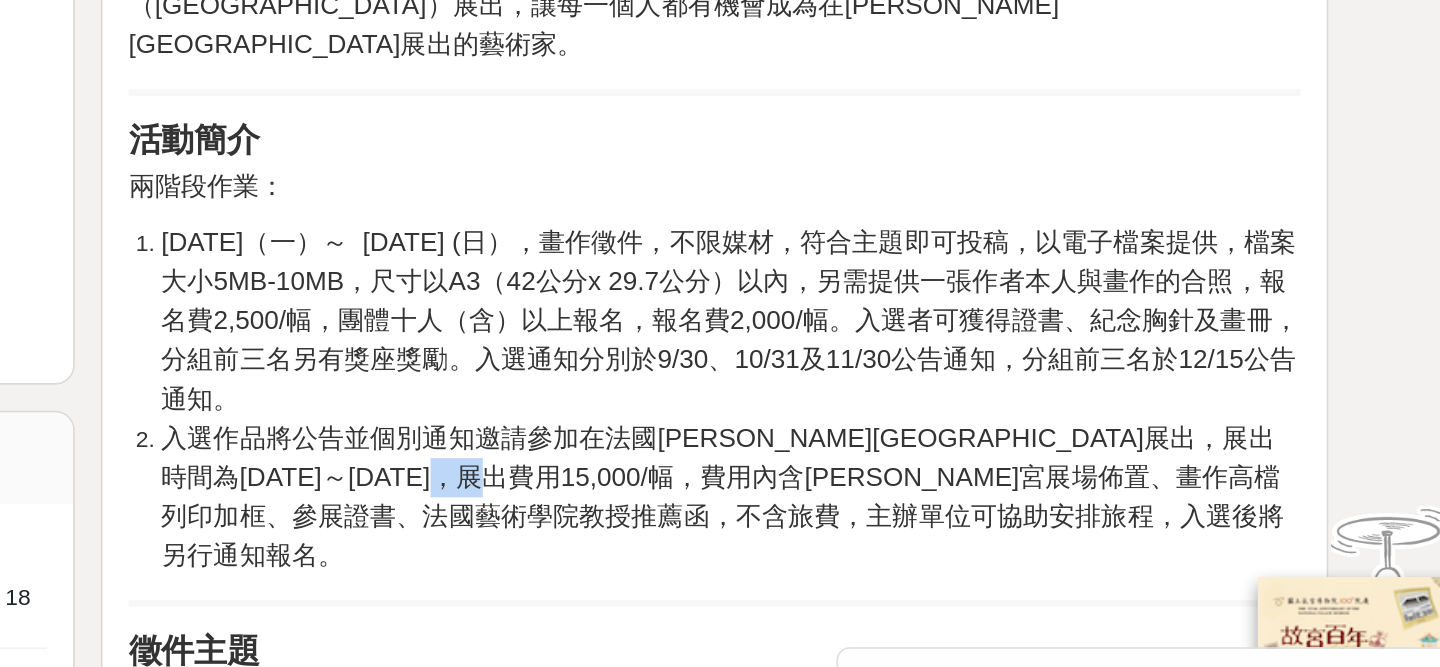 click on "前言 法國巴黎羅浮宮是全球藝術的殿堂，能在羅浮宮展出的藝術品，都有其被認可的價值。現在，你的畫作也有機會在羅浮宮卡魯塞爾廳（Le Carrousel du Louvre）展出。IAP（International Art Panorama)自2025年起在羅浮宮舉辦國際藝術展，設定年度主題，讓全球喜好繪畫的學生和社會人士參與，入選的畫作可以在羅浮宮卡魯塞爾廳（Le Carrousel du Louvre）展出，讓每一個人都有機會成為在羅浮宮展出的藝術家。 活動簡介 兩階段作業： 入選作品將公告並個別通知邀請參加在法國羅浮宮卡魯塞爾廳展出，展出時間為2026-01-16～2026-01-17，展出費用15,000/幅，費用內含羅浮宮展場佈置、畫作高檔列印加框、參展證書、法國藝術學院教授推薦函，不含旅費，主辦單位可協助安排旅程，入選後將另行通知報名。 徵件主題 文化融合（Bridging Cultures - Unity in Diversity） 參賽資格 注意事項：   佔比" at bounding box center [912, 2136] 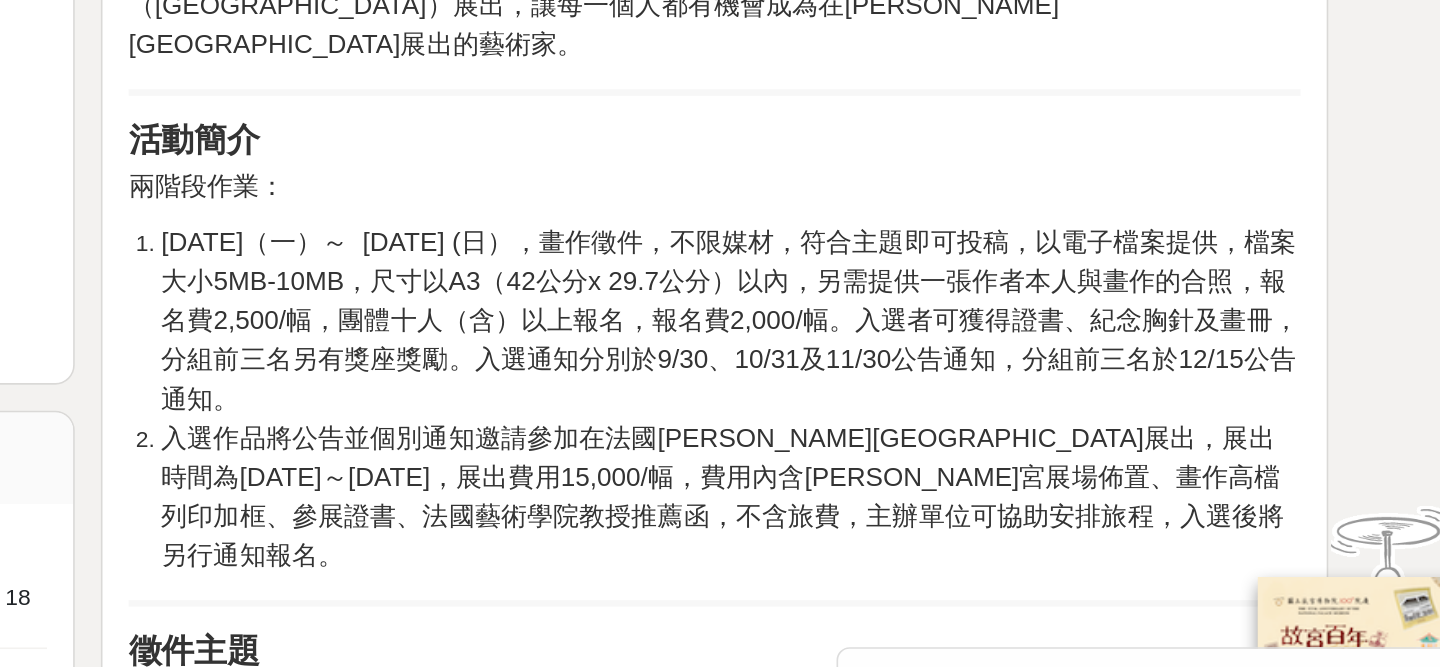 click on "前言 法國巴黎羅浮宮是全球藝術的殿堂，能在羅浮宮展出的藝術品，都有其被認可的價值。現在，你的畫作也有機會在羅浮宮卡魯塞爾廳（Le Carrousel du Louvre）展出。IAP（International Art Panorama)自2025年起在羅浮宮舉辦國際藝術展，設定年度主題，讓全球喜好繪畫的學生和社會人士參與，入選的畫作可以在羅浮宮卡魯塞爾廳（Le Carrousel du Louvre）展出，讓每一個人都有機會成為在羅浮宮展出的藝術家。 活動簡介 兩階段作業： 入選作品將公告並個別通知邀請參加在法國羅浮宮卡魯塞爾廳展出，展出時間為2026-01-16～2026-01-17，展出費用15,000/幅，費用內含羅浮宮展場佈置、畫作高檔列印加框、參展證書、法國藝術學院教授推薦函，不含旅費，主辦單位可協助安排旅程，入選後將另行通知報名。 徵件主題 文化融合（Bridging Cultures - Unity in Diversity） 參賽資格 注意事項：   佔比" at bounding box center [912, 2136] 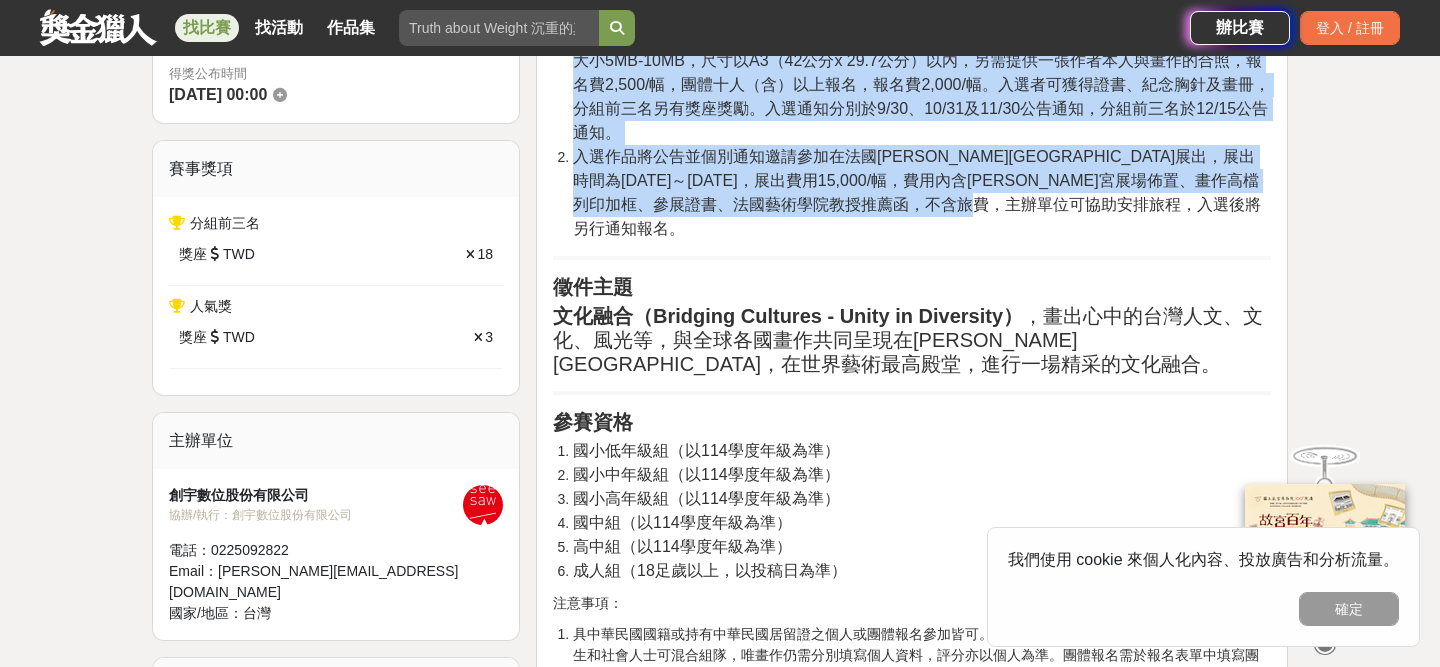 scroll, scrollTop: 961, scrollLeft: 0, axis: vertical 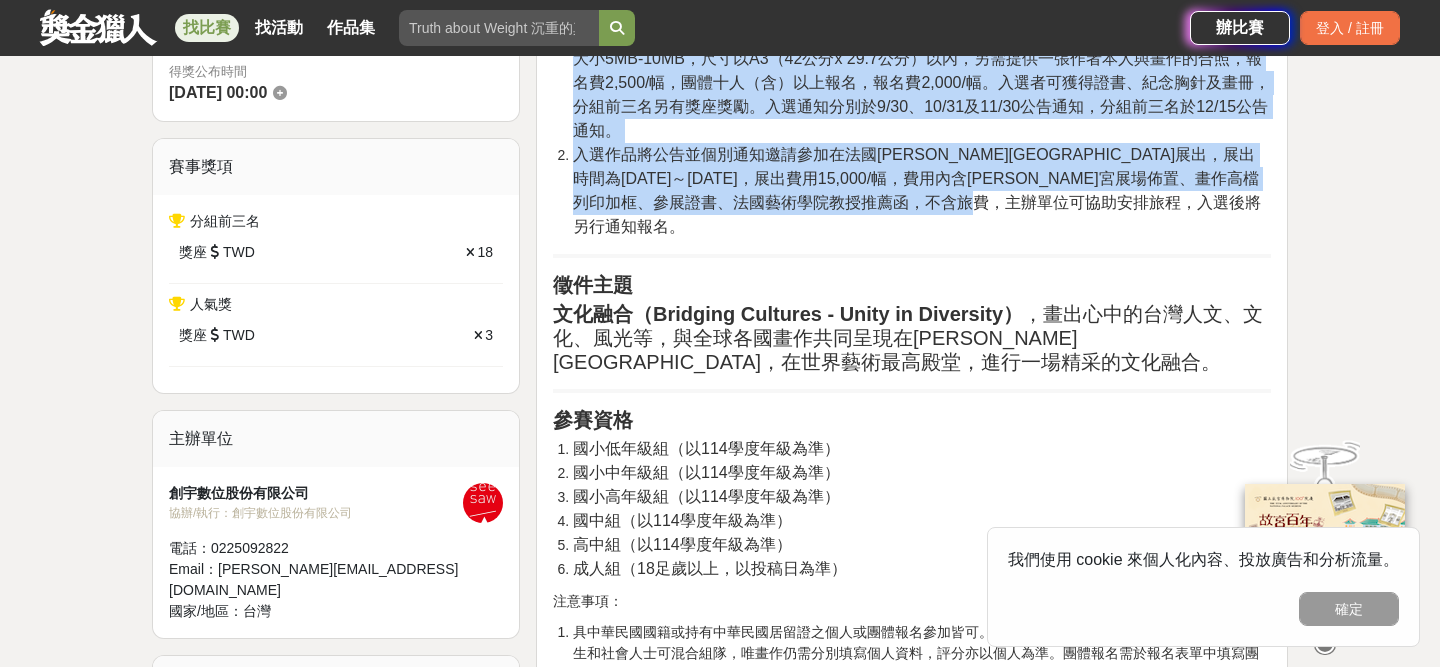 click on "文化融合（Bridging Cultures - Unity in Diversity）" at bounding box center (788, 314) 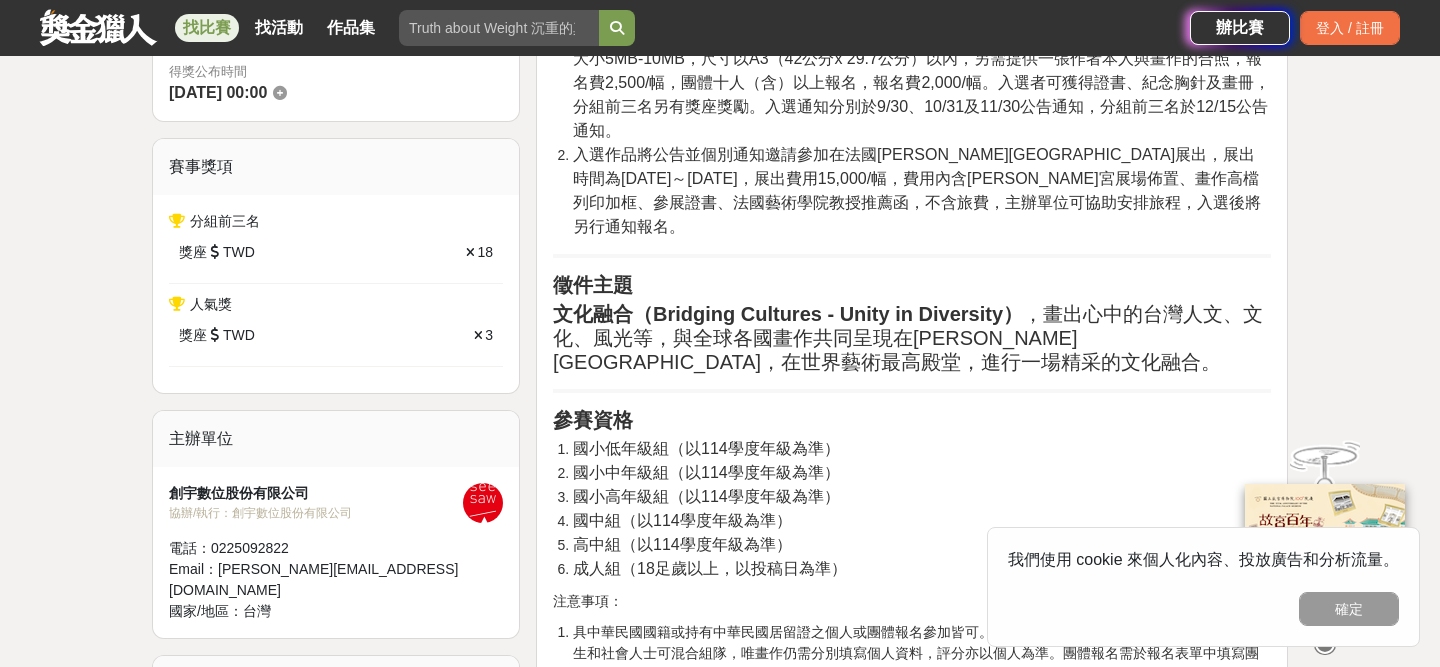 click on "文化融合（Bridging Cultures - Unity in Diversity）" at bounding box center [788, 314] 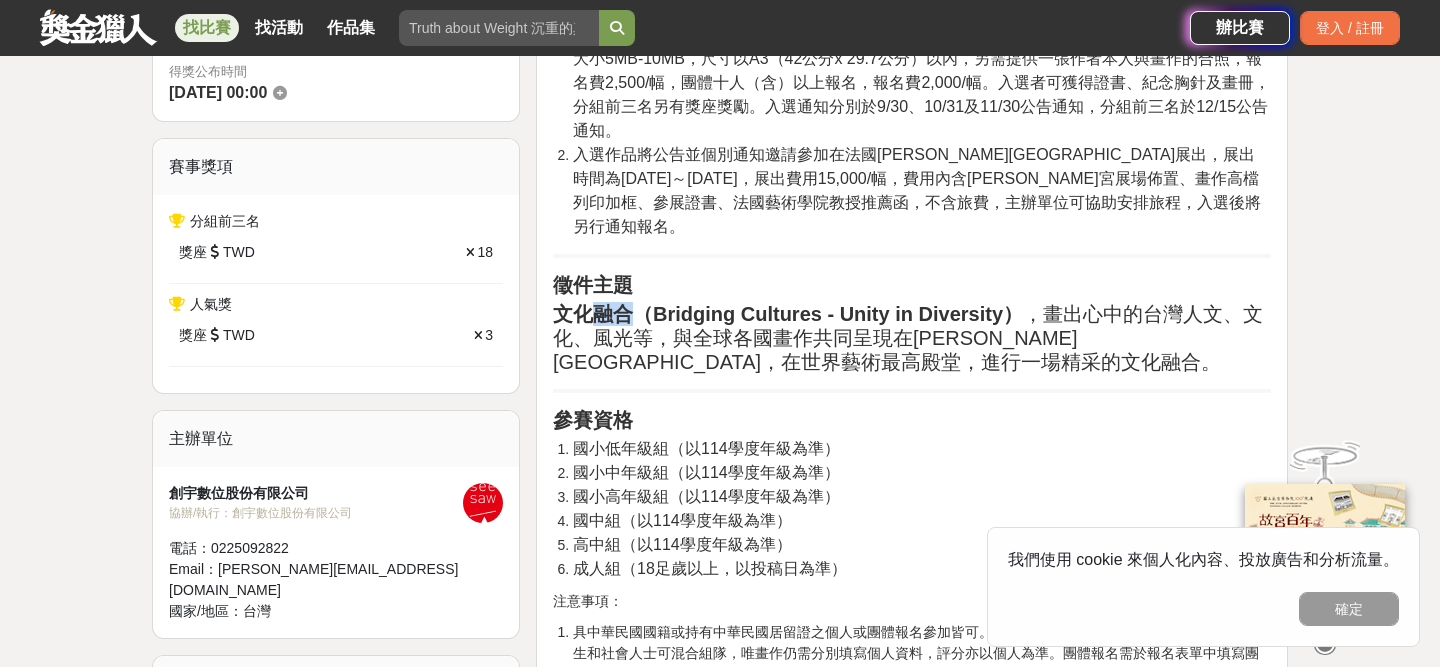 click on "文化融合（Bridging Cultures - Unity in Diversity）" at bounding box center [788, 314] 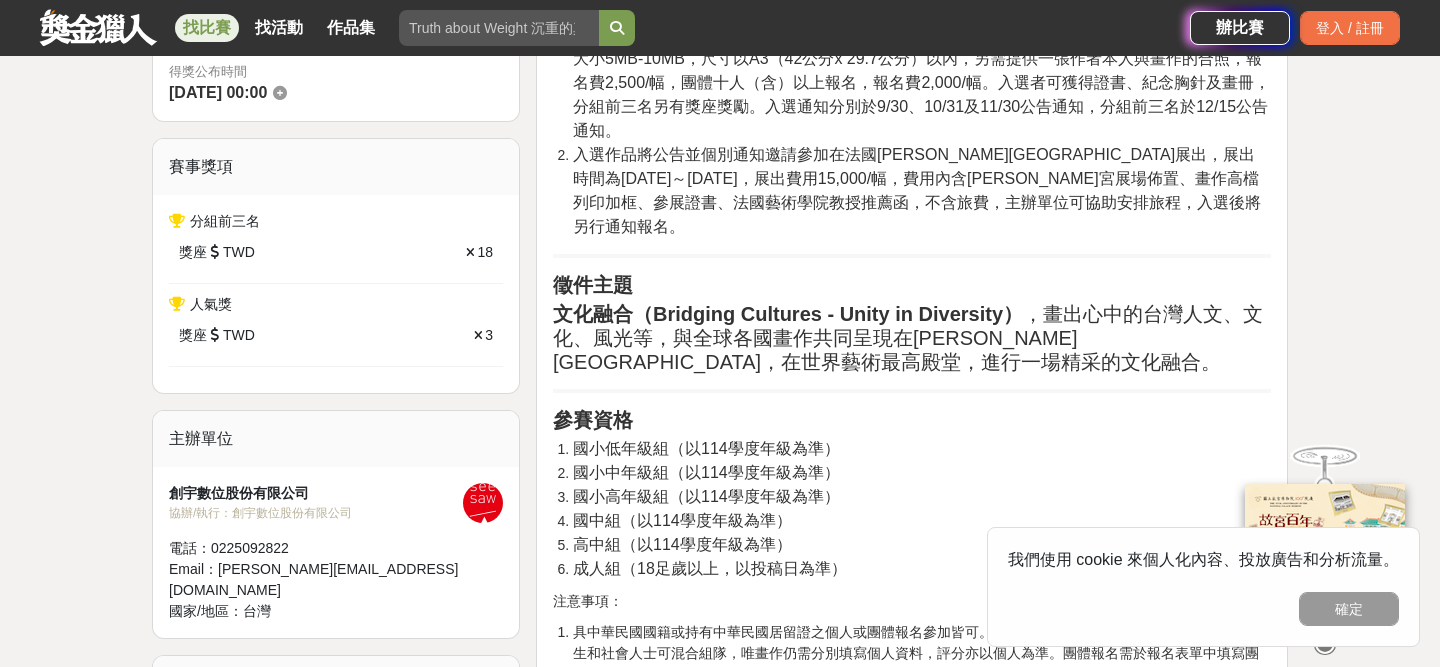 click on "文化融合（Bridging Cultures - Unity in Diversity） ，畫出心中的[DEMOGRAPHIC_DATA]人文、文化、風光等，與全球各國畫作共同呈現在[PERSON_NAME][GEOGRAPHIC_DATA]，在世界藝術最高殿堂，進行一場精采的文化融合。" at bounding box center [912, 338] 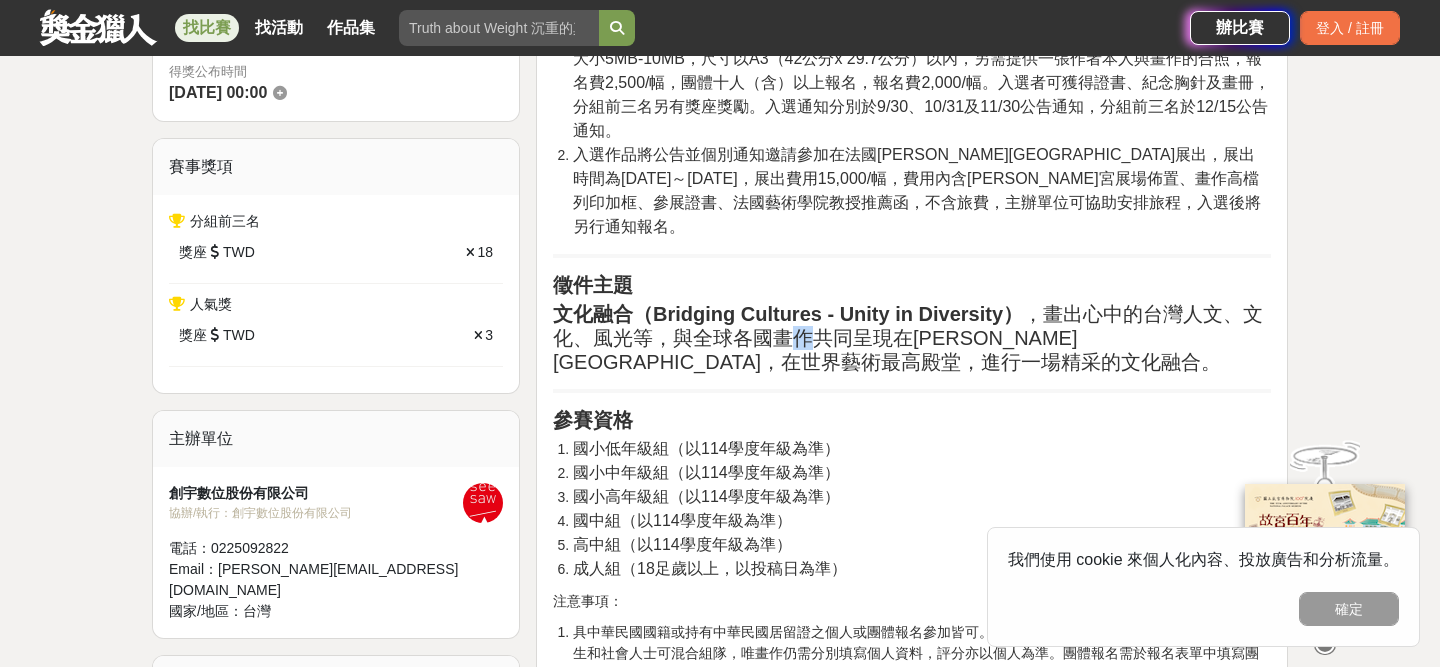 click on "文化融合（Bridging Cultures - Unity in Diversity） ，畫出心中的[DEMOGRAPHIC_DATA]人文、文化、風光等，與全球各國畫作共同呈現在[PERSON_NAME][GEOGRAPHIC_DATA]，在世界藝術最高殿堂，進行一場精采的文化融合。" at bounding box center (912, 338) 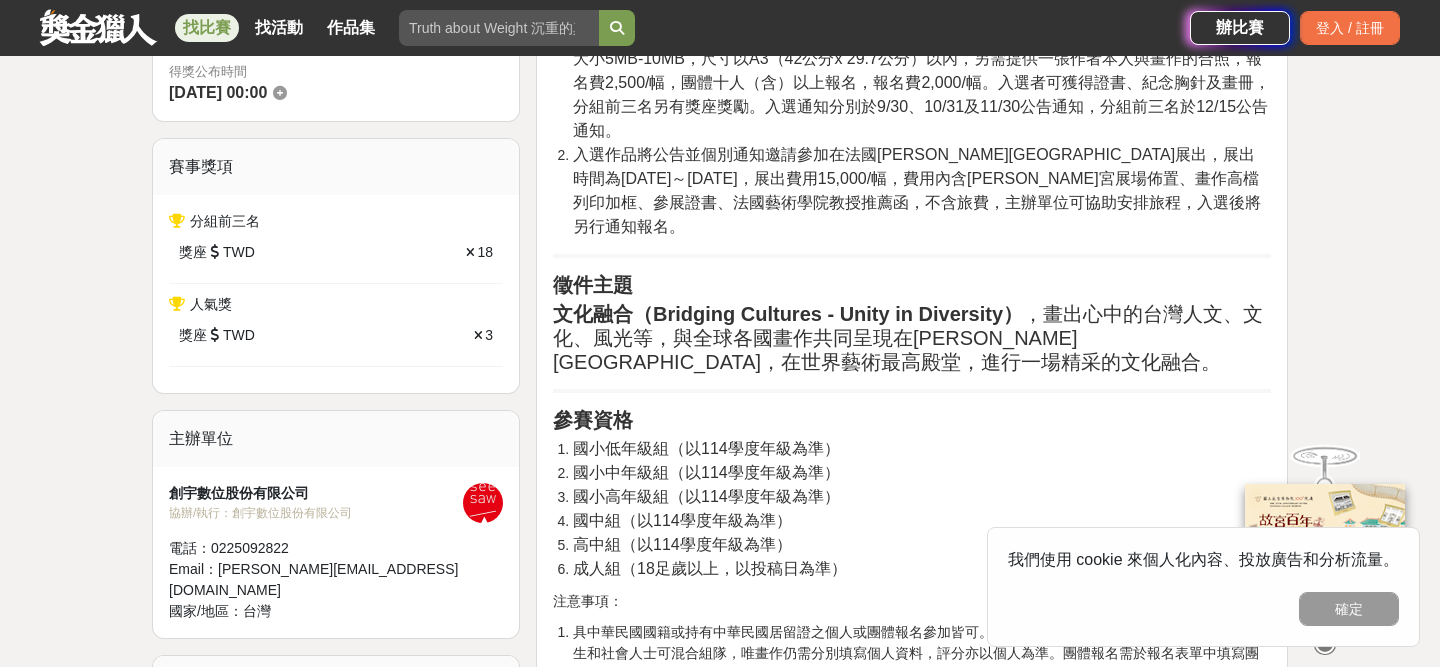 click on "前言 法國巴黎羅浮宮是全球藝術的殿堂，能在羅浮宮展出的藝術品，都有其被認可的價值。現在，你的畫作也有機會在羅浮宮卡魯塞爾廳（Le Carrousel du Louvre）展出。IAP（International Art Panorama)自2025年起在羅浮宮舉辦國際藝術展，設定年度主題，讓全球喜好繪畫的學生和社會人士參與，入選的畫作可以在羅浮宮卡魯塞爾廳（Le Carrousel du Louvre）展出，讓每一個人都有機會成為在羅浮宮展出的藝術家。 活動簡介 兩階段作業： 入選作品將公告並個別通知邀請參加在法國羅浮宮卡魯塞爾廳展出，展出時間為2026-01-16～2026-01-17，展出費用15,000/幅，費用內含羅浮宮展場佈置、畫作高檔列印加框、參展證書、法國藝術學院教授推薦函，不含旅費，主辦單位可協助安排旅程，入選後將另行通知報名。 徵件主題 文化融合（Bridging Cultures - Unity in Diversity） 參賽資格 注意事項：   佔比" at bounding box center [912, 1892] 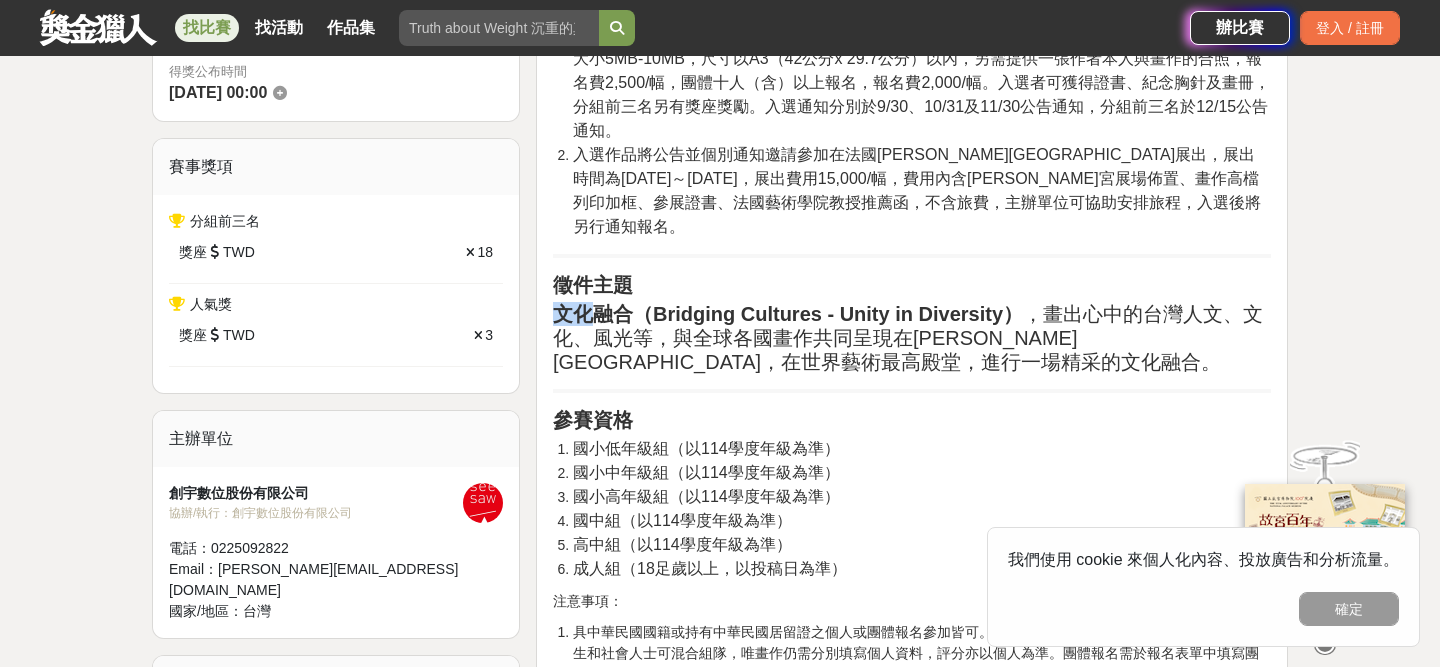 click on "文化融合（Bridging Cultures - Unity in Diversity） ，畫出心中的[DEMOGRAPHIC_DATA]人文、文化、風光等，與全球各國畫作共同呈現在[PERSON_NAME][GEOGRAPHIC_DATA]，在世界藝術最高殿堂，進行一場精采的文化融合。" at bounding box center [912, 338] 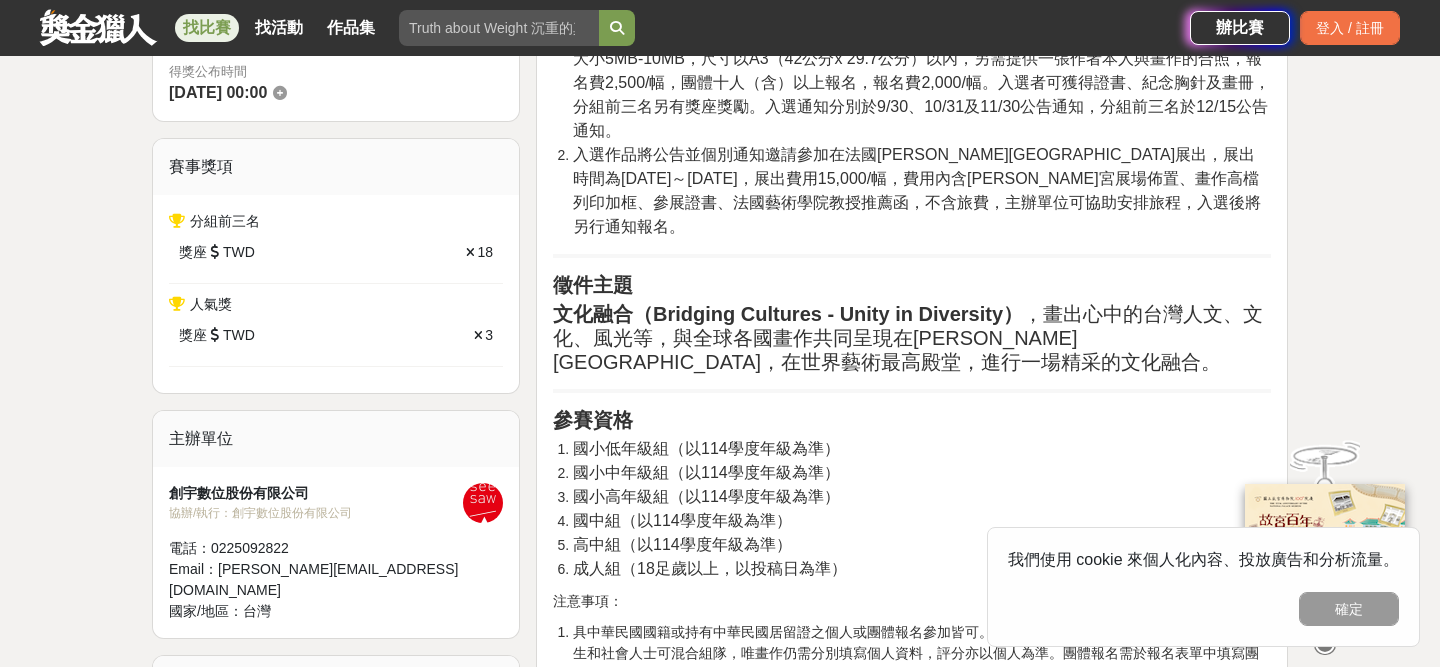 click on "文化融合（Bridging Cultures - Unity in Diversity） ，畫出心中的[DEMOGRAPHIC_DATA]人文、文化、風光等，與全球各國畫作共同呈現在[PERSON_NAME][GEOGRAPHIC_DATA]，在世界藝術最高殿堂，進行一場精采的文化融合。" at bounding box center (912, 338) 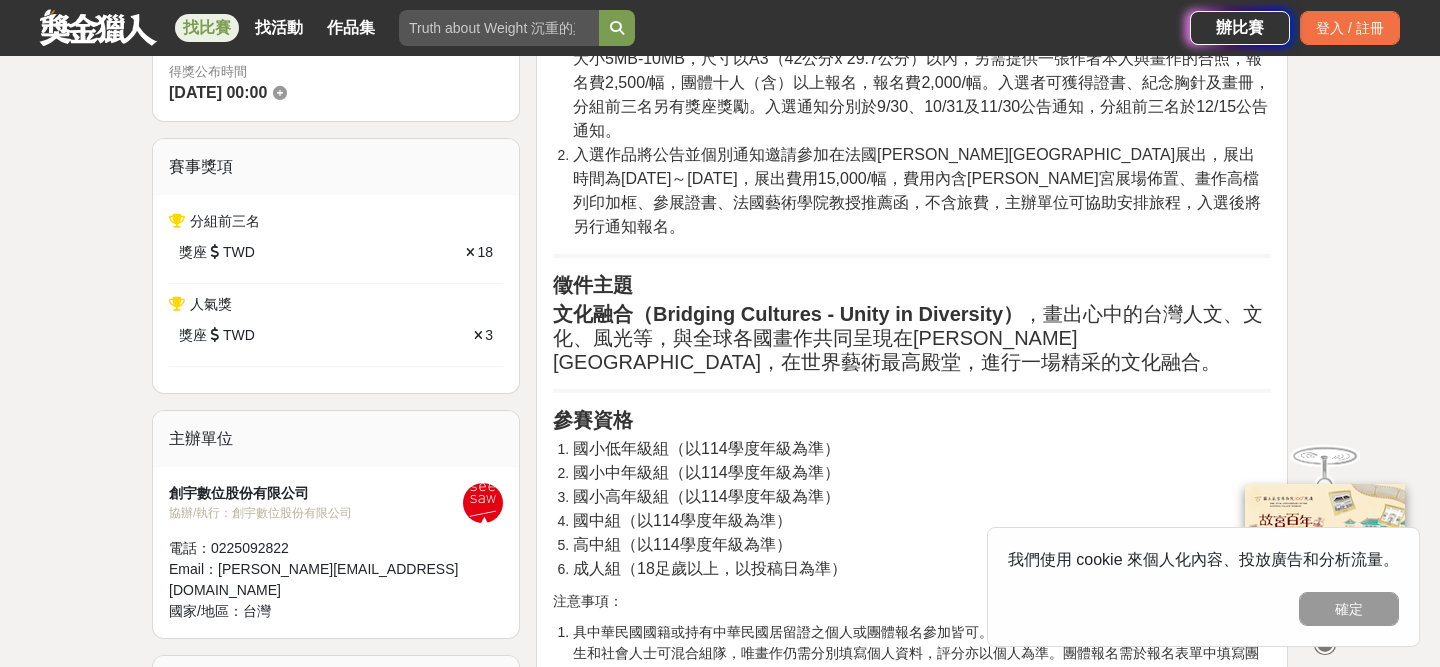 click on "文化融合（Bridging Cultures - Unity in Diversity） ，畫出心中的[DEMOGRAPHIC_DATA]人文、文化、風光等，與全球各國畫作共同呈現在[PERSON_NAME][GEOGRAPHIC_DATA]，在世界藝術最高殿堂，進行一場精采的文化融合。" at bounding box center (912, 338) 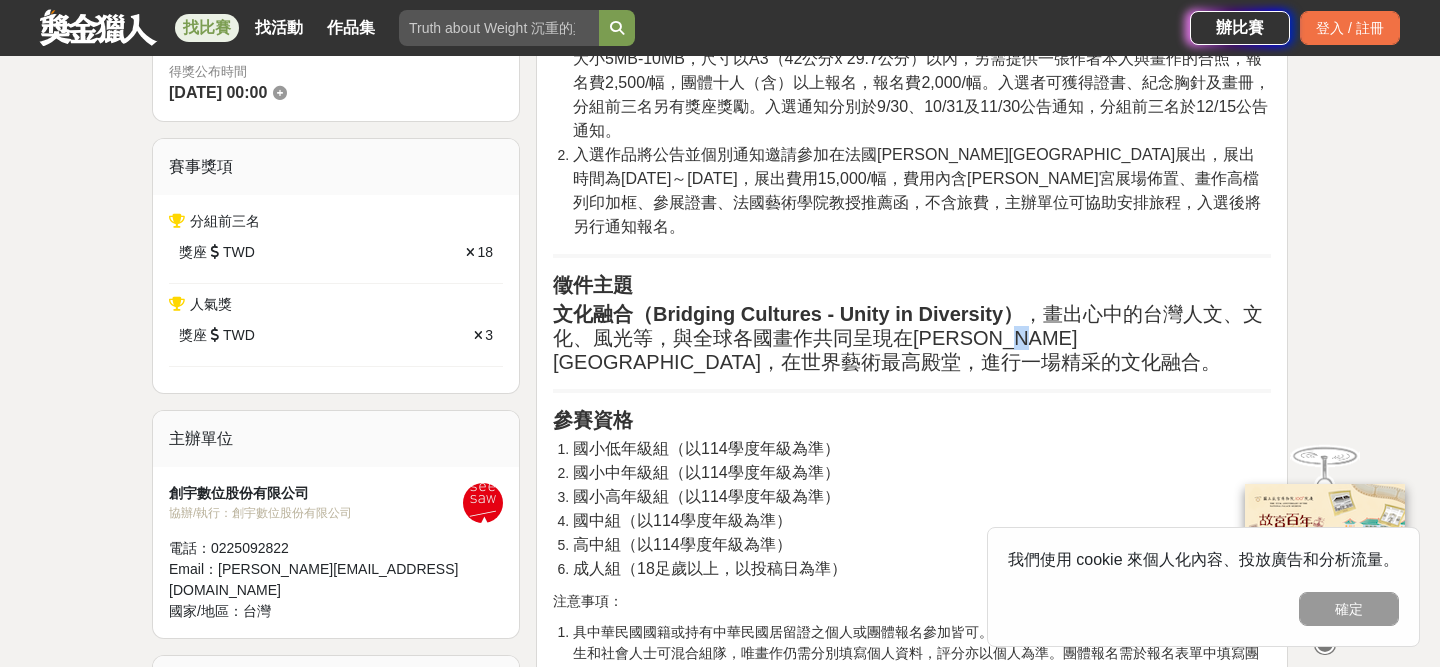 click on "文化融合（Bridging Cultures - Unity in Diversity） ，畫出心中的[DEMOGRAPHIC_DATA]人文、文化、風光等，與全球各國畫作共同呈現在[PERSON_NAME][GEOGRAPHIC_DATA]，在世界藝術最高殿堂，進行一場精采的文化融合。" at bounding box center (912, 338) 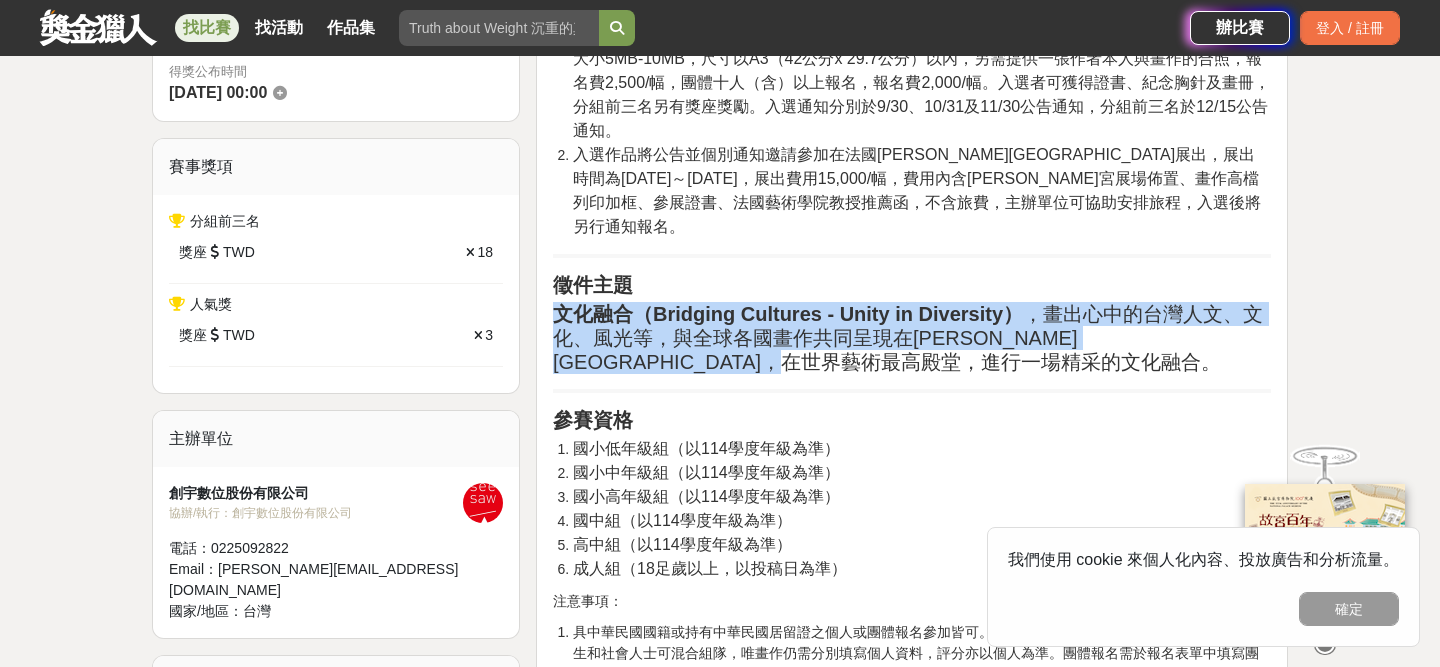 click on "文化融合（Bridging Cultures - Unity in Diversity） ，畫出心中的[DEMOGRAPHIC_DATA]人文、文化、風光等，與全球各國畫作共同呈現在[PERSON_NAME][GEOGRAPHIC_DATA]，在世界藝術最高殿堂，進行一場精采的文化融合。" at bounding box center (912, 338) 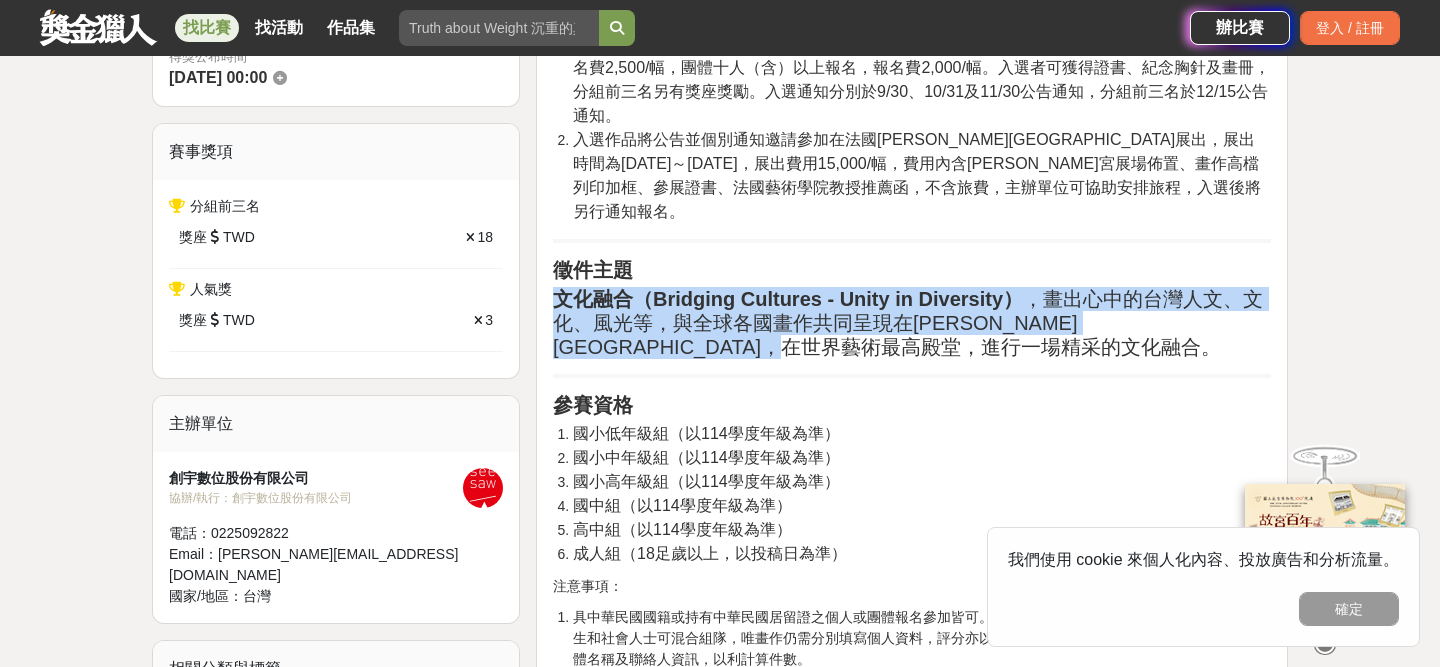 scroll, scrollTop: 1091, scrollLeft: 0, axis: vertical 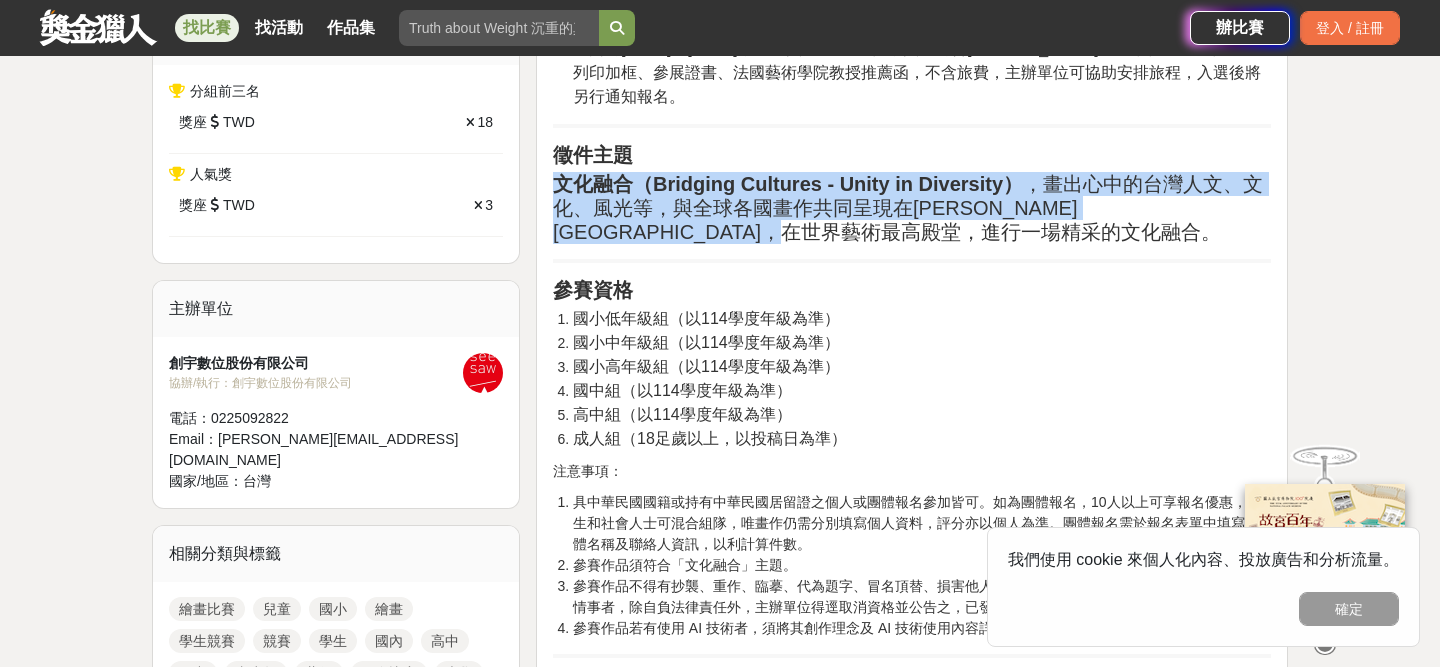 click on "具中華民國國籍或持有中華民國居留證之個人或團體報名參加皆可。如為團體報名，10人以上可享報名優惠，學生和社會人士可混合組隊，唯畫作仍需分別填寫個人資料，評分亦以個人為準。團體報名需於報名表單中填寫團體名稱及聯絡人資訊，以利計算件數。" at bounding box center [922, 523] 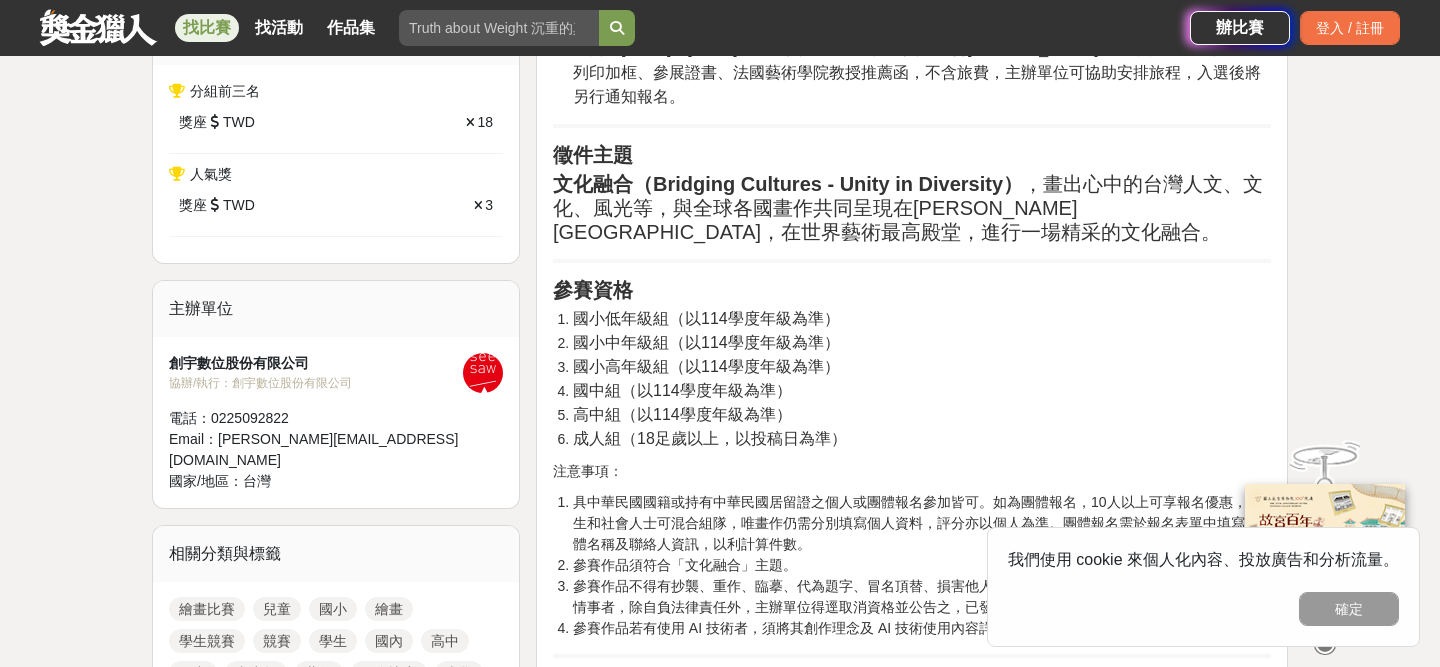 click on "具中華民國國籍或持有中華民國居留證之個人或團體報名參加皆可。如為團體報名，10人以上可享報名優惠，學生和社會人士可混合組隊，唯畫作仍需分別填寫個人資料，評分亦以個人為準。團體報名需於報名表單中填寫團體名稱及聯絡人資訊，以利計算件數。" at bounding box center (922, 523) 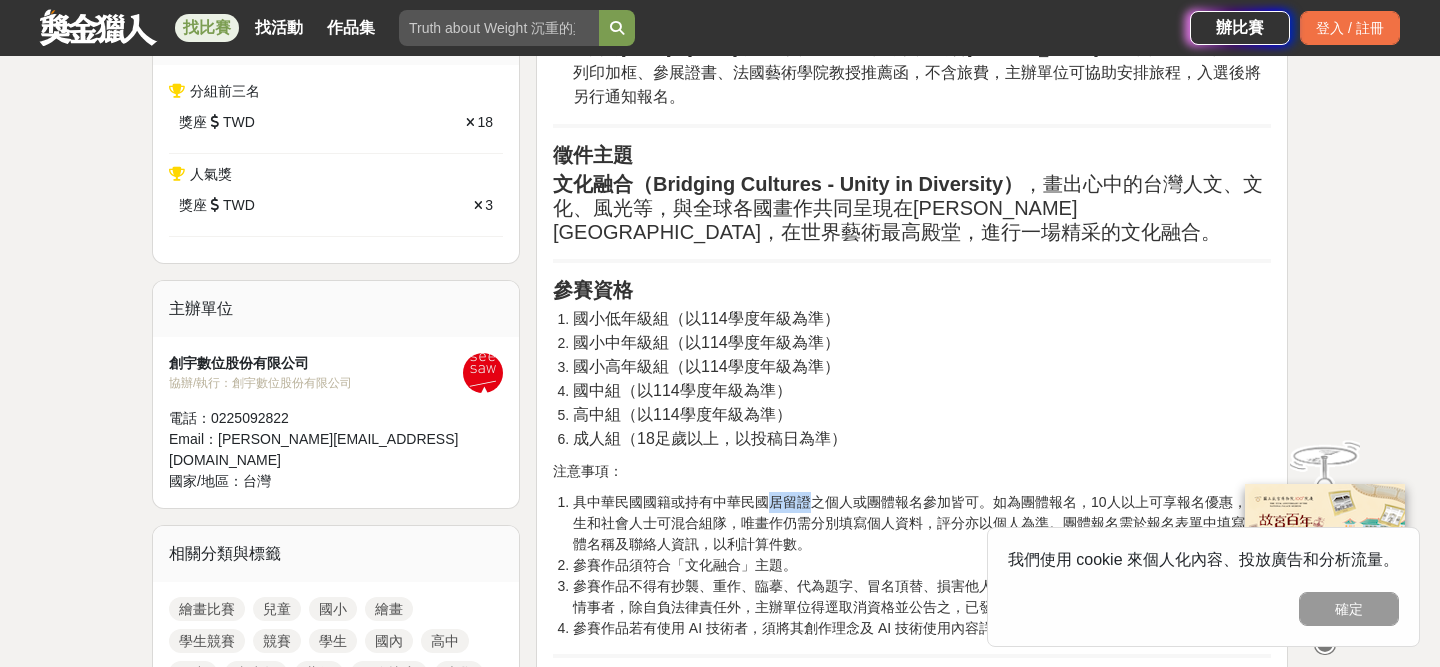 click on "具中華民國國籍或持有中華民國居留證之個人或團體報名參加皆可。如為團體報名，10人以上可享報名優惠，學生和社會人士可混合組隊，唯畫作仍需分別填寫個人資料，評分亦以個人為準。團體報名需於報名表單中填寫團體名稱及聯絡人資訊，以利計算件數。" at bounding box center (922, 523) 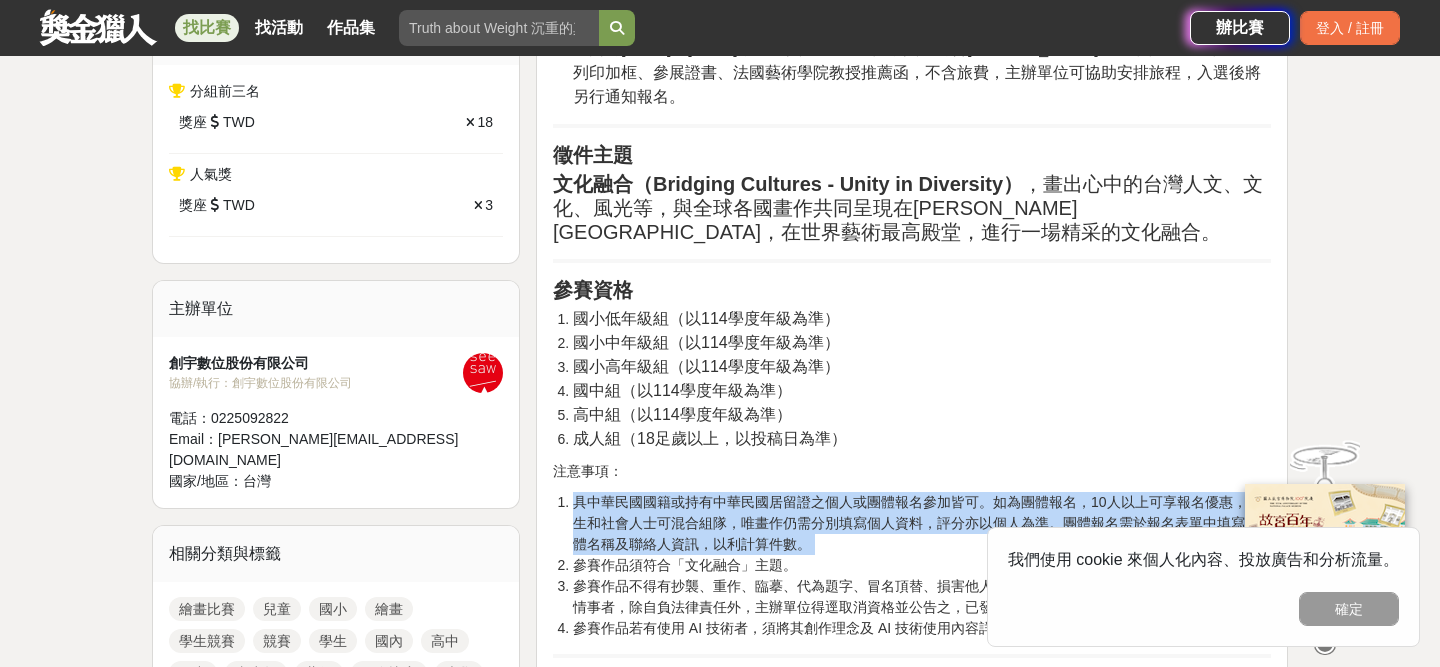 click on "具中華民國國籍或持有中華民國居留證之個人或團體報名參加皆可。如為團體報名，10人以上可享報名優惠，學生和社會人士可混合組隊，唯畫作仍需分別填寫個人資料，評分亦以個人為準。團體報名需於報名表單中填寫團體名稱及聯絡人資訊，以利計算件數。" at bounding box center [922, 523] 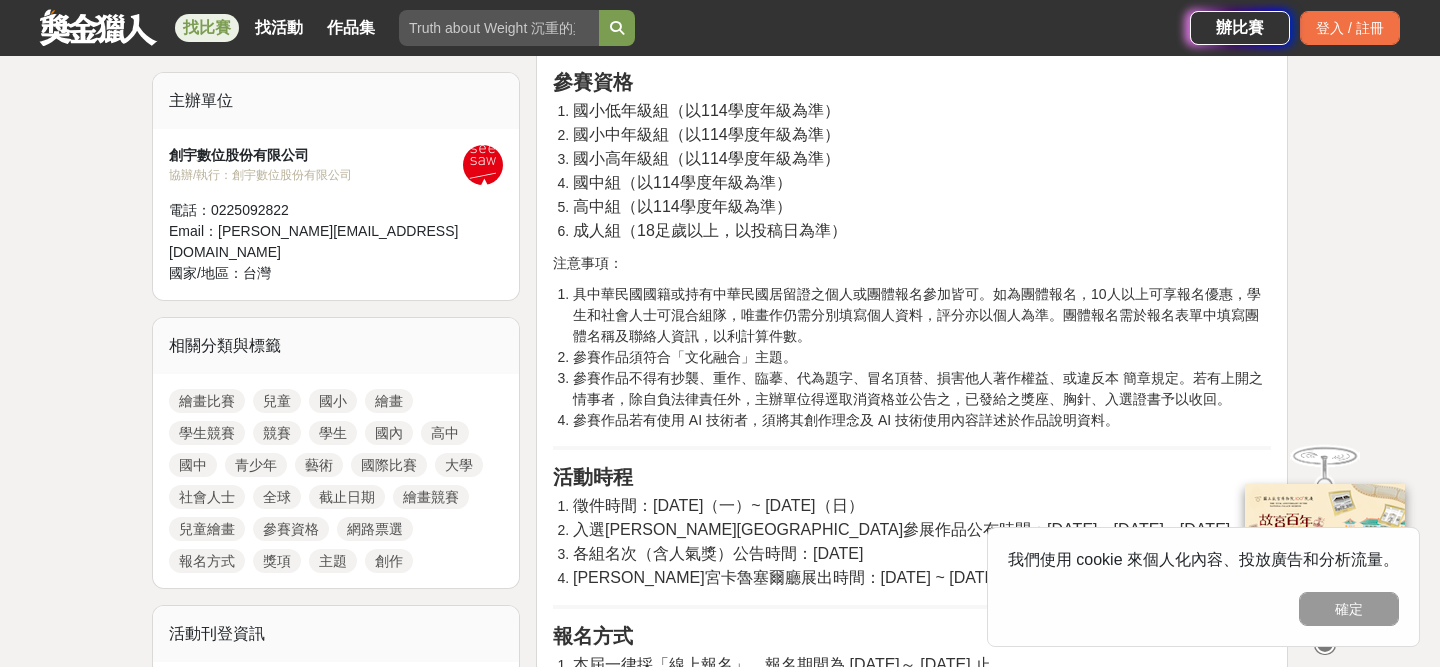 scroll, scrollTop: 1300, scrollLeft: 0, axis: vertical 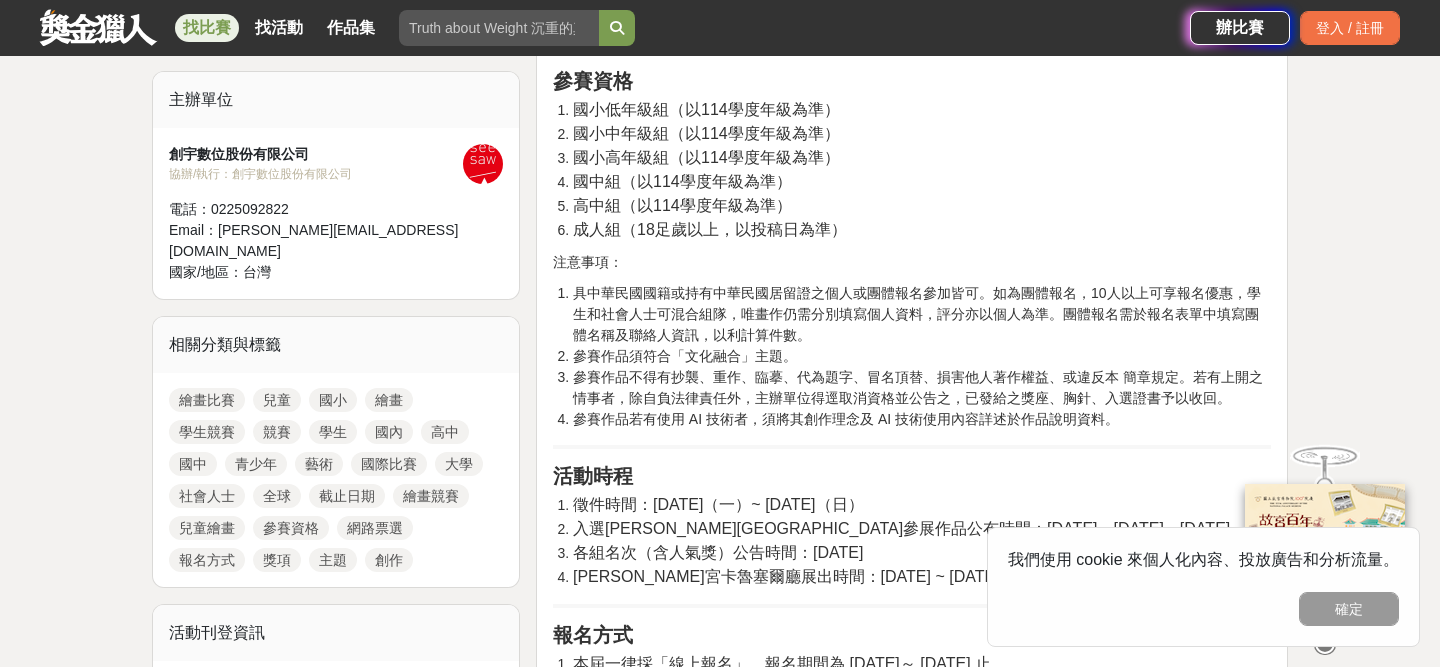 click on "入選[PERSON_NAME][GEOGRAPHIC_DATA]參展作品公布時間：[DATE]、[DATE]、[DATE]" at bounding box center [901, 528] 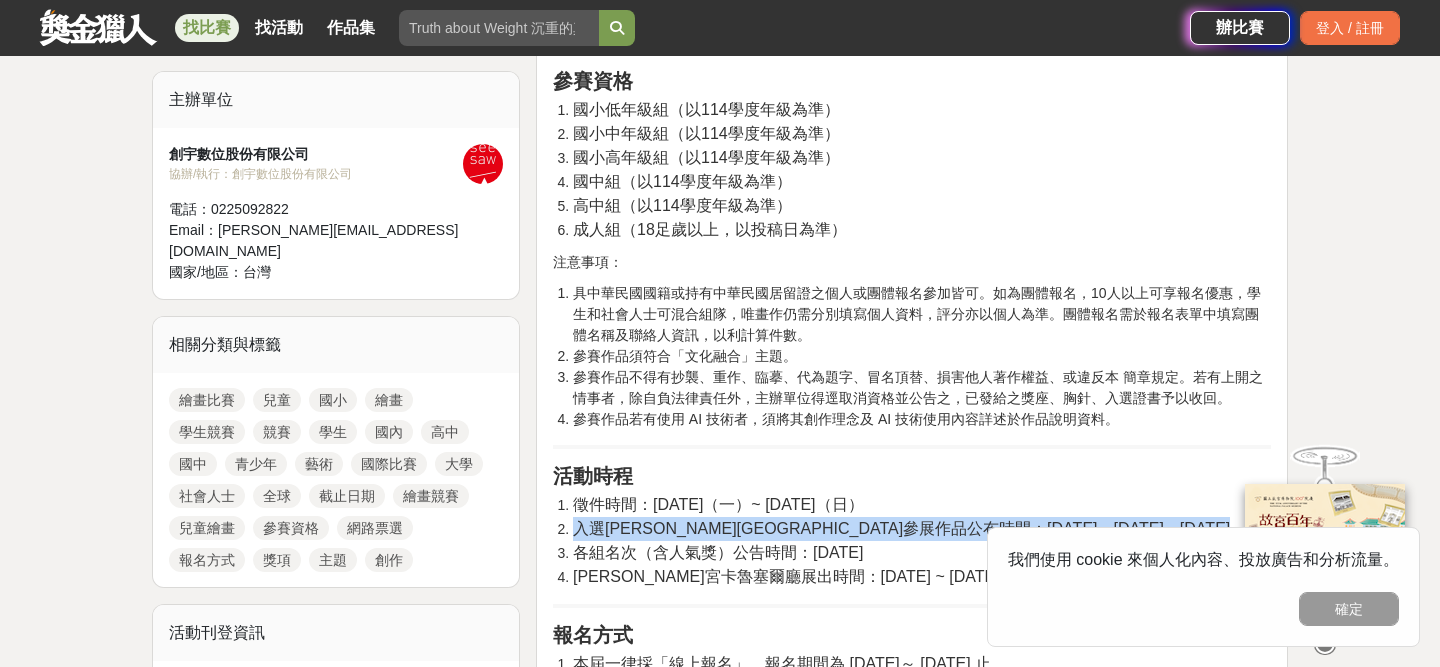 click on "入選[PERSON_NAME][GEOGRAPHIC_DATA]參展作品公布時間：[DATE]、[DATE]、[DATE]" at bounding box center (901, 528) 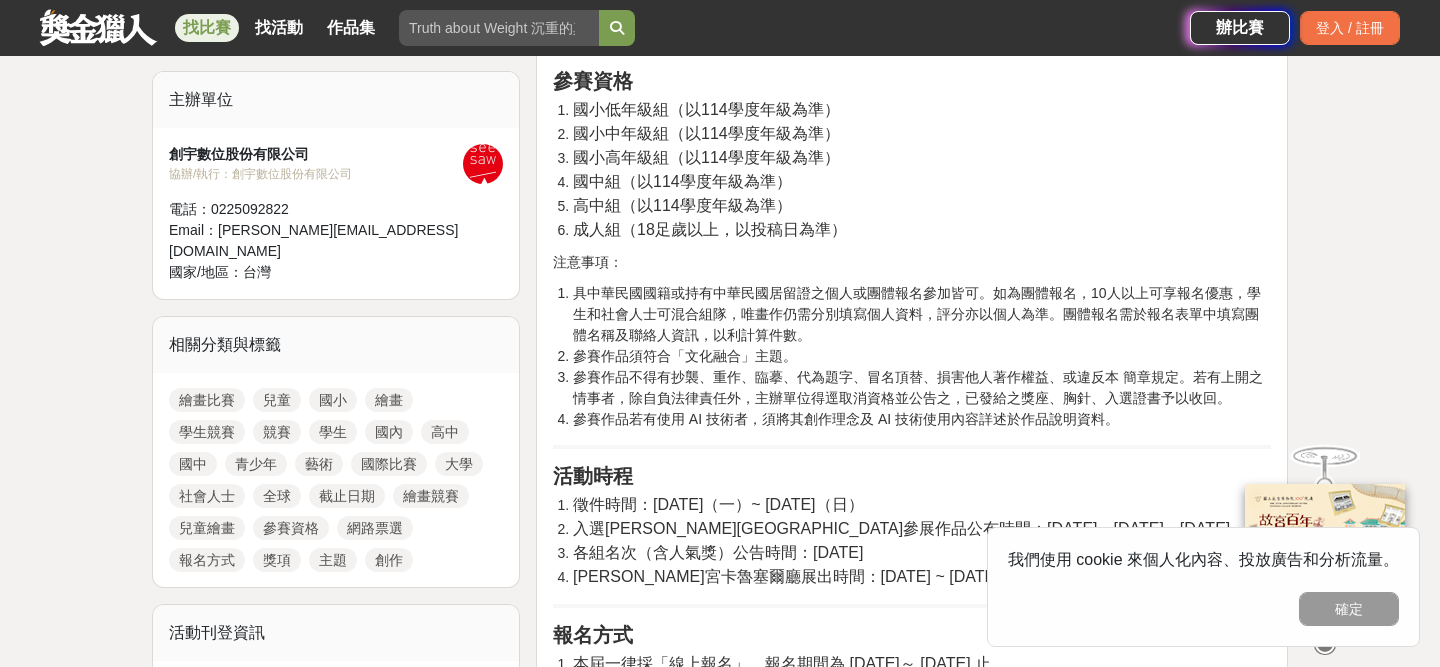 click on "入選[PERSON_NAME][GEOGRAPHIC_DATA]參展作品公布時間：[DATE]、[DATE]、[DATE]" at bounding box center (901, 528) 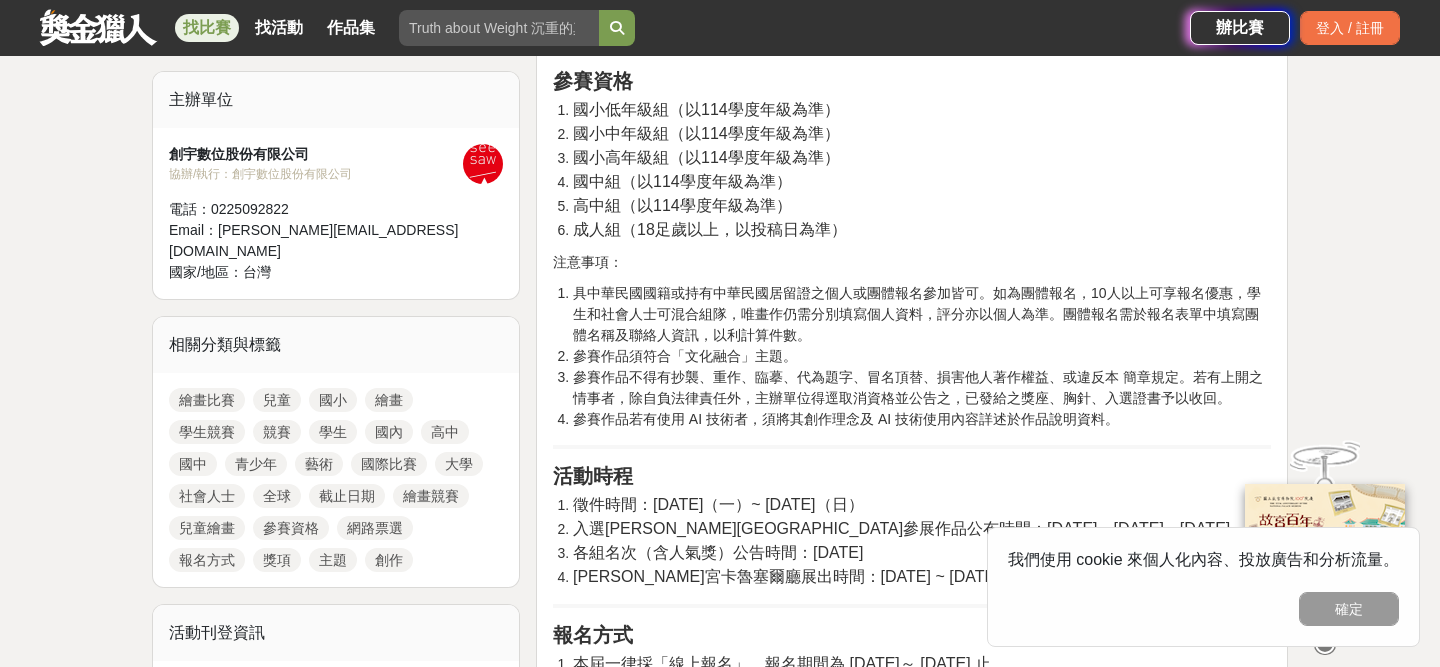 click on "入選[PERSON_NAME][GEOGRAPHIC_DATA]參展作品公布時間：[DATE]、[DATE]、[DATE]" at bounding box center (901, 528) 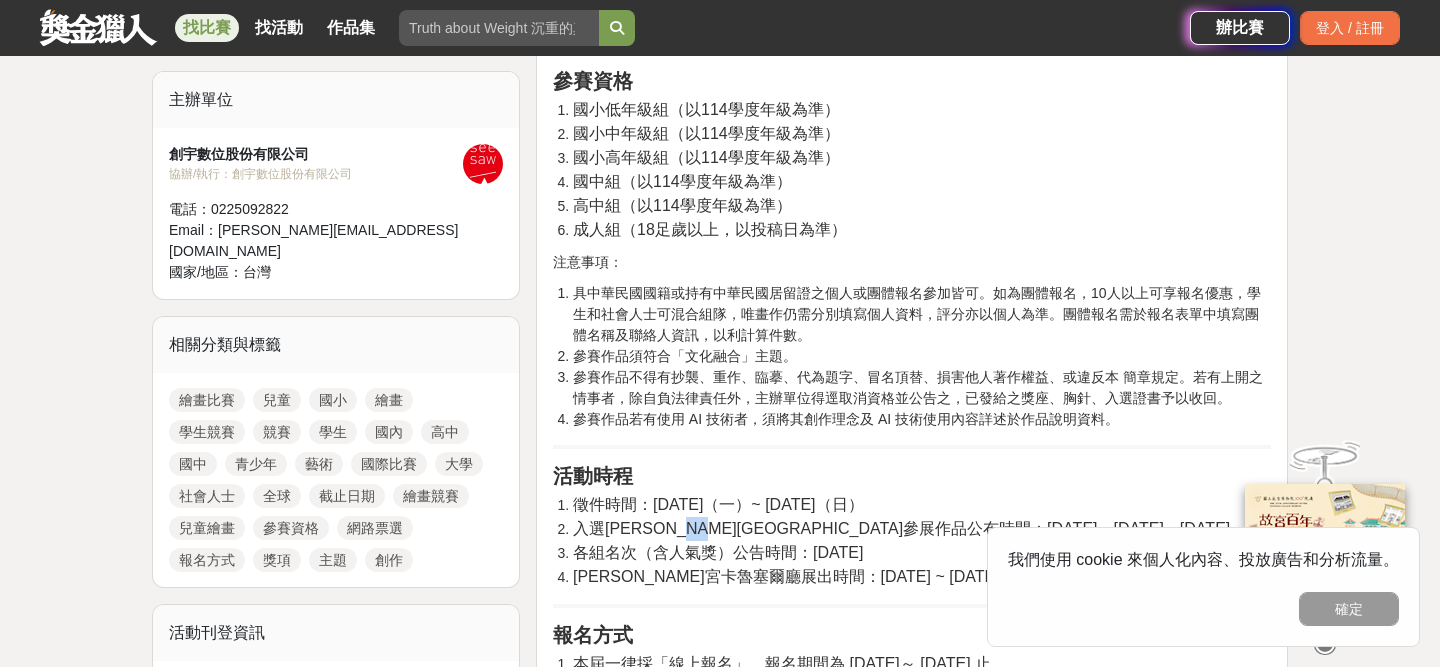 click on "入選[PERSON_NAME][GEOGRAPHIC_DATA]參展作品公布時間：[DATE]、[DATE]、[DATE]" at bounding box center (901, 528) 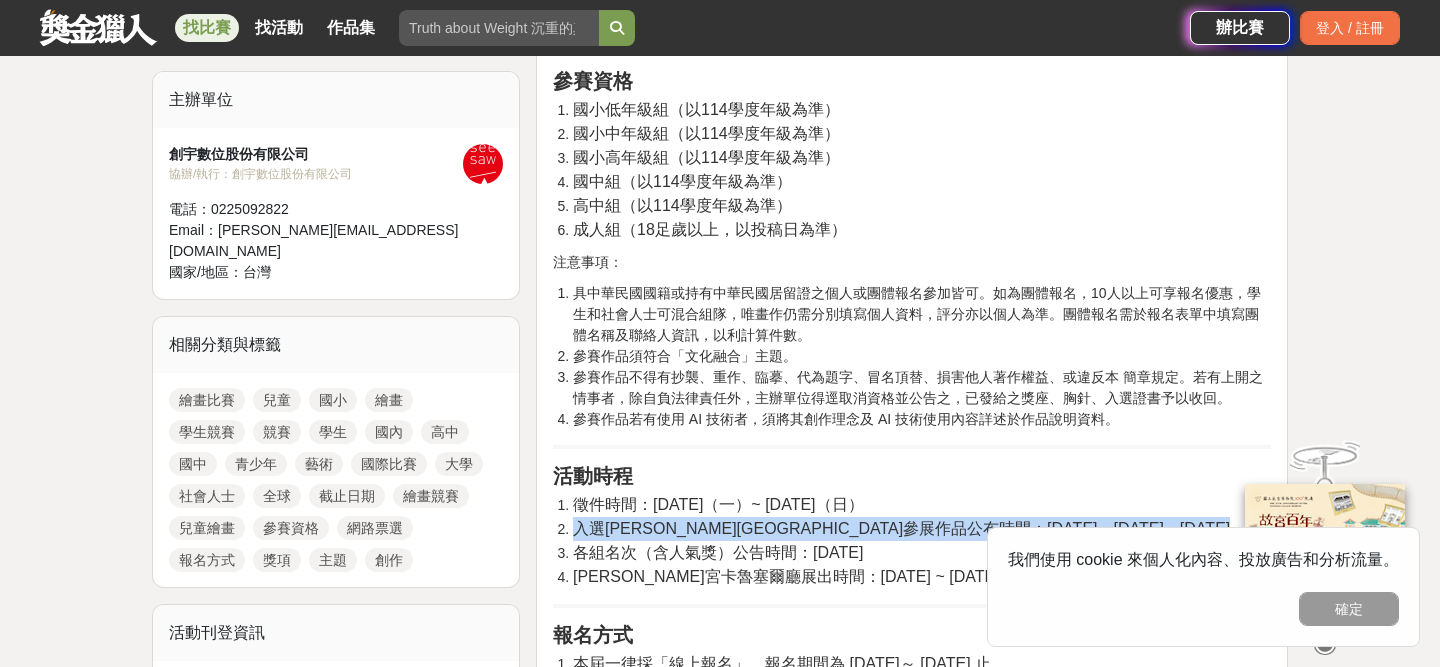 click on "[PERSON_NAME][GEOGRAPHIC_DATA]展出時間：[DATE] ~ [DATE]" at bounding box center [786, 576] 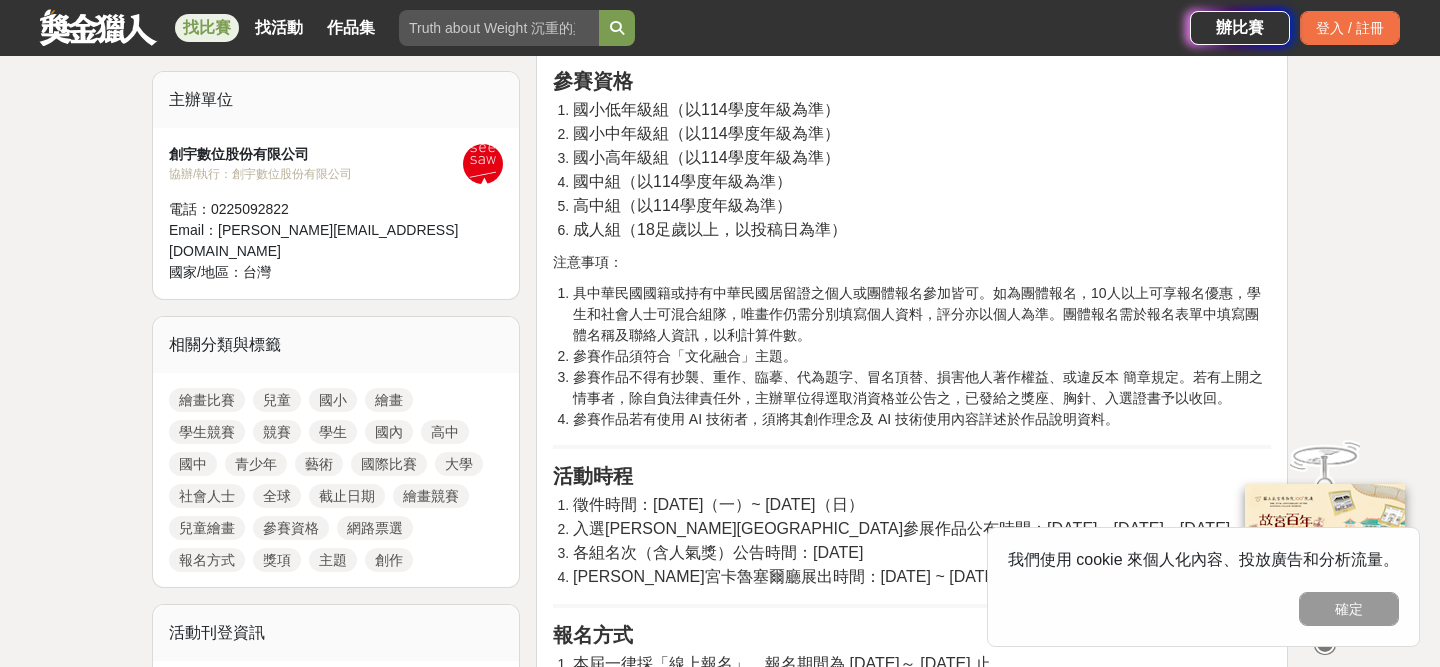 click on "[PERSON_NAME][GEOGRAPHIC_DATA]展出時間：[DATE] ~ [DATE]" at bounding box center (786, 576) 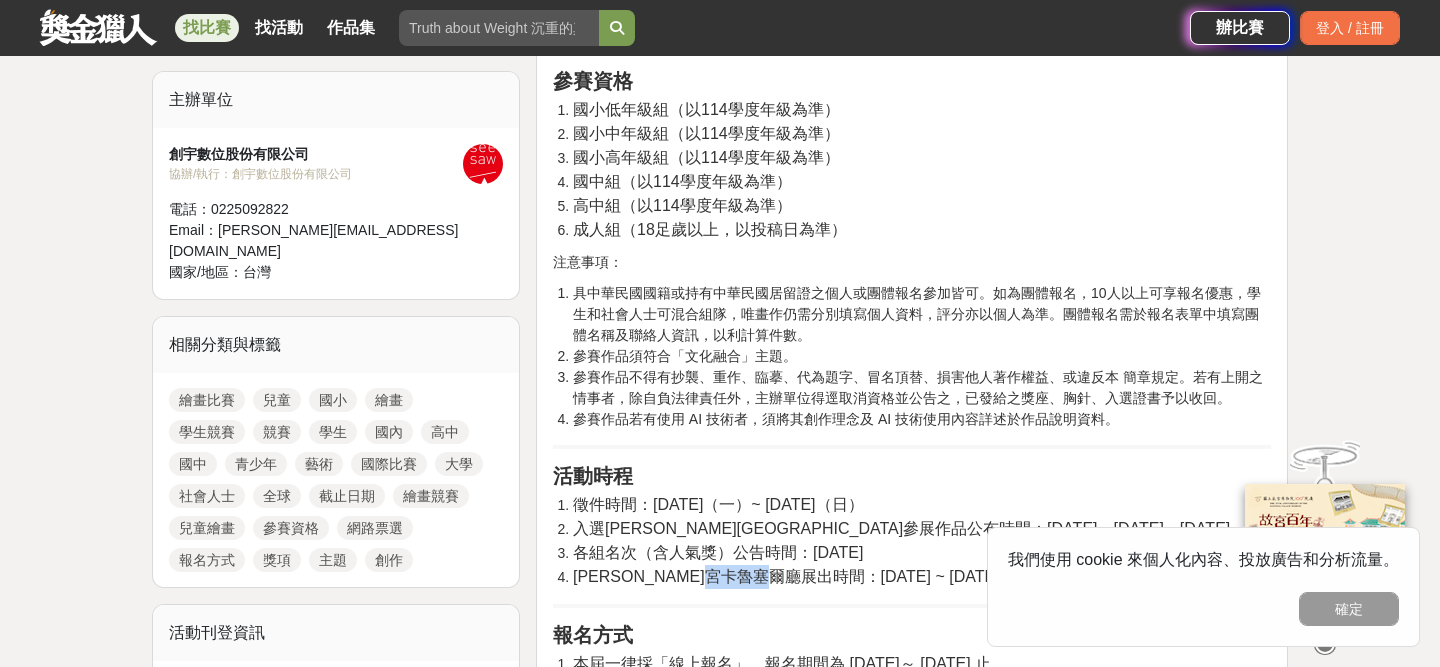 click on "[PERSON_NAME][GEOGRAPHIC_DATA]展出時間：[DATE] ~ [DATE]" at bounding box center (786, 576) 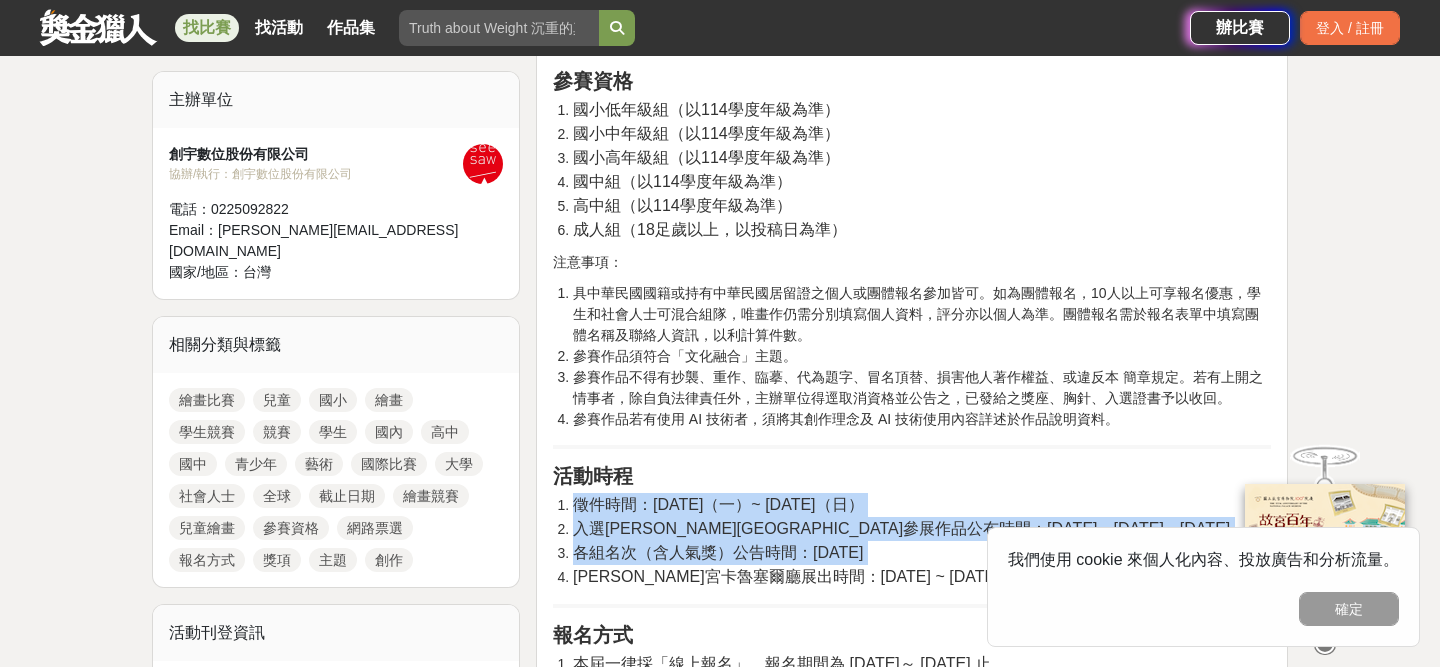 click on "入選[PERSON_NAME][GEOGRAPHIC_DATA]參展作品公布時間：[DATE]、[DATE]、[DATE]" at bounding box center [901, 528] 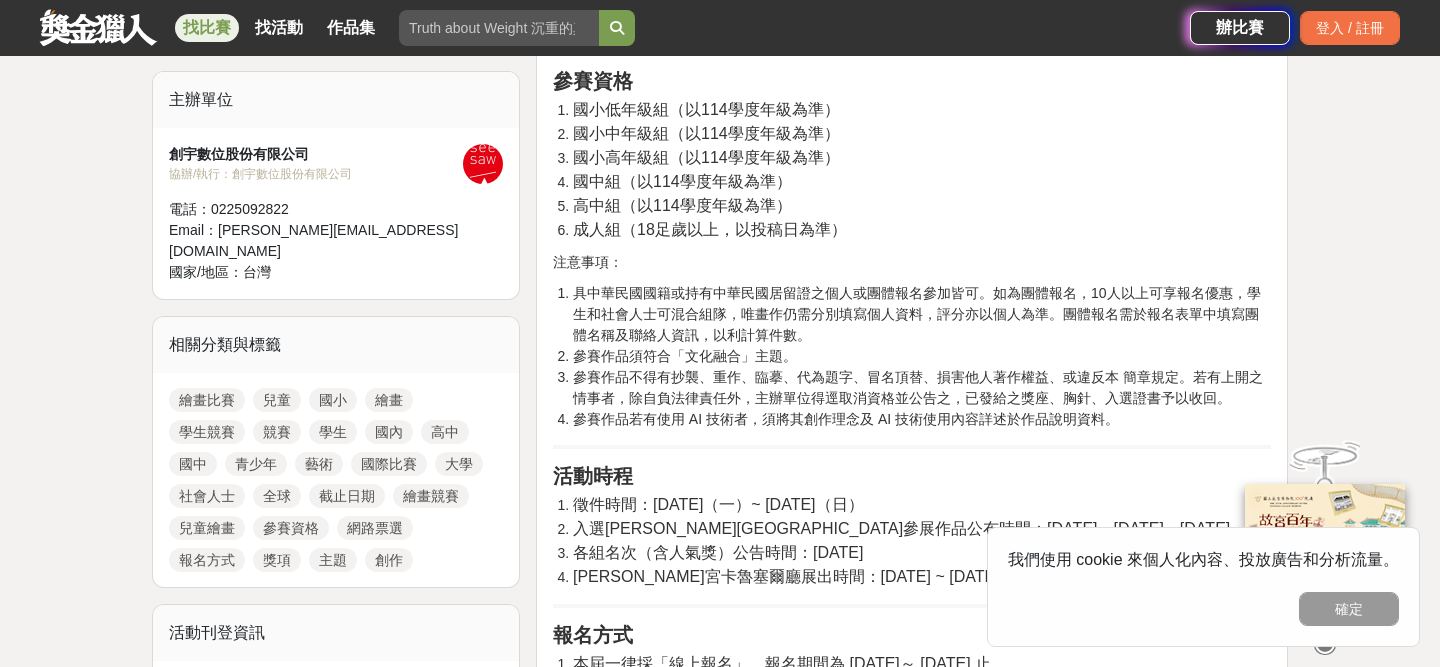 click on "入選[PERSON_NAME][GEOGRAPHIC_DATA]參展作品公布時間：[DATE]、[DATE]、[DATE]" at bounding box center [901, 528] 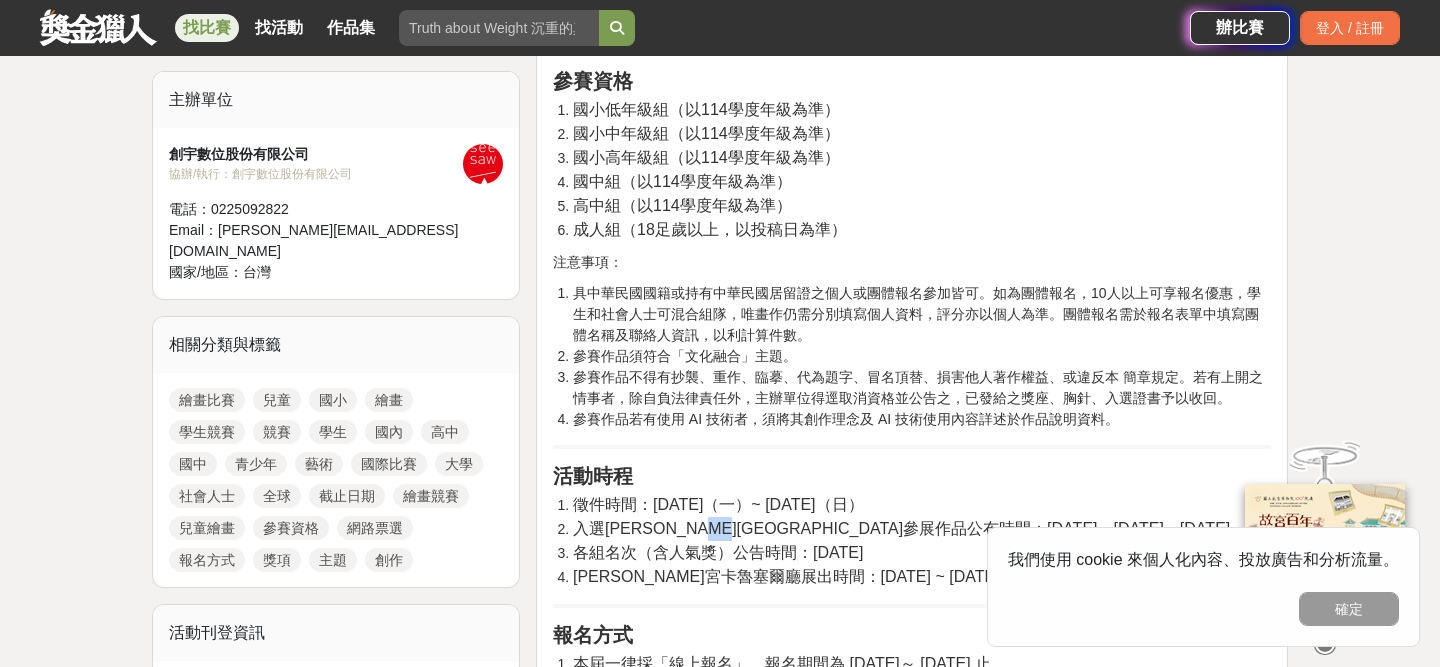 click on "入選[PERSON_NAME][GEOGRAPHIC_DATA]參展作品公布時間：[DATE]、[DATE]、[DATE]" at bounding box center [901, 528] 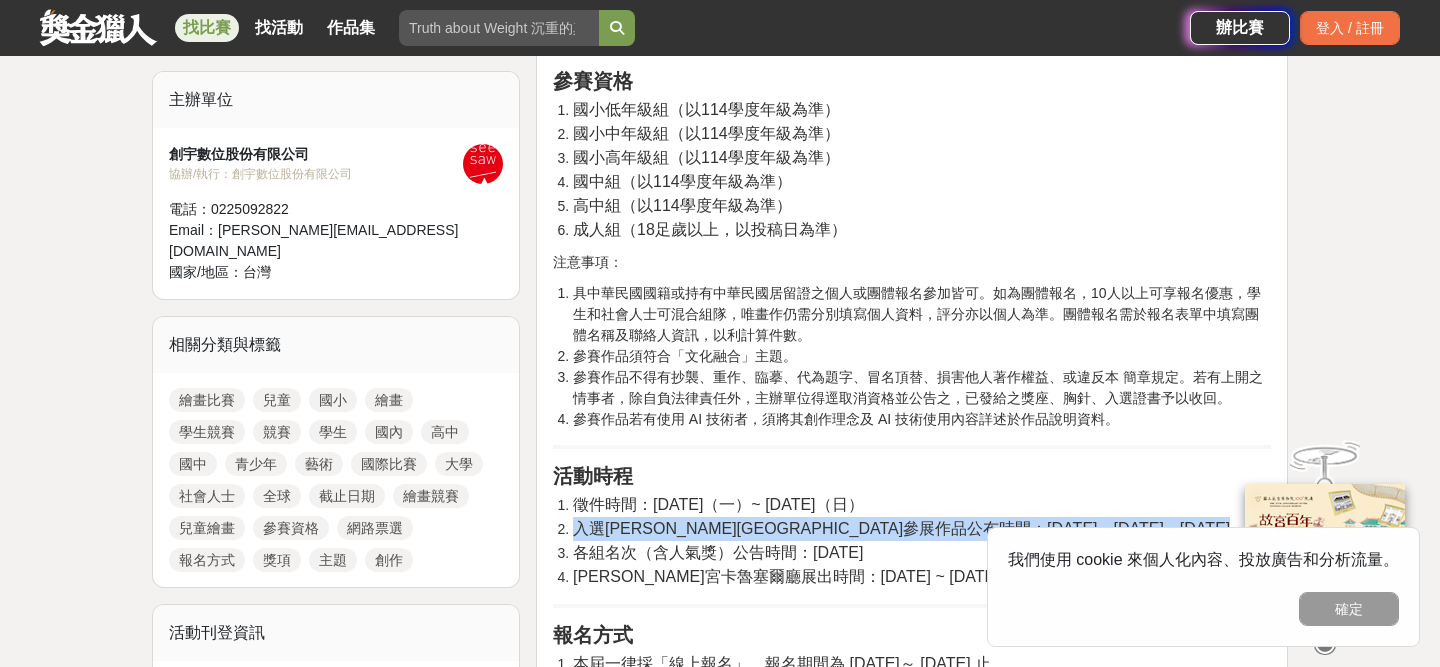 click on "各組名次（含人氣獎）公告時間：[DATE]" at bounding box center (922, 553) 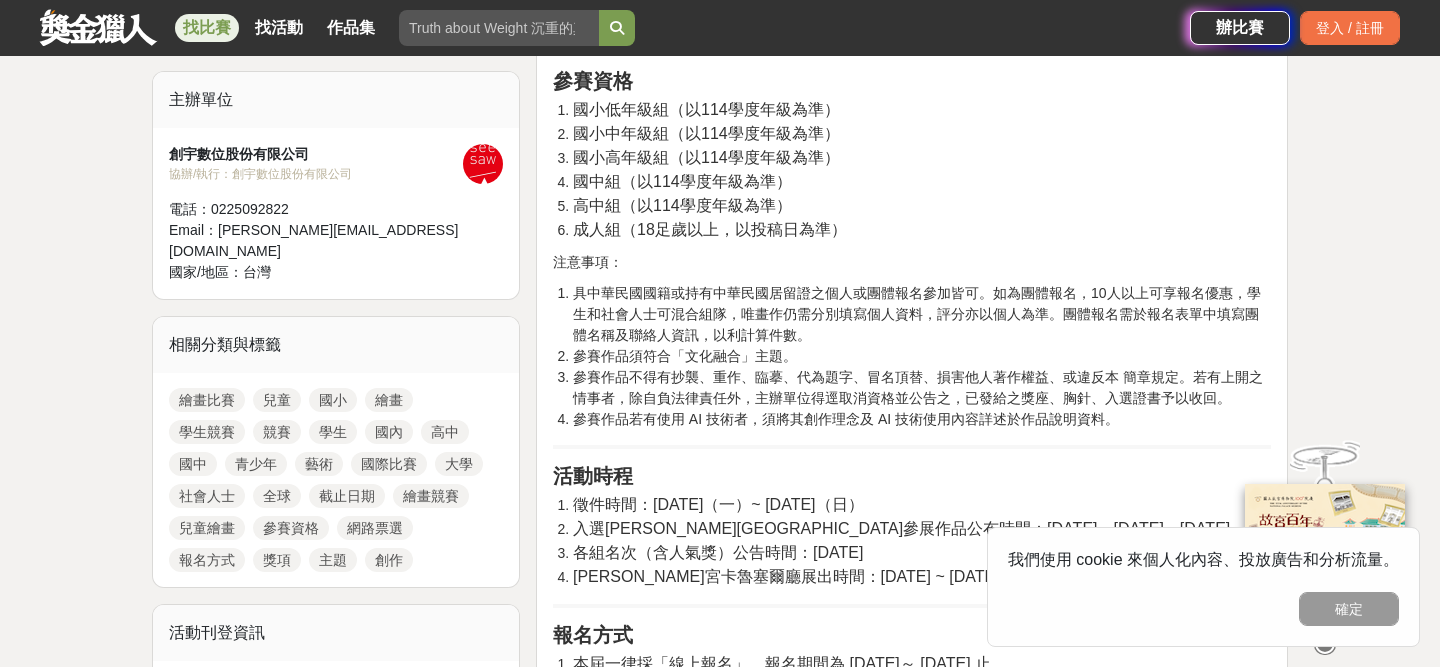 click on "各組名次（含人氣獎）公告時間：[DATE]" at bounding box center [922, 553] 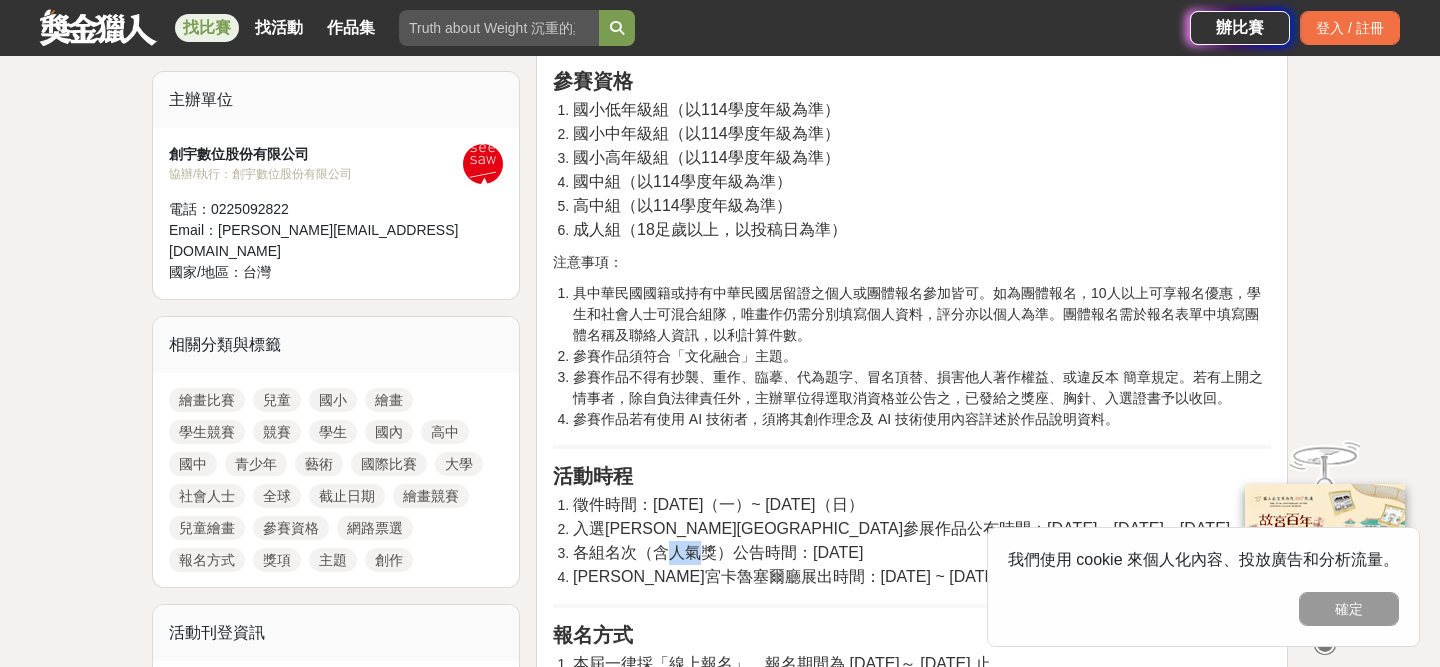 click on "各組名次（含人氣獎）公告時間：[DATE]" at bounding box center [922, 553] 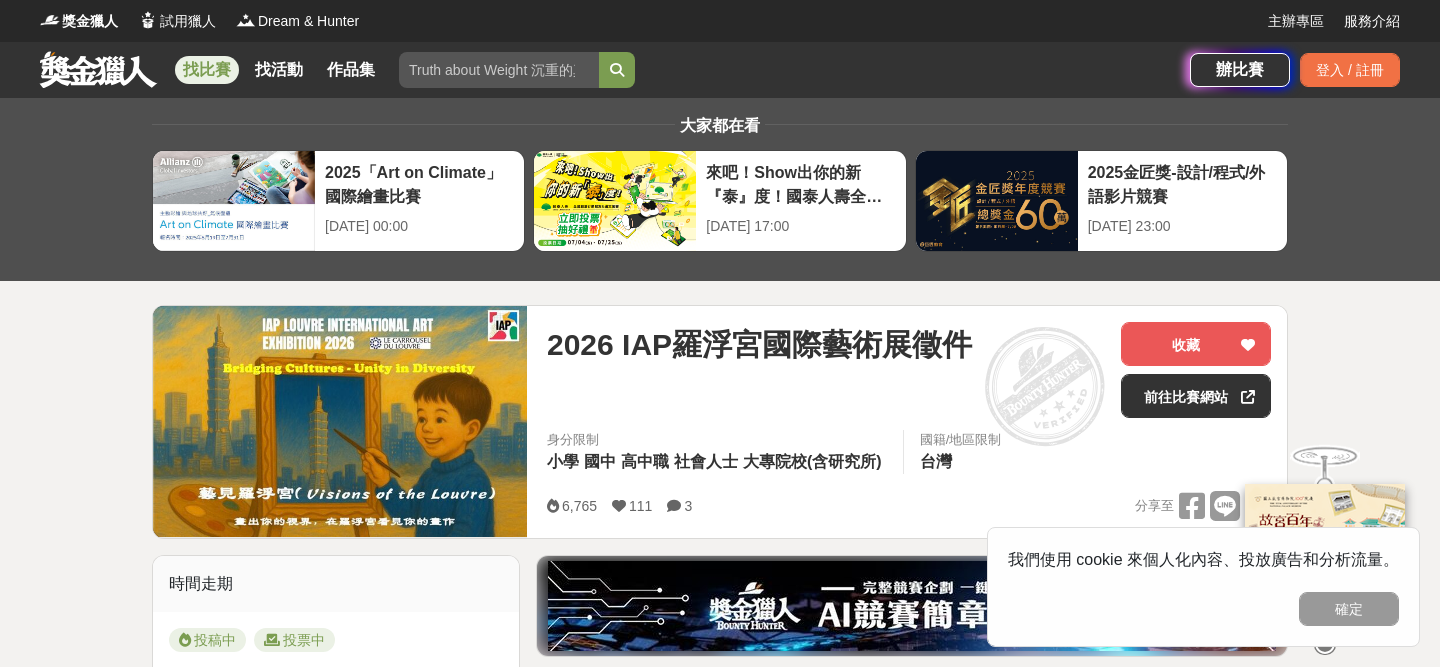 scroll, scrollTop: 14, scrollLeft: 0, axis: vertical 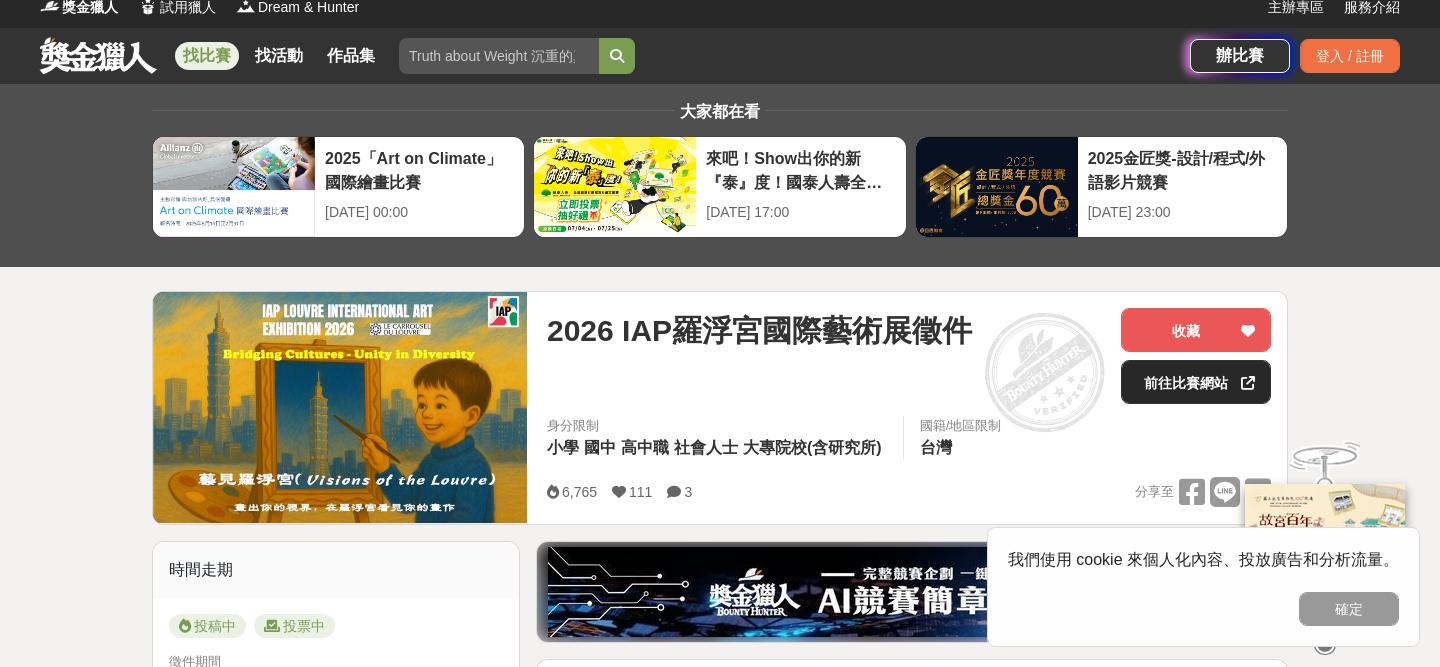 click on "前往比賽網站" at bounding box center (1196, 382) 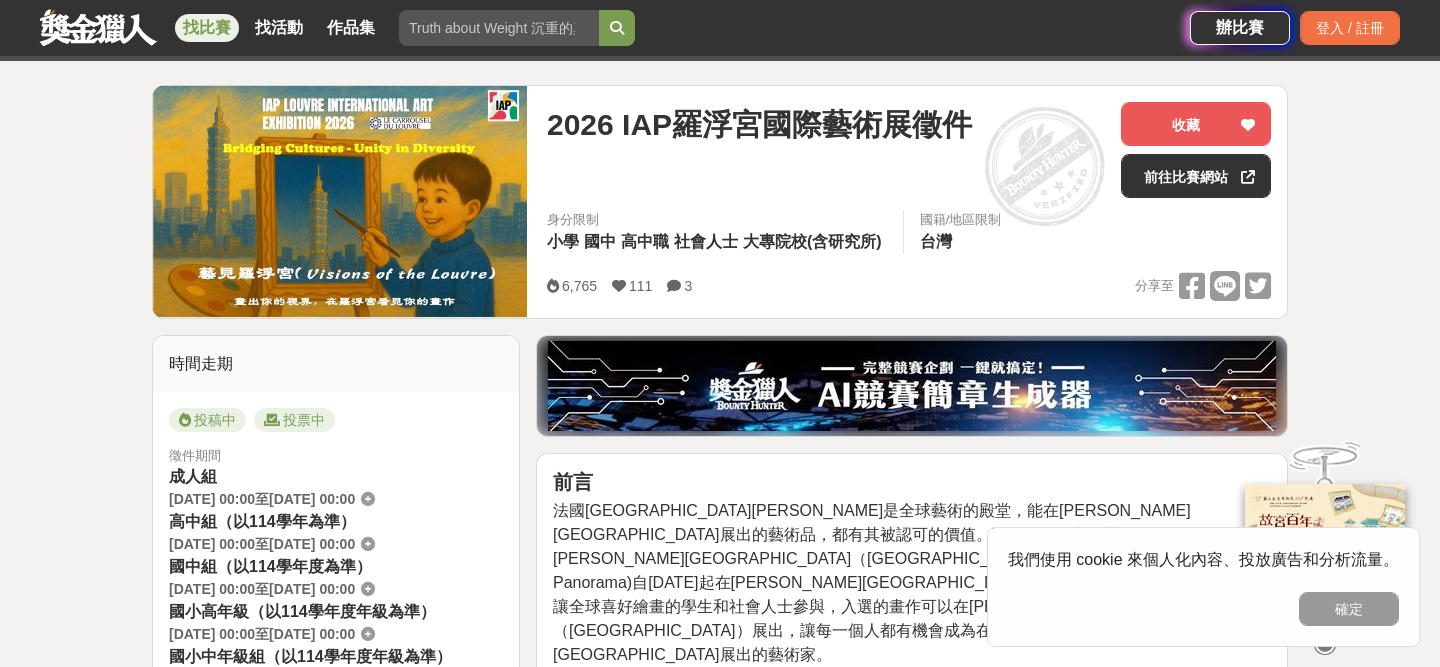 scroll, scrollTop: 699, scrollLeft: 0, axis: vertical 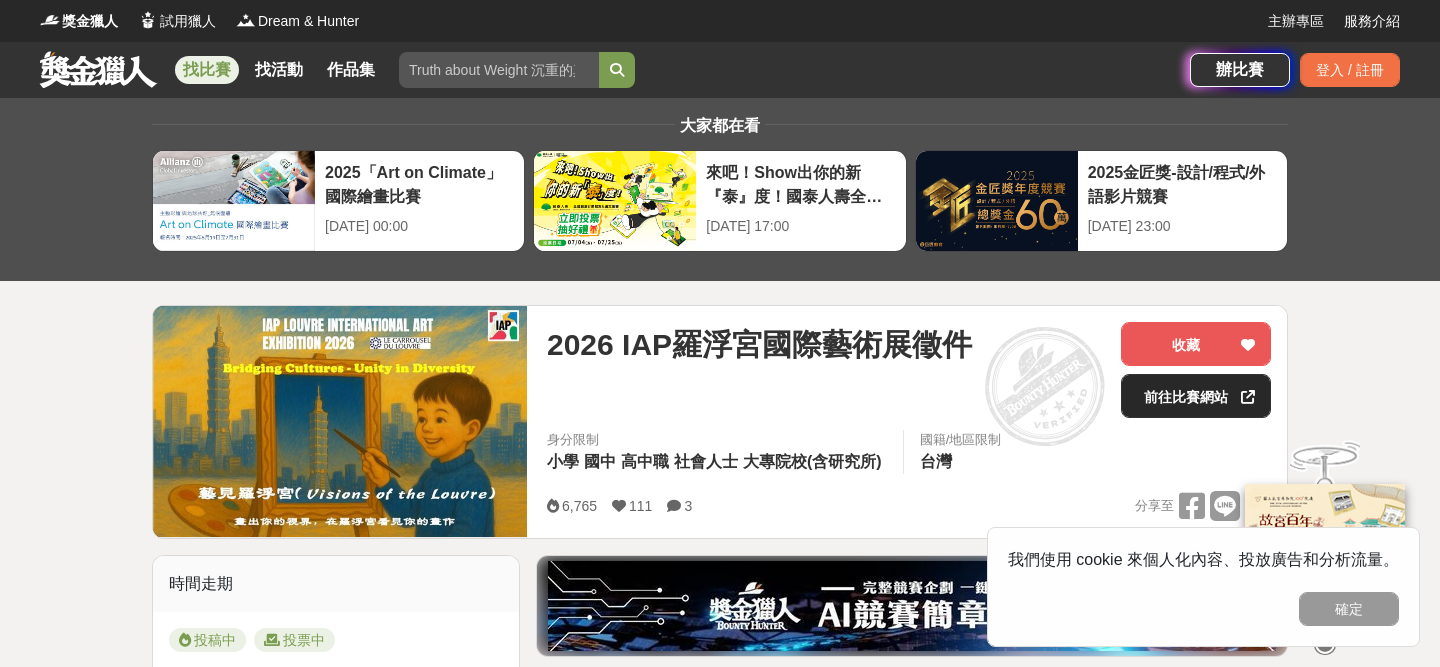 click on "前往比賽網站" at bounding box center (1196, 396) 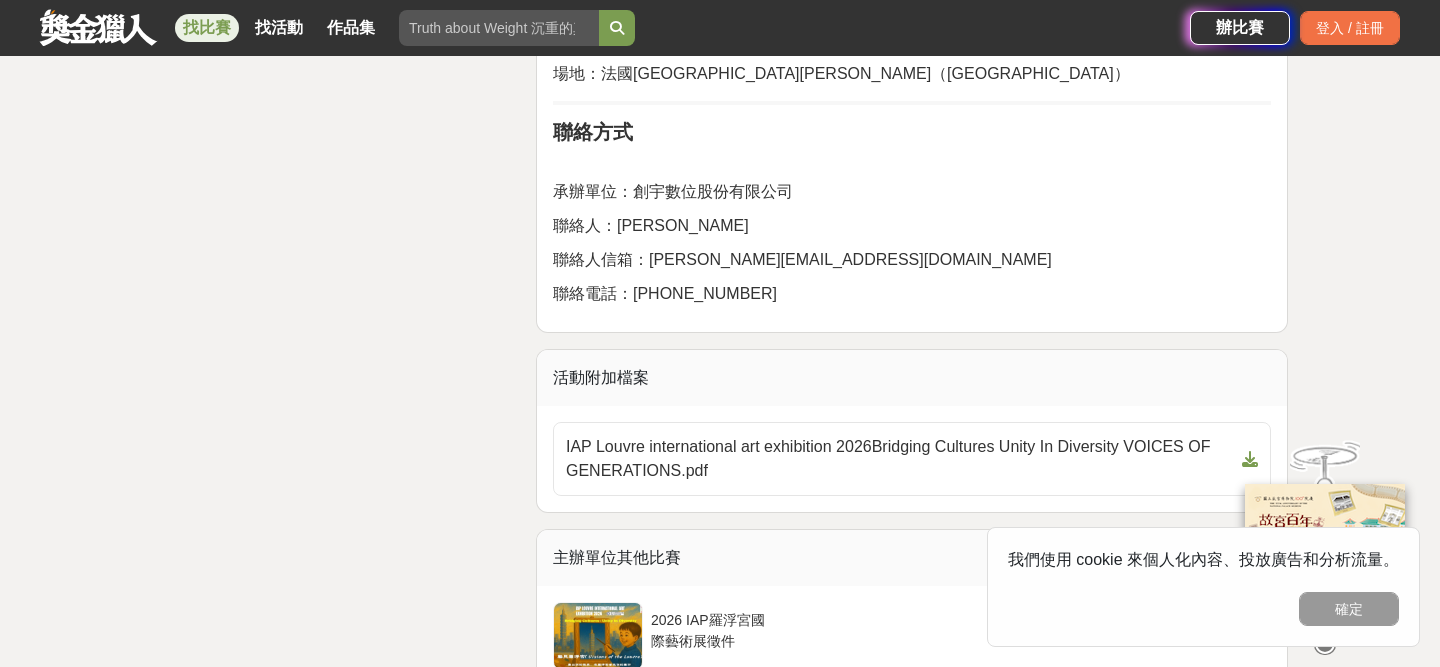 scroll, scrollTop: 4908, scrollLeft: 0, axis: vertical 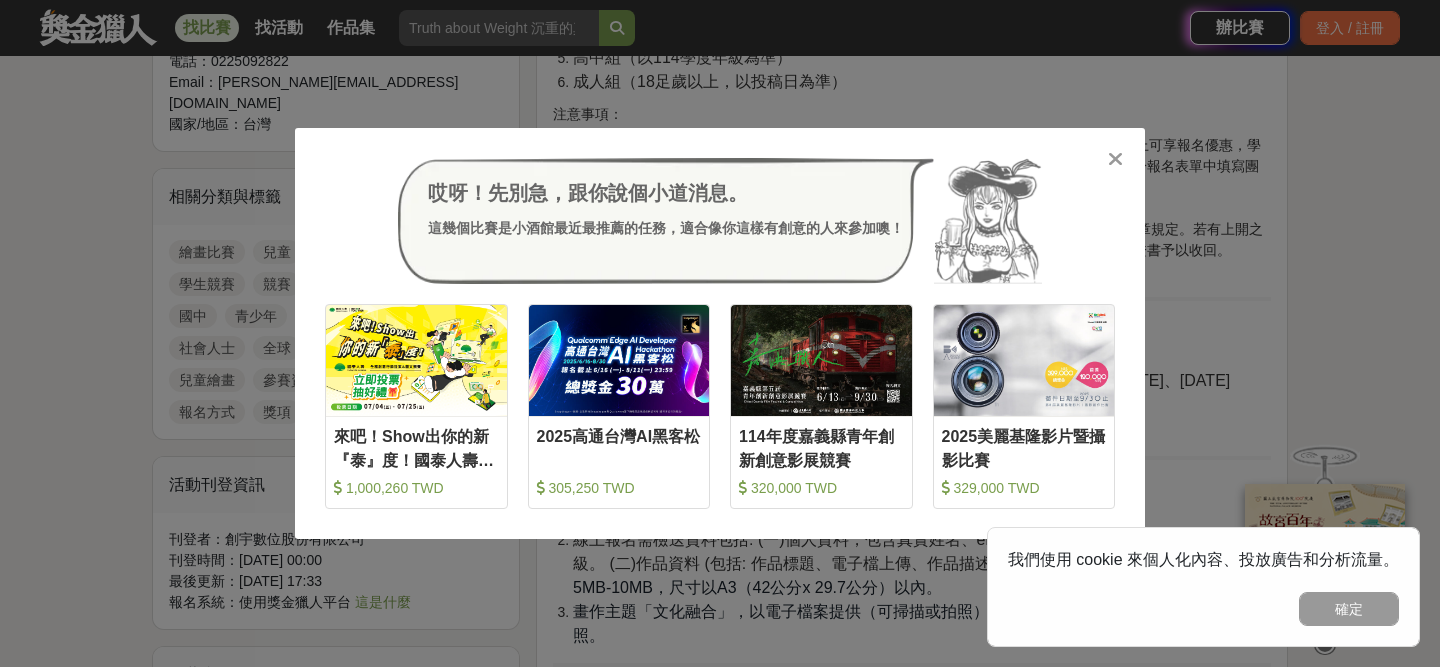 click at bounding box center (1115, 159) 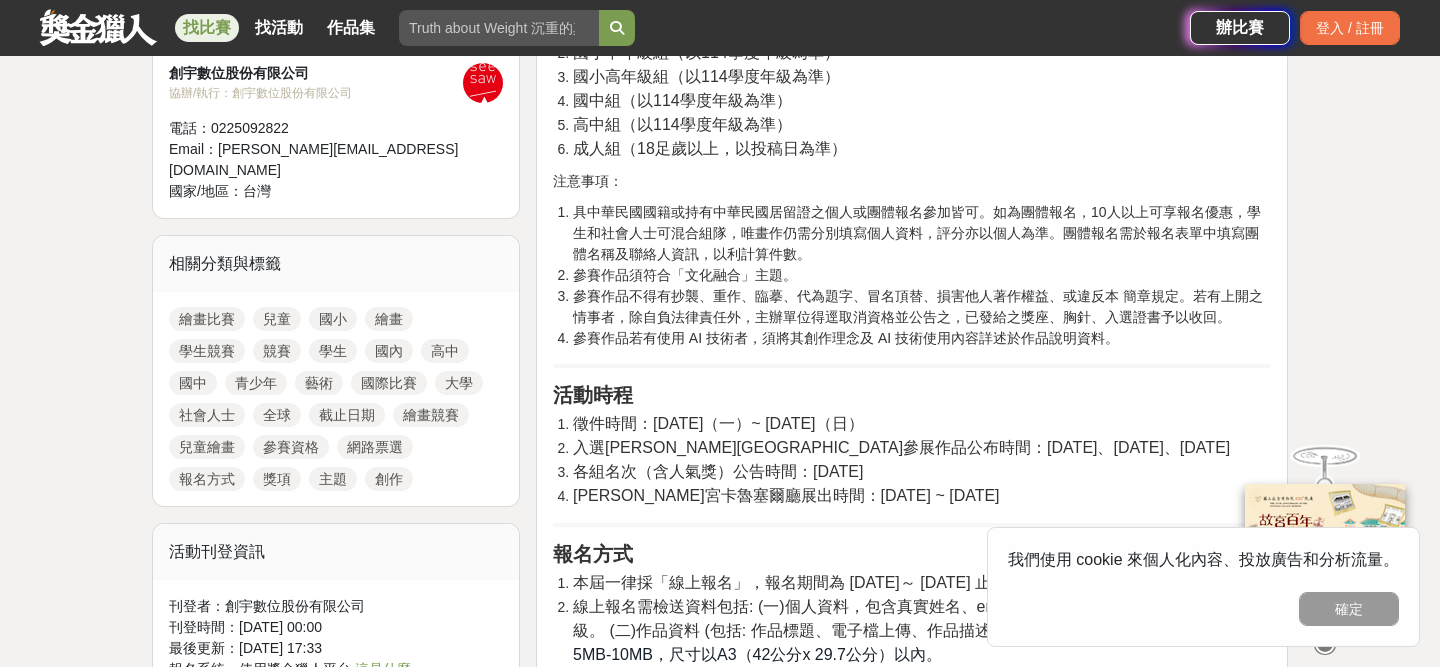 scroll, scrollTop: 1485, scrollLeft: 0, axis: vertical 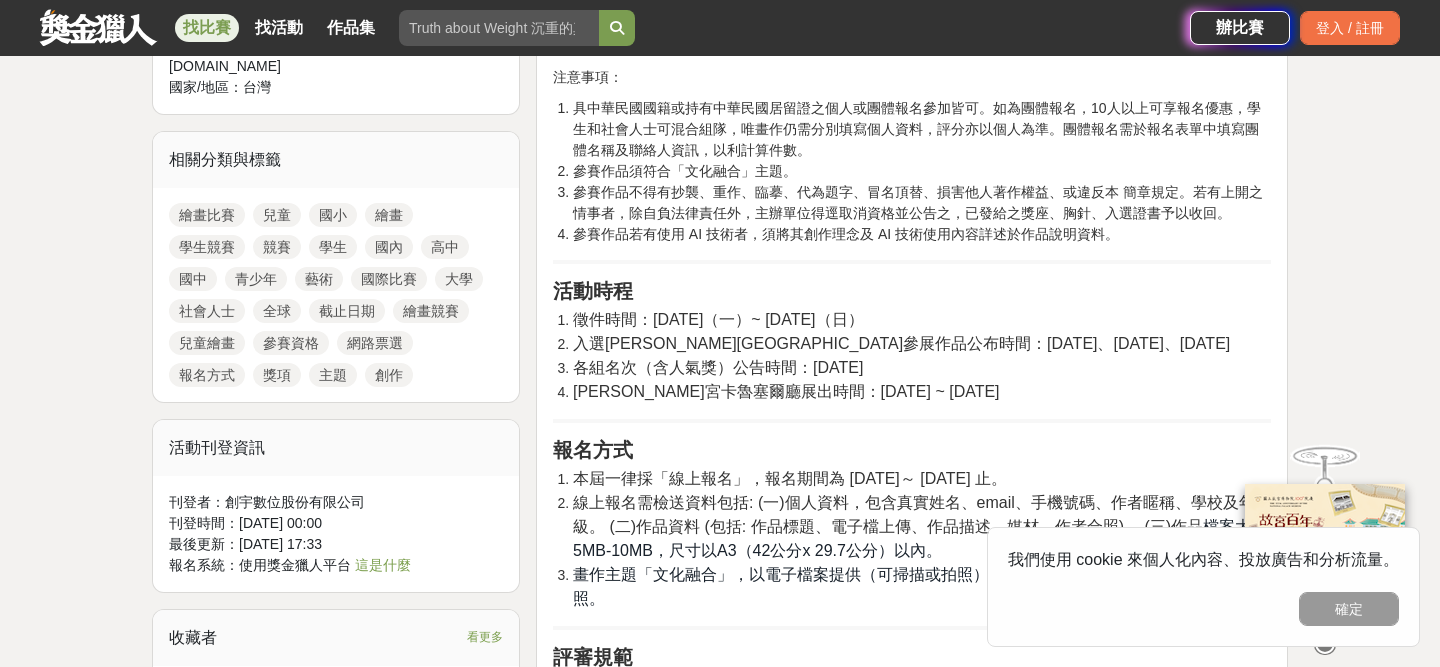 click on "各組名次（含人氣獎）公告時間：[DATE]" at bounding box center [718, 367] 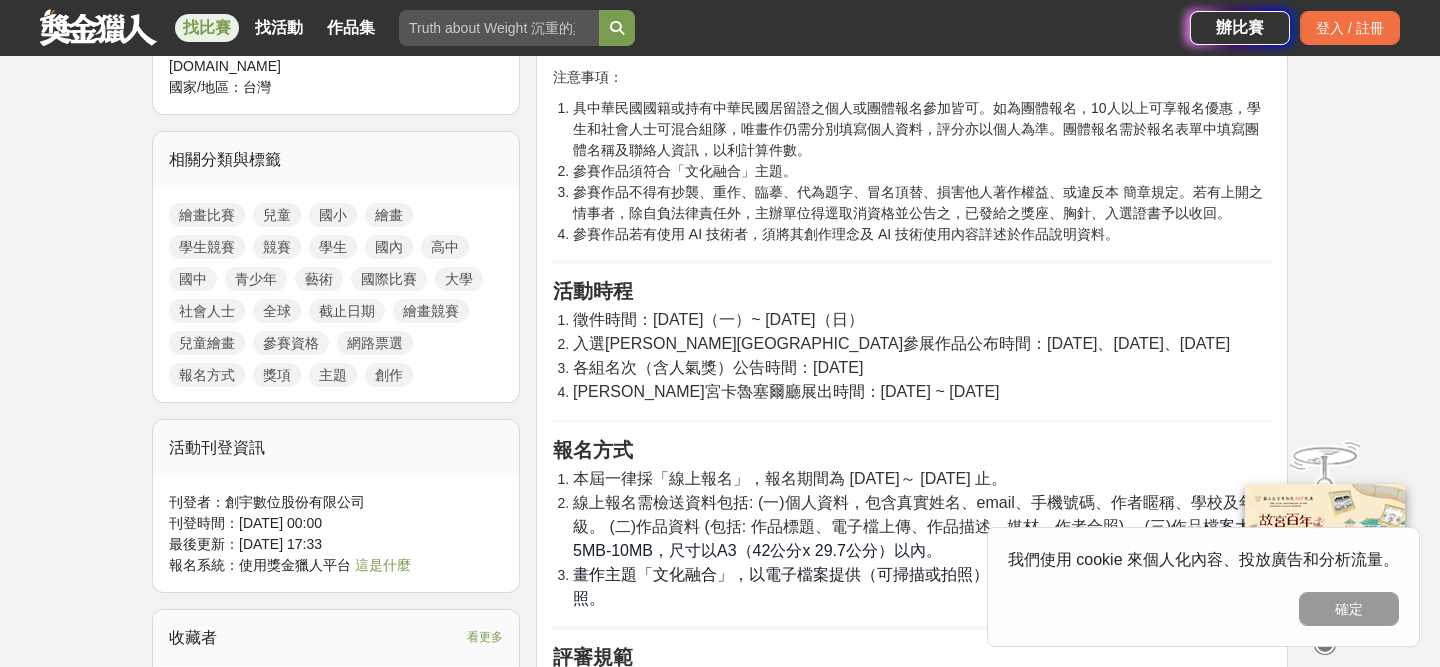click on "各組名次（含人氣獎）公告時間：[DATE]" at bounding box center [718, 367] 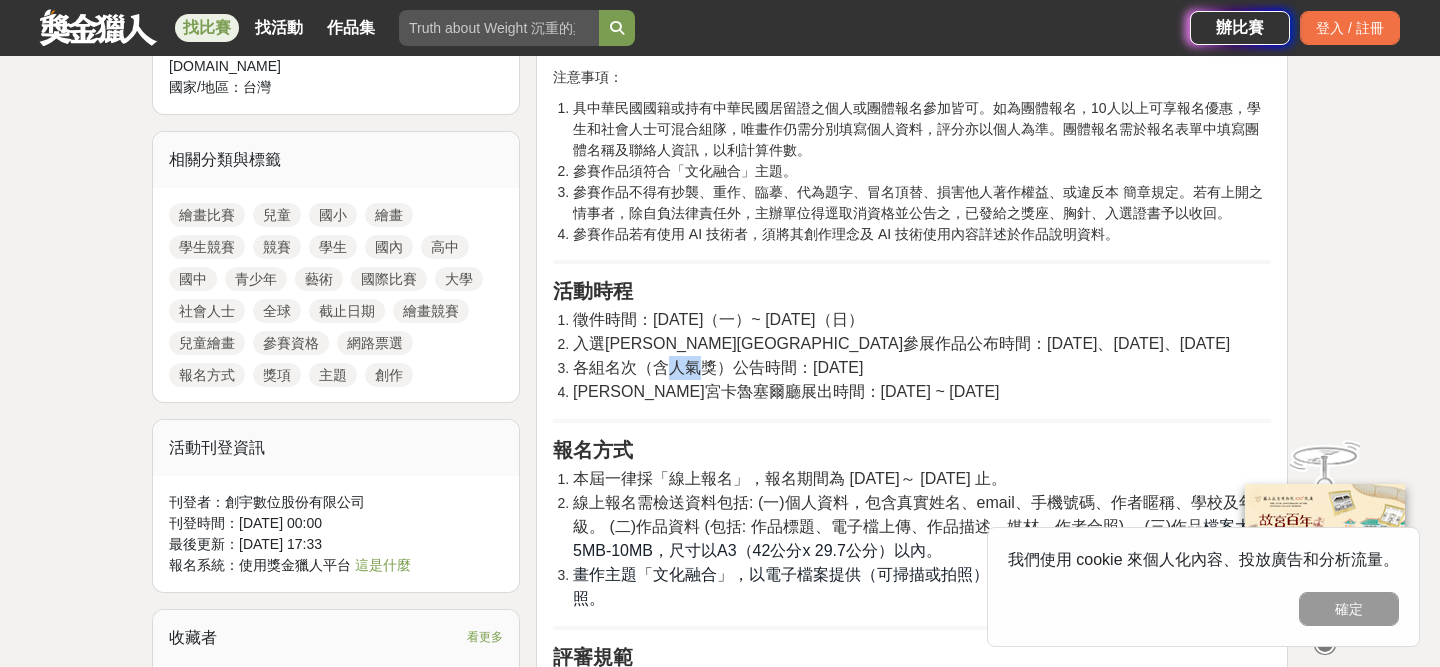 click on "入選[PERSON_NAME][GEOGRAPHIC_DATA]參展作品公布時間：[DATE]、[DATE]、[DATE]" at bounding box center [901, 343] 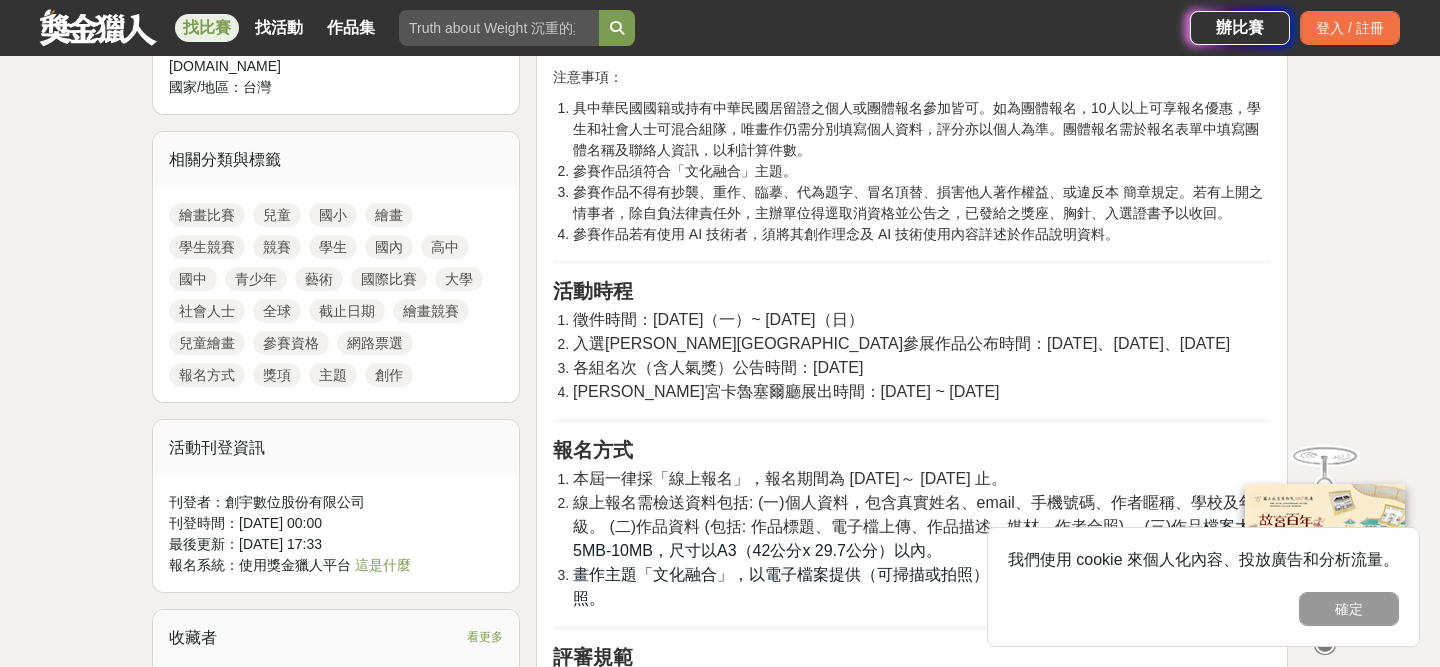 click on "入選[PERSON_NAME][GEOGRAPHIC_DATA]參展作品公布時間：[DATE]、[DATE]、[DATE]" at bounding box center (901, 343) 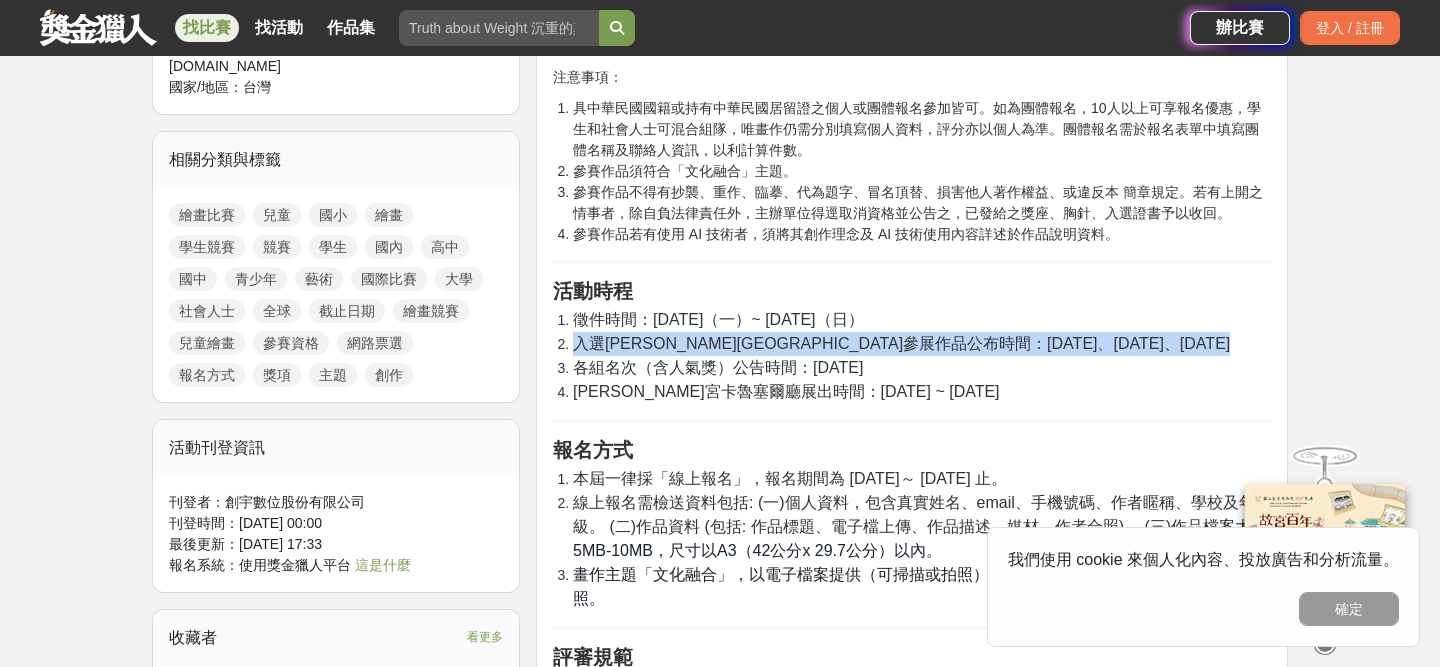 click on "入選[PERSON_NAME][GEOGRAPHIC_DATA]參展作品公布時間：[DATE]、[DATE]、[DATE]" at bounding box center (901, 343) 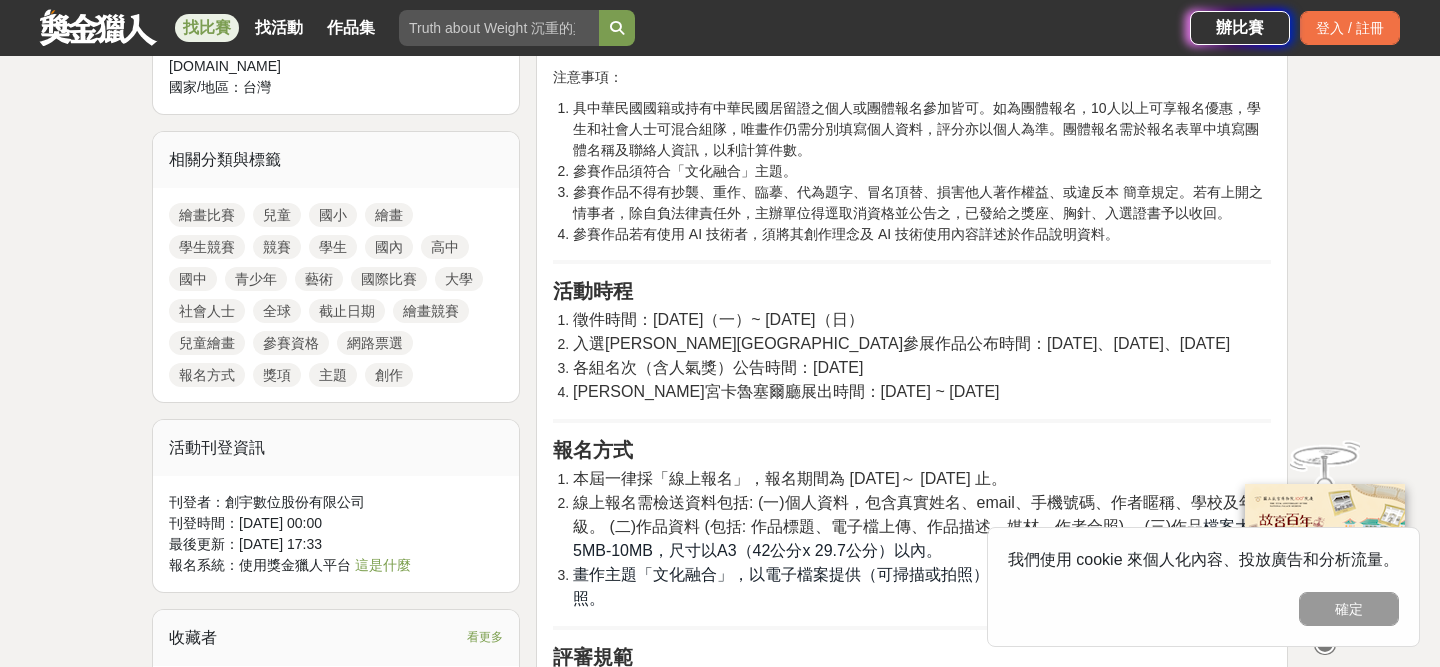 click on "各組名次（含人氣獎）公告時間：[DATE]" at bounding box center (718, 367) 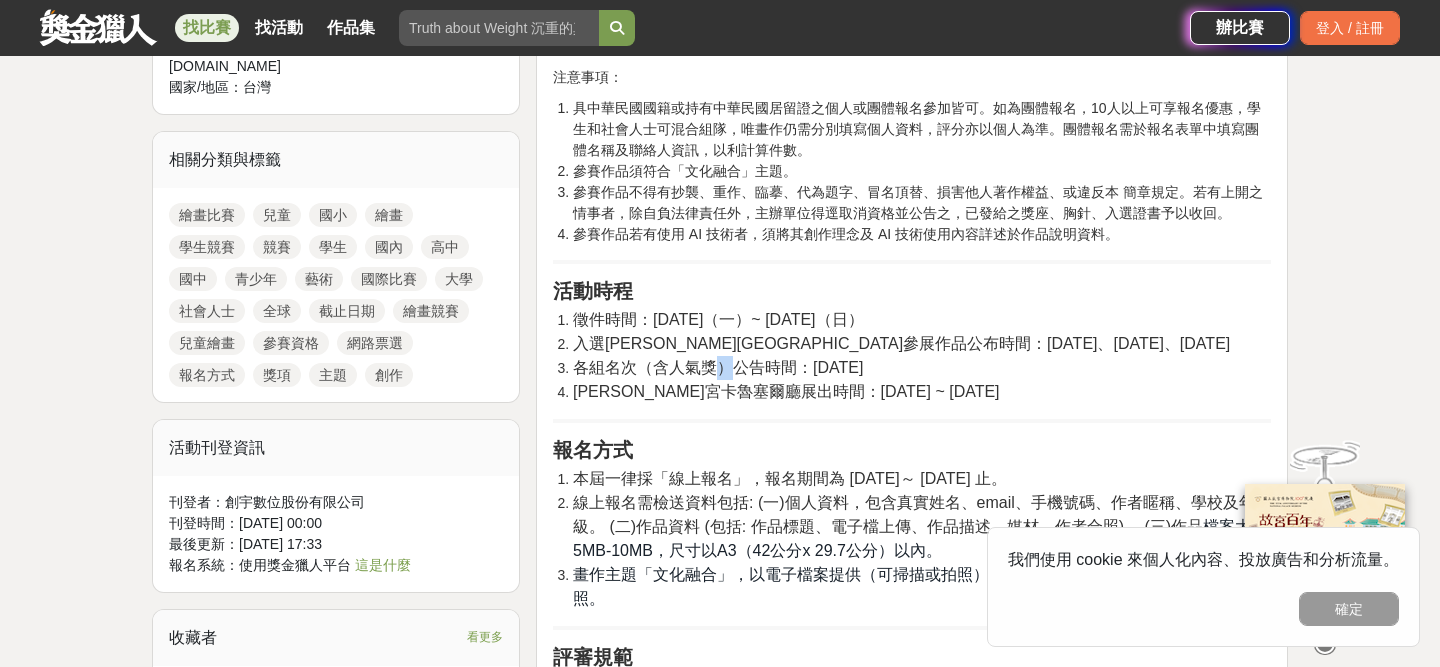 click on "[PERSON_NAME][GEOGRAPHIC_DATA]展出時間：[DATE] ~ [DATE]" at bounding box center (786, 391) 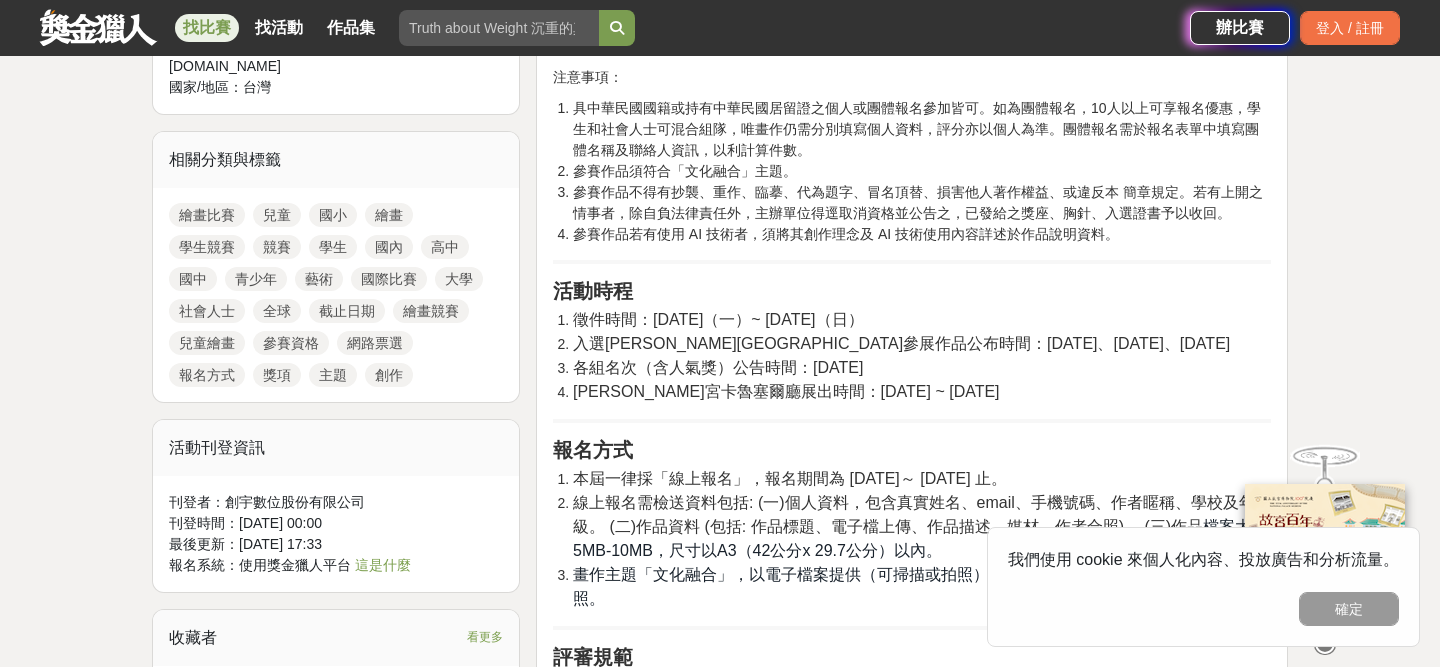 click on "[PERSON_NAME][GEOGRAPHIC_DATA]展出時間：[DATE] ~ [DATE]" at bounding box center [786, 391] 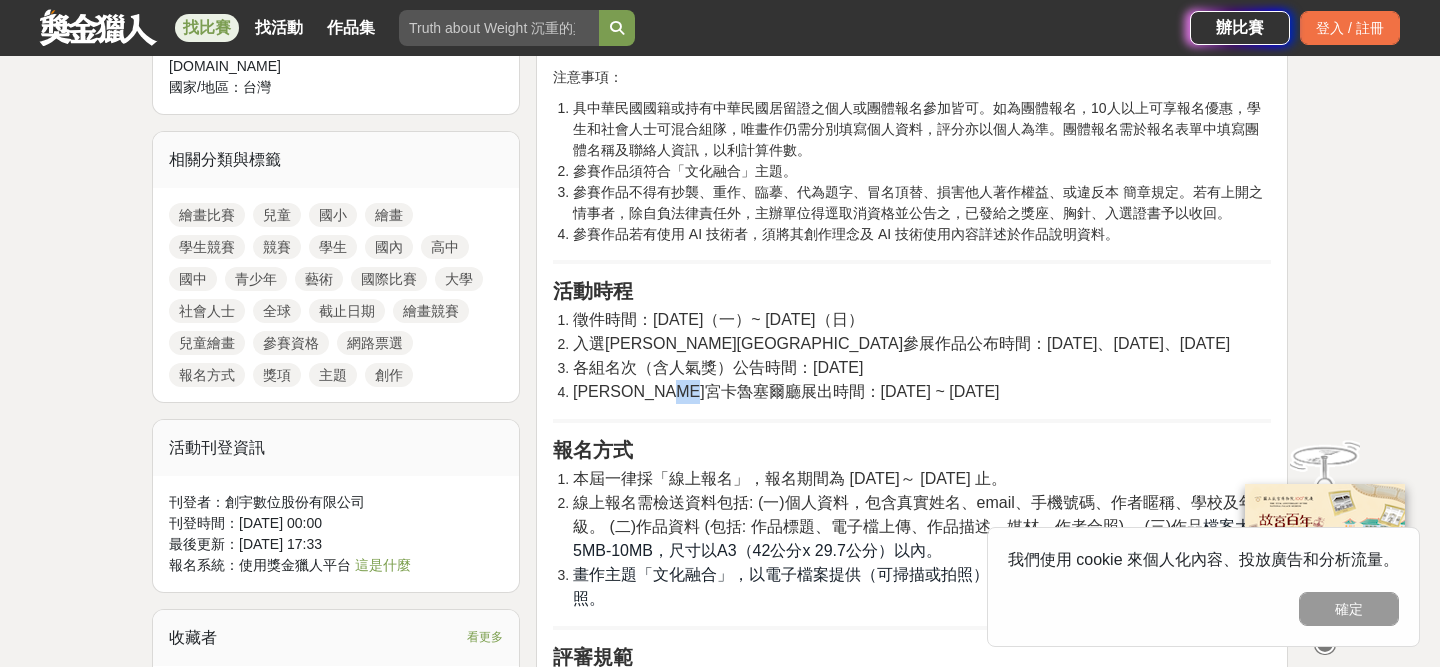 click on "[PERSON_NAME][GEOGRAPHIC_DATA]展出時間：[DATE] ~ [DATE]" at bounding box center (786, 391) 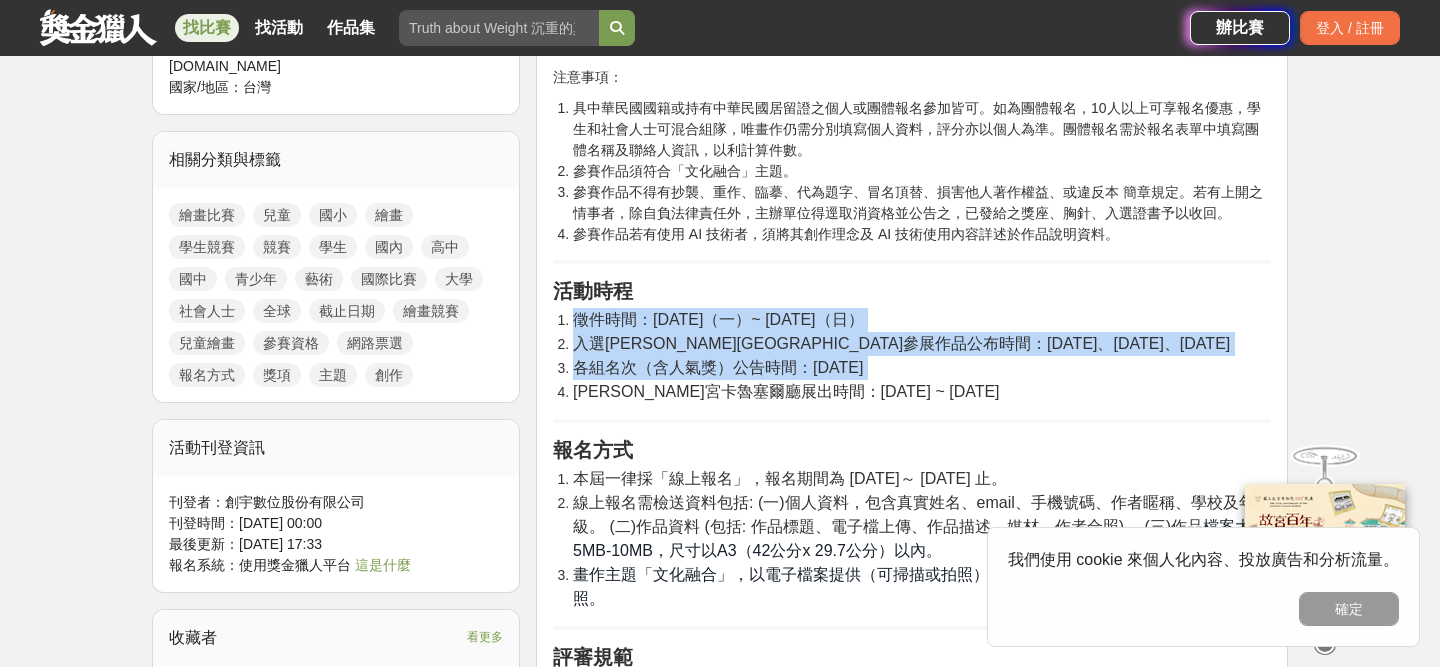 click on "[PERSON_NAME][GEOGRAPHIC_DATA]展出時間：[DATE] ~ [DATE]" at bounding box center (922, 392) 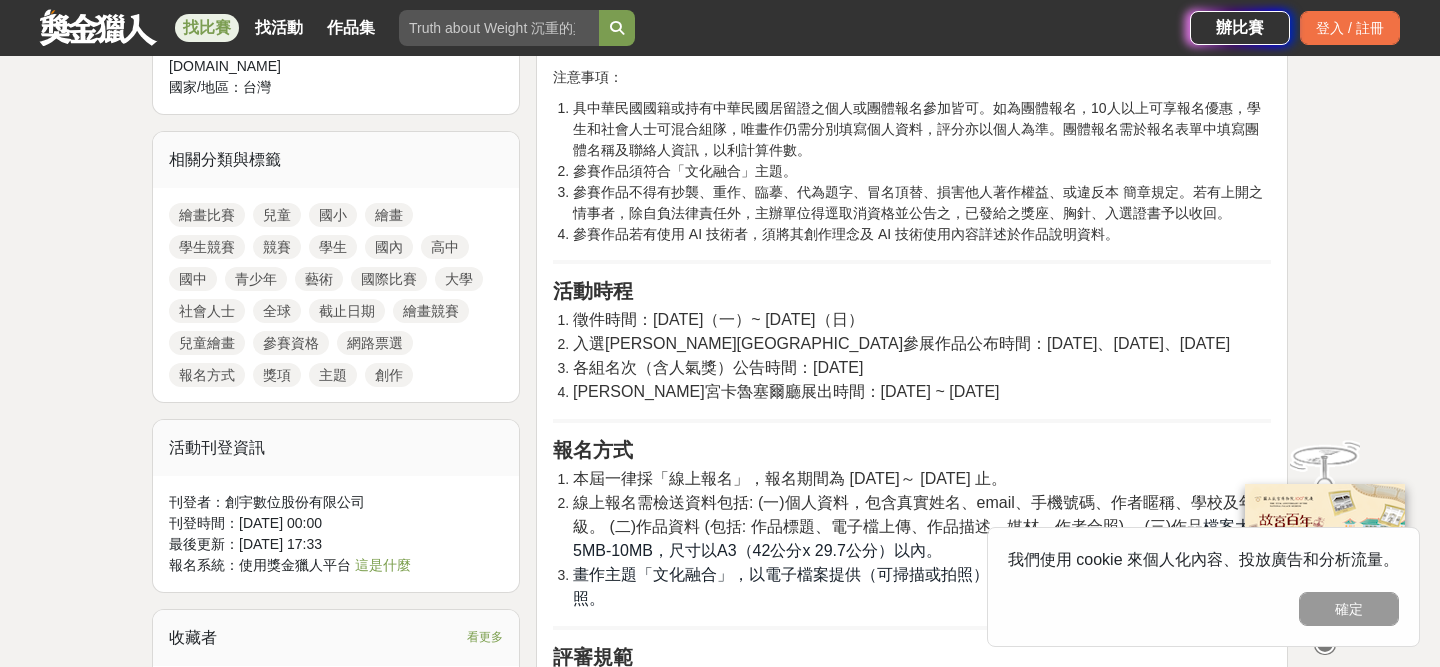 click on "徵件時間：[DATE]（一）~ [DATE]（日）" at bounding box center (718, 319) 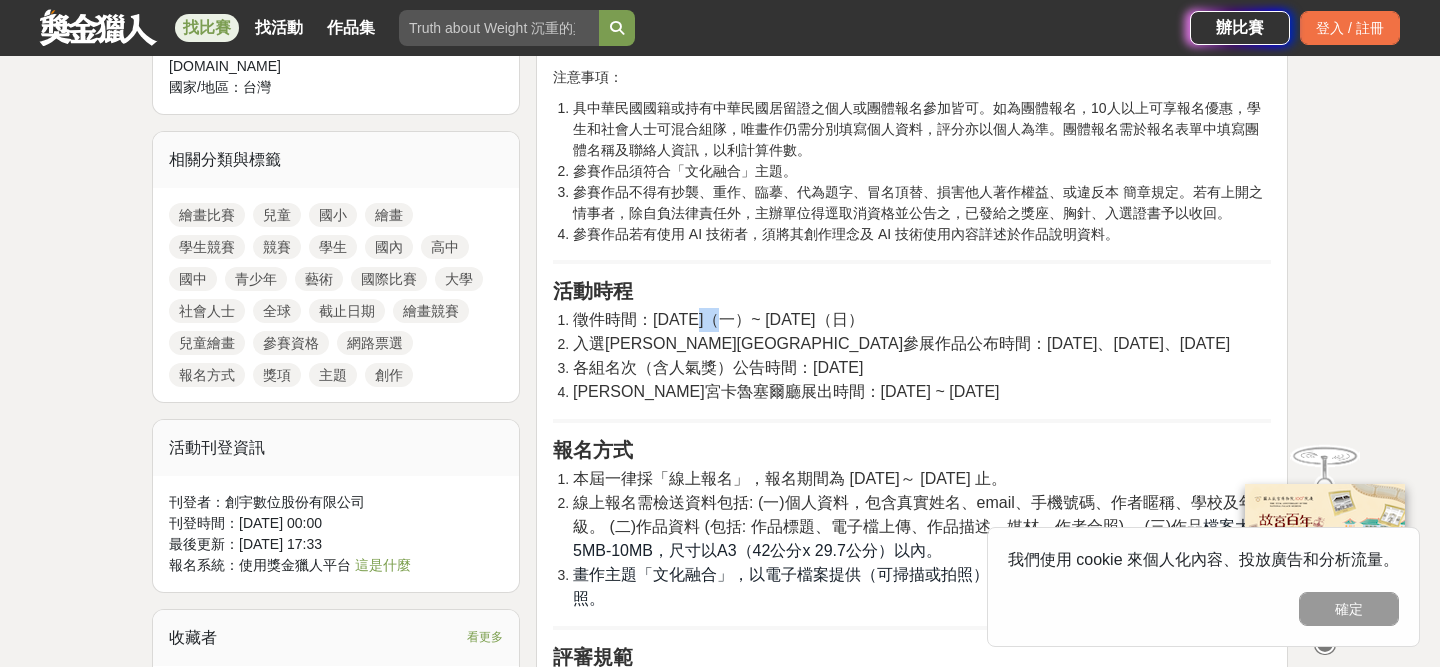 click on "徵件時間：[DATE]（一）~ [DATE]（日）" at bounding box center (718, 319) 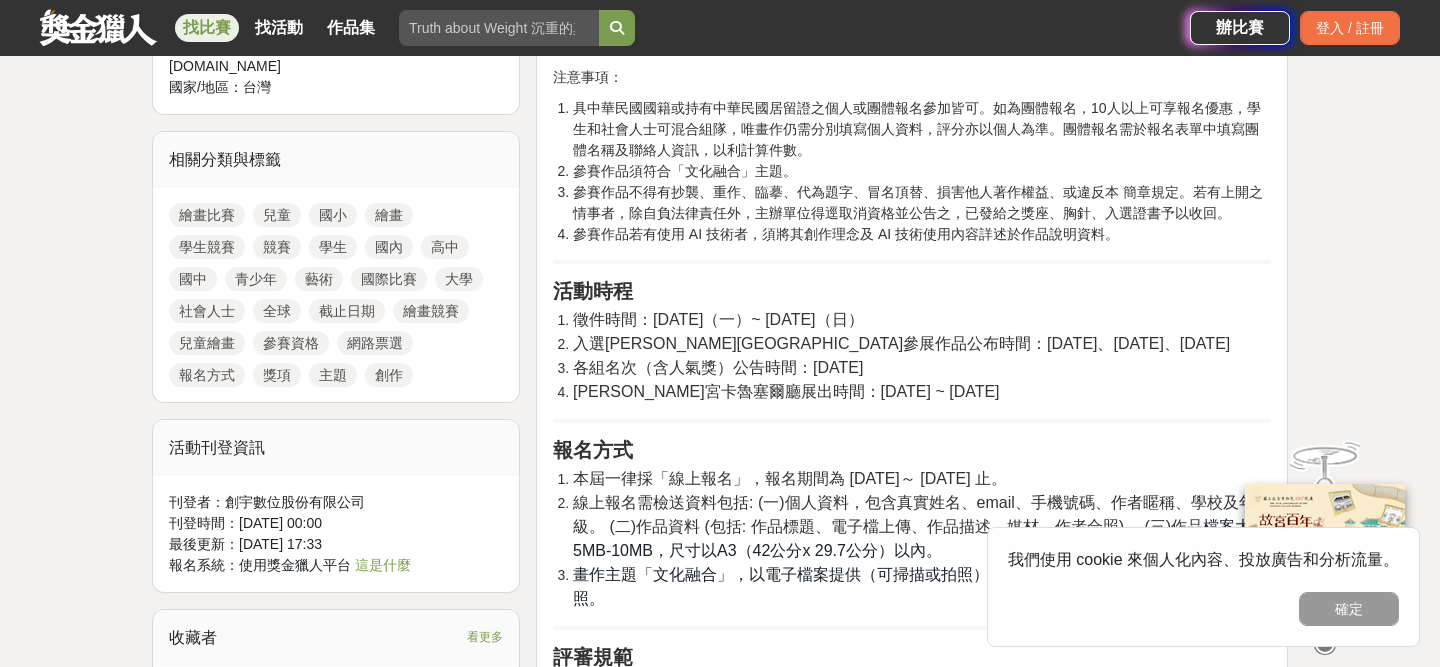 click on "徵件時間：[DATE]（一）~ [DATE]（日）" at bounding box center (718, 319) 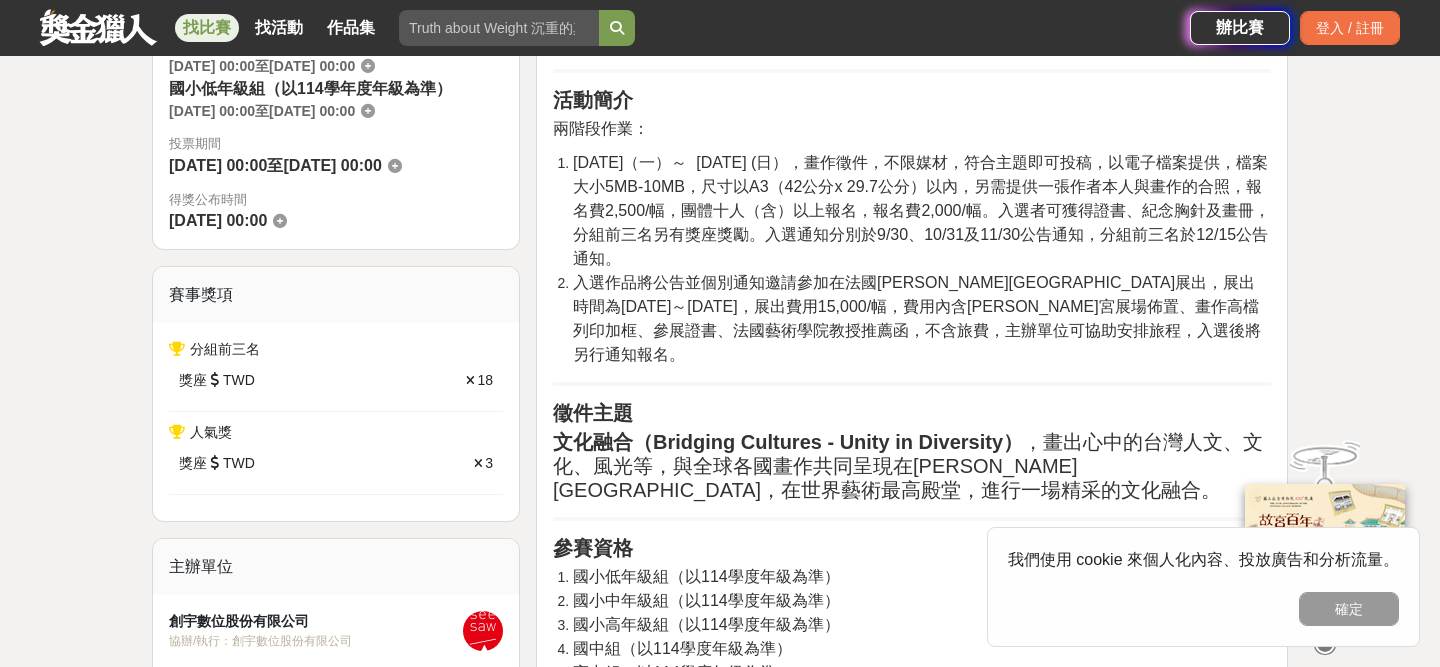 scroll, scrollTop: 800, scrollLeft: 0, axis: vertical 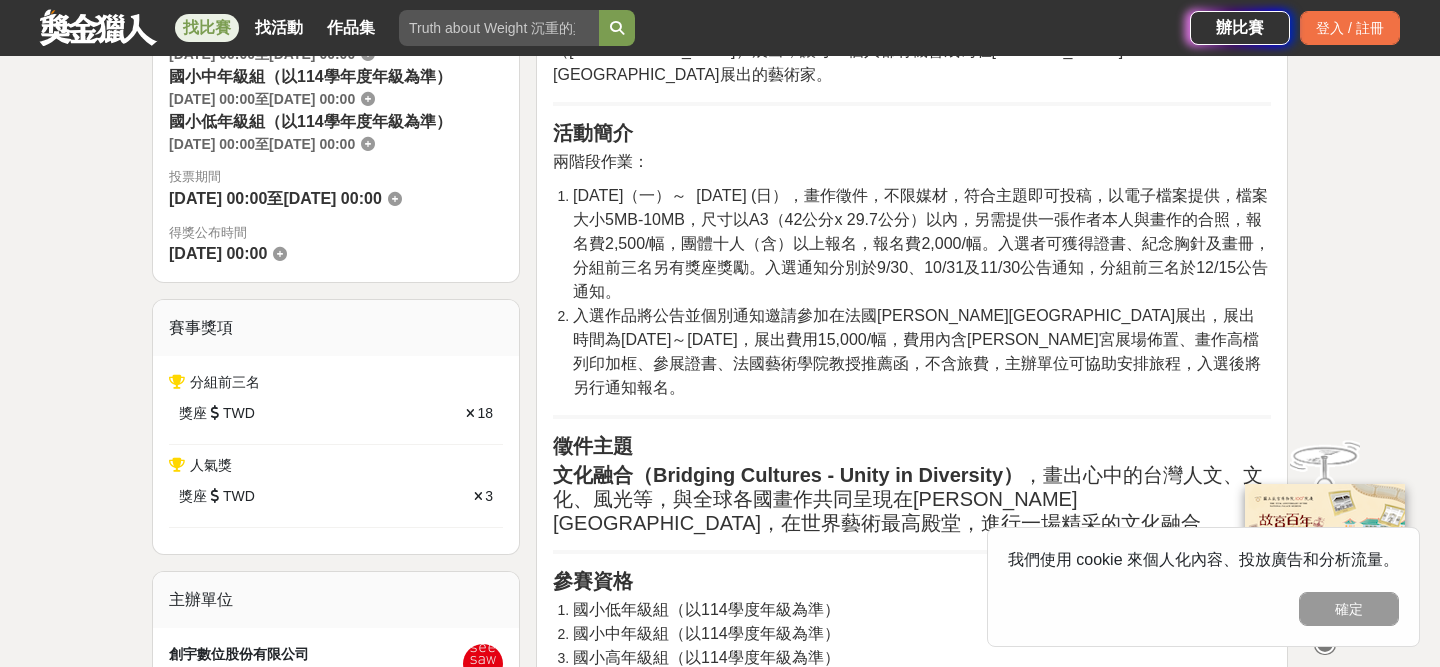 click on "文化融合（Bridging Cultures - Unity in Diversity） ，畫出心中的台灣人文、文化、風光等，與全球各國畫作共同呈現在羅浮宫卡魯塞爾廳，在世界藝術最高殿堂，進行一場精采的文化融合。" at bounding box center [912, 499] 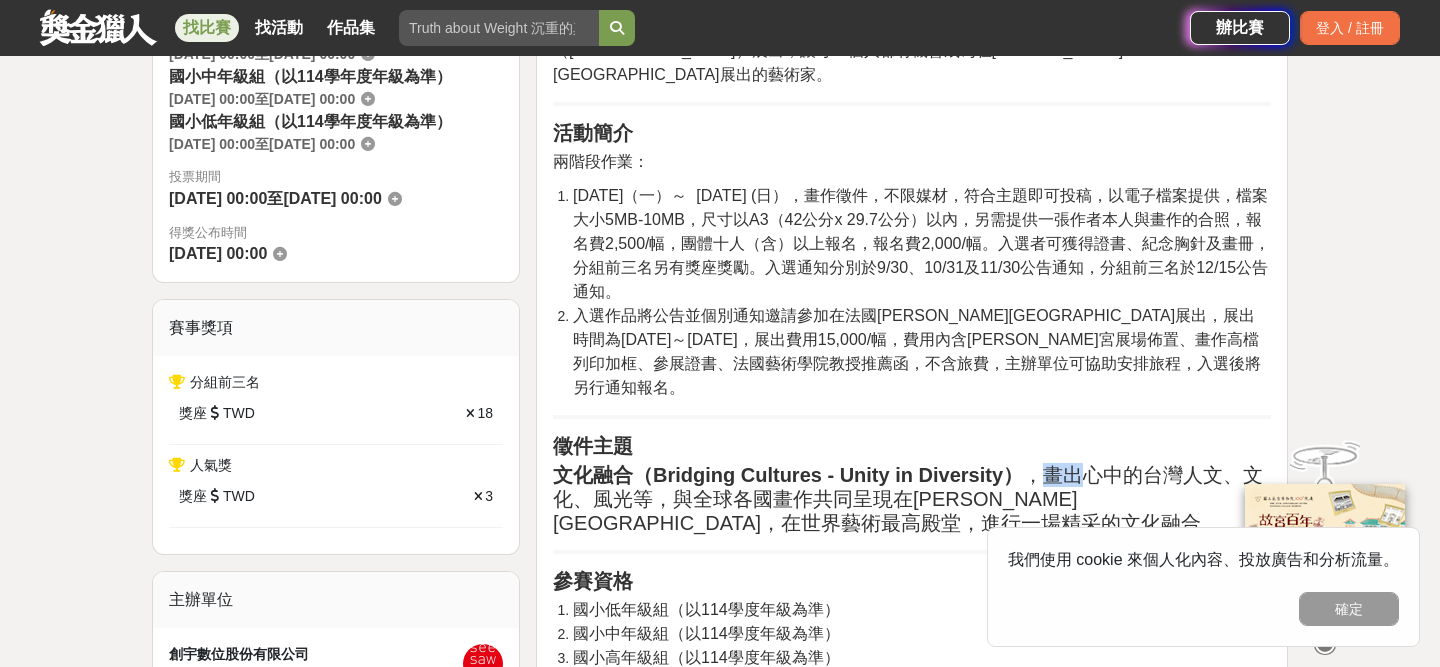 click on "文化融合（Bridging Cultures - Unity in Diversity） ，畫出心中的台灣人文、文化、風光等，與全球各國畫作共同呈現在羅浮宫卡魯塞爾廳，在世界藝術最高殿堂，進行一場精采的文化融合。" at bounding box center [912, 499] 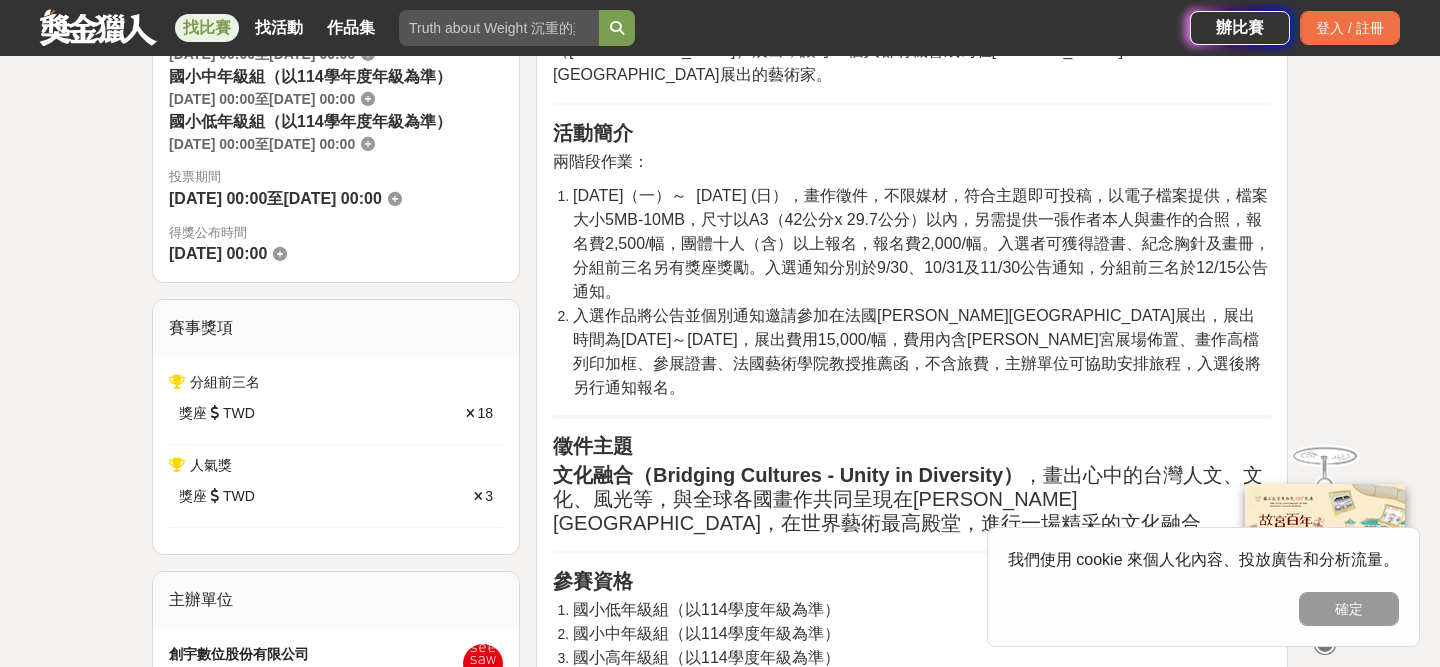 click on "文化融合（Bridging Cultures - Unity in Diversity） ，畫出心中的台灣人文、文化、風光等，與全球各國畫作共同呈現在羅浮宫卡魯塞爾廳，在世界藝術最高殿堂，進行一場精采的文化融合。" at bounding box center (912, 499) 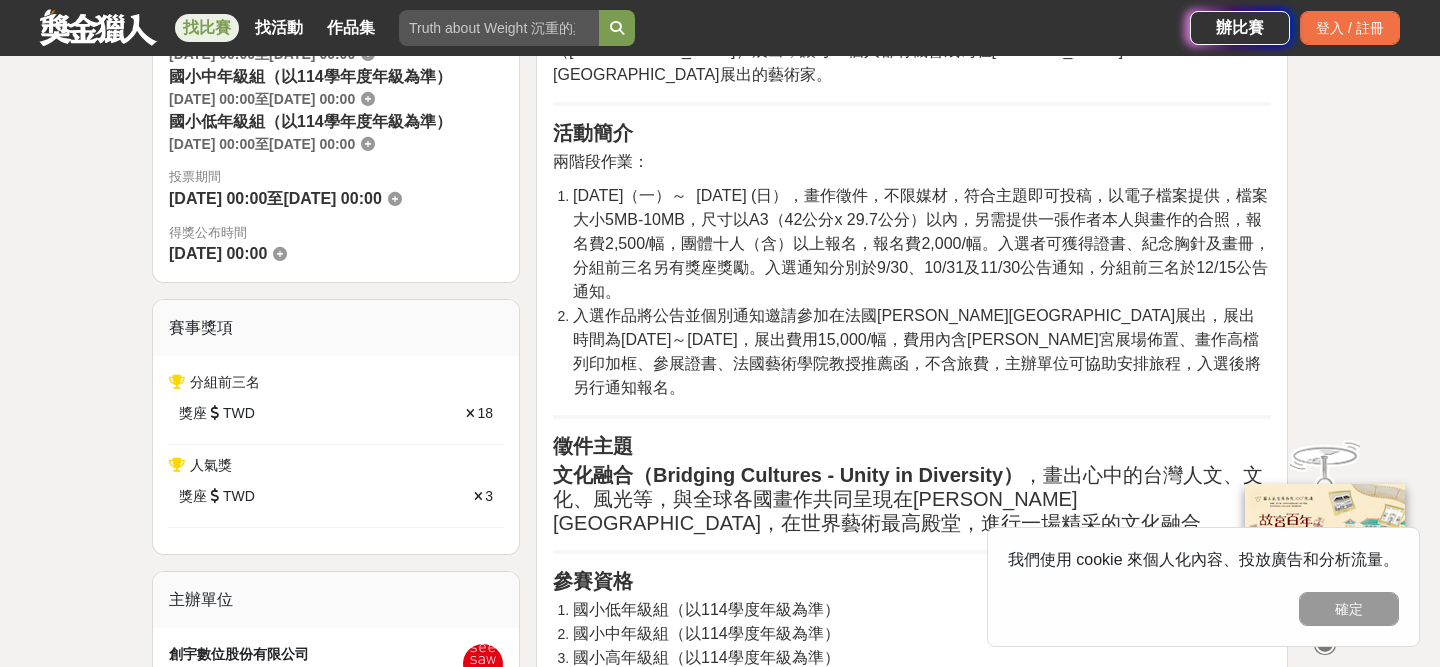click on "文化融合（Bridging Cultures - Unity in Diversity） ，畫出心中的台灣人文、文化、風光等，與全球各國畫作共同呈現在羅浮宫卡魯塞爾廳，在世界藝術最高殿堂，進行一場精采的文化融合。" at bounding box center (912, 499) 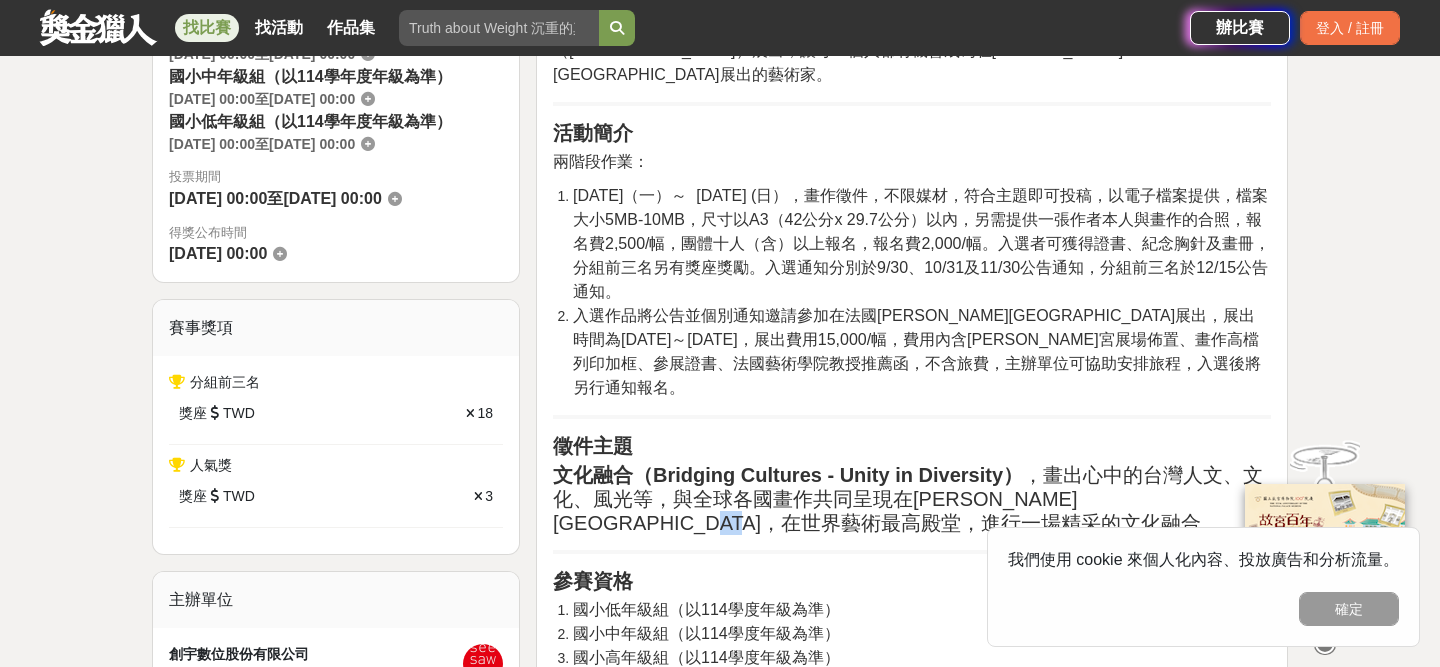 click on "文化融合（Bridging Cultures - Unity in Diversity） ，畫出心中的台灣人文、文化、風光等，與全球各國畫作共同呈現在羅浮宫卡魯塞爾廳，在世界藝術最高殿堂，進行一場精采的文化融合。" at bounding box center [912, 499] 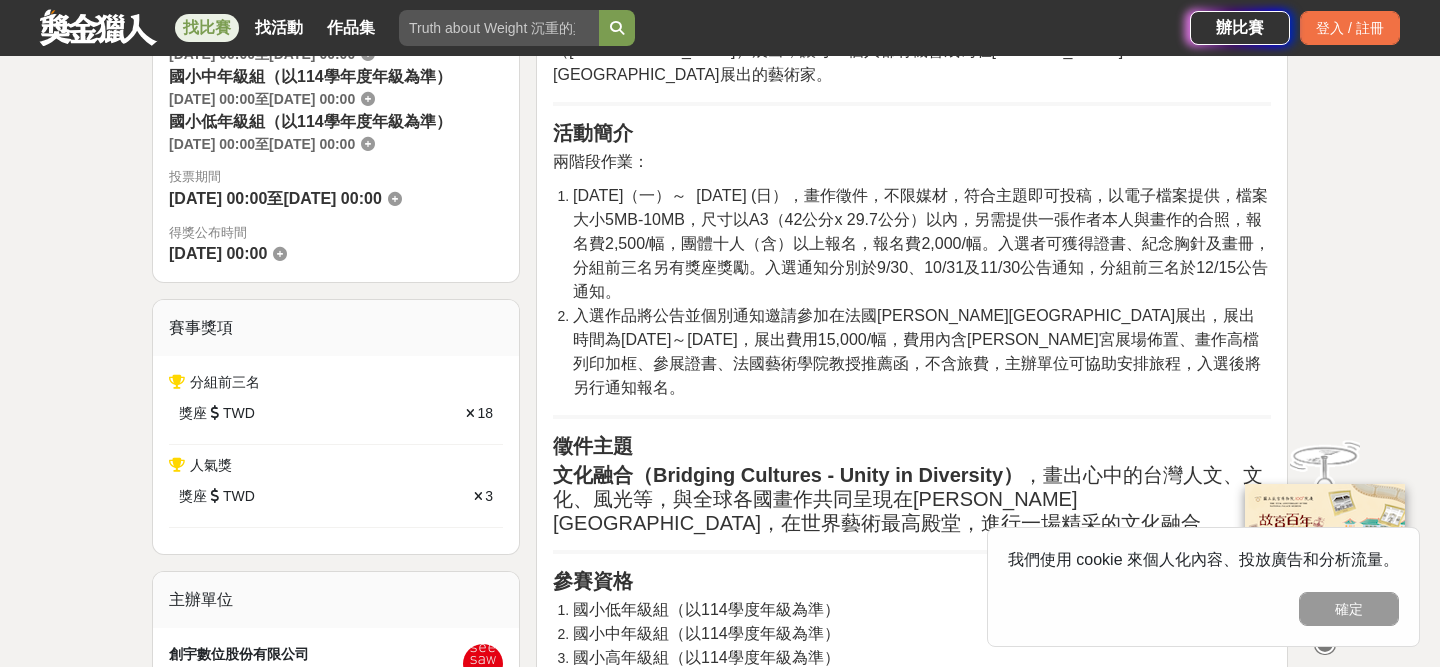 click on "文化融合（Bridging Cultures - Unity in Diversity） ，畫出心中的台灣人文、文化、風光等，與全球各國畫作共同呈現在羅浮宫卡魯塞爾廳，在世界藝術最高殿堂，進行一場精采的文化融合。" at bounding box center [912, 499] 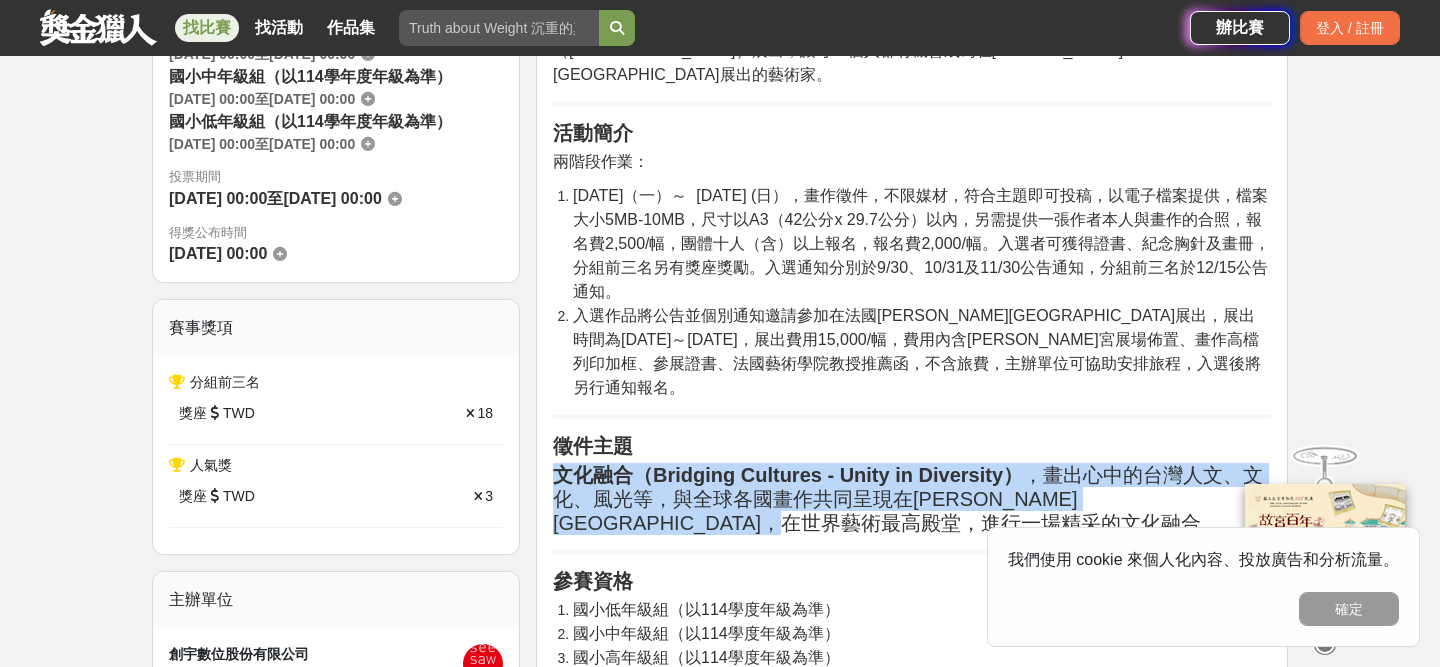 click on "參賽資格" at bounding box center [912, 581] 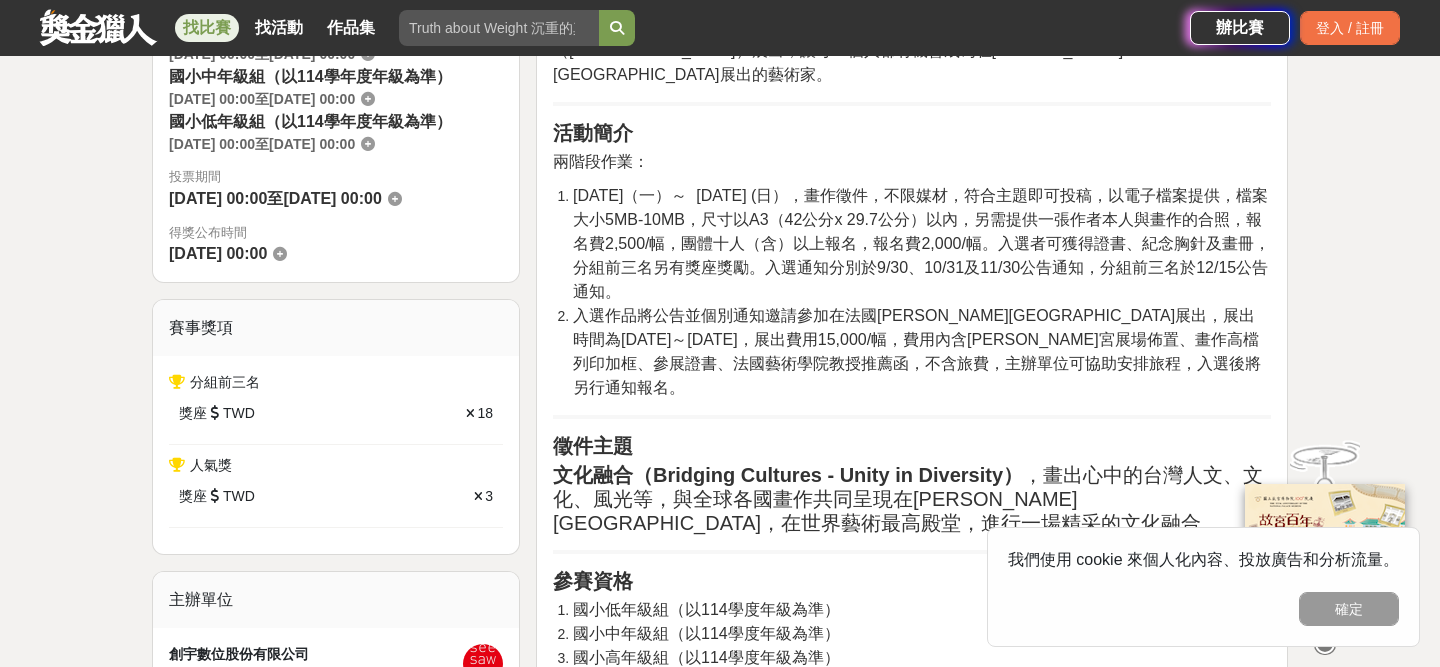 click on "前言 法國巴黎羅浮宮是全球藝術的殿堂，能在羅浮宮展出的藝術品，都有其被認可的價值。現在，你的畫作也有機會在羅浮宮卡魯塞爾廳（Le Carrousel du Louvre）展出。IAP（International Art Panorama)自2025年起在羅浮宮舉辦國際藝術展，設定年度主題，讓全球喜好繪畫的學生和社會人士參與，入選的畫作可以在羅浮宮卡魯塞爾廳（Le Carrousel du Louvre）展出，讓每一個人都有機會成為在羅浮宮展出的藝術家。 活動簡介 兩階段作業： 入選作品將公告並個別通知邀請參加在法國羅浮宮卡魯塞爾廳展出，展出時間為2026-01-16～2026-01-17，展出費用15,000/幅，費用內含羅浮宮展場佈置、畫作高檔列印加框、參展證書、法國藝術學院教授推薦函，不含旅費，主辦單位可協助安排旅程，入選後將另行通知報名。 徵件主題 文化融合（Bridging Cultures - Unity in Diversity） 參賽資格 注意事項：   佔比" at bounding box center (912, 2053) 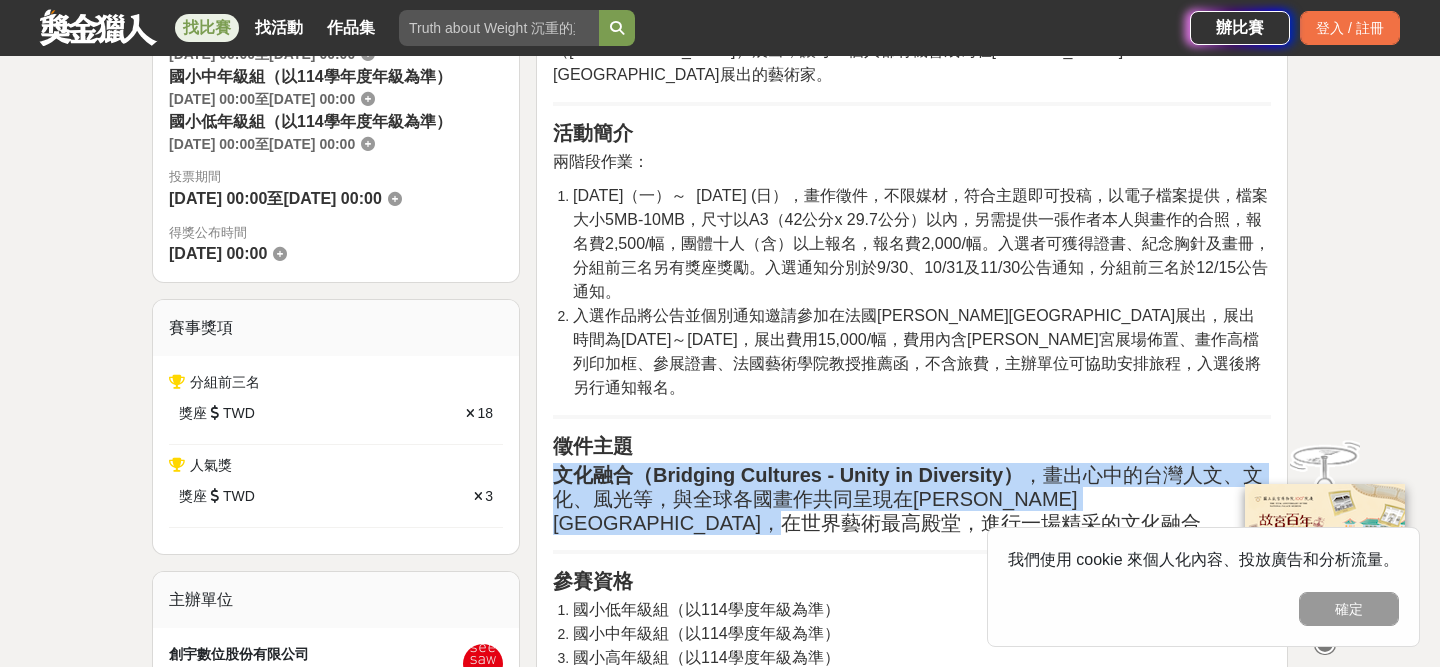 click on "文化融合（Bridging Cultures - Unity in Diversity） ，畫出心中的台灣人文、文化、風光等，與全球各國畫作共同呈現在羅浮宫卡魯塞爾廳，在世界藝術最高殿堂，進行一場精采的文化融合。" at bounding box center [912, 499] 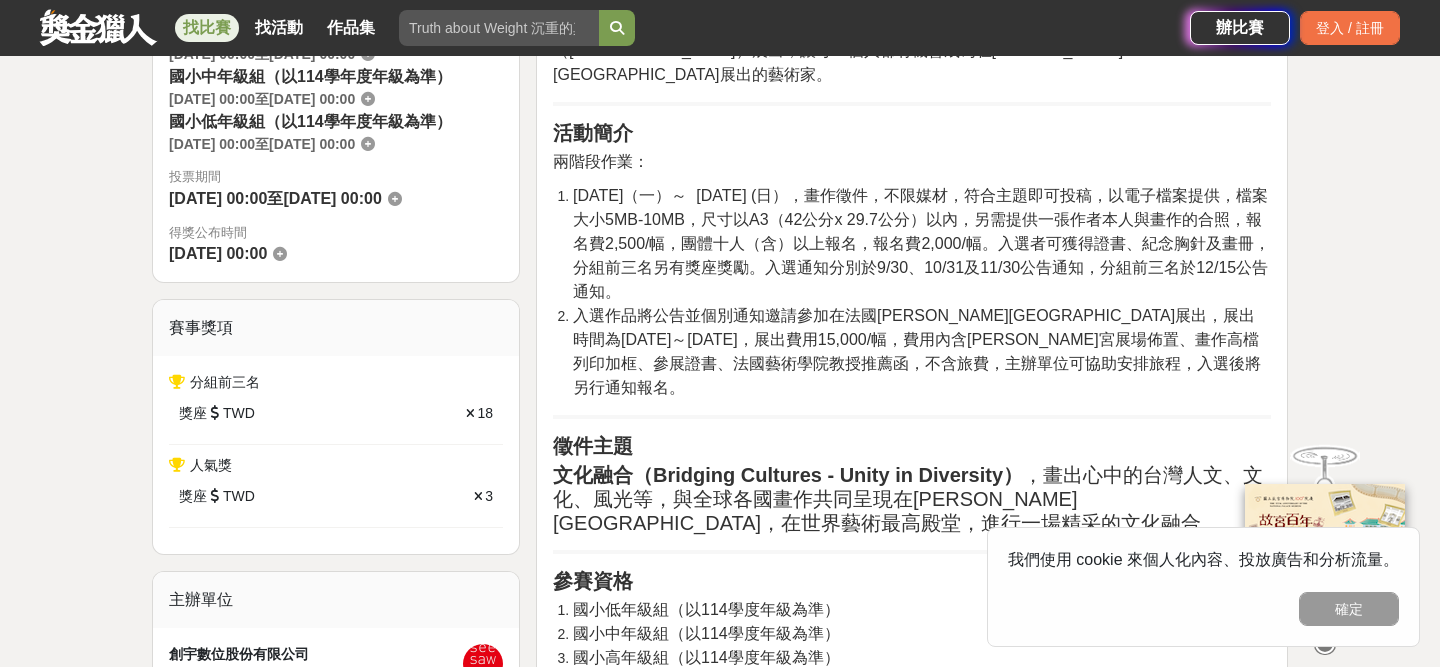 click on "前言 法國巴黎羅浮宮是全球藝術的殿堂，能在羅浮宮展出的藝術品，都有其被認可的價值。現在，你的畫作也有機會在羅浮宮卡魯塞爾廳（Le Carrousel du Louvre）展出。IAP（International Art Panorama)自2025年起在羅浮宮舉辦國際藝術展，設定年度主題，讓全球喜好繪畫的學生和社會人士參與，入選的畫作可以在羅浮宮卡魯塞爾廳（Le Carrousel du Louvre）展出，讓每一個人都有機會成為在羅浮宮展出的藝術家。 活動簡介 兩階段作業： 入選作品將公告並個別通知邀請參加在法國羅浮宮卡魯塞爾廳展出，展出時間為2026-01-16～2026-01-17，展出費用15,000/幅，費用內含羅浮宮展場佈置、畫作高檔列印加框、參展證書、法國藝術學院教授推薦函，不含旅費，主辦單位可協助安排旅程，入選後將另行通知報名。 徵件主題 文化融合（Bridging Cultures - Unity in Diversity） 參賽資格 注意事項：   佔比" at bounding box center [912, 2053] 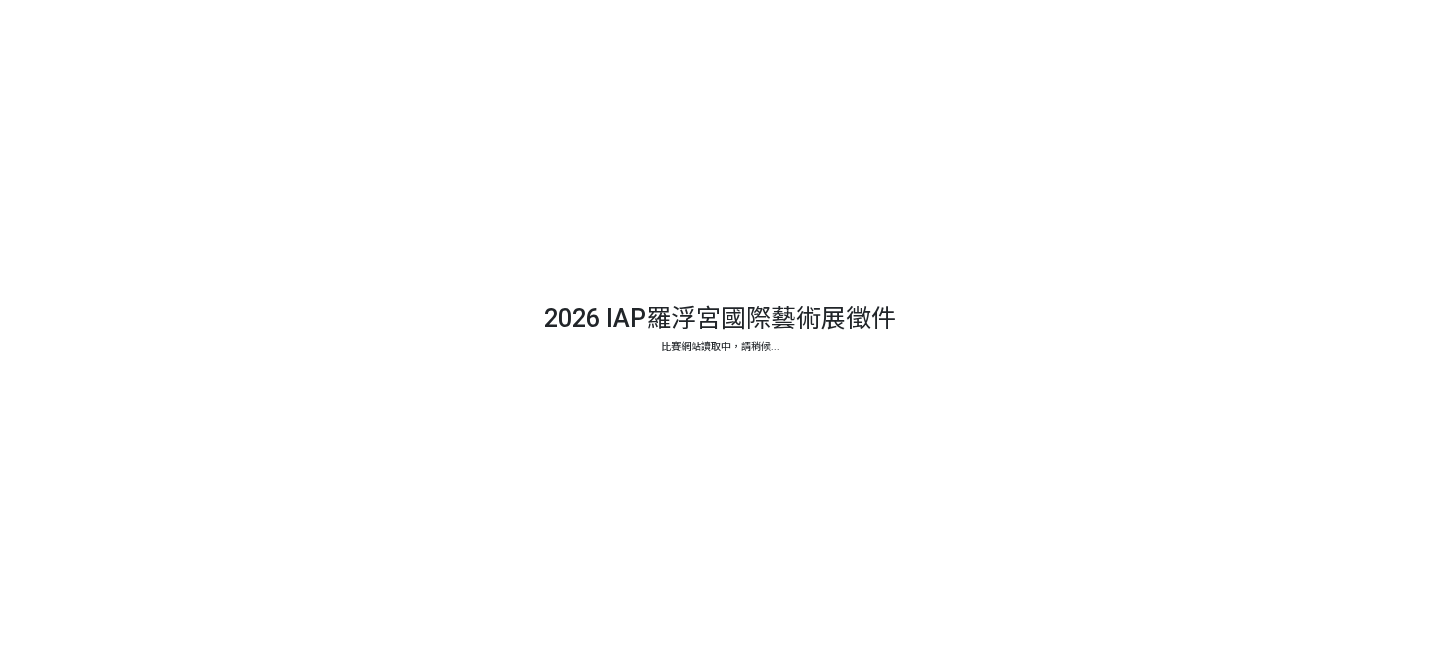 scroll, scrollTop: 0, scrollLeft: 0, axis: both 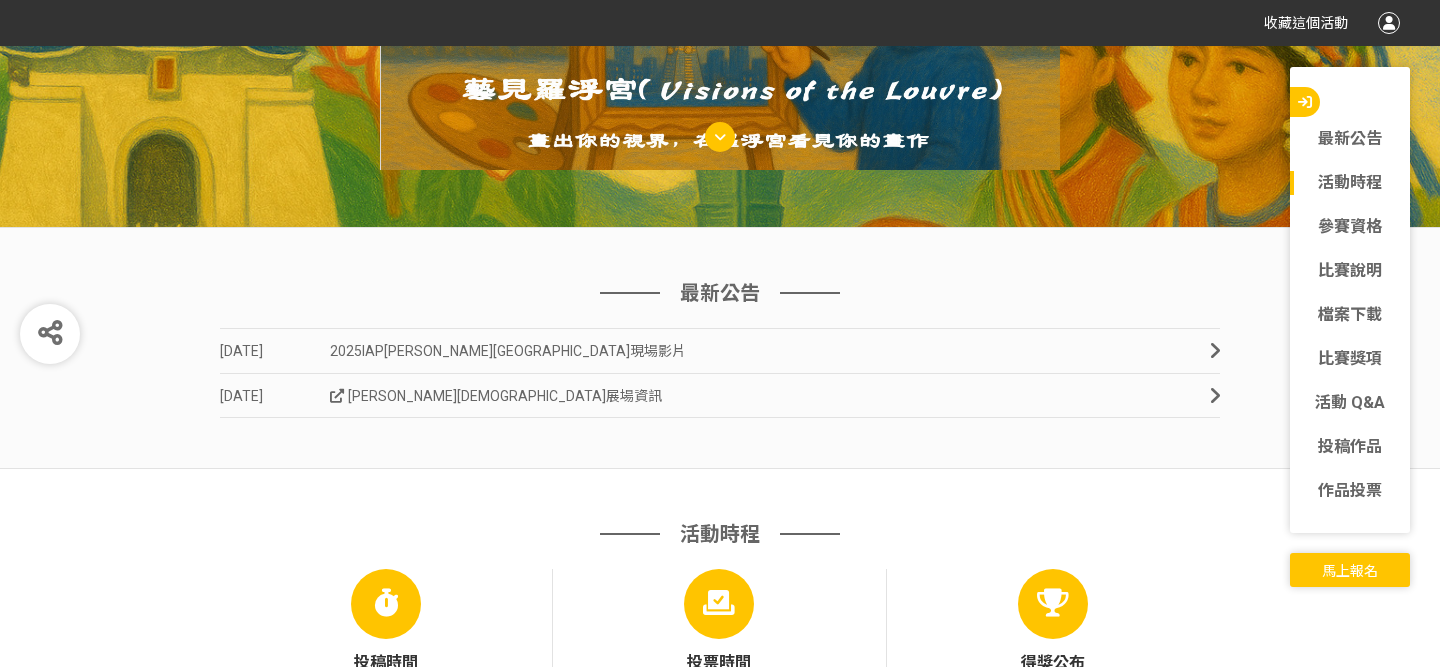 click on "2025IAP羅浮宮國際藝術展現場影片" at bounding box center [508, 351] 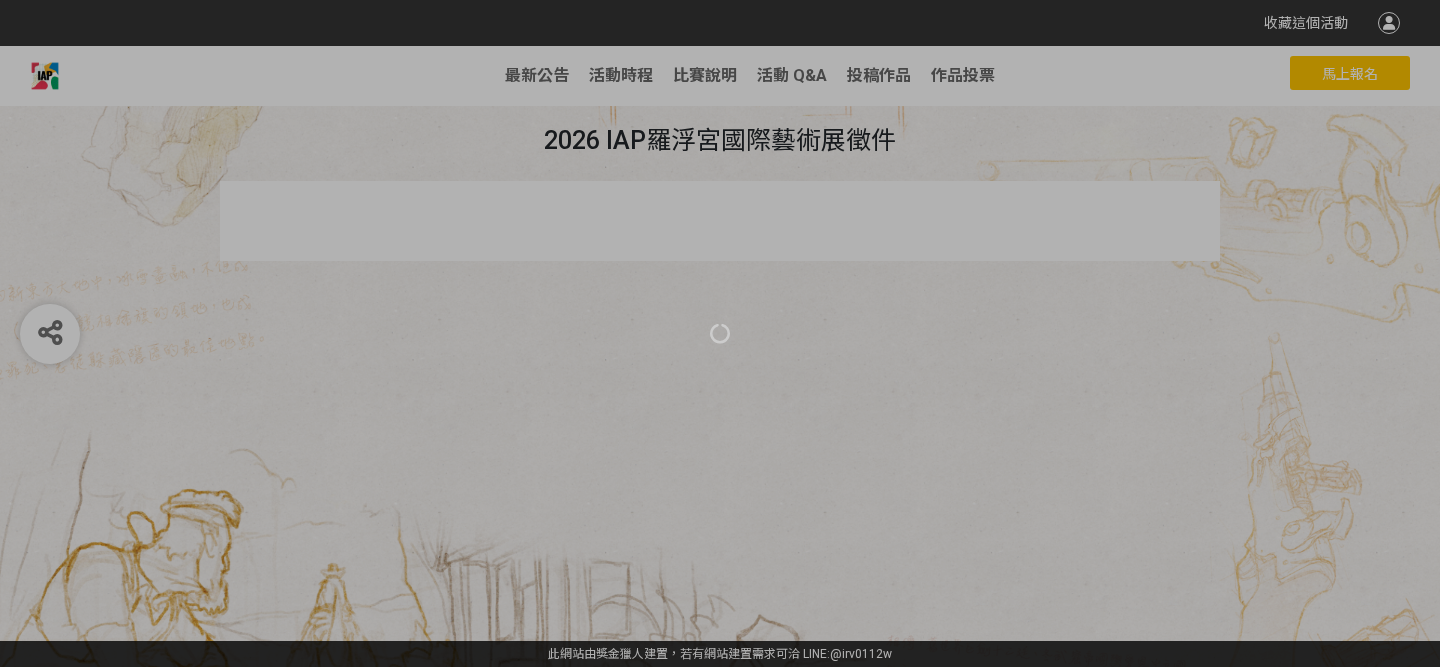 scroll, scrollTop: 0, scrollLeft: 0, axis: both 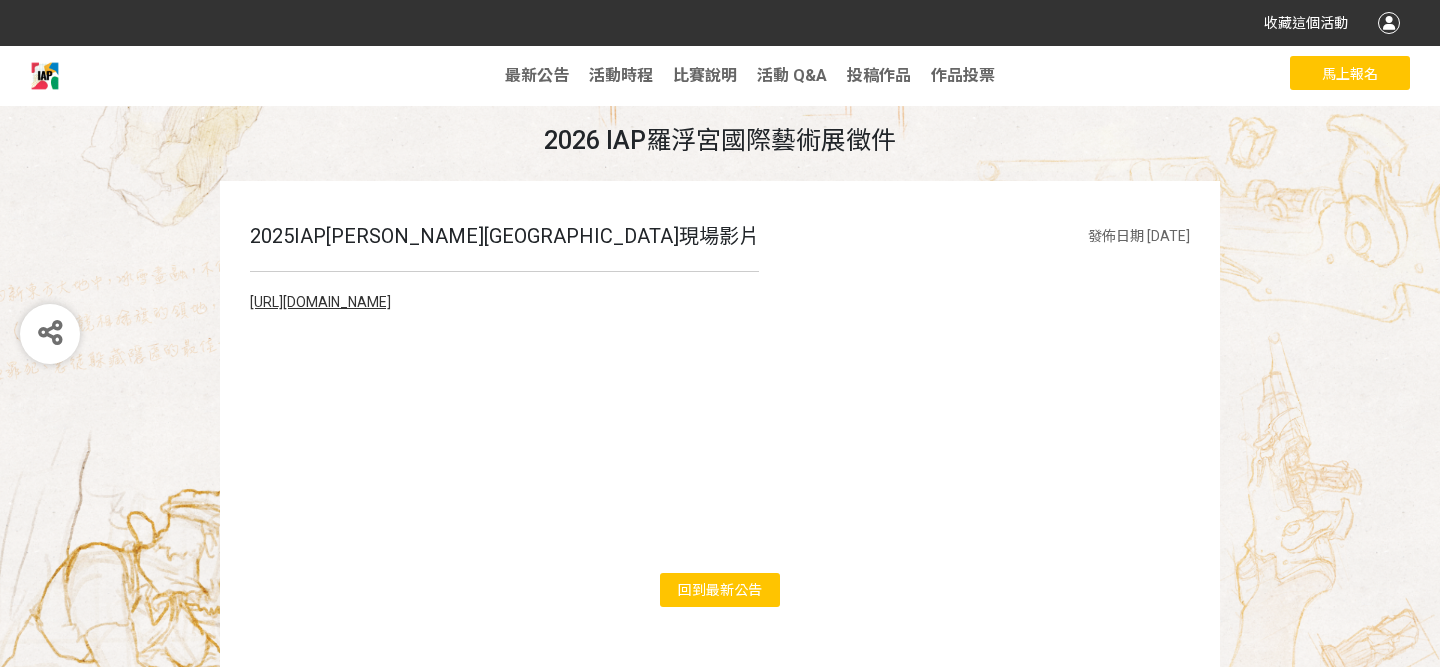 click on "2025IAP羅浮宮國際藝術展現場影片 發佈日期 2025-06-17" 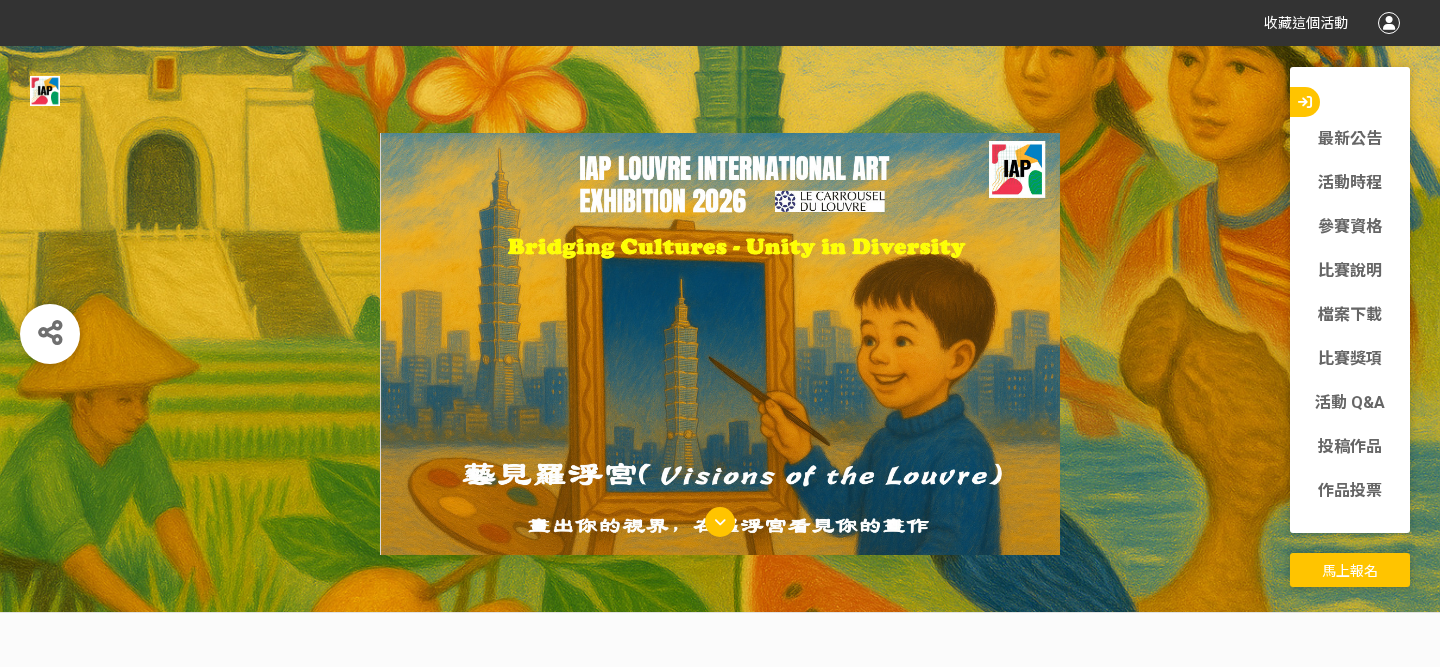 scroll, scrollTop: 0, scrollLeft: 0, axis: both 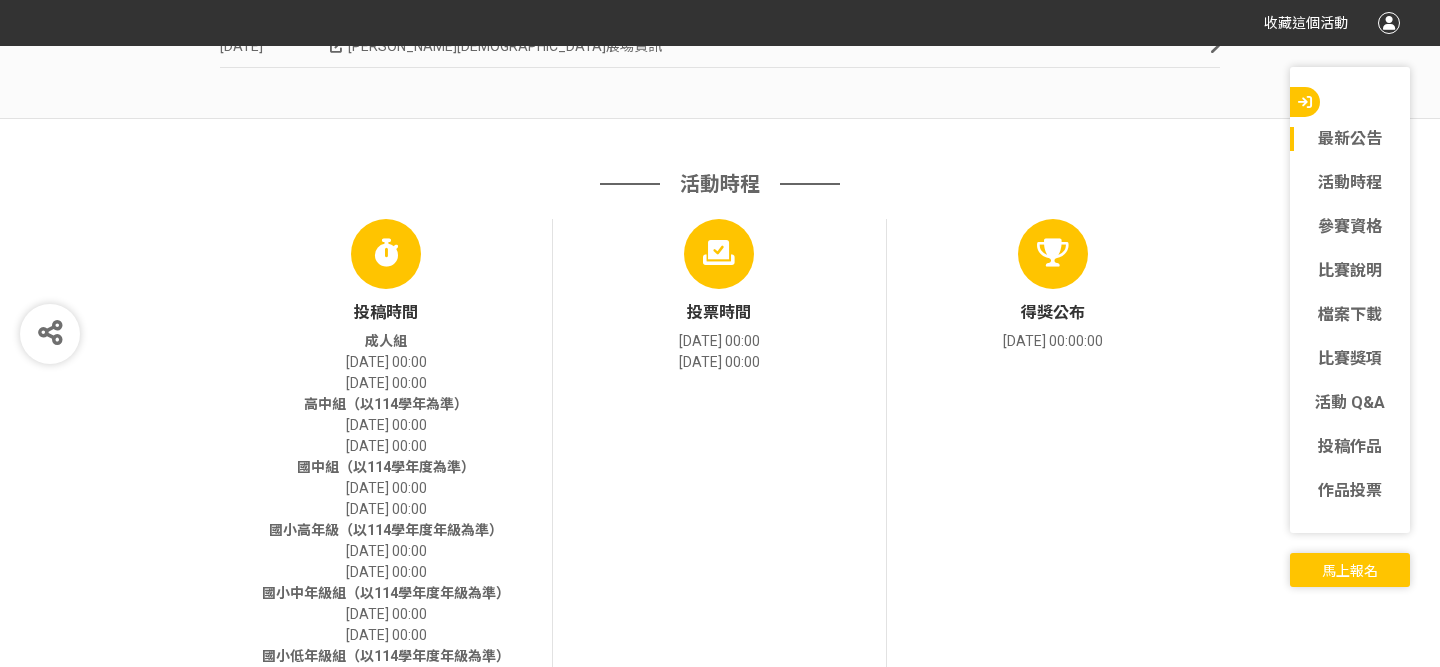 click on "[DATE] 00:00" at bounding box center (386, 383) 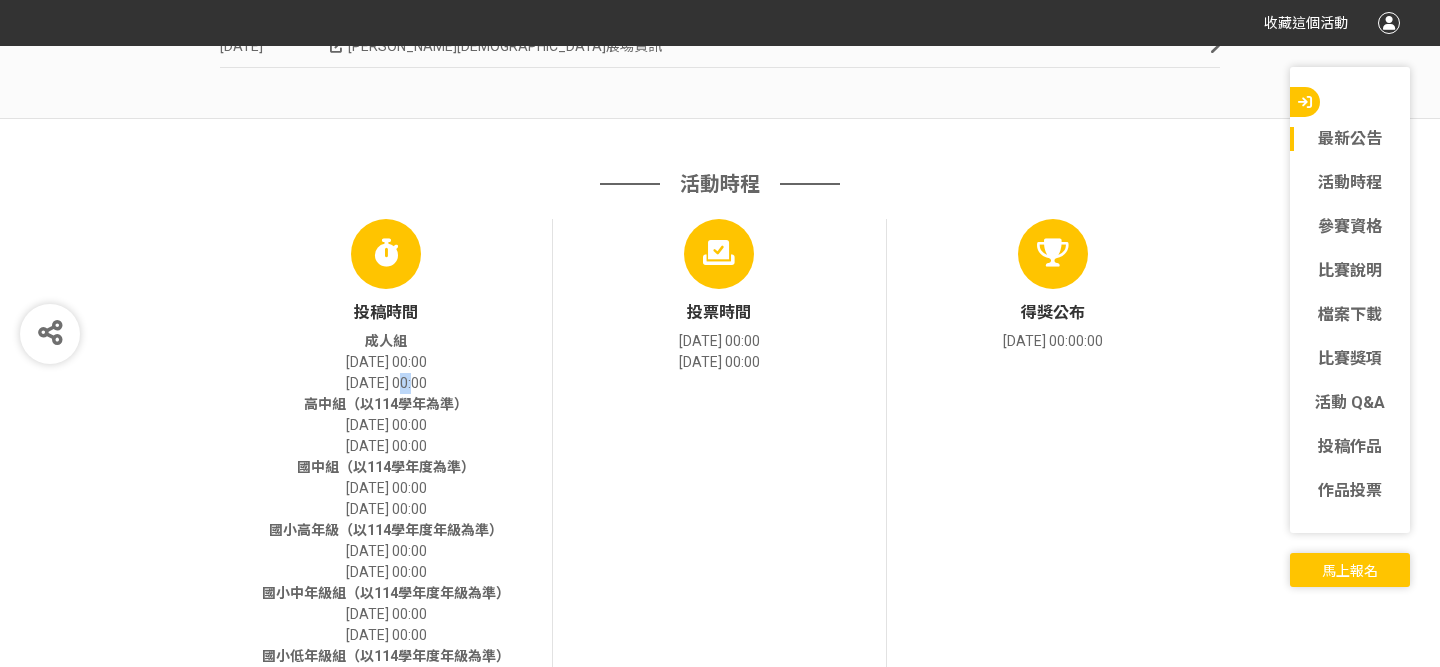 click on "[DATE] 00:00" at bounding box center [386, 383] 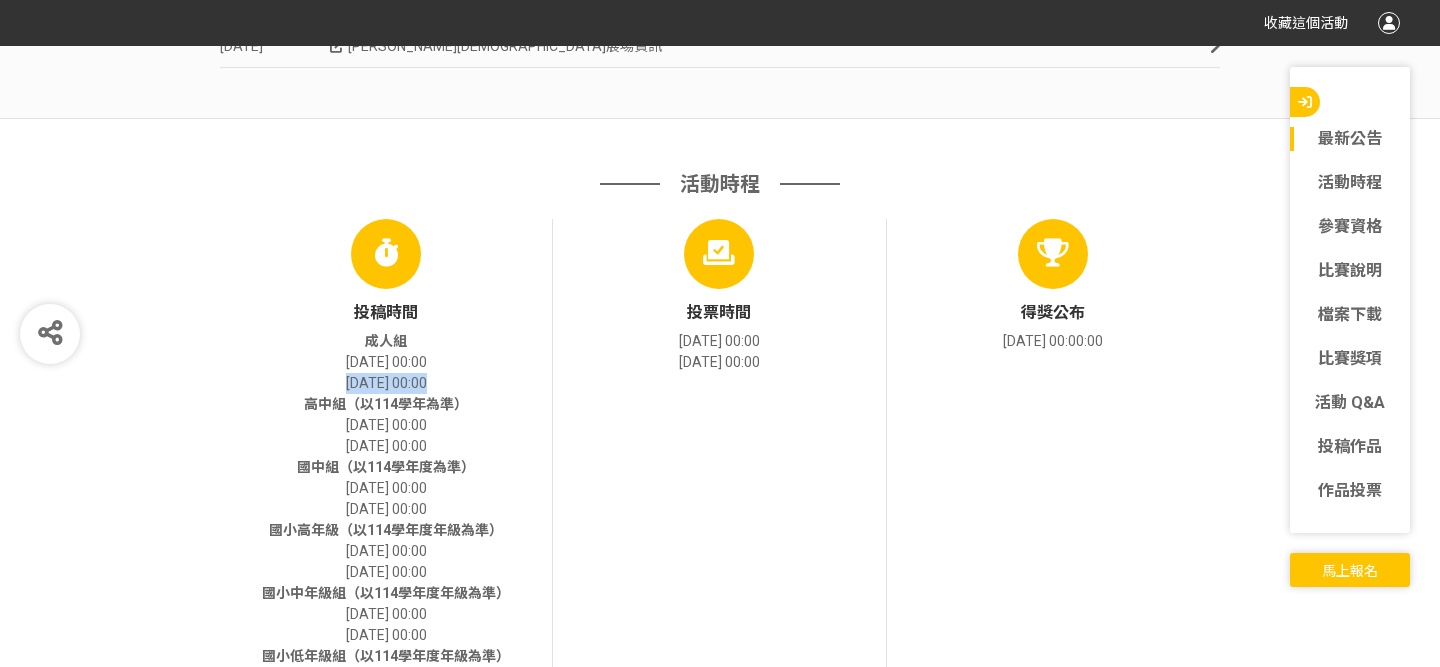click on "國中組（以114學年度為準）" at bounding box center (386, 467) 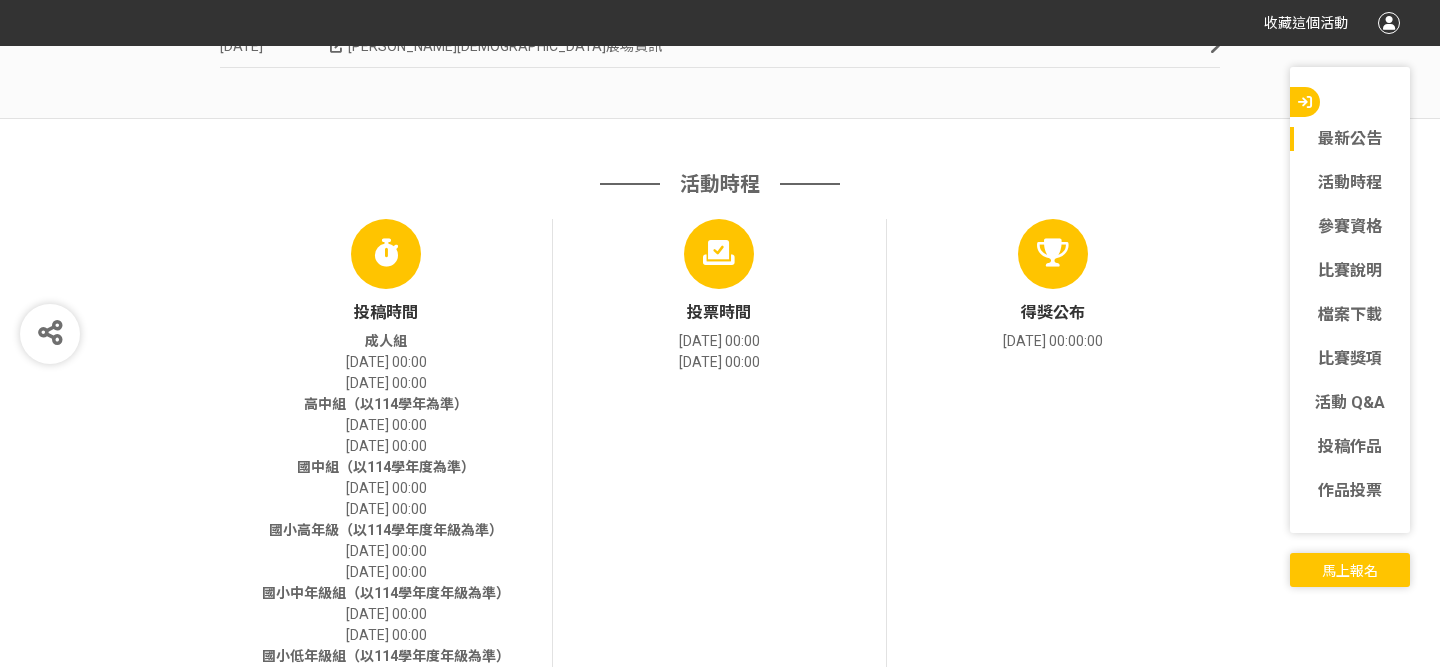 click on "國中組（以114學年度為準）" at bounding box center (386, 467) 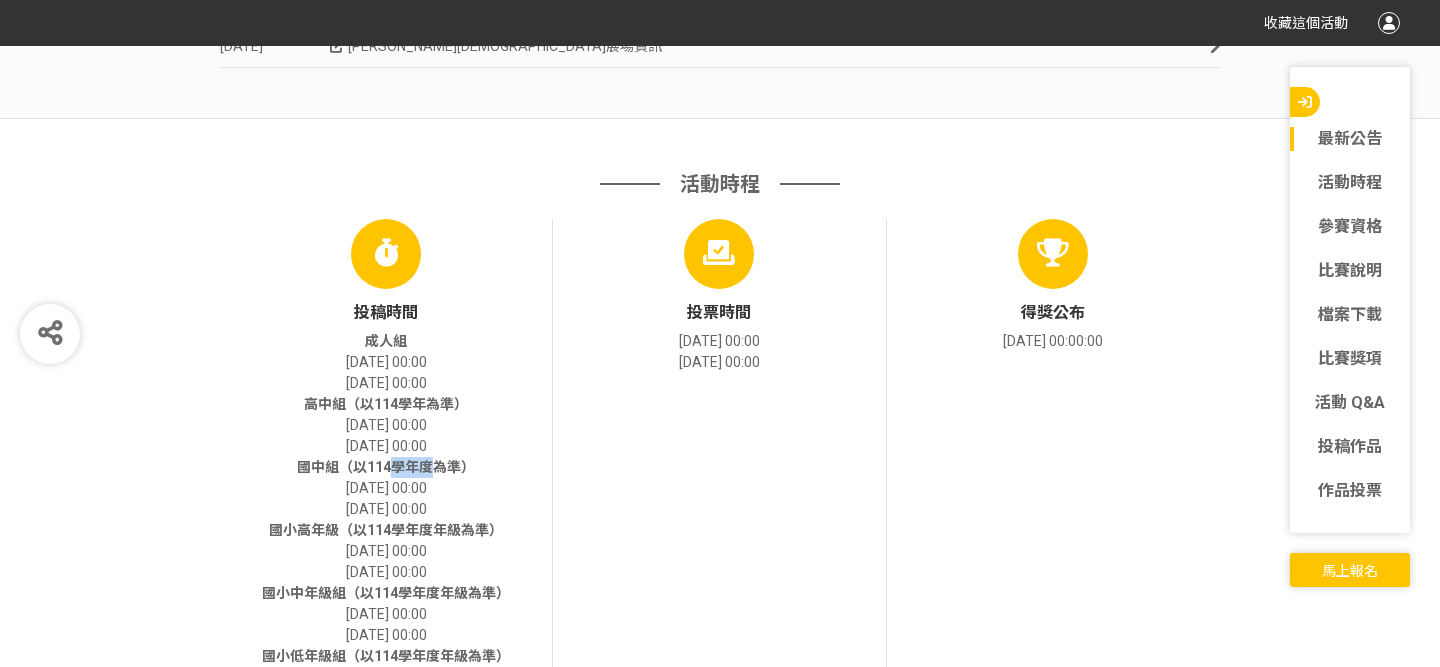 click on "國中組（以114學年度為準）" at bounding box center [386, 467] 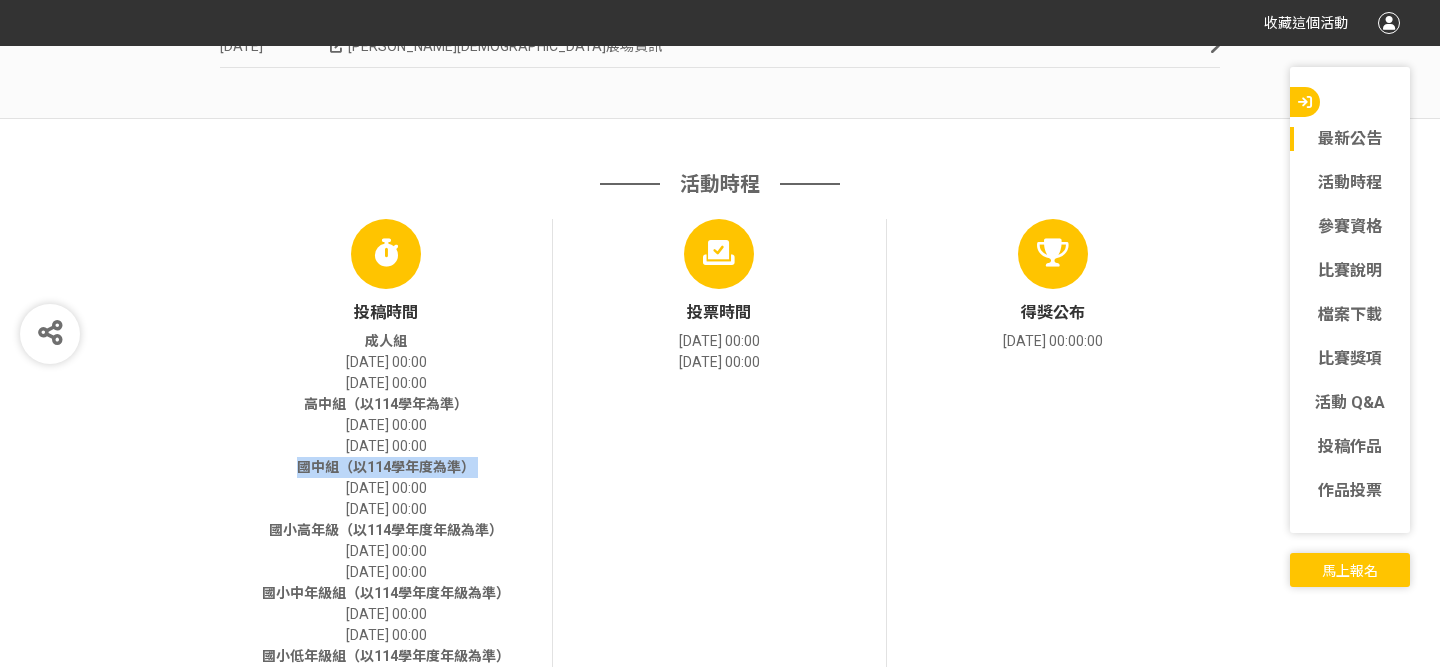 click on "[DATE] 00:00" at bounding box center [386, 446] 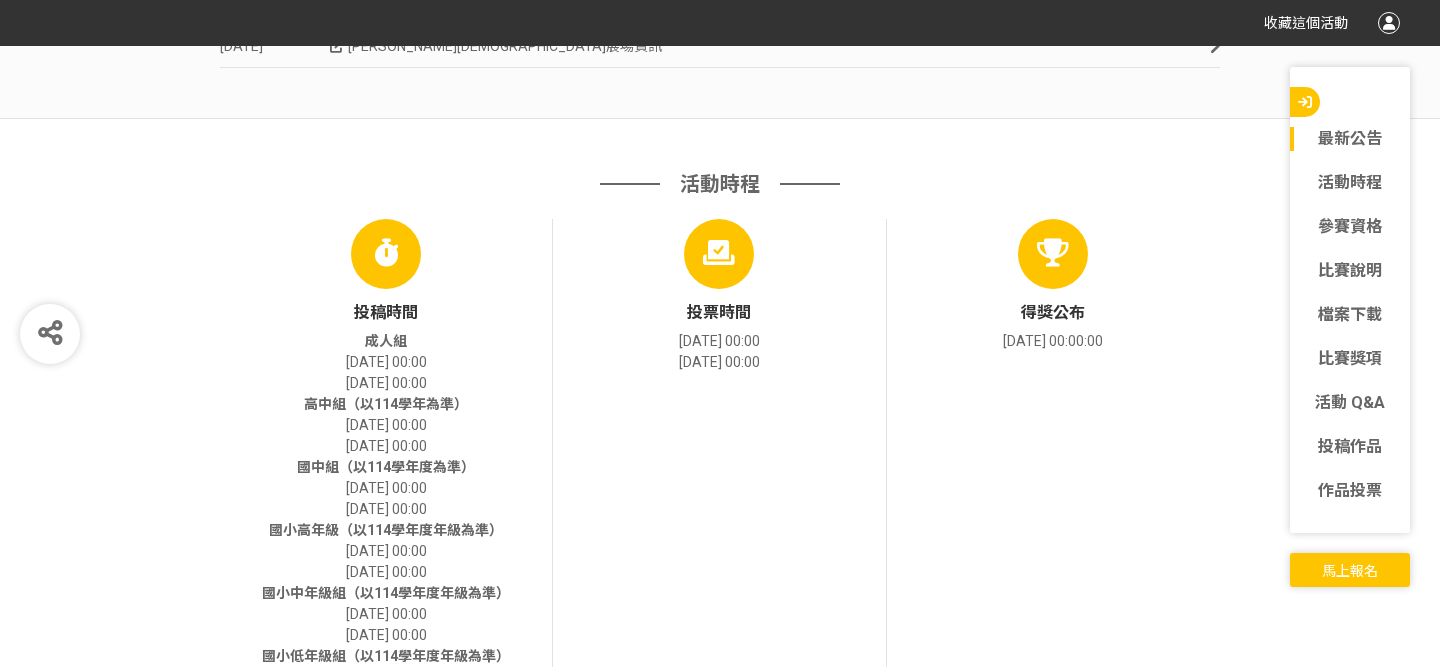 click on "[DATE] 00:00" at bounding box center (386, 446) 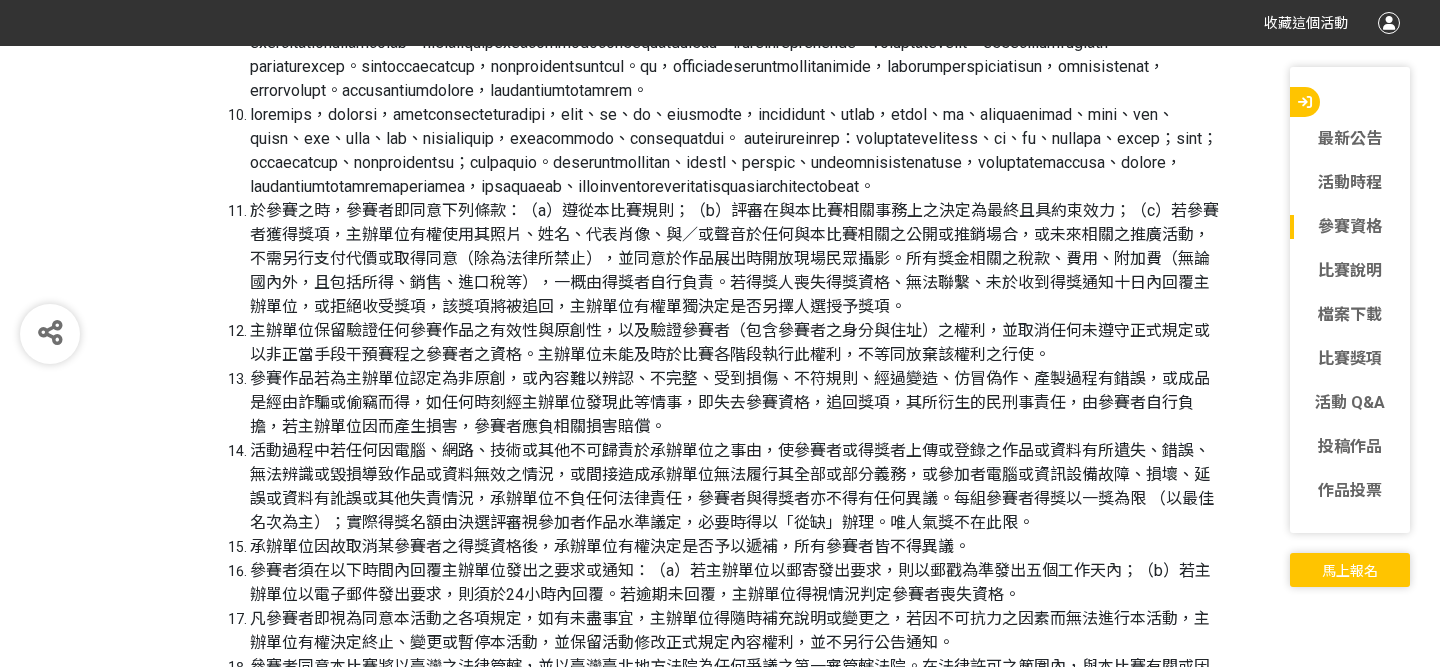 scroll, scrollTop: 5184, scrollLeft: 0, axis: vertical 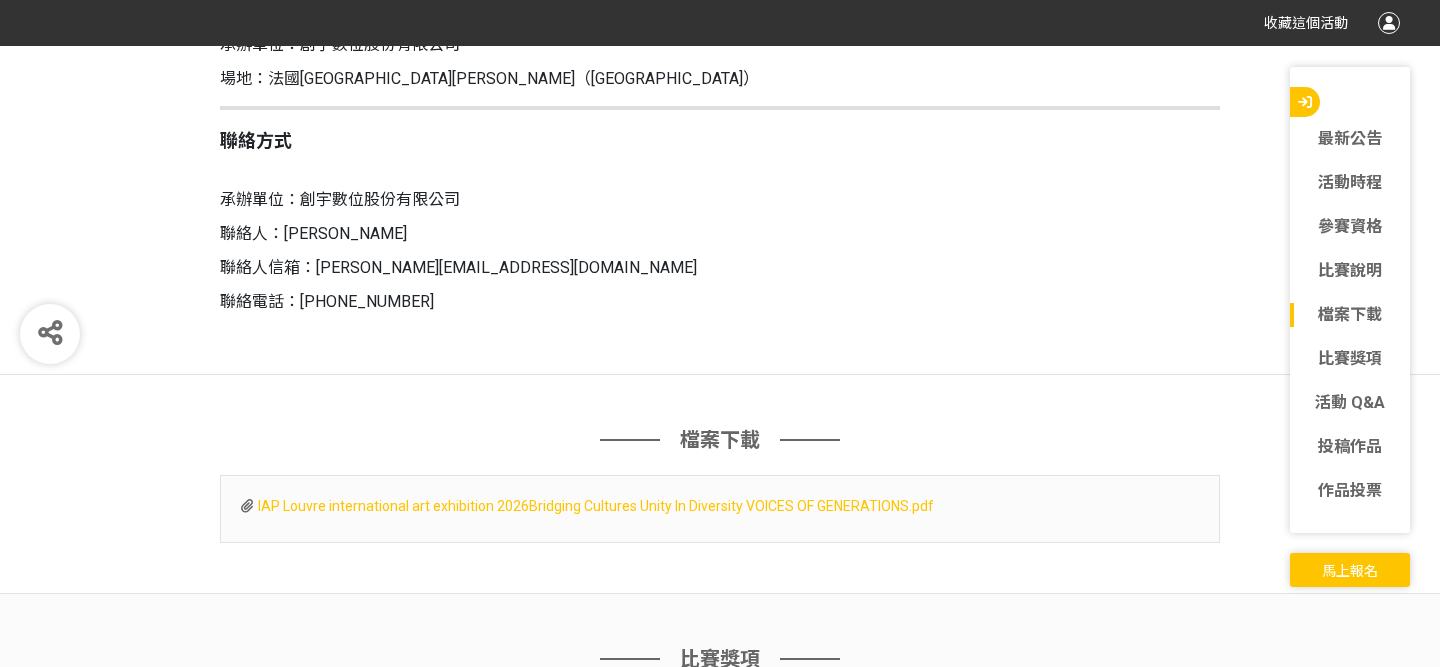 drag, startPoint x: 532, startPoint y: 132, endPoint x: 341, endPoint y: 127, distance: 191.06543 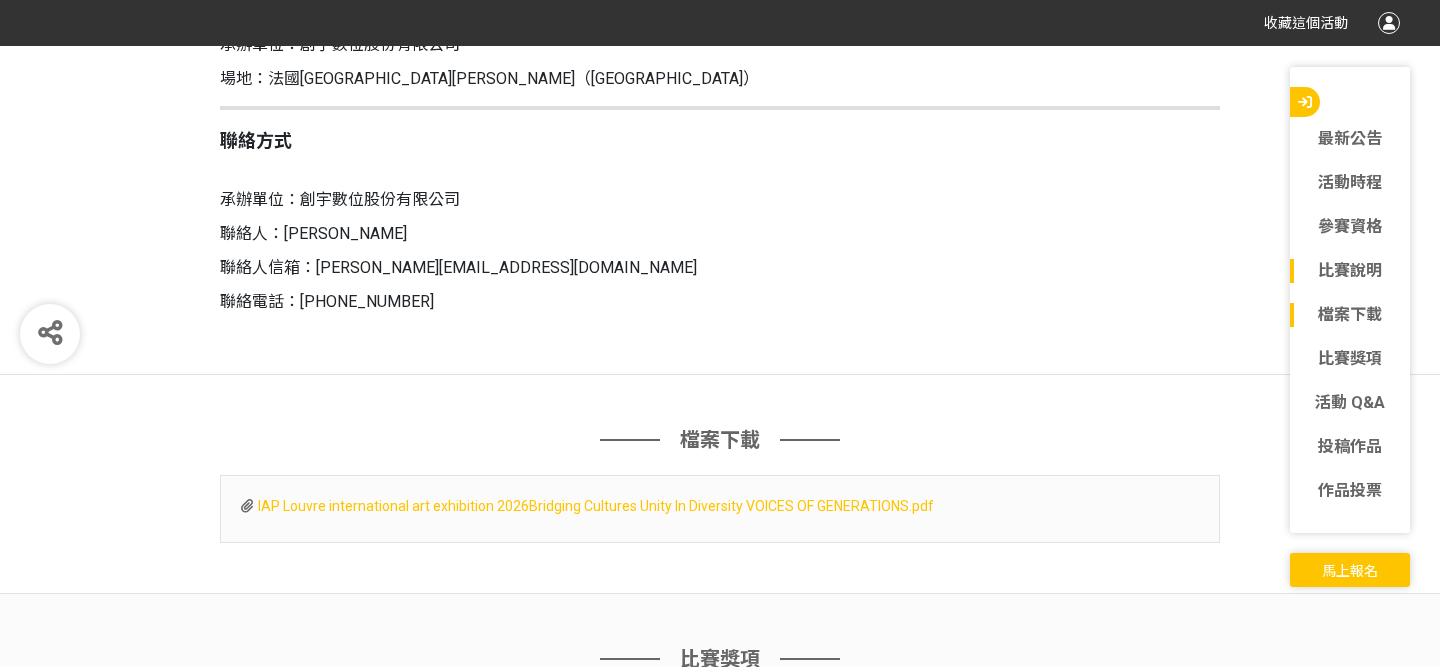click on "比賽說明" 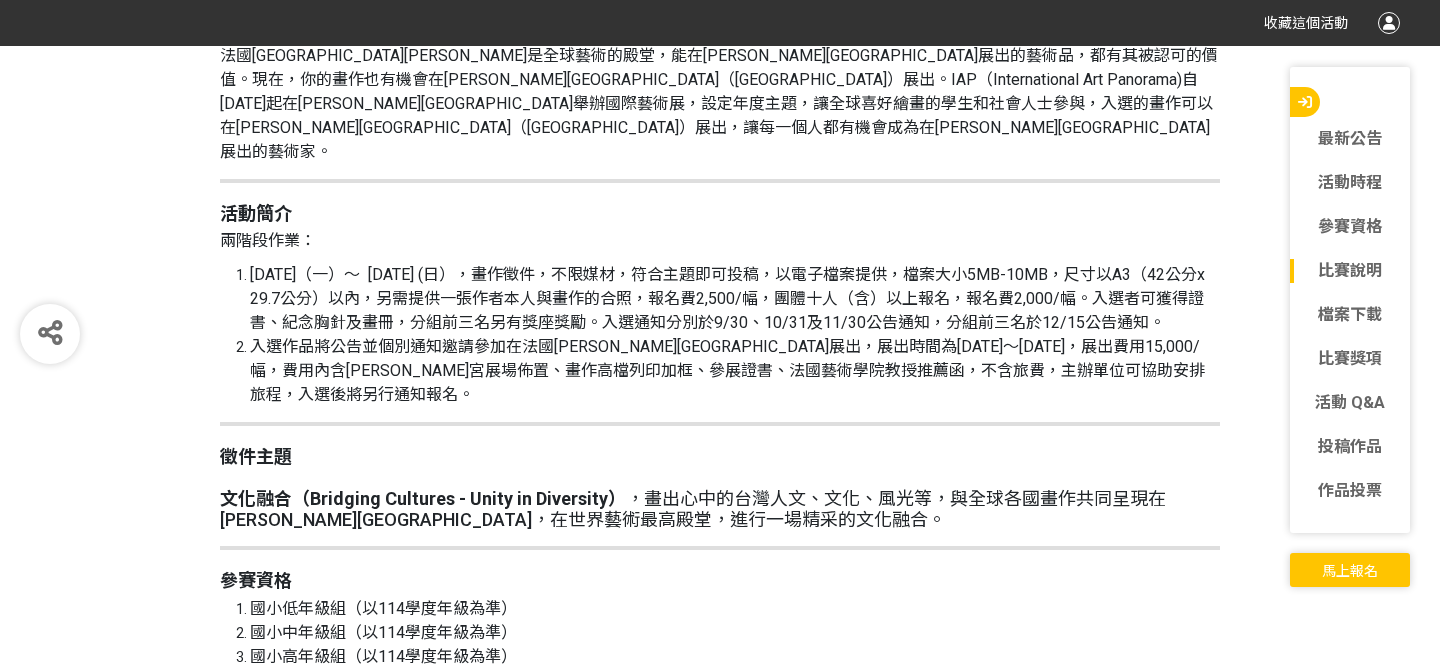 scroll, scrollTop: 1644, scrollLeft: 0, axis: vertical 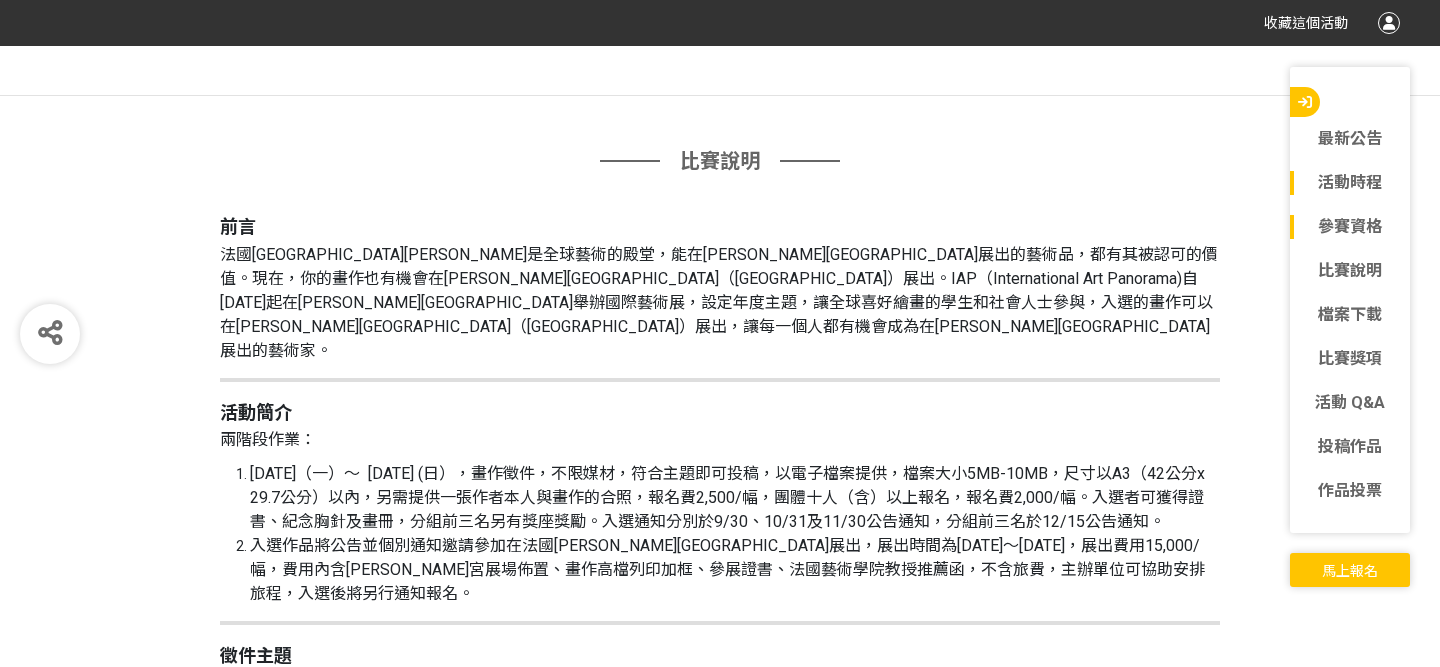 click on "活動時程" 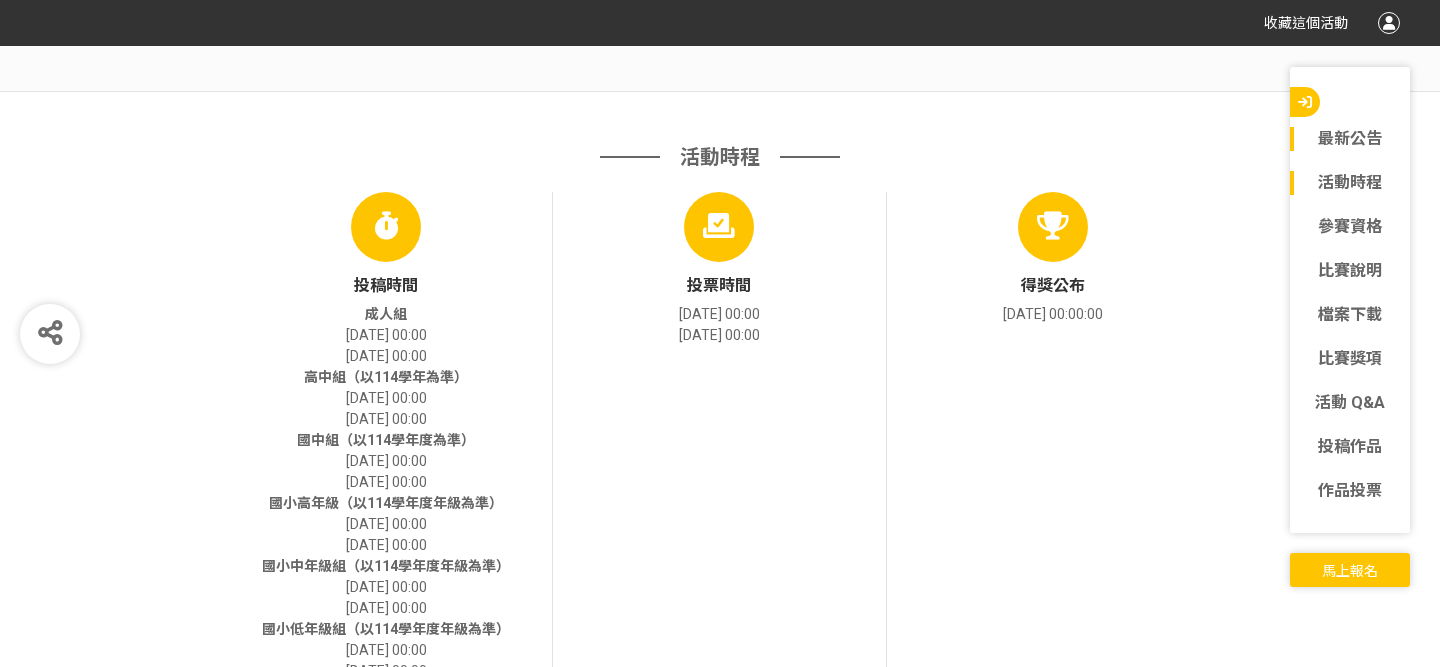 scroll, scrollTop: 758, scrollLeft: 0, axis: vertical 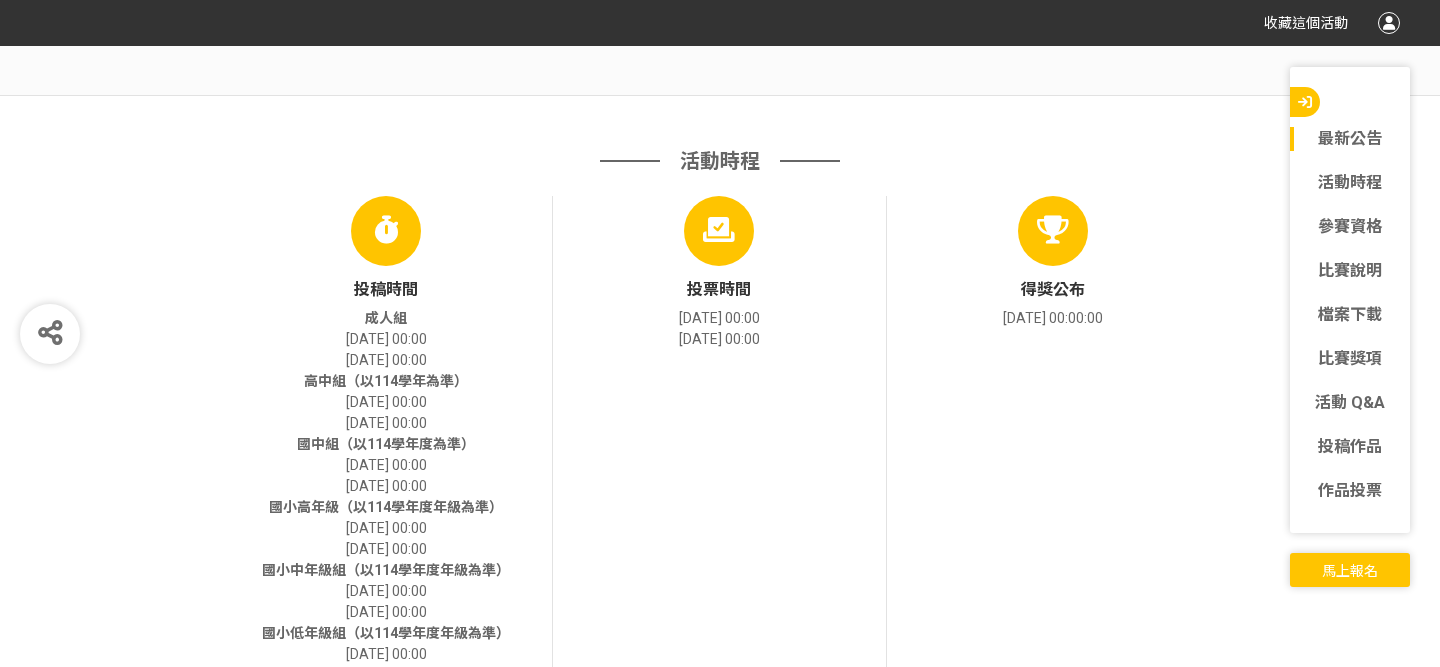 click on "[DATE] 00:00" at bounding box center [719, 339] 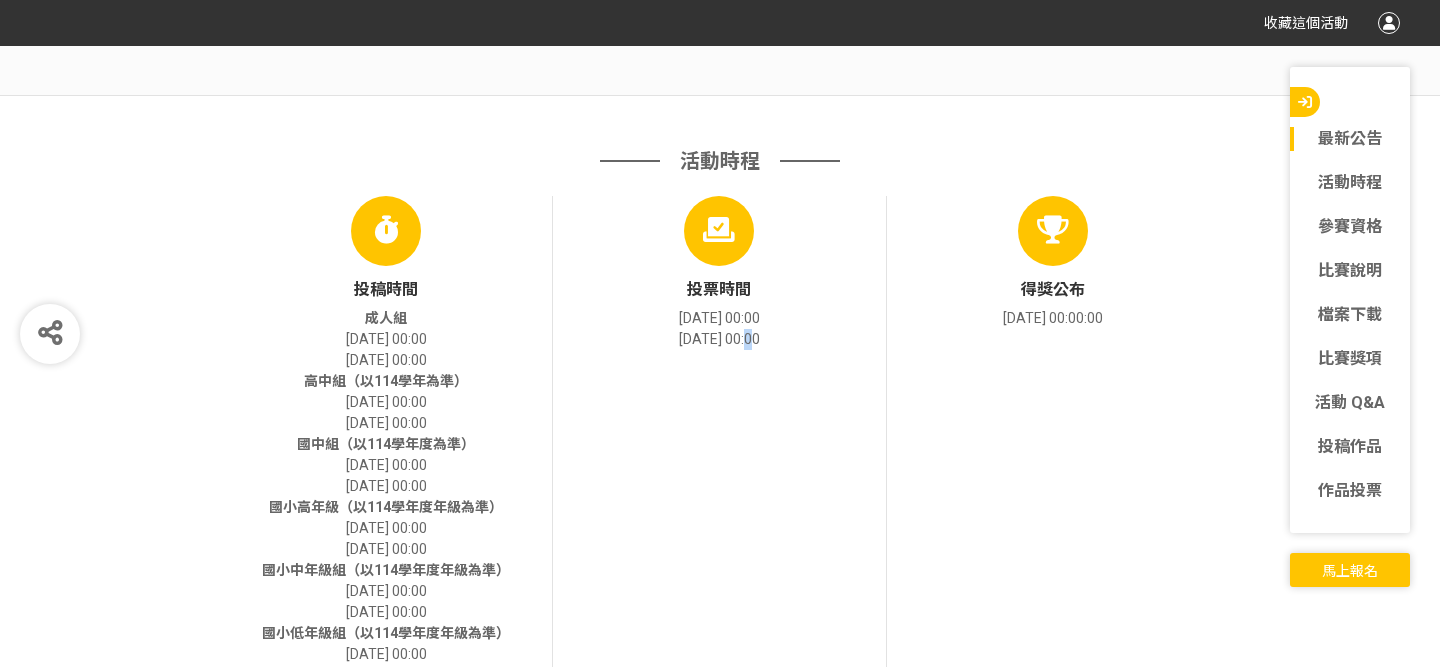 click on "[DATE] 00:00" at bounding box center (719, 339) 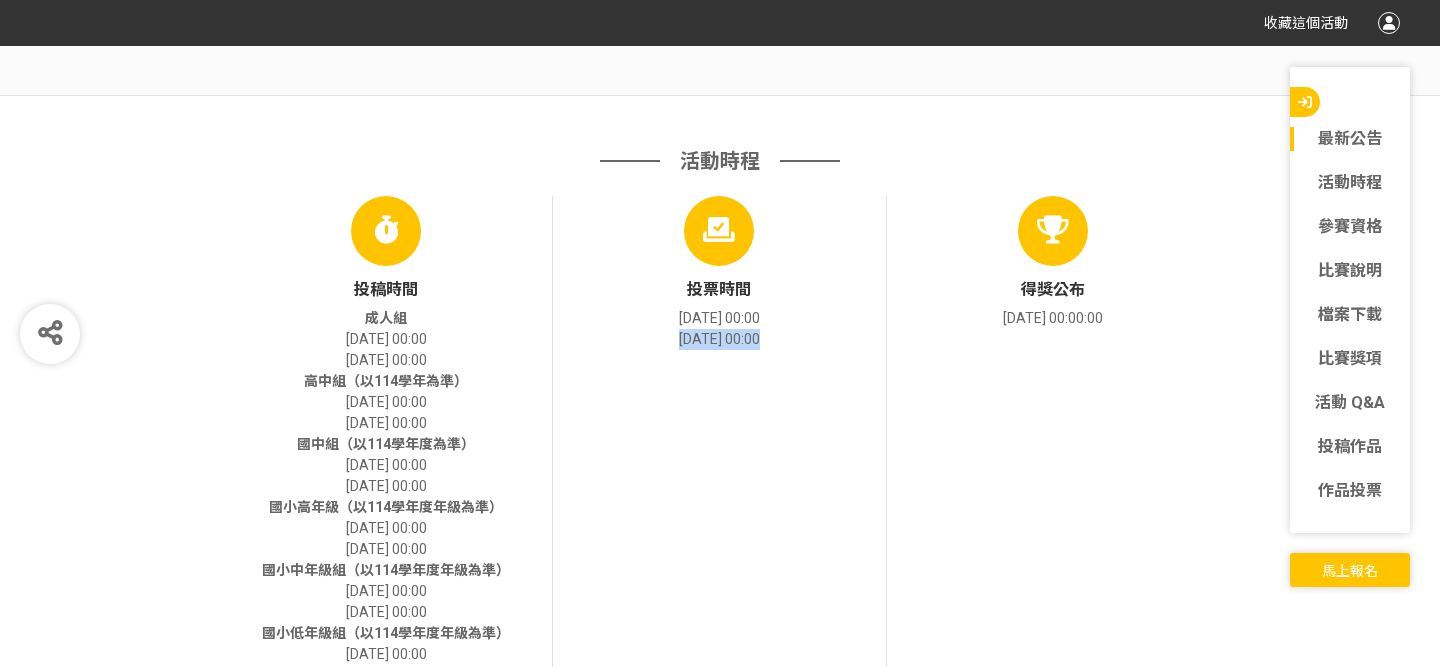 click on "投票時間 [DATE] 00:00 [DATE] 00:00" at bounding box center [719, 441] 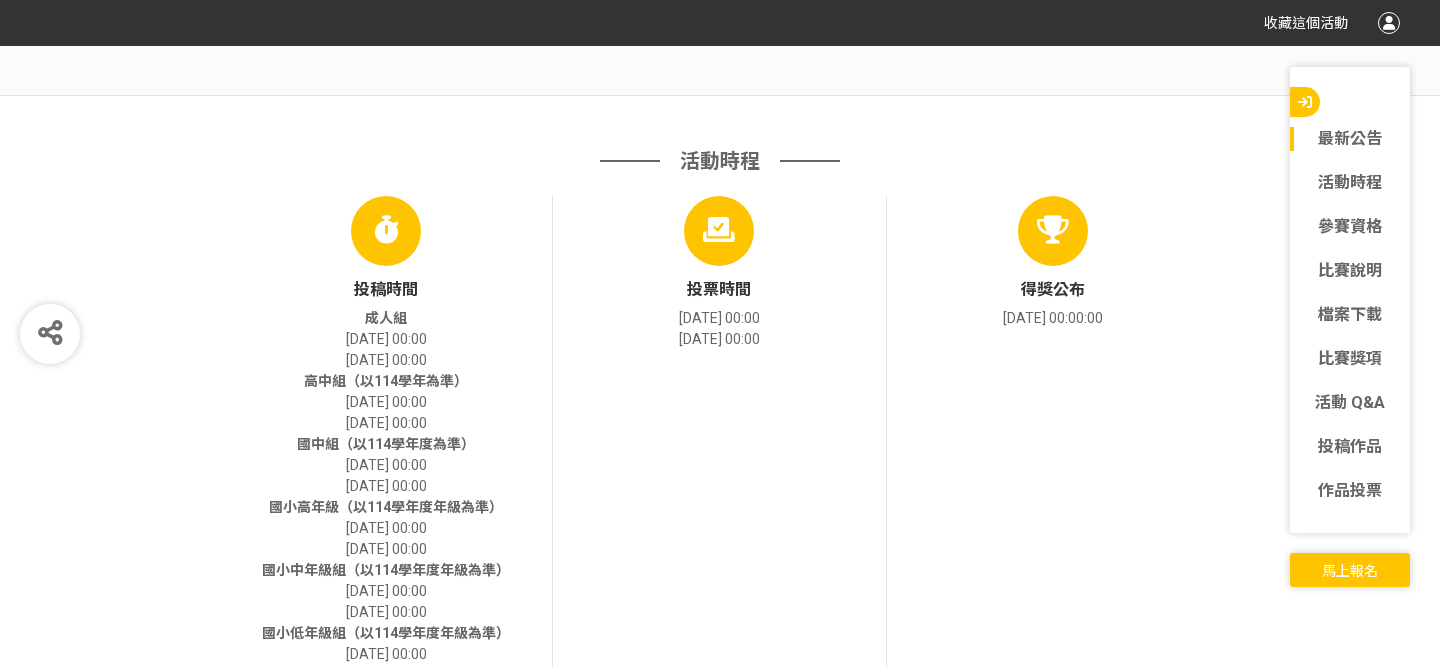 click on "投票時間 [DATE] 00:00 [DATE] 00:00" at bounding box center [719, 441] 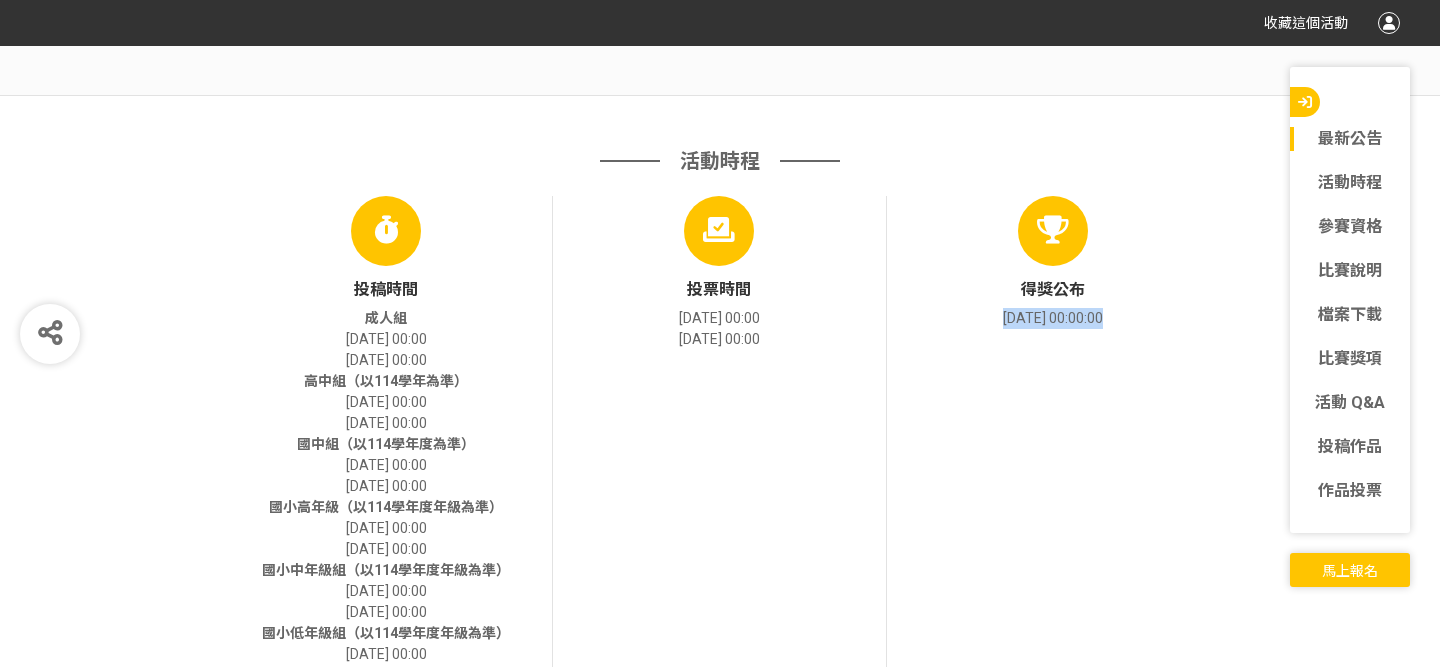 click on "[DATE] 00:00:00" at bounding box center (1053, 318) 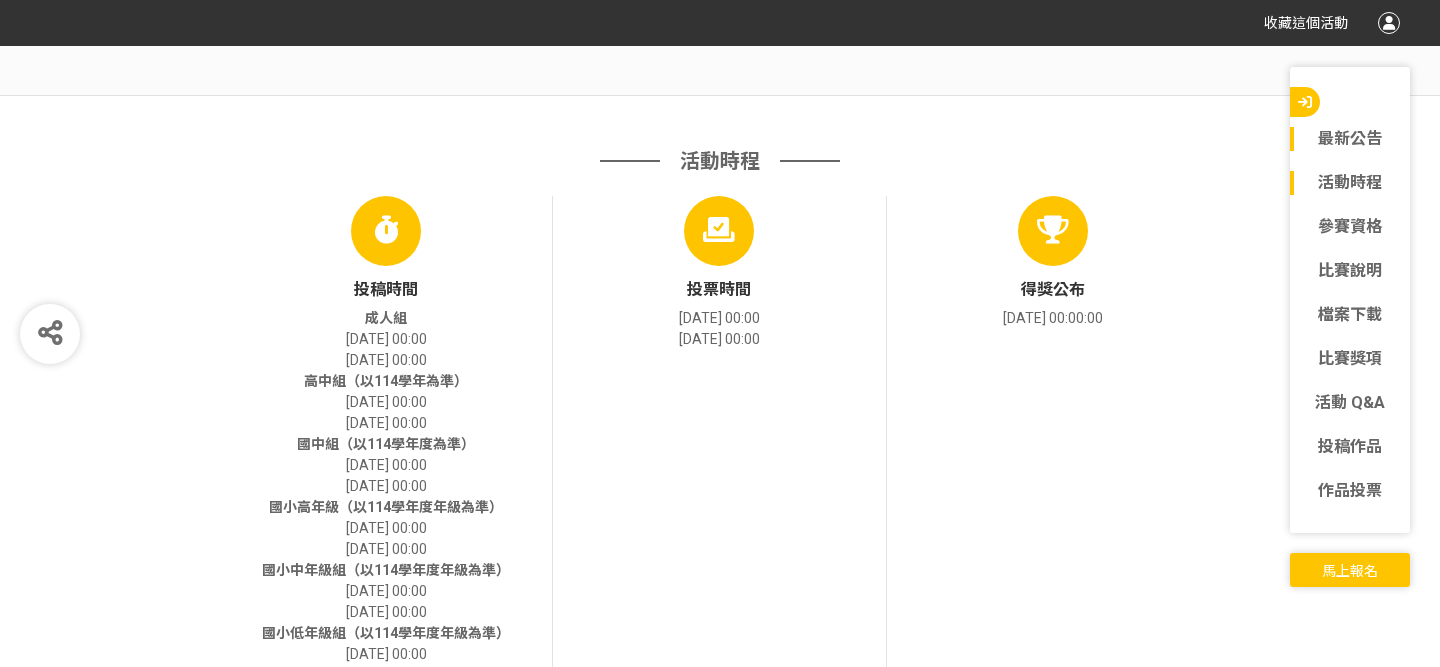 click on "活動時程" 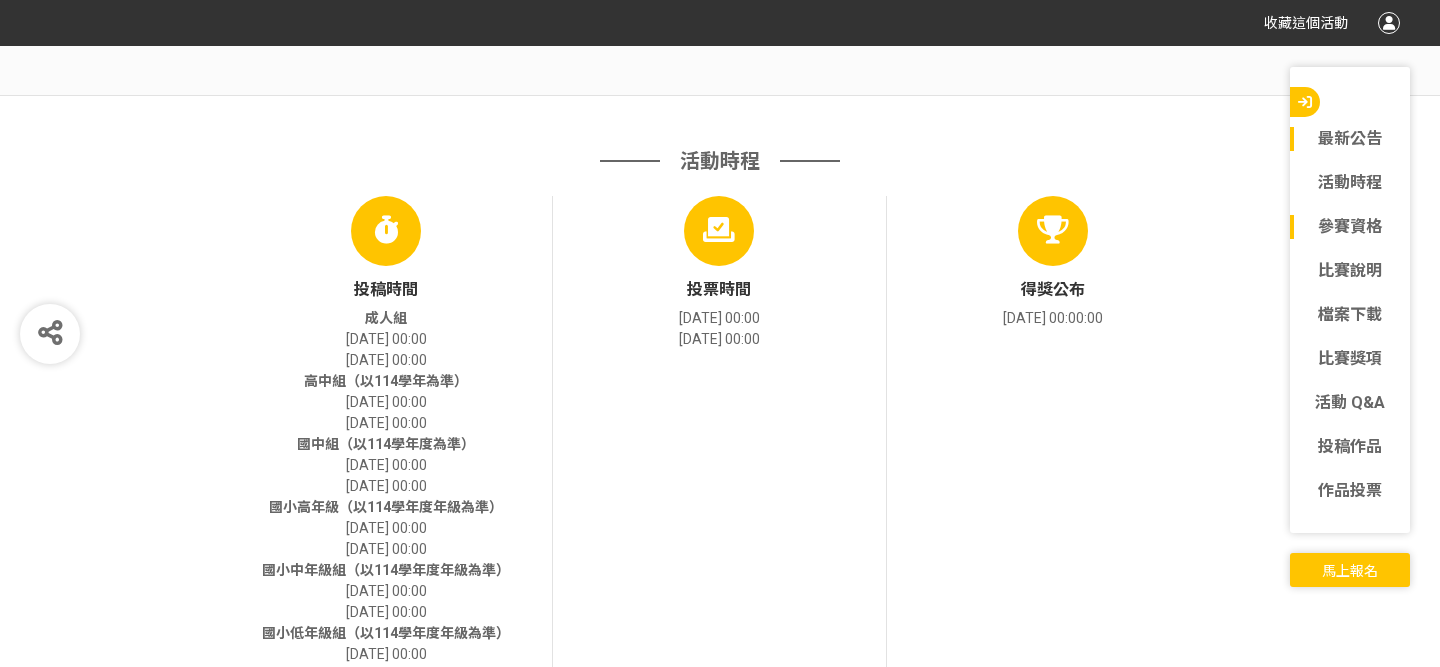 click on "參賽資格" 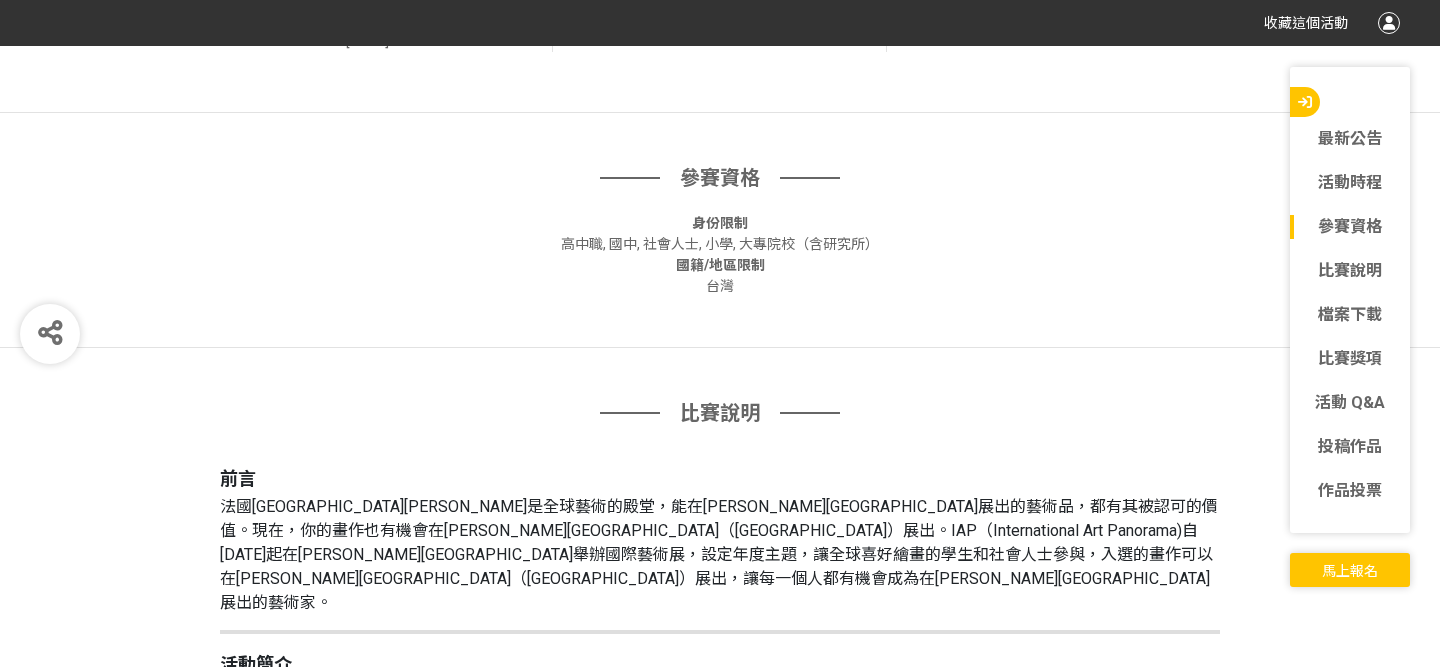 scroll, scrollTop: 1409, scrollLeft: 0, axis: vertical 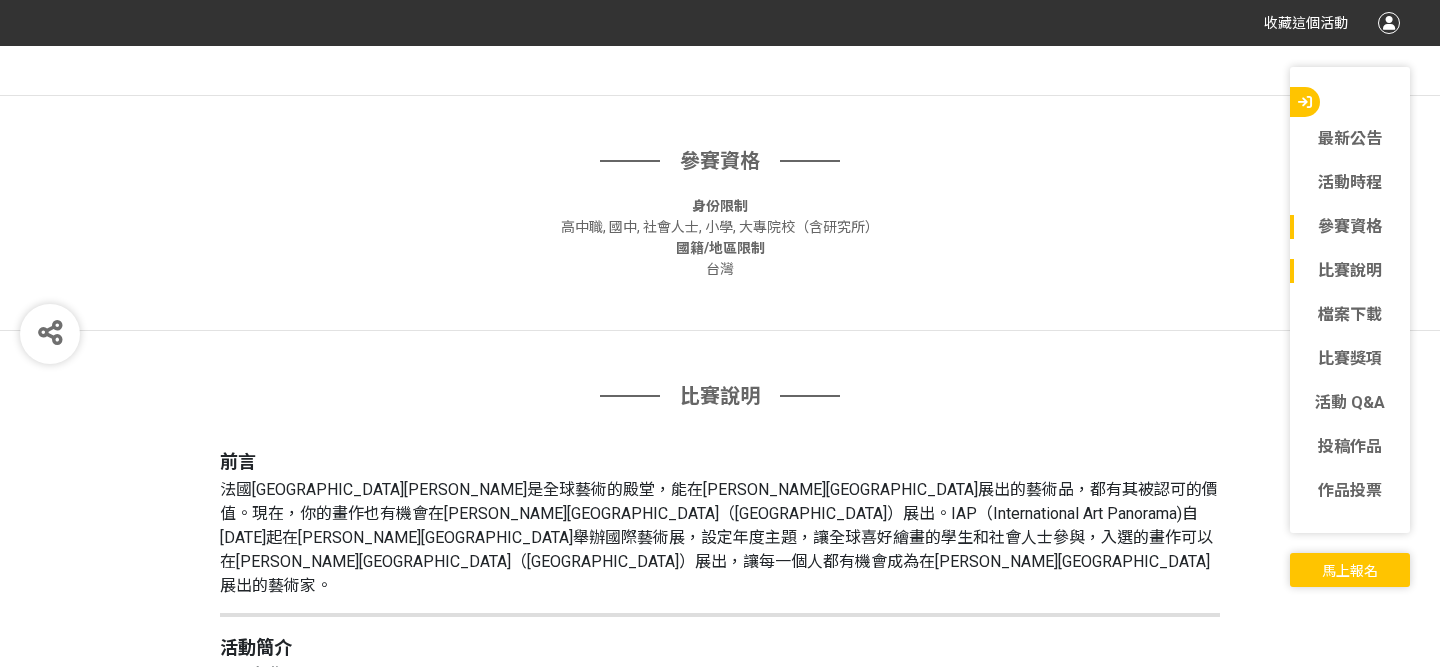 click on "比賽說明" 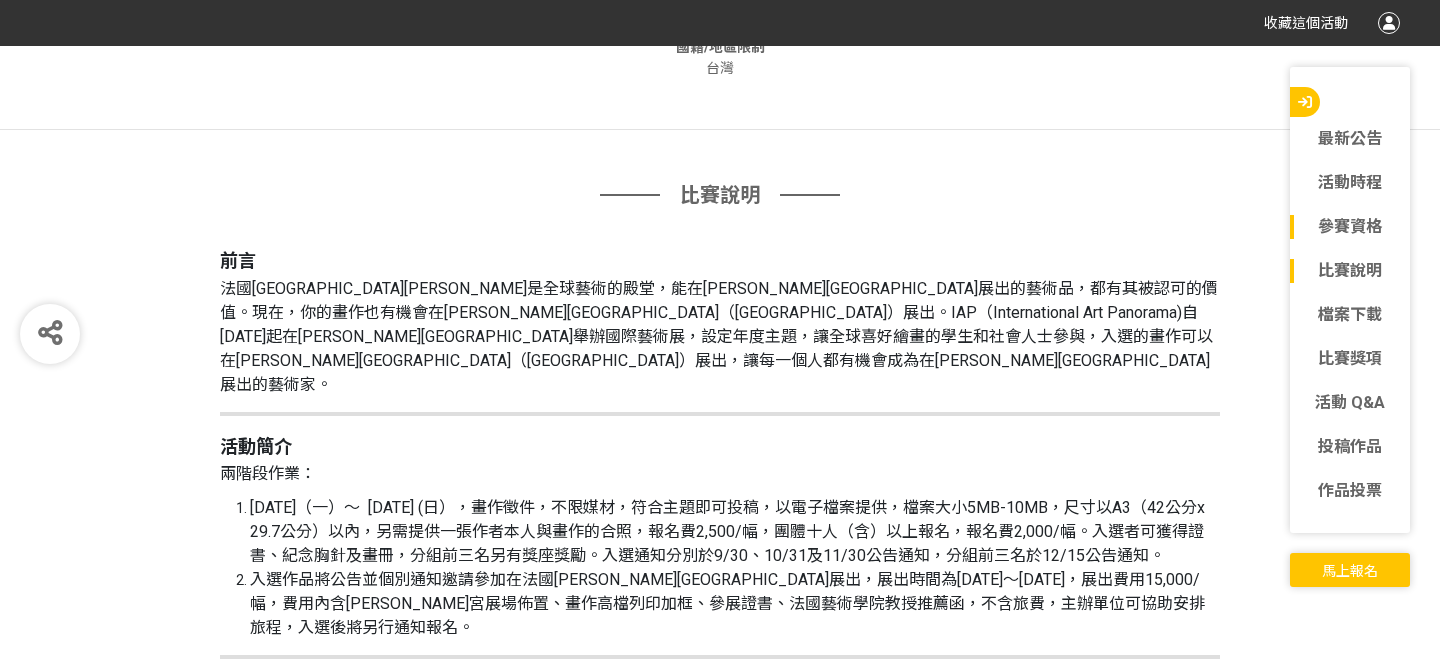 scroll, scrollTop: 1644, scrollLeft: 0, axis: vertical 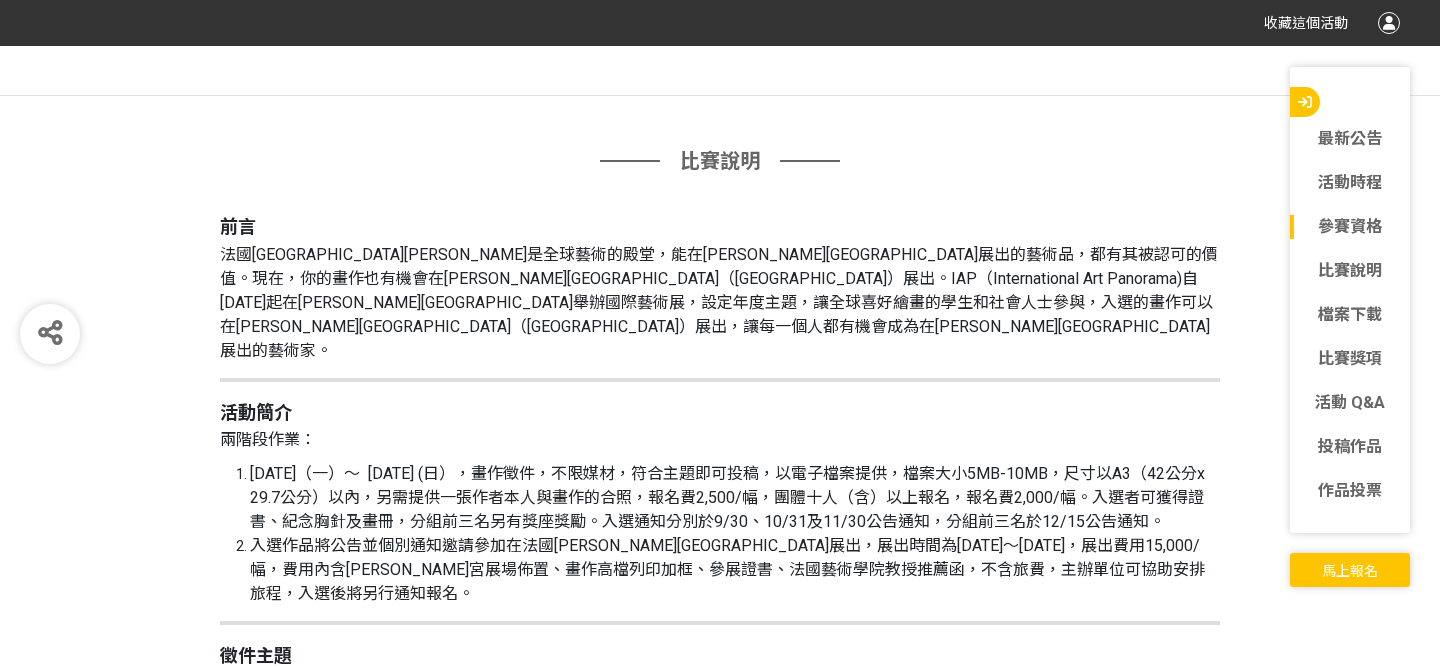 click on "參賽資格" 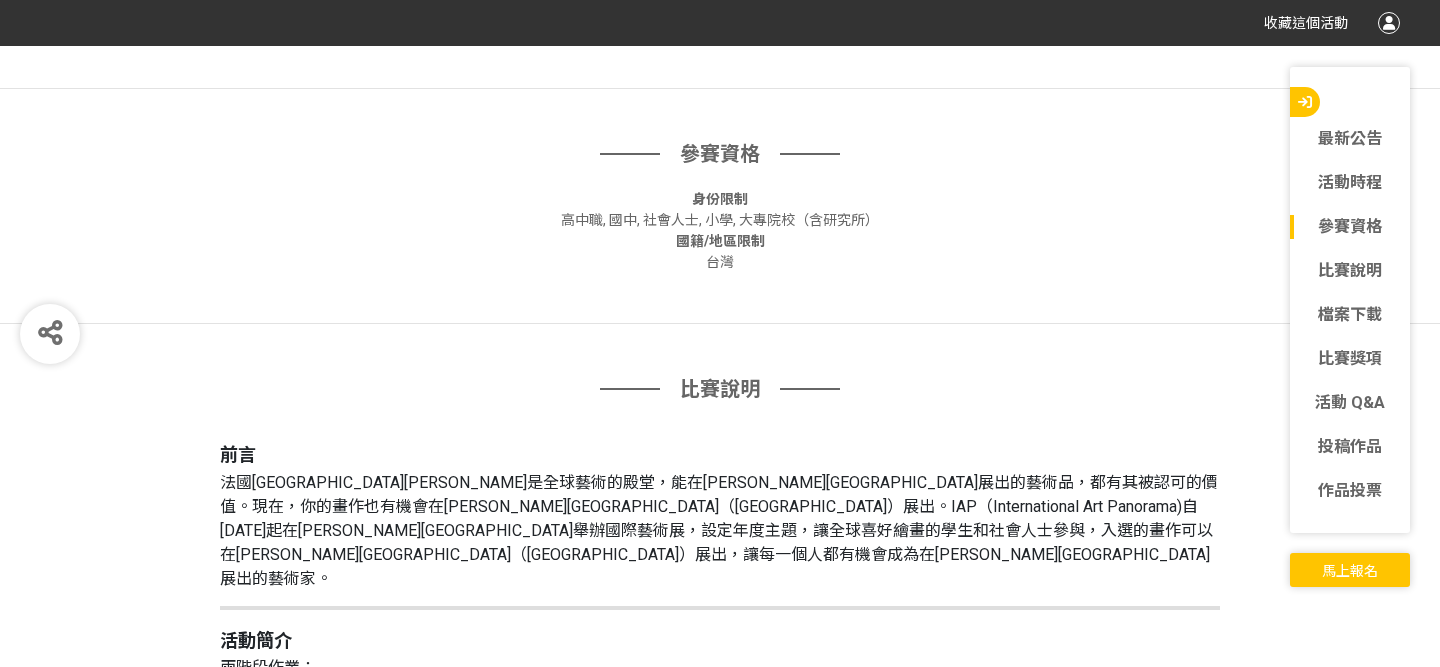 scroll, scrollTop: 1409, scrollLeft: 0, axis: vertical 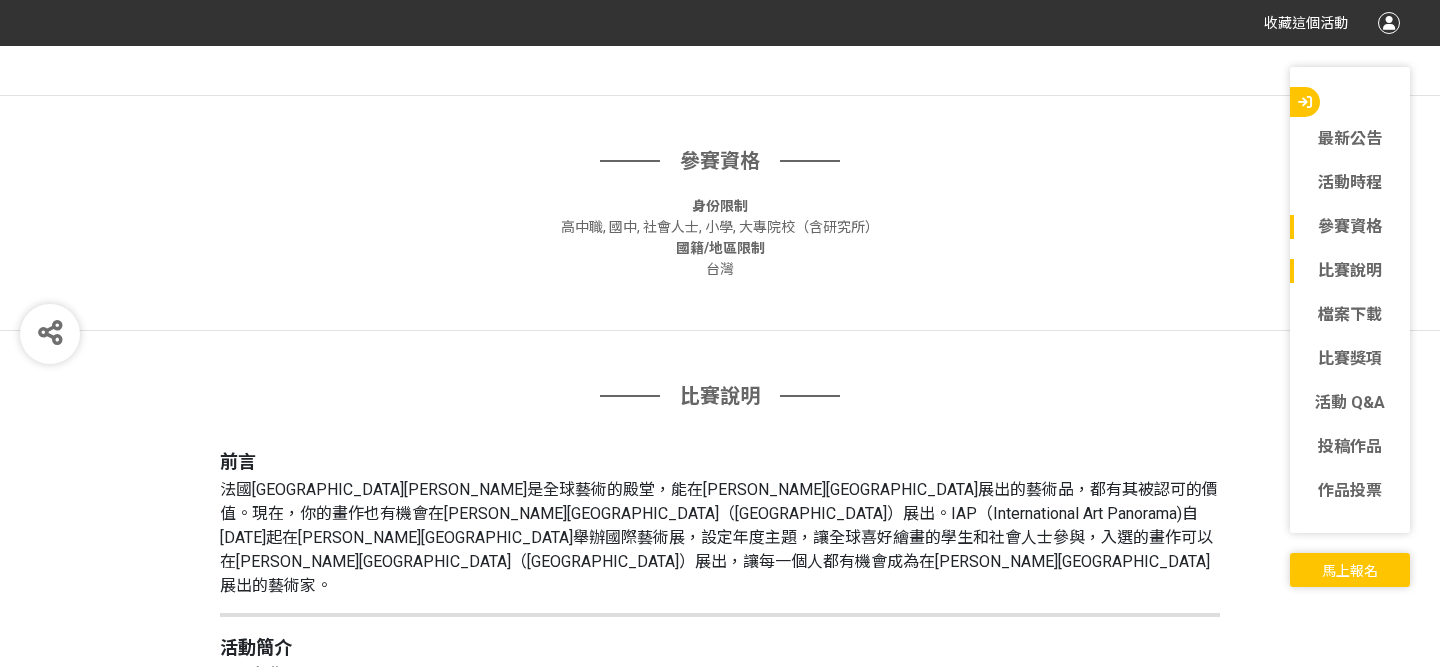 click on "比賽說明" 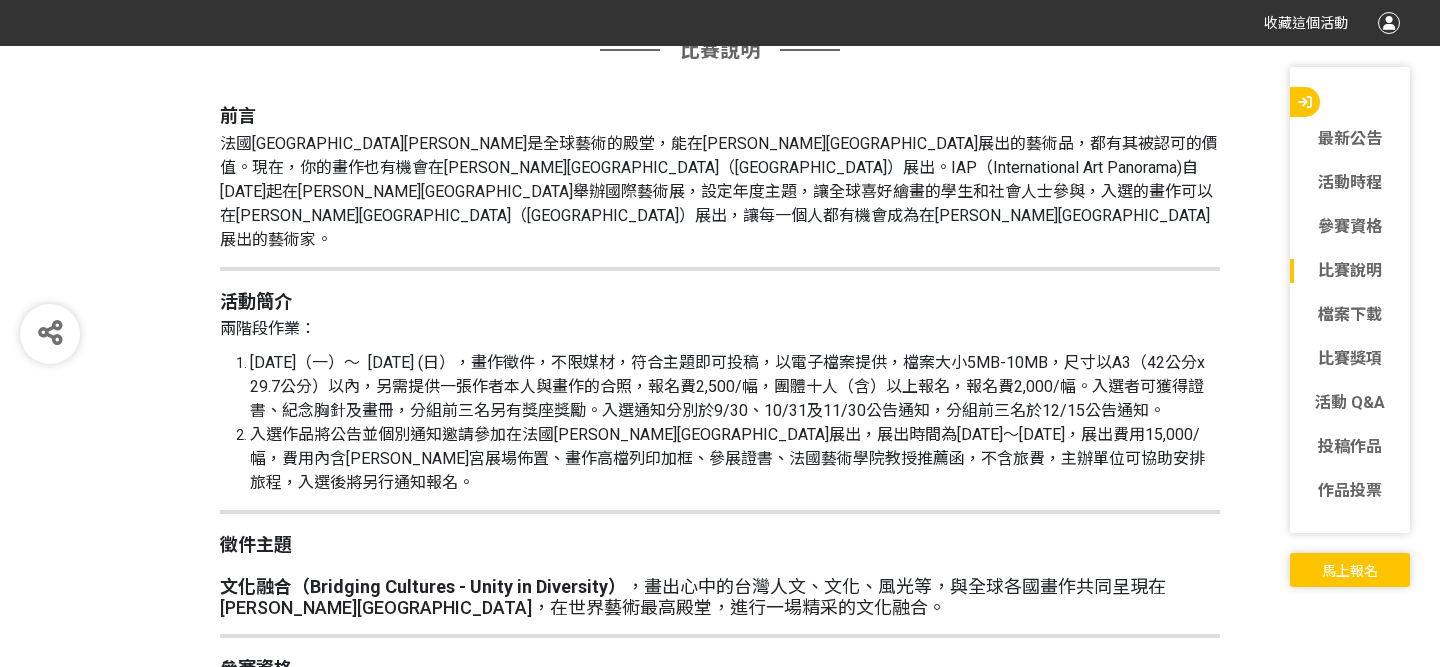 scroll, scrollTop: 1783, scrollLeft: 0, axis: vertical 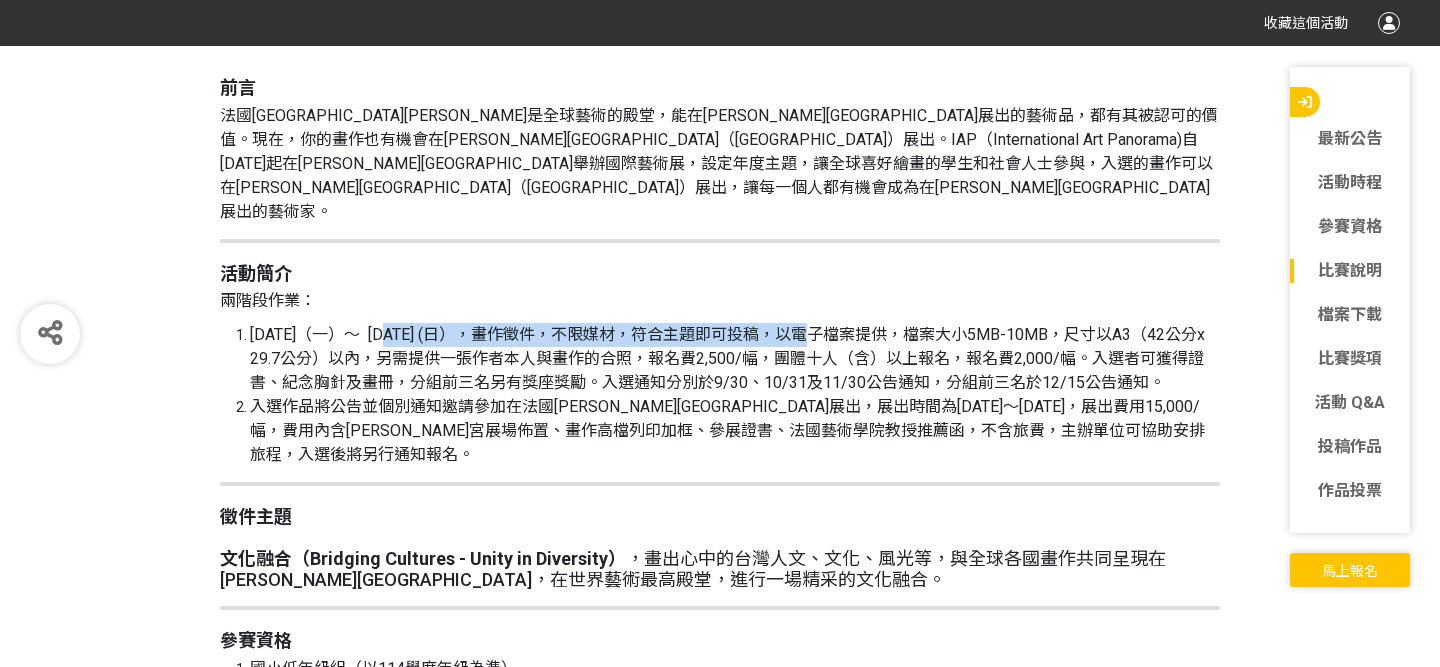 drag, startPoint x: 389, startPoint y: 279, endPoint x: 740, endPoint y: 284, distance: 351.0356 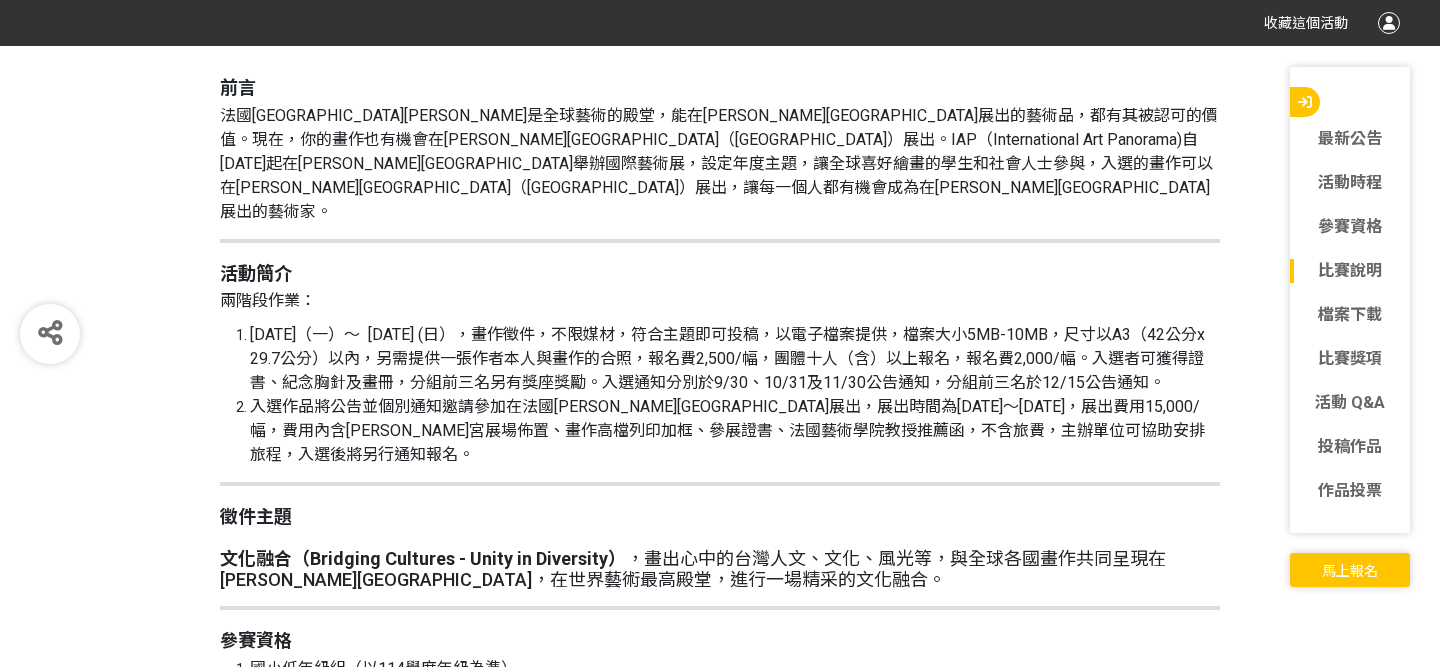 click on "[DATE]（一）～  [DATE] (日），畫作徵件，不限媒材，符合主題即可投稿，以電子檔案提供，檔案大小5MB-10MB，尺寸以A3（42公分x 29.7公分）以內，另需提供一張作者本人與畫作的合照，報名費2,500/幅，團體十人（含）以上報名，報名費2,000/幅。入選者可獲得證書、紀念胸針及畫冊，分組前三名另有獎座獎勵。入選通知分別於9/30、10/31及11/30公告通知，分組前三名於12/15公告通知。" at bounding box center (727, 358) 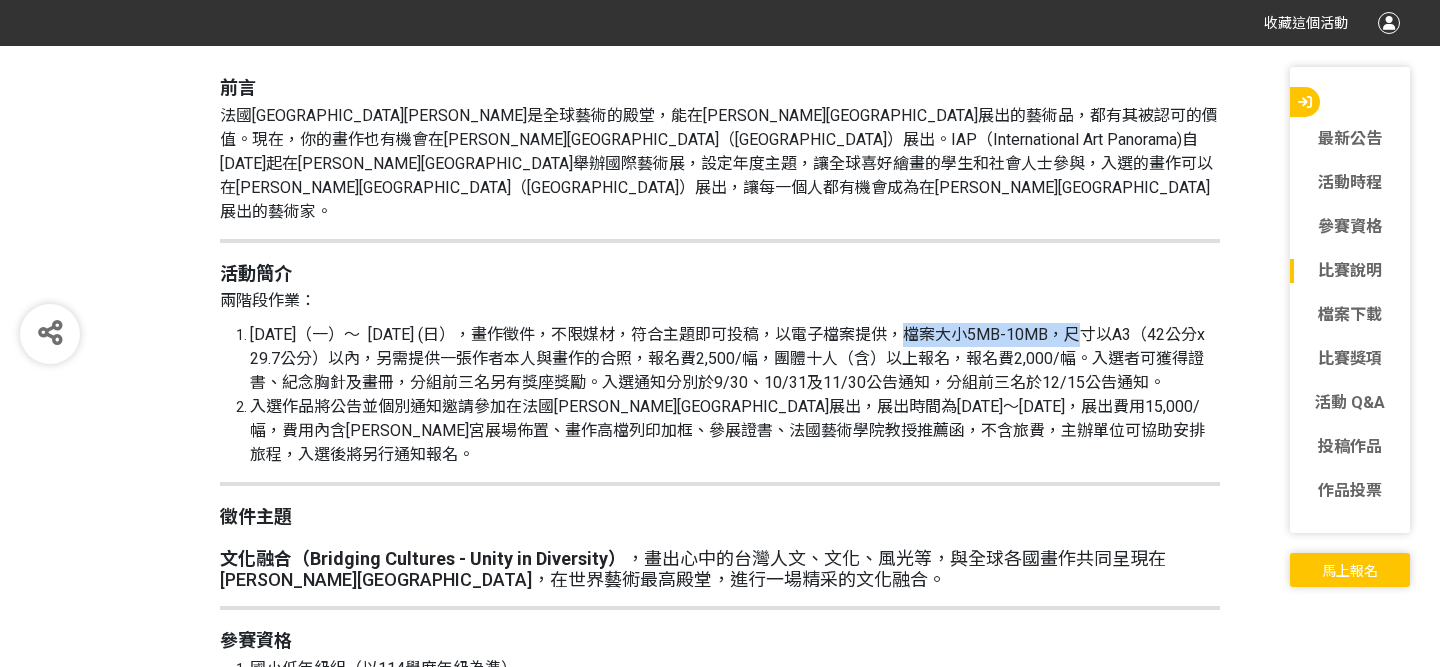drag, startPoint x: 844, startPoint y: 287, endPoint x: 1063, endPoint y: 287, distance: 219 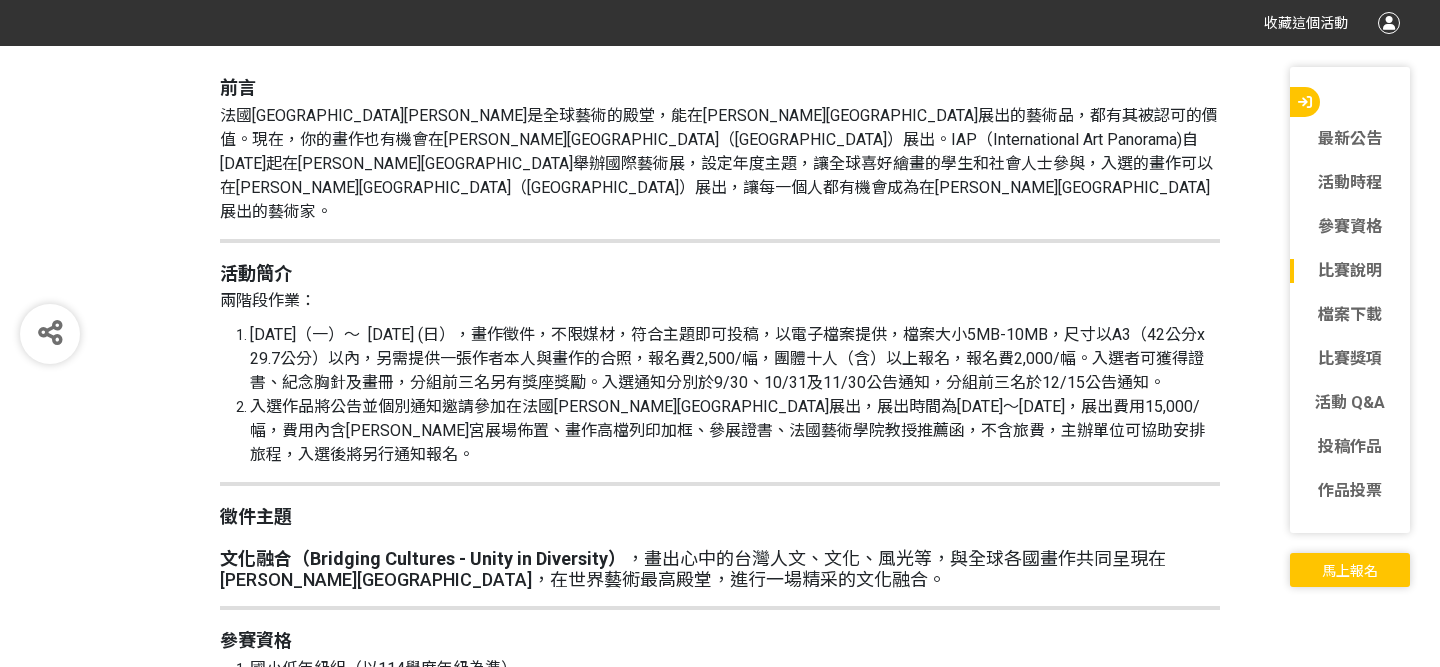 click on "[DATE]（一）～  [DATE] (日），畫作徵件，不限媒材，符合主題即可投稿，以電子檔案提供，檔案大小5MB-10MB，尺寸以A3（42公分x 29.7公分）以內，另需提供一張作者本人與畫作的合照，報名費2,500/幅，團體十人（含）以上報名，報名費2,000/幅。入選者可獲得證書、紀念胸針及畫冊，分組前三名另有獎座獎勵。入選通知分別於9/30、10/31及11/30公告通知，分組前三名於12/15公告通知。" at bounding box center [727, 358] 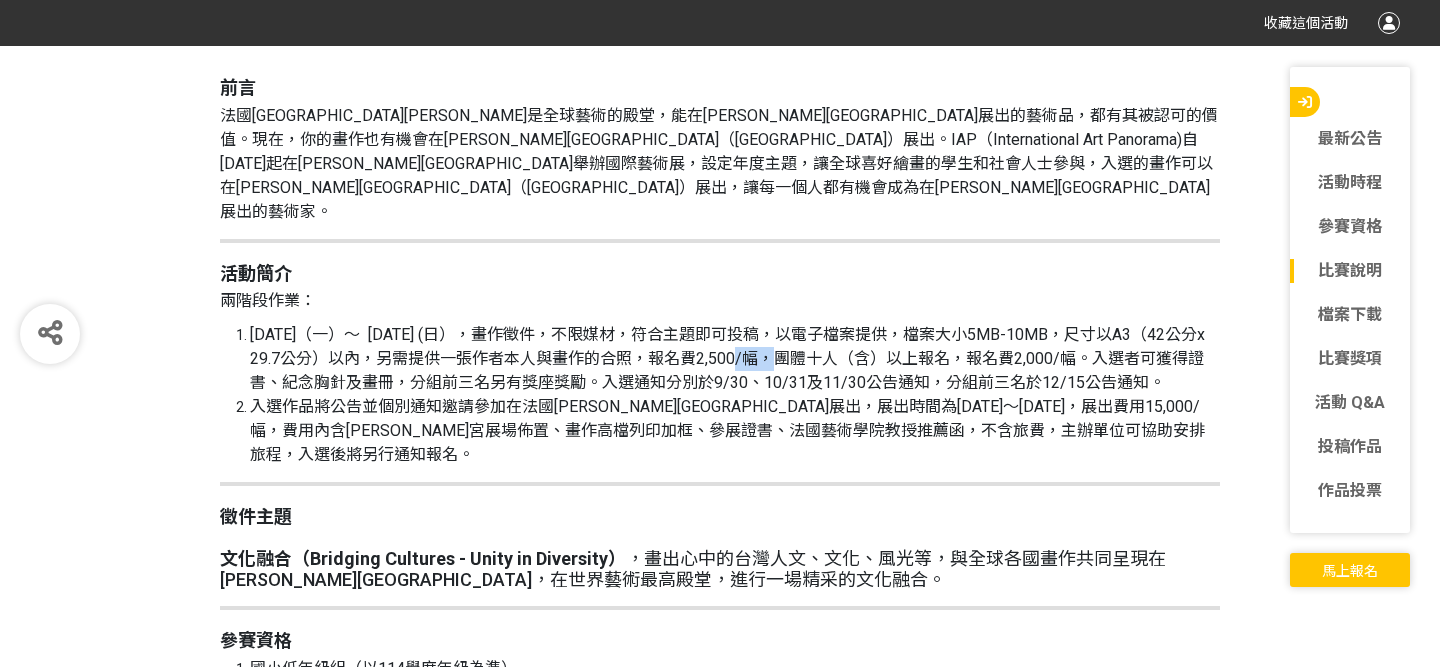 click on "[DATE]（一）～  [DATE] (日），畫作徵件，不限媒材，符合主題即可投稿，以電子檔案提供，檔案大小5MB-10MB，尺寸以A3（42公分x 29.7公分）以內，另需提供一張作者本人與畫作的合照，報名費2,500/幅，團體十人（含）以上報名，報名費2,000/幅。入選者可獲得證書、紀念胸針及畫冊，分組前三名另有獎座獎勵。入選通知分別於9/30、10/31及11/30公告通知，分組前三名於12/15公告通知。" at bounding box center [727, 358] 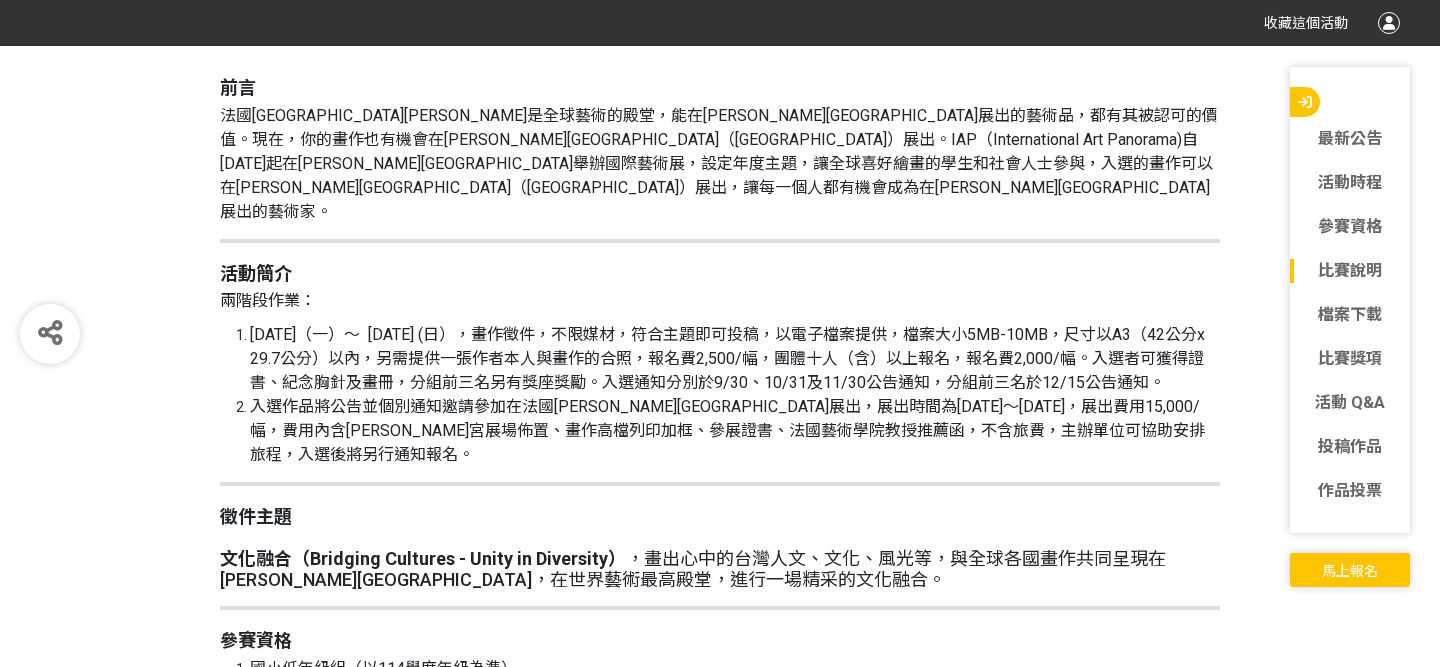 click on "[DATE]（一）～  [DATE] (日），畫作徵件，不限媒材，符合主題即可投稿，以電子檔案提供，檔案大小5MB-10MB，尺寸以A3（42公分x 29.7公分）以內，另需提供一張作者本人與畫作的合照，報名費2,500/幅，團體十人（含）以上報名，報名費2,000/幅。入選者可獲得證書、紀念胸針及畫冊，分組前三名另有獎座獎勵。入選通知分別於9/30、10/31及11/30公告通知，分組前三名於12/15公告通知。" at bounding box center (735, 359) 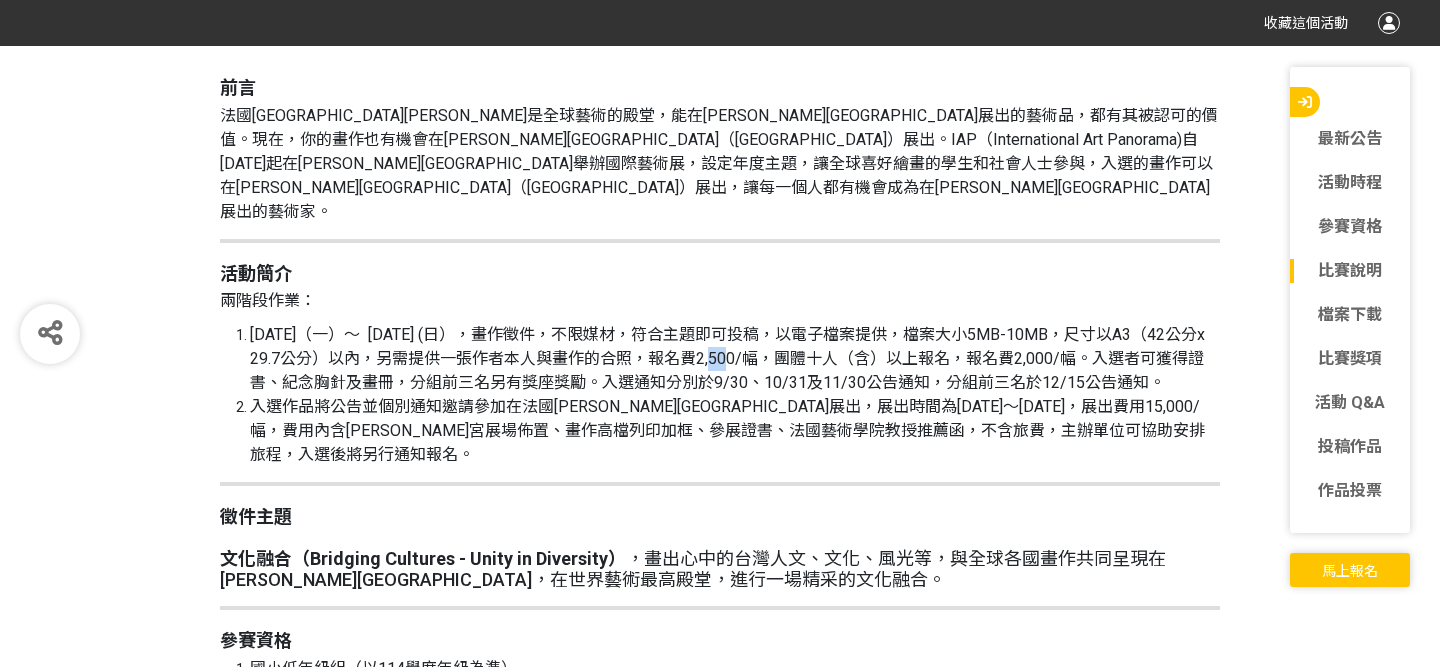 click on "[DATE]（一）～  [DATE] (日），畫作徵件，不限媒材，符合主題即可投稿，以電子檔案提供，檔案大小5MB-10MB，尺寸以A3（42公分x 29.7公分）以內，另需提供一張作者本人與畫作的合照，報名費2,500/幅，團體十人（含）以上報名，報名費2,000/幅。入選者可獲得證書、紀念胸針及畫冊，分組前三名另有獎座獎勵。入選通知分別於9/30、10/31及11/30公告通知，分組前三名於12/15公告通知。" at bounding box center (735, 359) 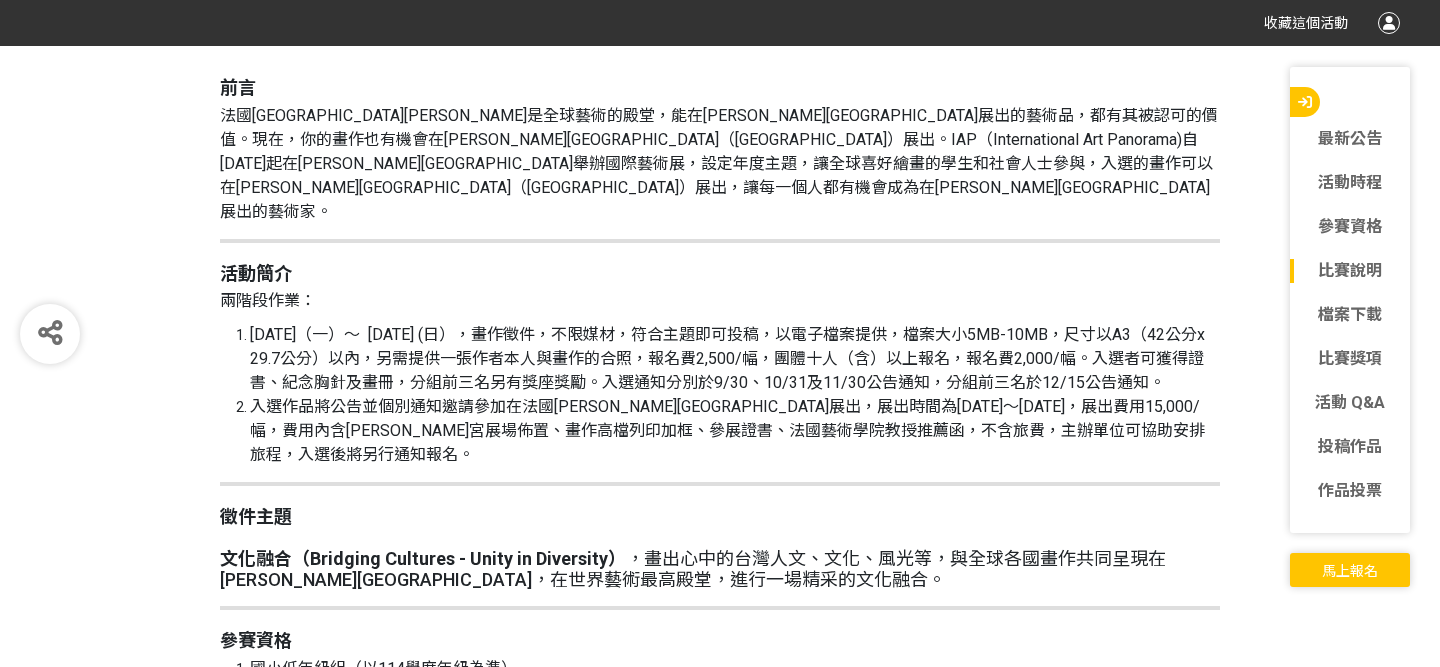 click on "[DATE]（一）～  [DATE] (日），畫作徵件，不限媒材，符合主題即可投稿，以電子檔案提供，檔案大小5MB-10MB，尺寸以A3（42公分x 29.7公分）以內，另需提供一張作者本人與畫作的合照，報名費2,500/幅，團體十人（含）以上報名，報名費2,000/幅。入選者可獲得證書、紀念胸針及畫冊，分組前三名另有獎座獎勵。入選通知分別於9/30、10/31及11/30公告通知，分組前三名於12/15公告通知。" at bounding box center [727, 358] 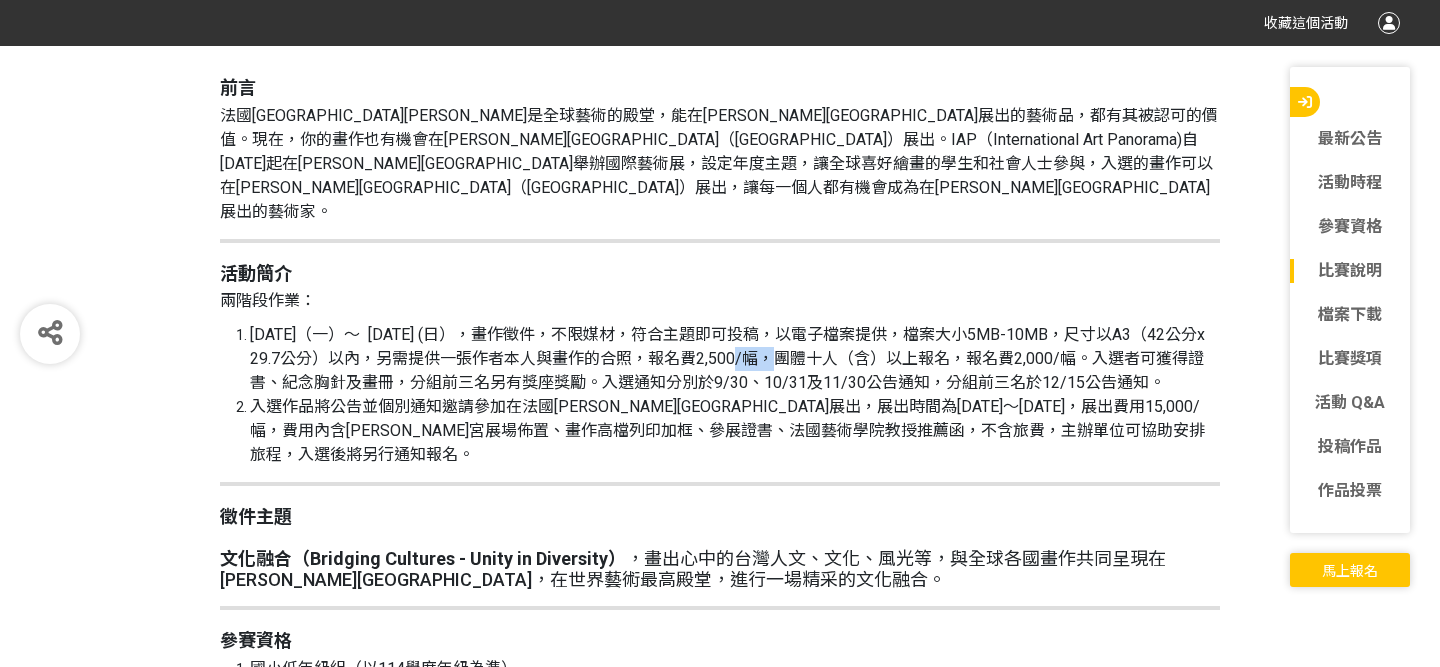 click on "[DATE]（一）～  [DATE] (日），畫作徵件，不限媒材，符合主題即可投稿，以電子檔案提供，檔案大小5MB-10MB，尺寸以A3（42公分x 29.7公分）以內，另需提供一張作者本人與畫作的合照，報名費2,500/幅，團體十人（含）以上報名，報名費2,000/幅。入選者可獲得證書、紀念胸針及畫冊，分組前三名另有獎座獎勵。入選通知分別於9/30、10/31及11/30公告通知，分組前三名於12/15公告通知。" at bounding box center [727, 358] 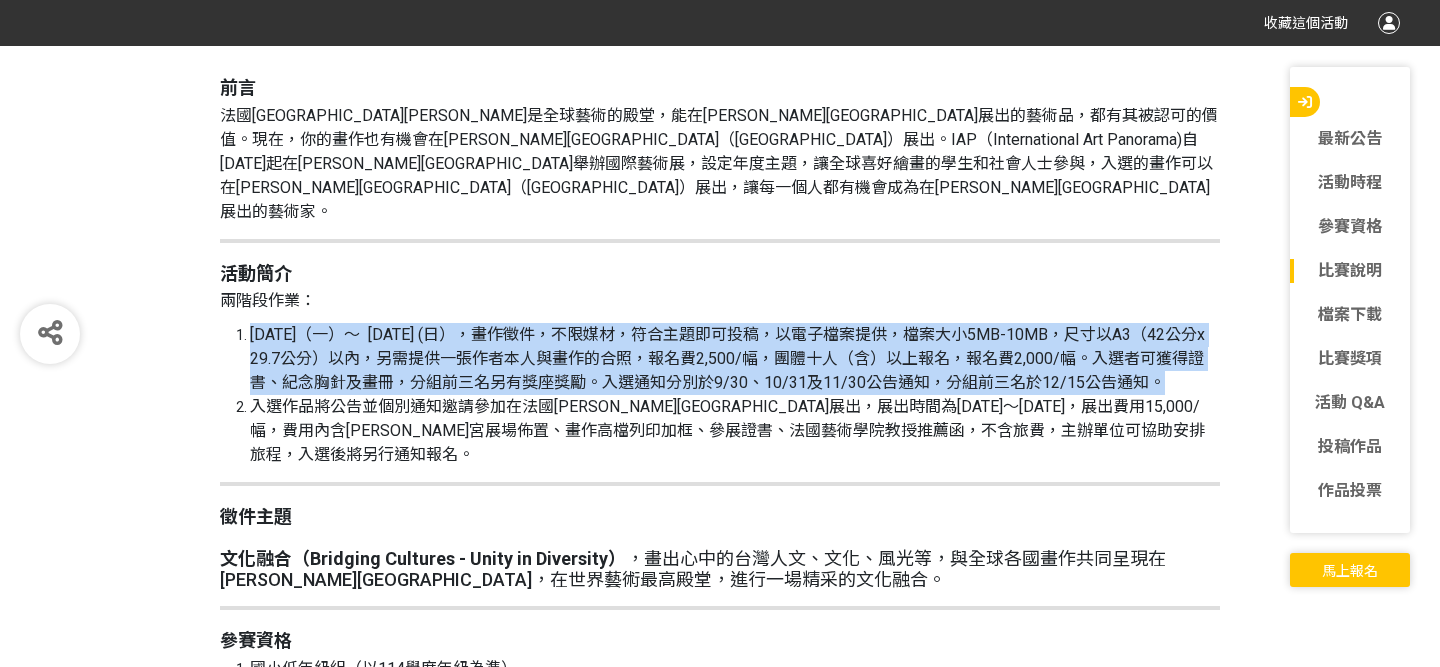 click on "[DATE]（一）～  [DATE] (日），畫作徵件，不限媒材，符合主題即可投稿，以電子檔案提供，檔案大小5MB-10MB，尺寸以A3（42公分x 29.7公分）以內，另需提供一張作者本人與畫作的合照，報名費2,500/幅，團體十人（含）以上報名，報名費2,000/幅。入選者可獲得證書、紀念胸針及畫冊，分組前三名另有獎座獎勵。入選通知分別於9/30、10/31及11/30公告通知，分組前三名於12/15公告通知。" at bounding box center (727, 358) 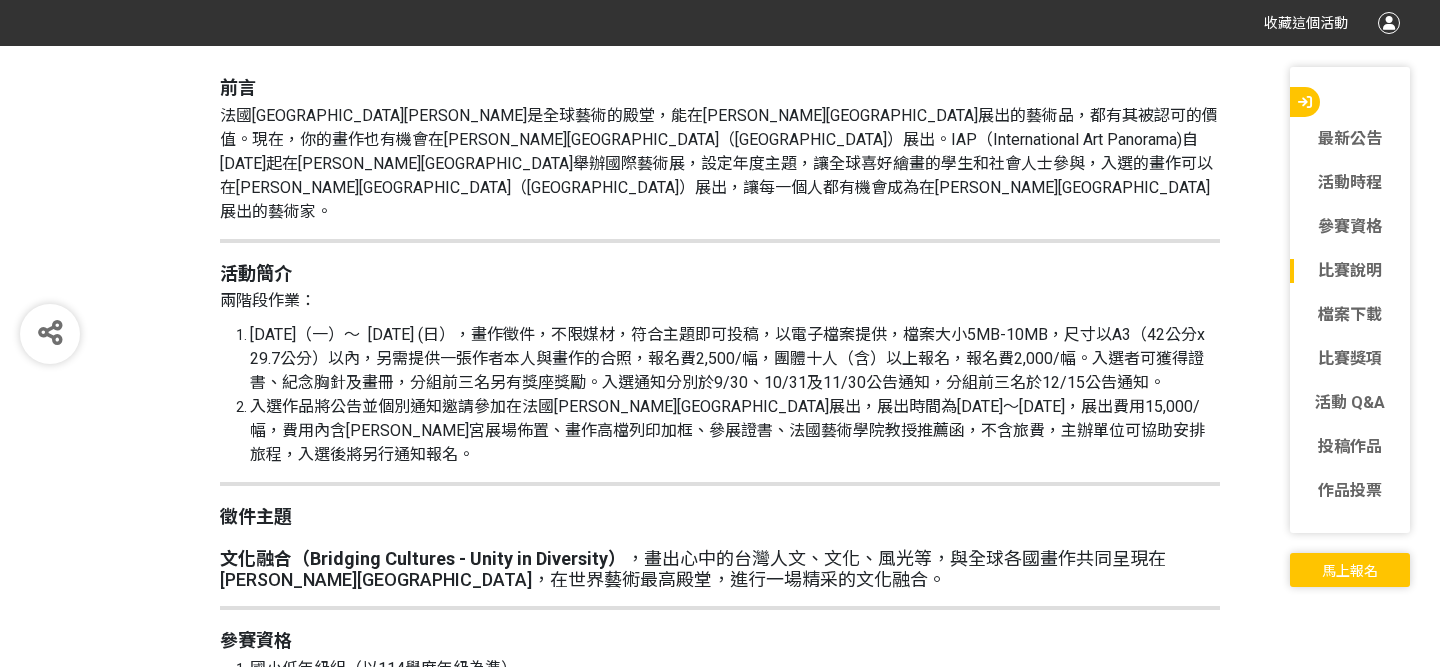 click on "[DATE]（一）～  [DATE] (日），畫作徵件，不限媒材，符合主題即可投稿，以電子檔案提供，檔案大小5MB-10MB，尺寸以A3（42公分x 29.7公分）以內，另需提供一張作者本人與畫作的合照，報名費2,500/幅，團體十人（含）以上報名，報名費2,000/幅。入選者可獲得證書、紀念胸針及畫冊，分組前三名另有獎座獎勵。入選通知分別於9/30、10/31及11/30公告通知，分組前三名於12/15公告通知。" at bounding box center [727, 358] 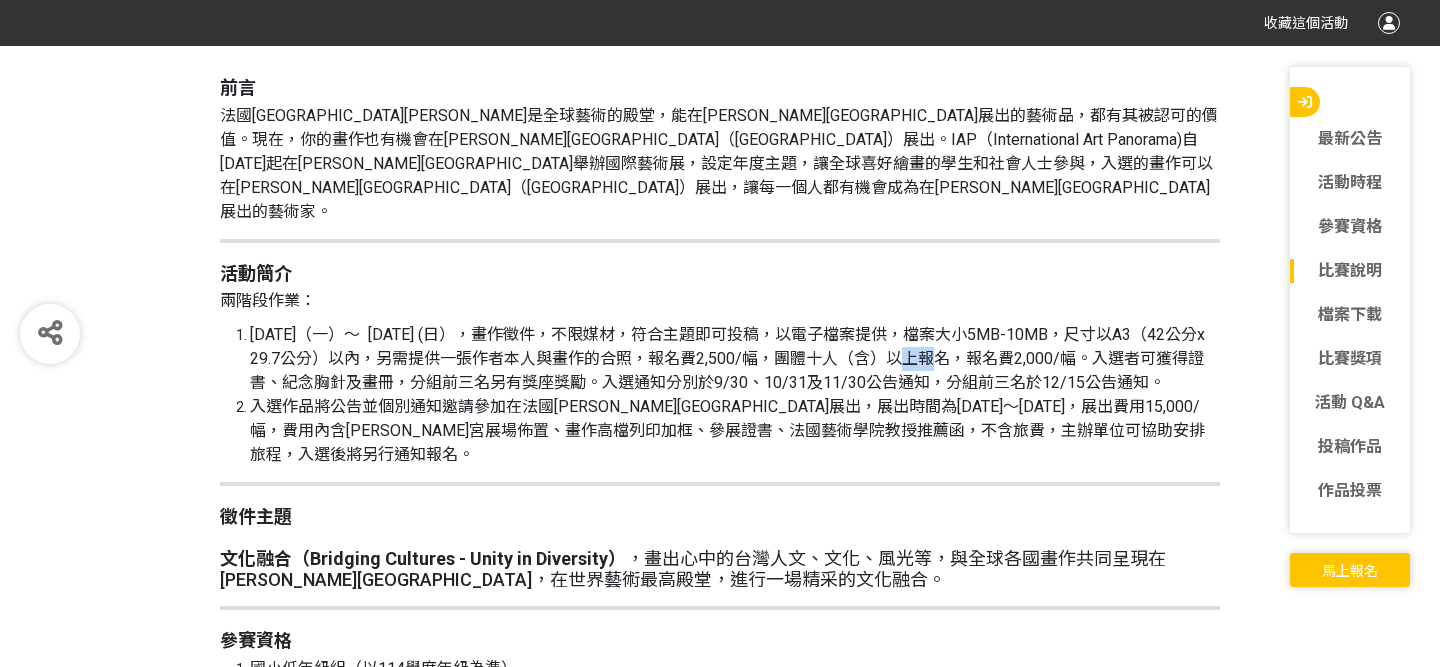 click on "[DATE]（一）～  [DATE] (日），畫作徵件，不限媒材，符合主題即可投稿，以電子檔案提供，檔案大小5MB-10MB，尺寸以A3（42公分x 29.7公分）以內，另需提供一張作者本人與畫作的合照，報名費2,500/幅，團體十人（含）以上報名，報名費2,000/幅。入選者可獲得證書、紀念胸針及畫冊，分組前三名另有獎座獎勵。入選通知分別於9/30、10/31及11/30公告通知，分組前三名於12/15公告通知。" at bounding box center (727, 358) 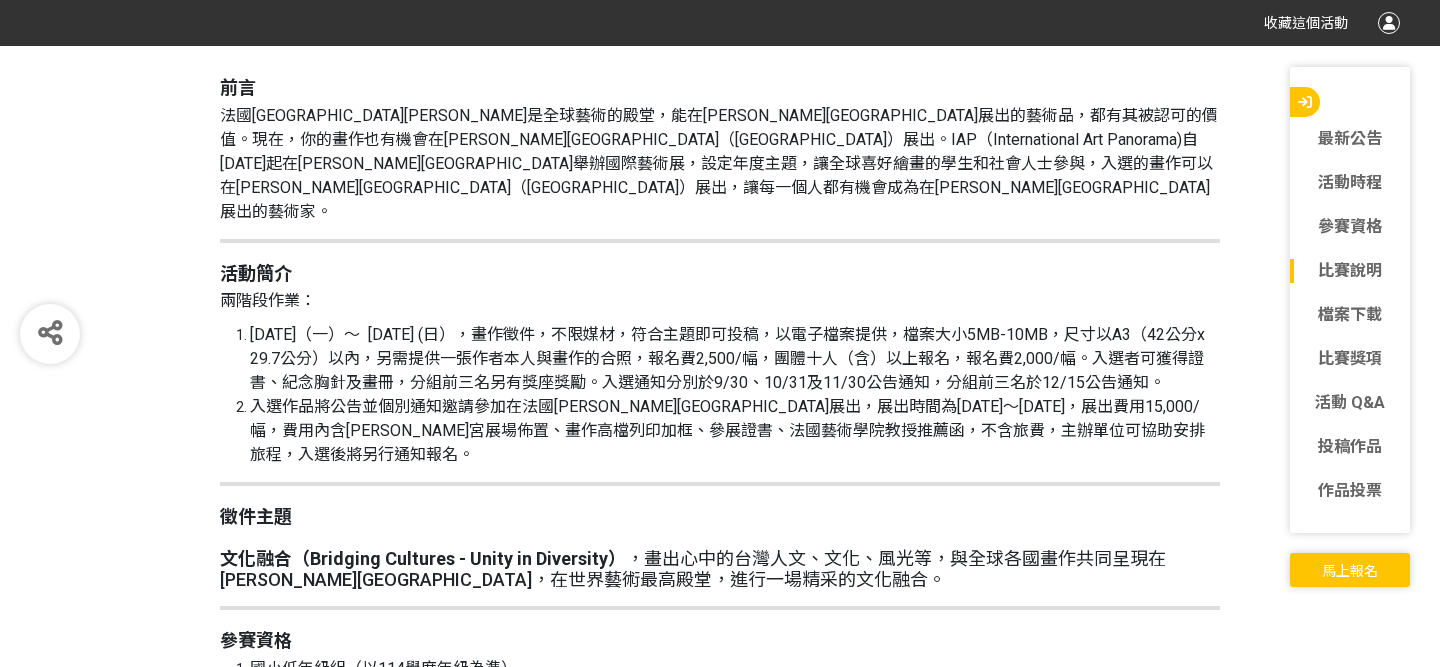 click on "[DATE]（一）～  [DATE] (日），畫作徵件，不限媒材，符合主題即可投稿，以電子檔案提供，檔案大小5MB-10MB，尺寸以A3（42公分x 29.7公分）以內，另需提供一張作者本人與畫作的合照，報名費2,500/幅，團體十人（含）以上報名，報名費2,000/幅。入選者可獲得證書、紀念胸針及畫冊，分組前三名另有獎座獎勵。入選通知分別於9/30、10/31及11/30公告通知，分組前三名於12/15公告通知。" at bounding box center [727, 358] 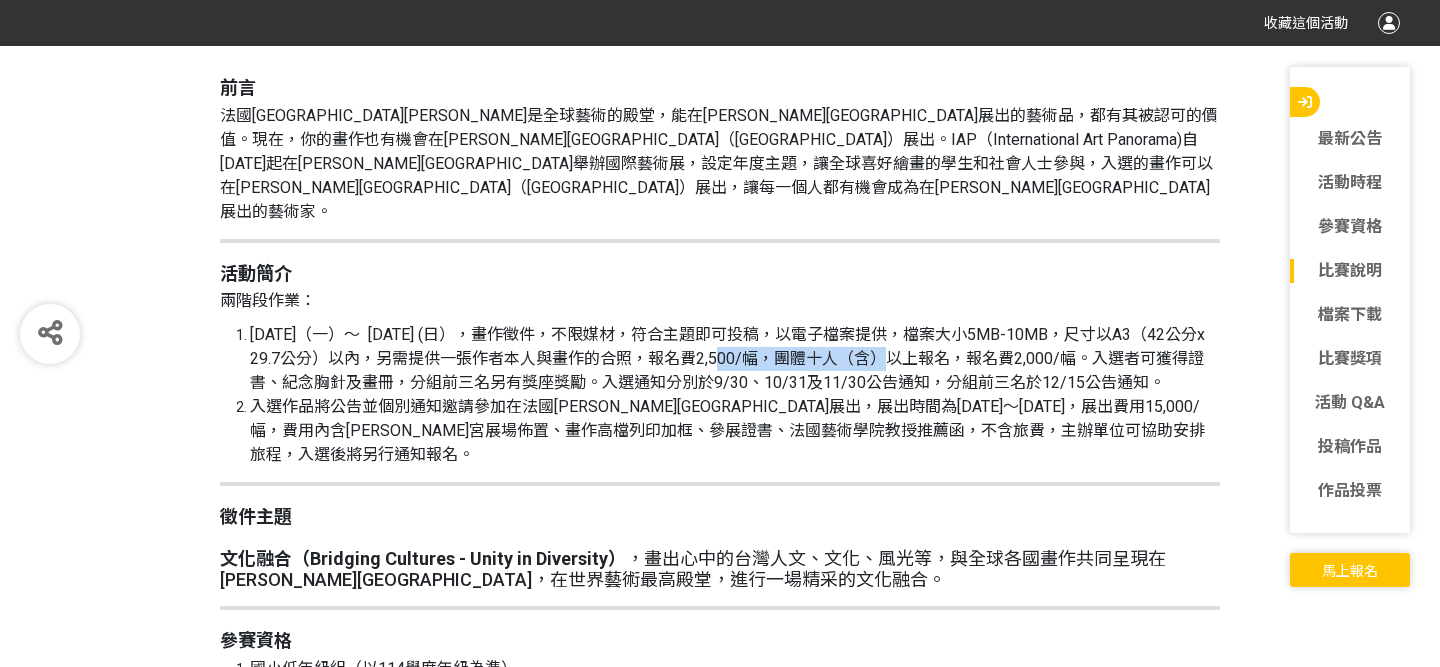 drag, startPoint x: 835, startPoint y: 313, endPoint x: 693, endPoint y: 312, distance: 142.00352 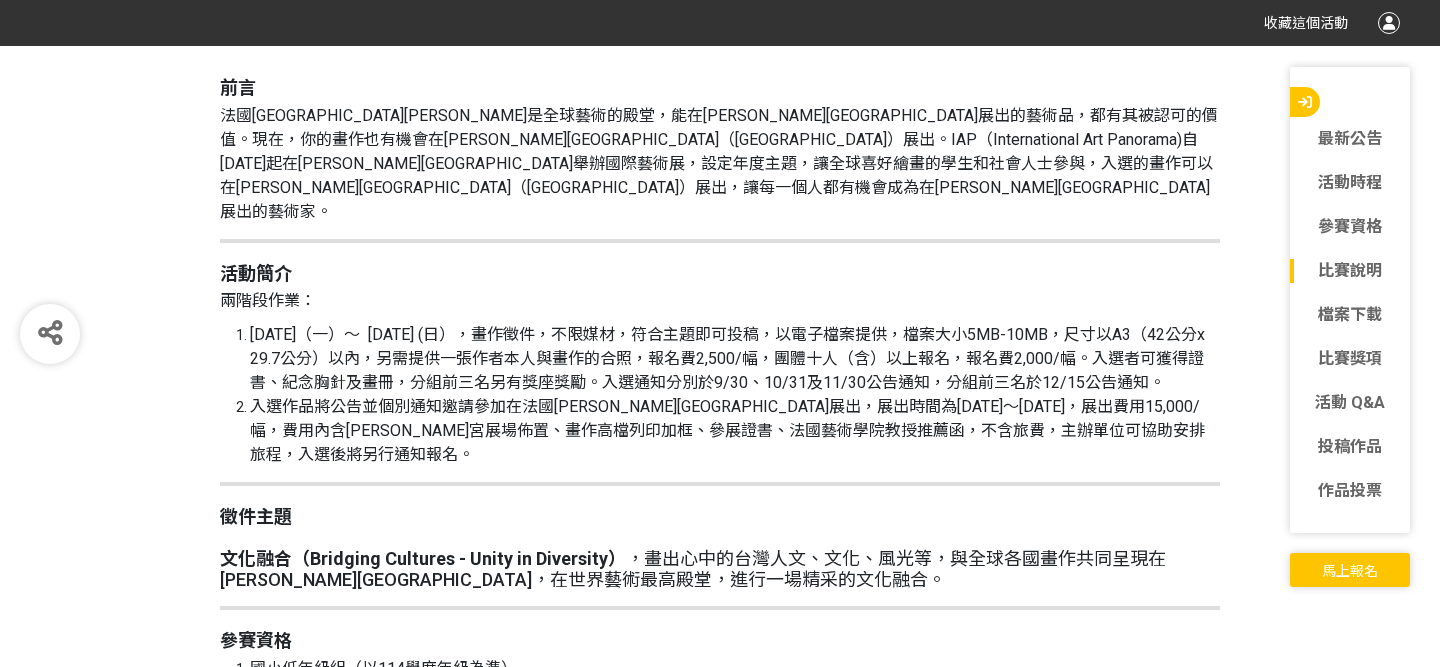 click on "[DATE]（一）～  [DATE] (日），畫作徵件，不限媒材，符合主題即可投稿，以電子檔案提供，檔案大小5MB-10MB，尺寸以A3（42公分x 29.7公分）以內，另需提供一張作者本人與畫作的合照，報名費2,500/幅，團體十人（含）以上報名，報名費2,000/幅。入選者可獲得證書、紀念胸針及畫冊，分組前三名另有獎座獎勵。入選通知分別於9/30、10/31及11/30公告通知，分組前三名於12/15公告通知。" at bounding box center [735, 359] 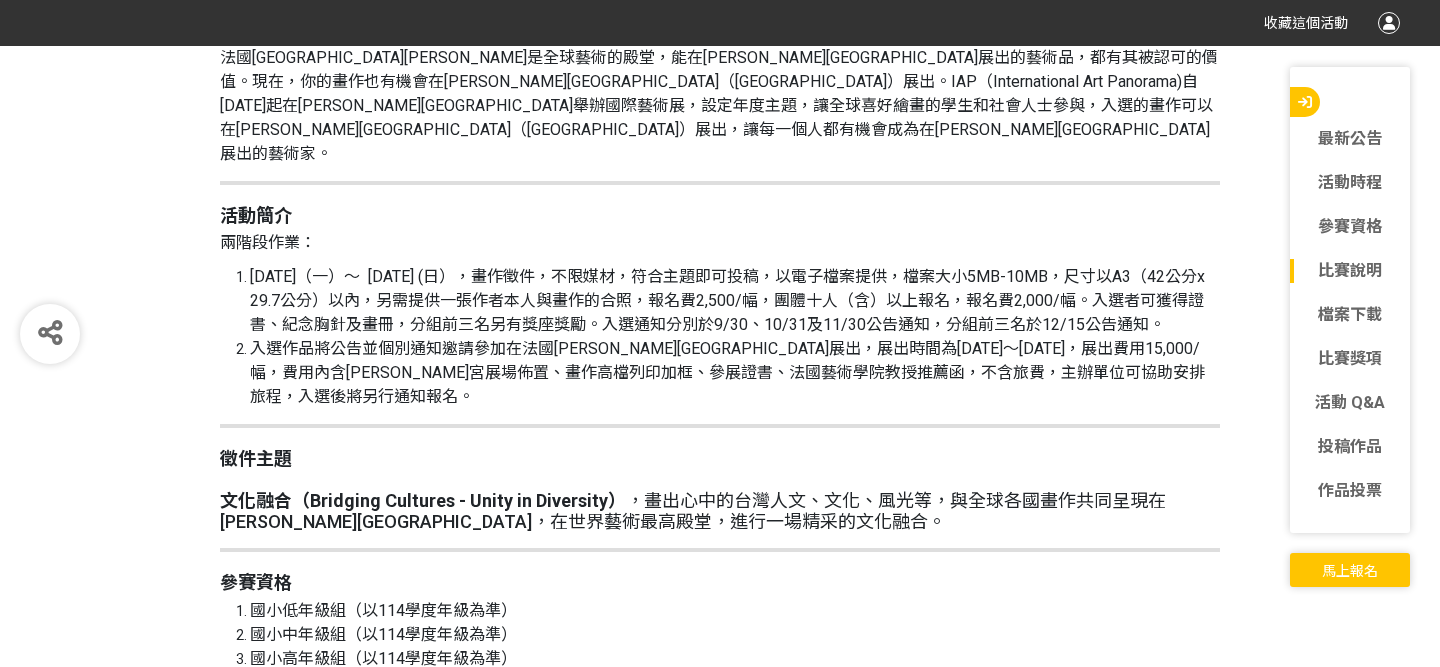 scroll, scrollTop: 1846, scrollLeft: 0, axis: vertical 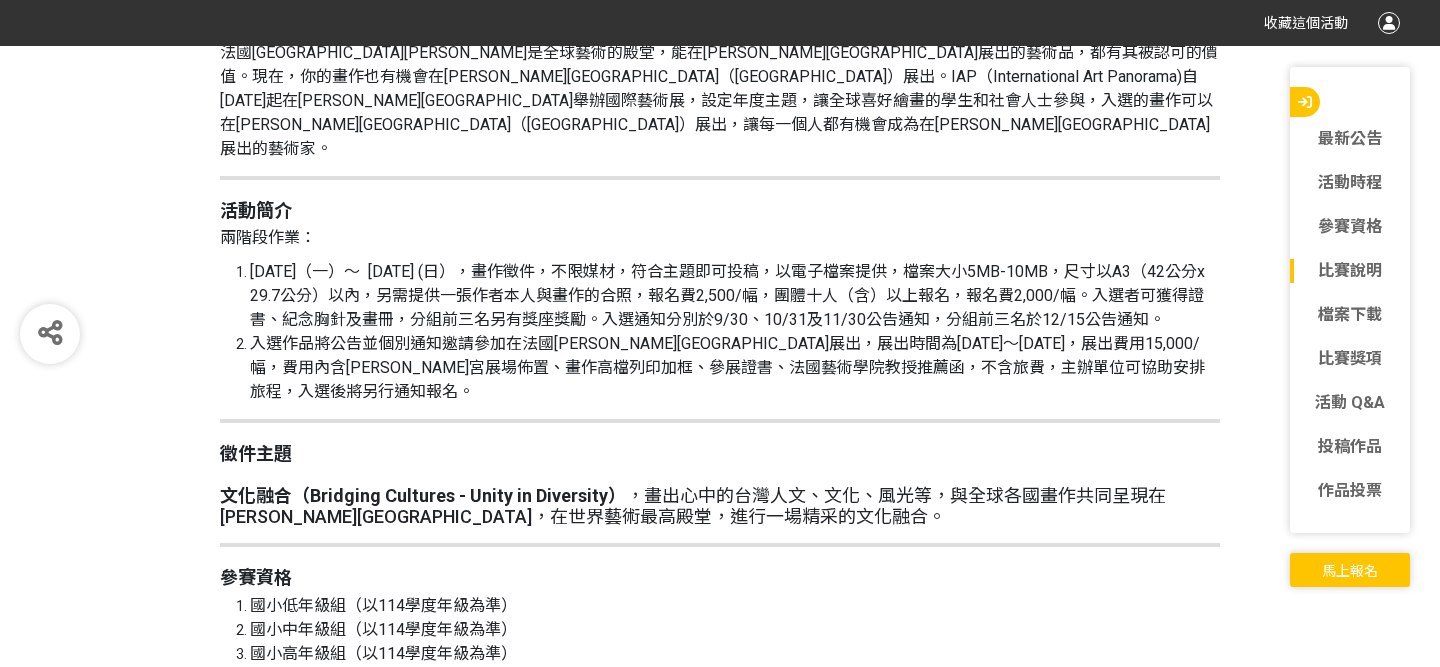 click on "[DATE]（一）～  [DATE] (日），畫作徵件，不限媒材，符合主題即可投稿，以電子檔案提供，檔案大小5MB-10MB，尺寸以A3（42公分x 29.7公分）以內，另需提供一張作者本人與畫作的合照，報名費2,500/幅，團體十人（含）以上報名，報名費2,000/幅。入選者可獲得證書、紀念胸針及畫冊，分組前三名另有獎座獎勵。入選通知分別於9/30、10/31及11/30公告通知，分組前三名於12/15公告通知。" at bounding box center (727, 295) 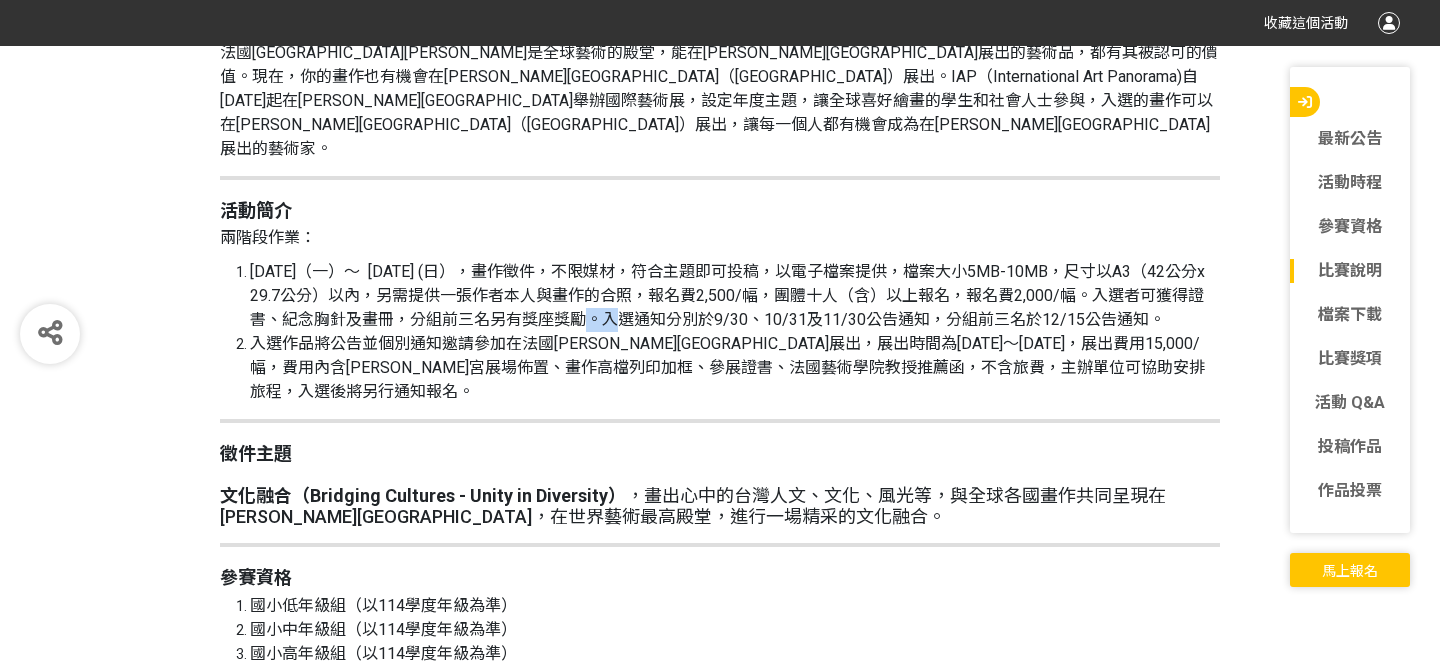 click on "[DATE]（一）～  [DATE] (日），畫作徵件，不限媒材，符合主題即可投稿，以電子檔案提供，檔案大小5MB-10MB，尺寸以A3（42公分x 29.7公分）以內，另需提供一張作者本人與畫作的合照，報名費2,500/幅，團體十人（含）以上報名，報名費2,000/幅。入選者可獲得證書、紀念胸針及畫冊，分組前三名另有獎座獎勵。入選通知分別於9/30、10/31及11/30公告通知，分組前三名於12/15公告通知。" at bounding box center (727, 295) 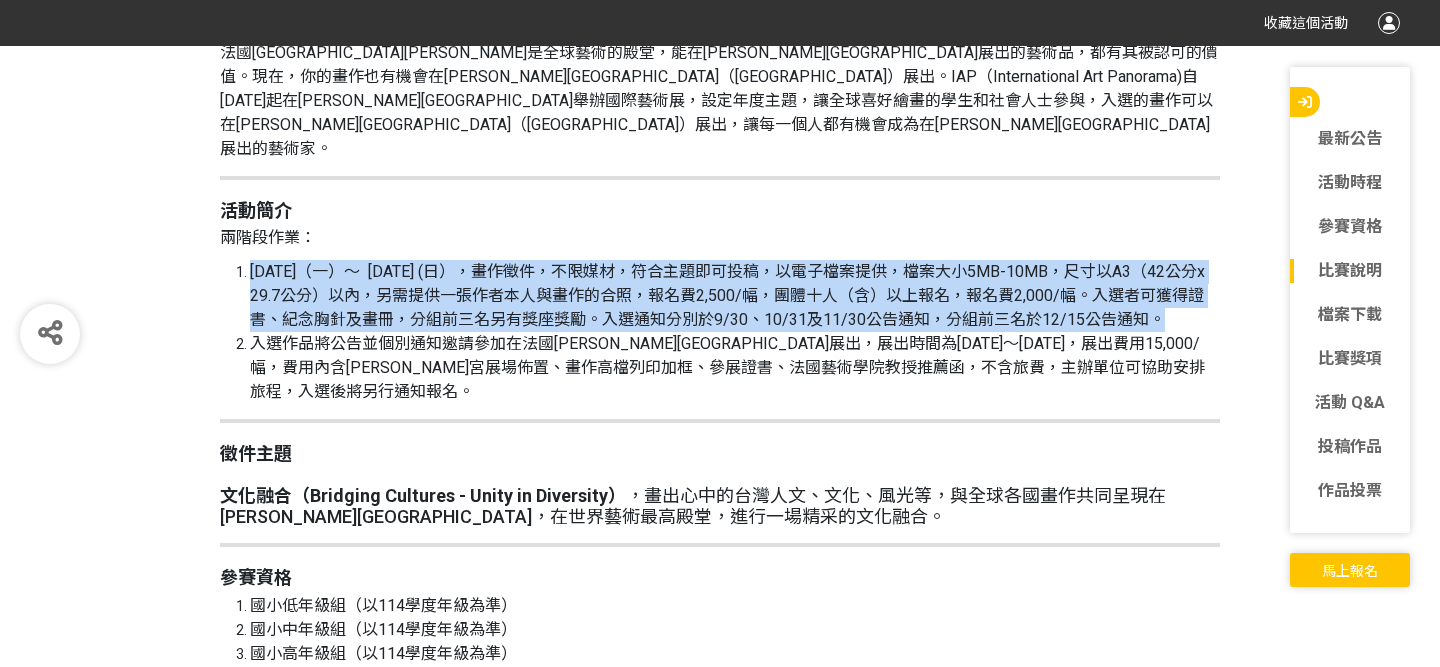 click on "[DATE]（一）～  [DATE] (日），畫作徵件，不限媒材，符合主題即可投稿，以電子檔案提供，檔案大小5MB-10MB，尺寸以A3（42公分x 29.7公分）以內，另需提供一張作者本人與畫作的合照，報名費2,500/幅，團體十人（含）以上報名，報名費2,000/幅。入選者可獲得證書、紀念胸針及畫冊，分組前三名另有獎座獎勵。入選通知分別於9/30、10/31及11/30公告通知，分組前三名於12/15公告通知。" at bounding box center (735, 296) 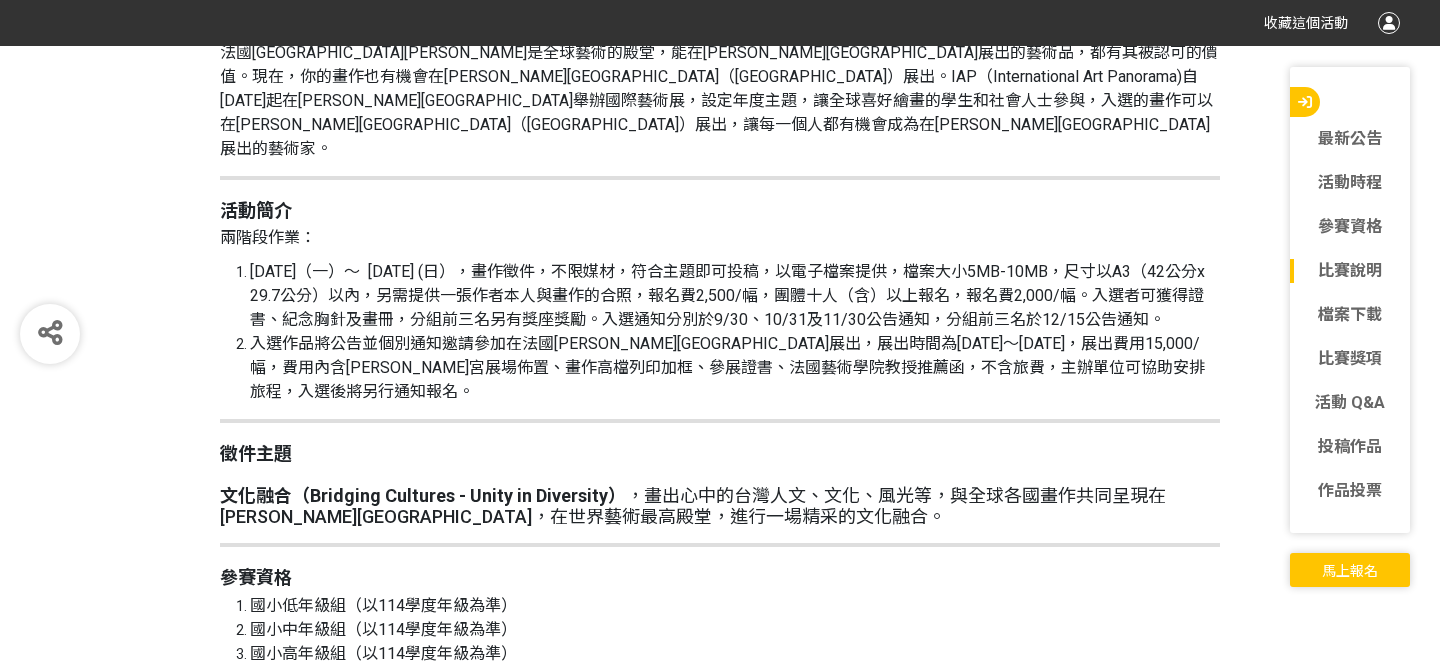 click on "入選作品將公告並個別通知邀請參加在法國[PERSON_NAME][GEOGRAPHIC_DATA]展出，展出時間為[DATE]～[DATE]，展出費用15,000/幅，費用內含[PERSON_NAME]宮展場佈置、畫作高檔列印加框、參展證書、法國藝術學院教授推薦函，不含旅費，主辦單位可協助安排旅程，入選後將另行通知報名。" at bounding box center (735, 368) 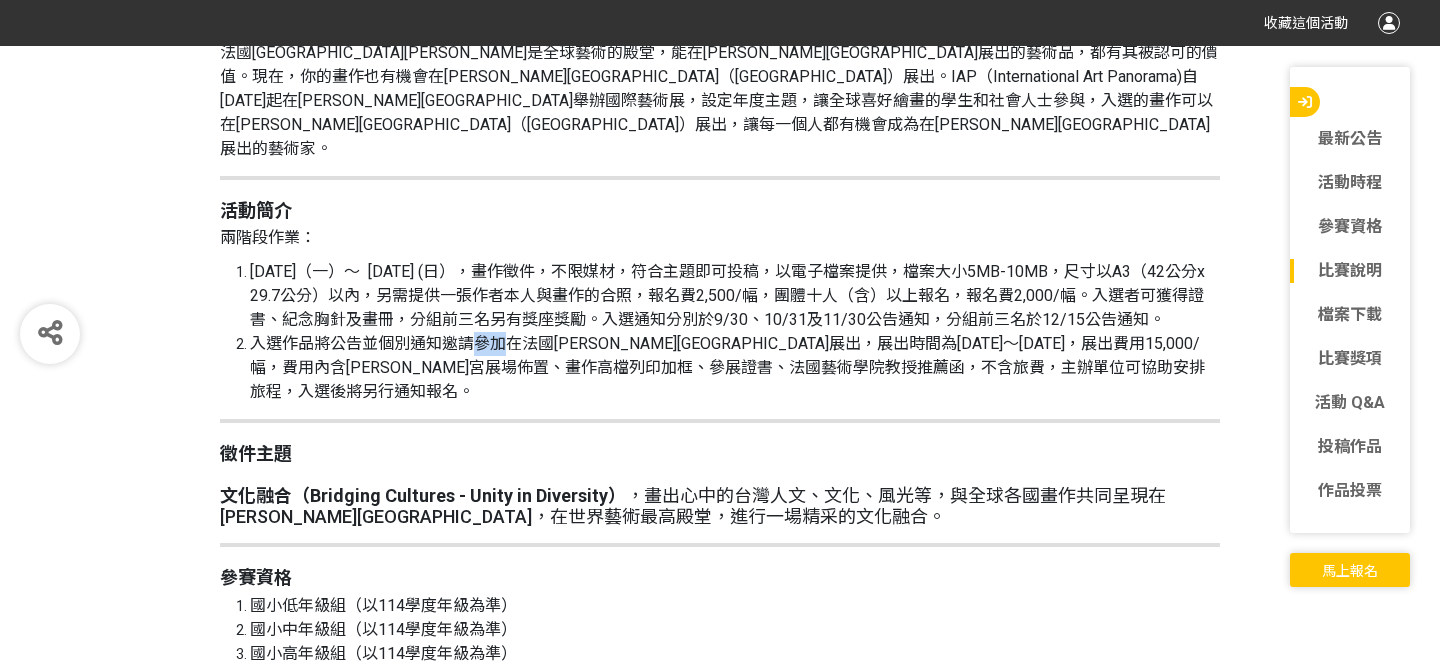 click on "入選作品將公告並個別通知邀請參加在法國[PERSON_NAME][GEOGRAPHIC_DATA]展出，展出時間為[DATE]～[DATE]，展出費用15,000/幅，費用內含[PERSON_NAME]宮展場佈置、畫作高檔列印加框、參展證書、法國藝術學院教授推薦函，不含旅費，主辦單位可協助安排旅程，入選後將另行通知報名。" at bounding box center (727, 367) 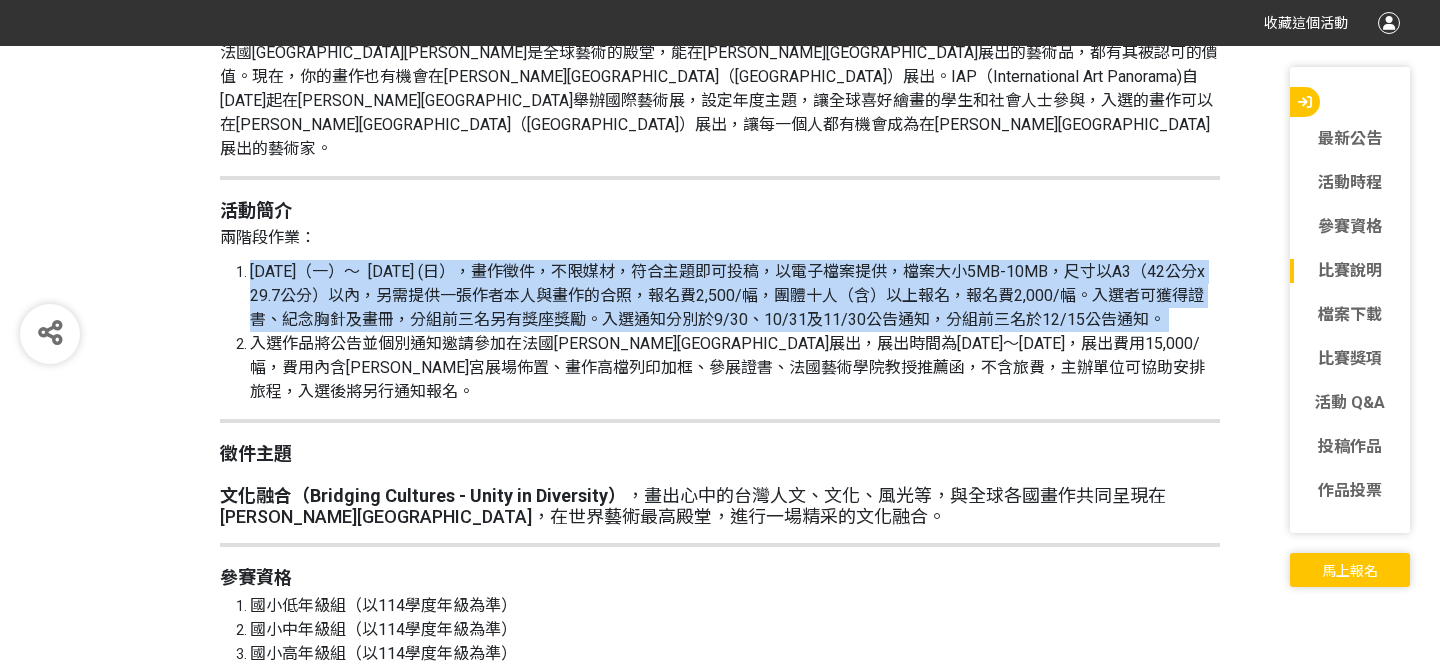 click on "入選作品將公告並個別通知邀請參加在法國[PERSON_NAME][GEOGRAPHIC_DATA]展出，展出時間為[DATE]～[DATE]，展出費用15,000/幅，費用內含[PERSON_NAME]宮展場佈置、畫作高檔列印加框、參展證書、法國藝術學院教授推薦函，不含旅費，主辦單位可協助安排旅程，入選後將另行通知報名。" at bounding box center (727, 367) 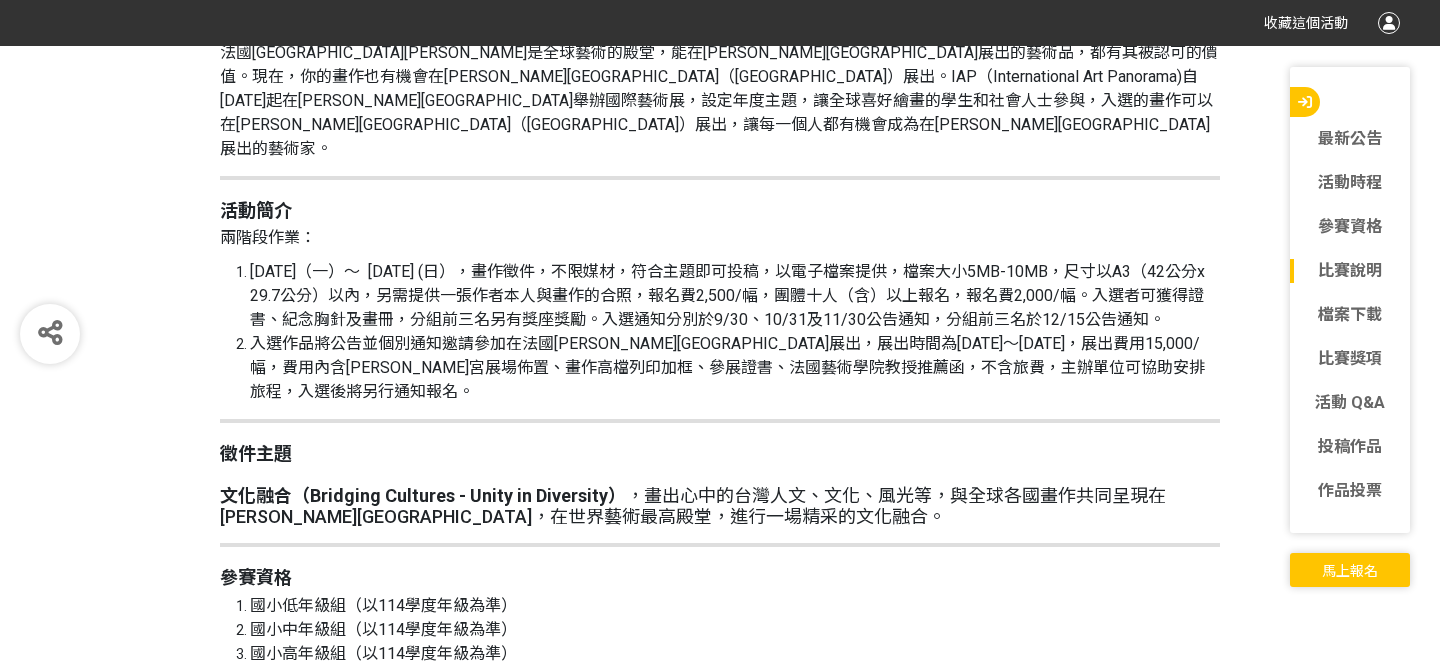 click on "入選作品將公告並個別通知邀請參加在法國[PERSON_NAME][GEOGRAPHIC_DATA]展出，展出時間為[DATE]～[DATE]，展出費用15,000/幅，費用內含[PERSON_NAME]宮展場佈置、畫作高檔列印加框、參展證書、法國藝術學院教授推薦函，不含旅費，主辦單位可協助安排旅程，入選後將另行通知報名。" at bounding box center [727, 367] 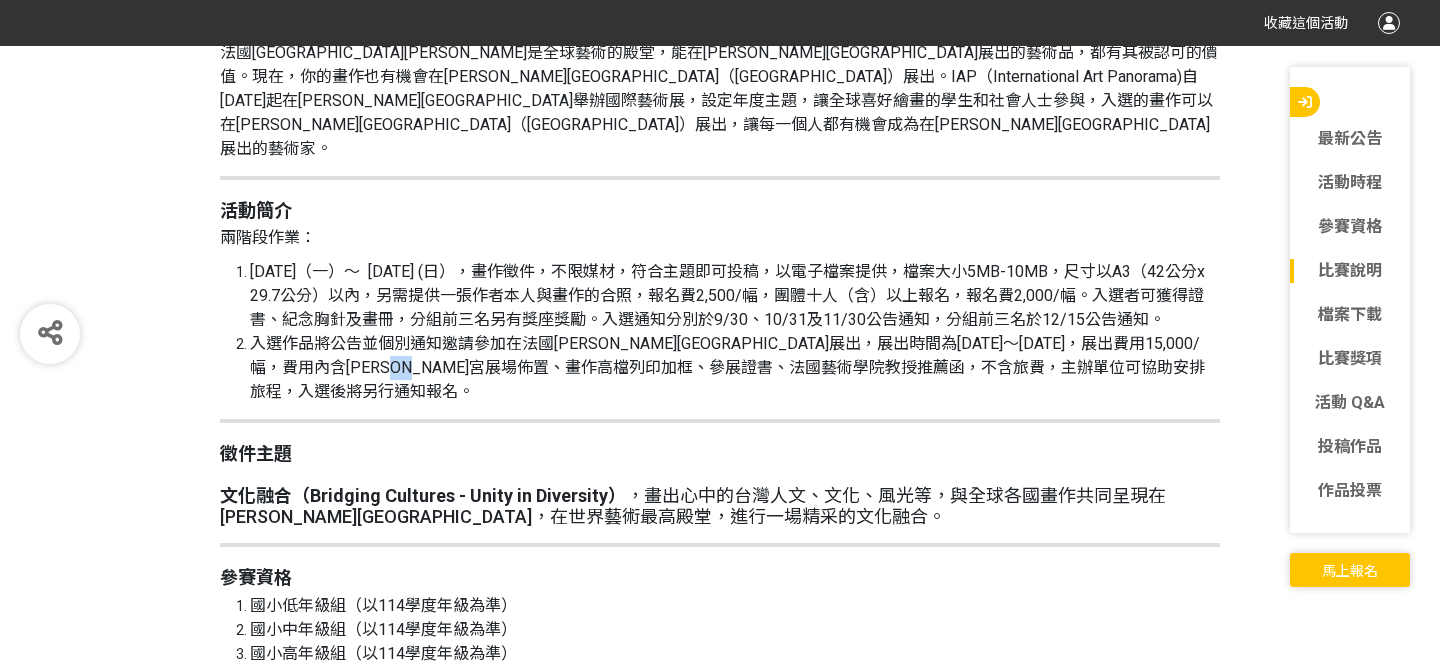 click on "入選作品將公告並個別通知邀請參加在法國[PERSON_NAME][GEOGRAPHIC_DATA]展出，展出時間為[DATE]～[DATE]，展出費用15,000/幅，費用內含[PERSON_NAME]宮展場佈置、畫作高檔列印加框、參展證書、法國藝術學院教授推薦函，不含旅費，主辦單位可協助安排旅程，入選後將另行通知報名。" at bounding box center [727, 367] 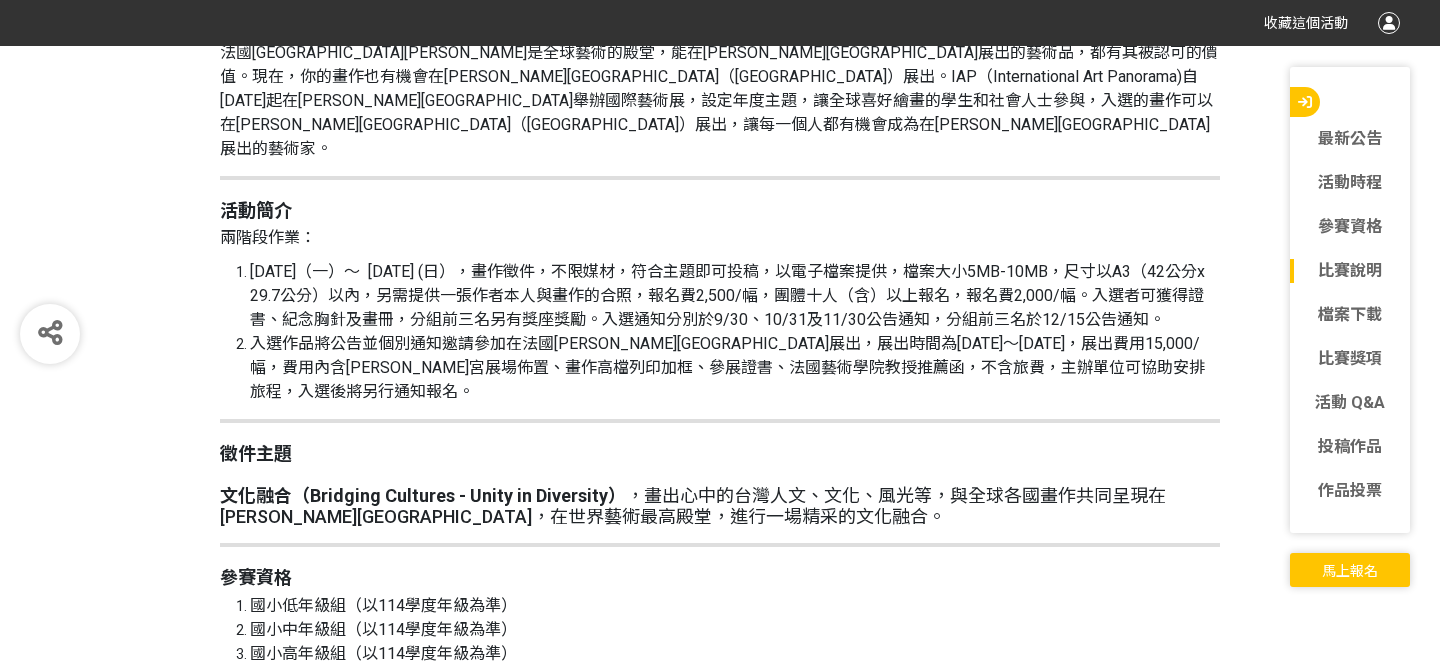 click on "入選作品將公告並個別通知邀請參加在法國[PERSON_NAME][GEOGRAPHIC_DATA]展出，展出時間為[DATE]～[DATE]，展出費用15,000/幅，費用內含[PERSON_NAME]宮展場佈置、畫作高檔列印加框、參展證書、法國藝術學院教授推薦函，不含旅費，主辦單位可協助安排旅程，入選後將另行通知報名。" at bounding box center (727, 367) 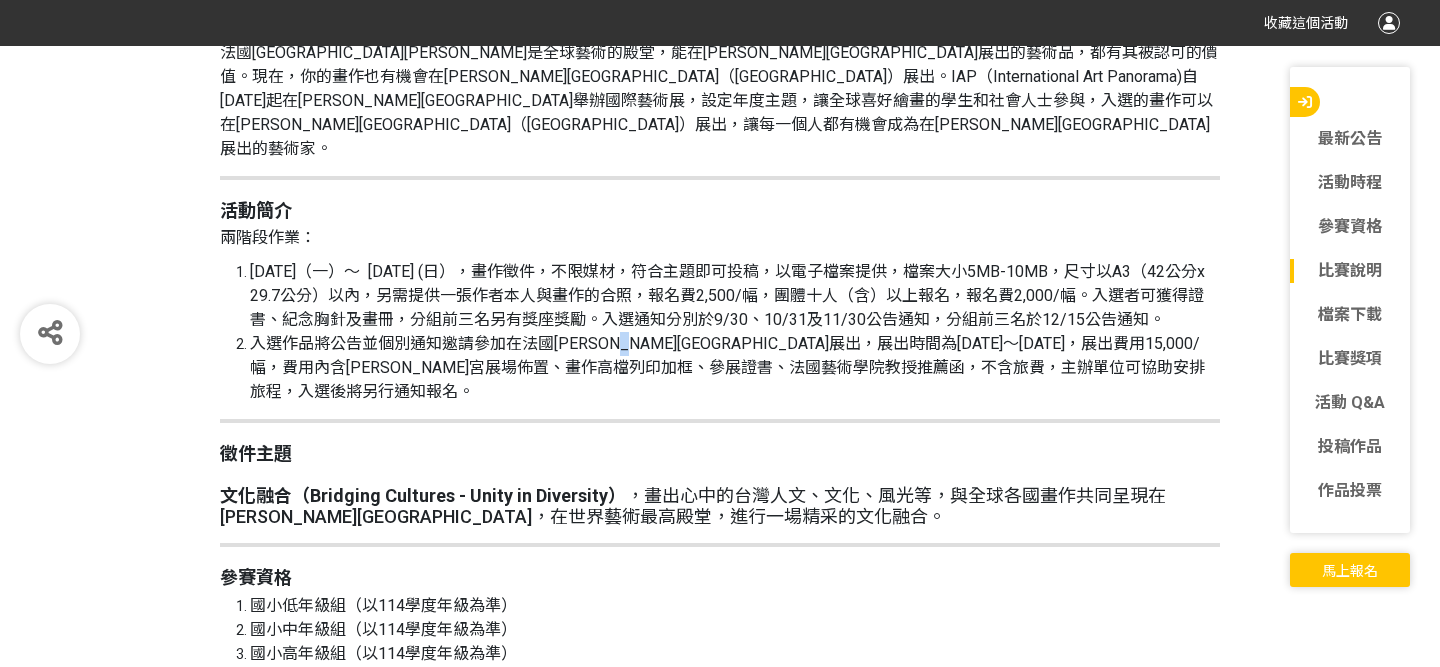 click on "入選作品將公告並個別通知邀請參加在法國[PERSON_NAME][GEOGRAPHIC_DATA]展出，展出時間為[DATE]～[DATE]，展出費用15,000/幅，費用內含[PERSON_NAME]宮展場佈置、畫作高檔列印加框、參展證書、法國藝術學院教授推薦函，不含旅費，主辦單位可協助安排旅程，入選後將另行通知報名。" at bounding box center (727, 367) 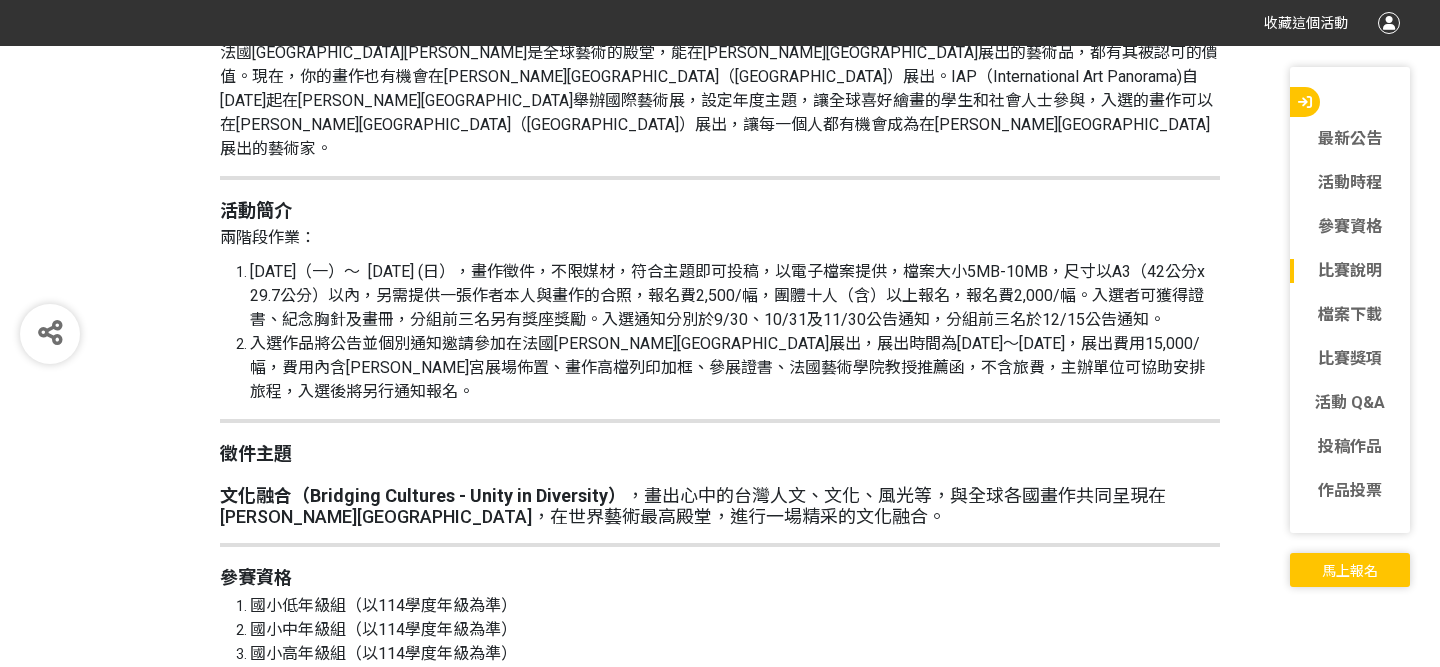 click on "入選作品將公告並個別通知邀請參加在法國[PERSON_NAME][GEOGRAPHIC_DATA]展出，展出時間為[DATE]～[DATE]，展出費用15,000/幅，費用內含[PERSON_NAME]宮展場佈置、畫作高檔列印加框、參展證書、法國藝術學院教授推薦函，不含旅費，主辦單位可協助安排旅程，入選後將另行通知報名。" at bounding box center (727, 367) 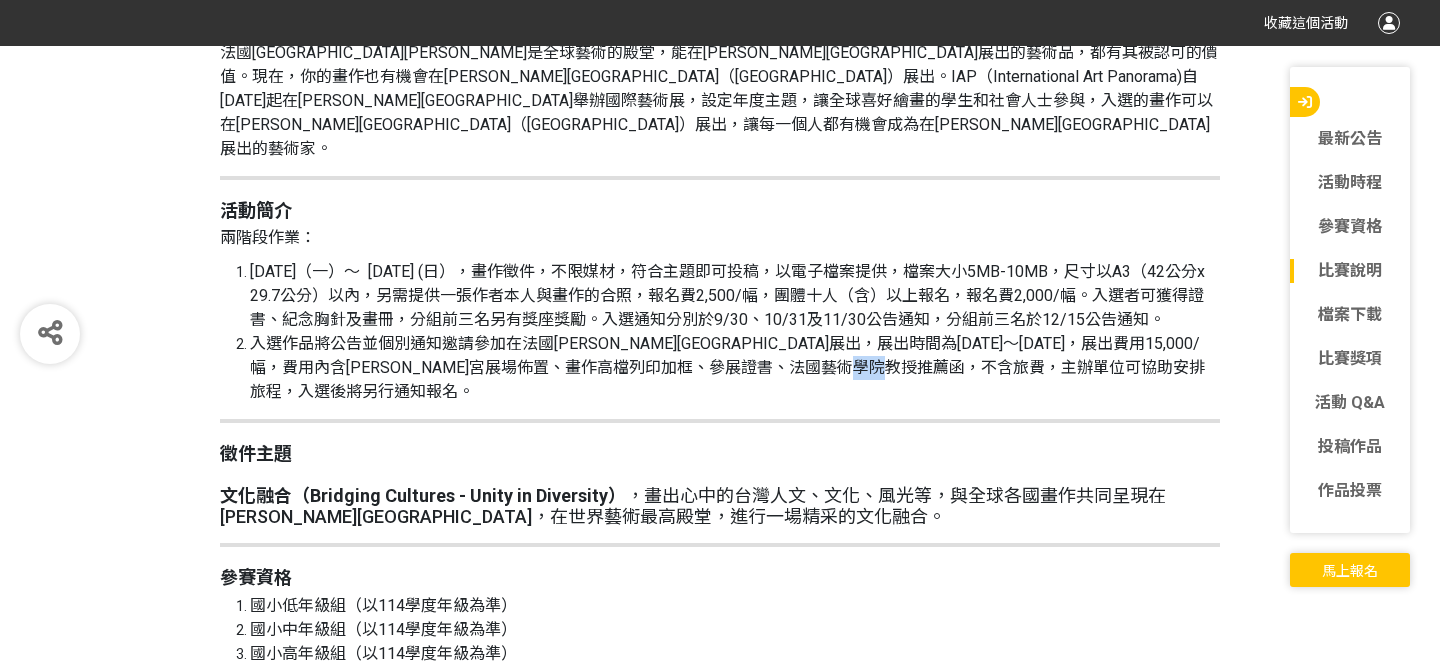 click on "入選作品將公告並個別通知邀請參加在法國[PERSON_NAME][GEOGRAPHIC_DATA]展出，展出時間為[DATE]～[DATE]，展出費用15,000/幅，費用內含[PERSON_NAME]宮展場佈置、畫作高檔列印加框、參展證書、法國藝術學院教授推薦函，不含旅費，主辦單位可協助安排旅程，入選後將另行通知報名。" at bounding box center [727, 367] 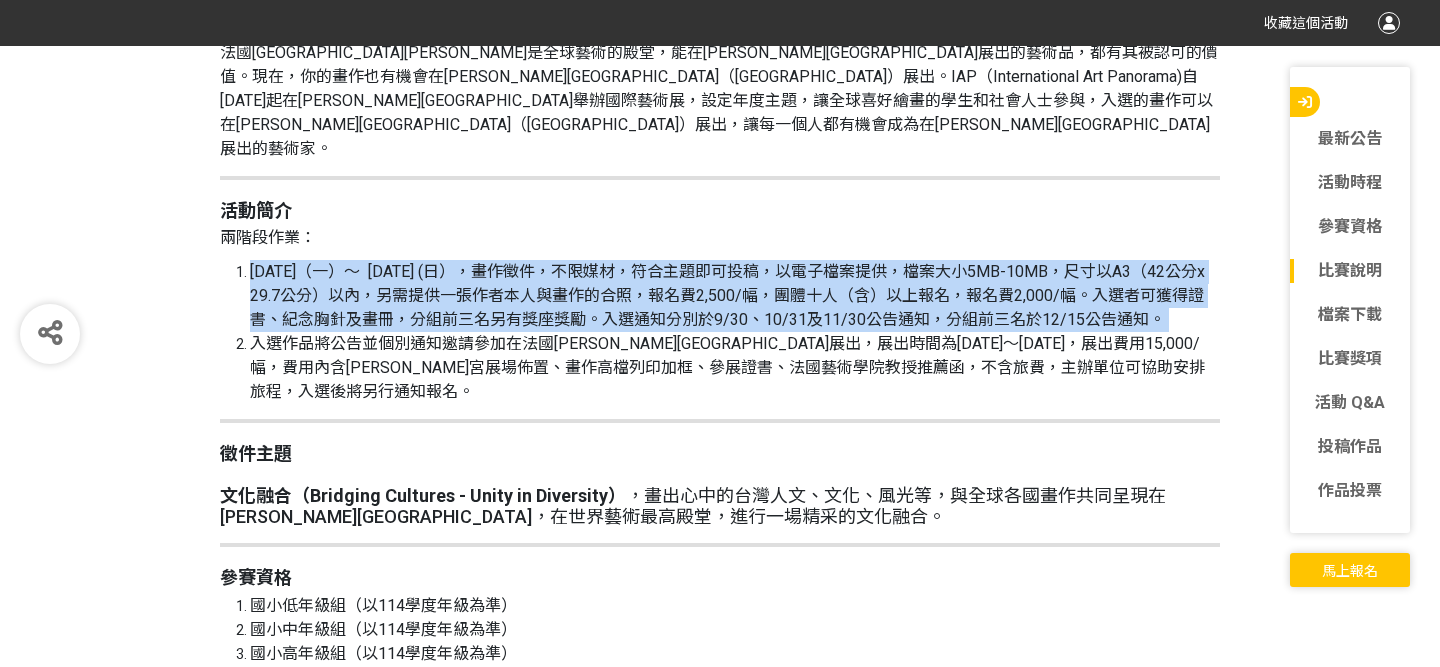 click on "入選作品將公告並個別通知邀請參加在法國[PERSON_NAME][GEOGRAPHIC_DATA]展出，展出時間為[DATE]～[DATE]，展出費用15,000/幅，費用內含[PERSON_NAME]宮展場佈置、畫作高檔列印加框、參展證書、法國藝術學院教授推薦函，不含旅費，主辦單位可協助安排旅程，入選後將另行通知報名。" at bounding box center (735, 368) 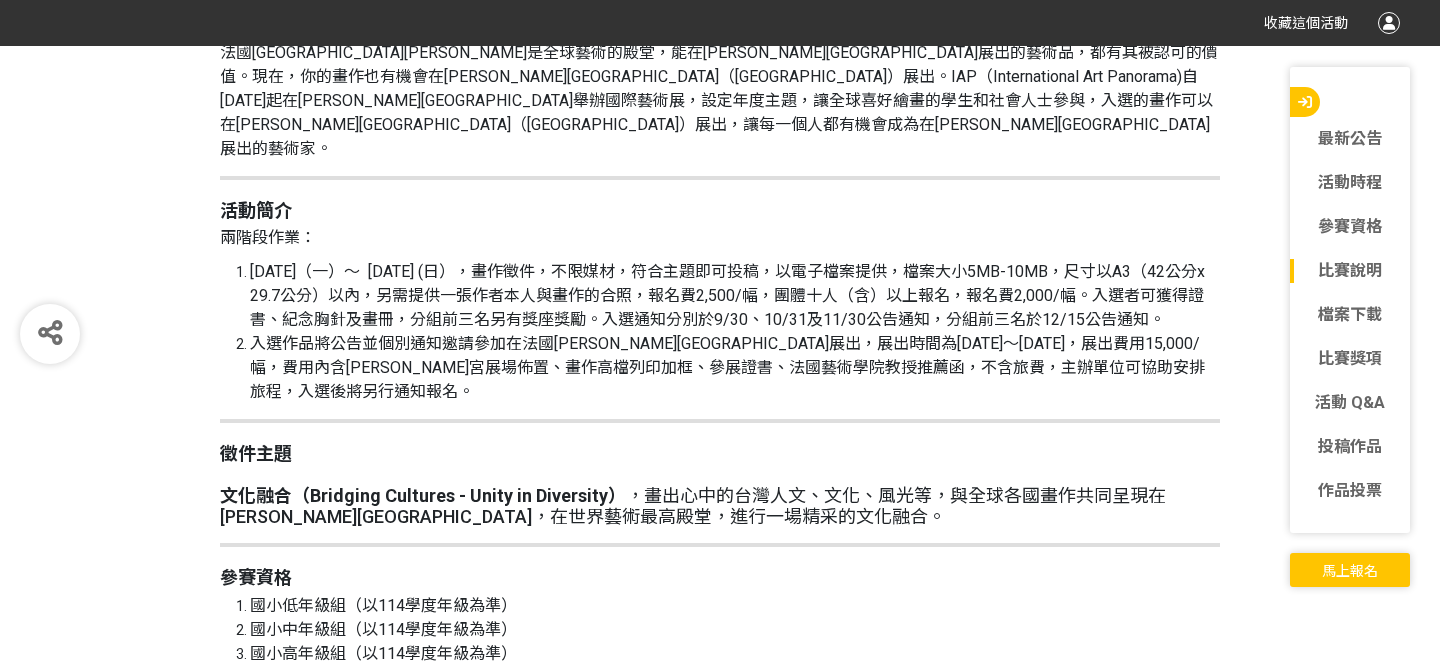 click on "入選作品將公告並個別通知邀請參加在法國[PERSON_NAME][GEOGRAPHIC_DATA]展出，展出時間為[DATE]～[DATE]，展出費用15,000/幅，費用內含[PERSON_NAME]宮展場佈置、畫作高檔列印加框、參展證書、法國藝術學院教授推薦函，不含旅費，主辦單位可協助安排旅程，入選後將另行通知報名。" at bounding box center (735, 368) 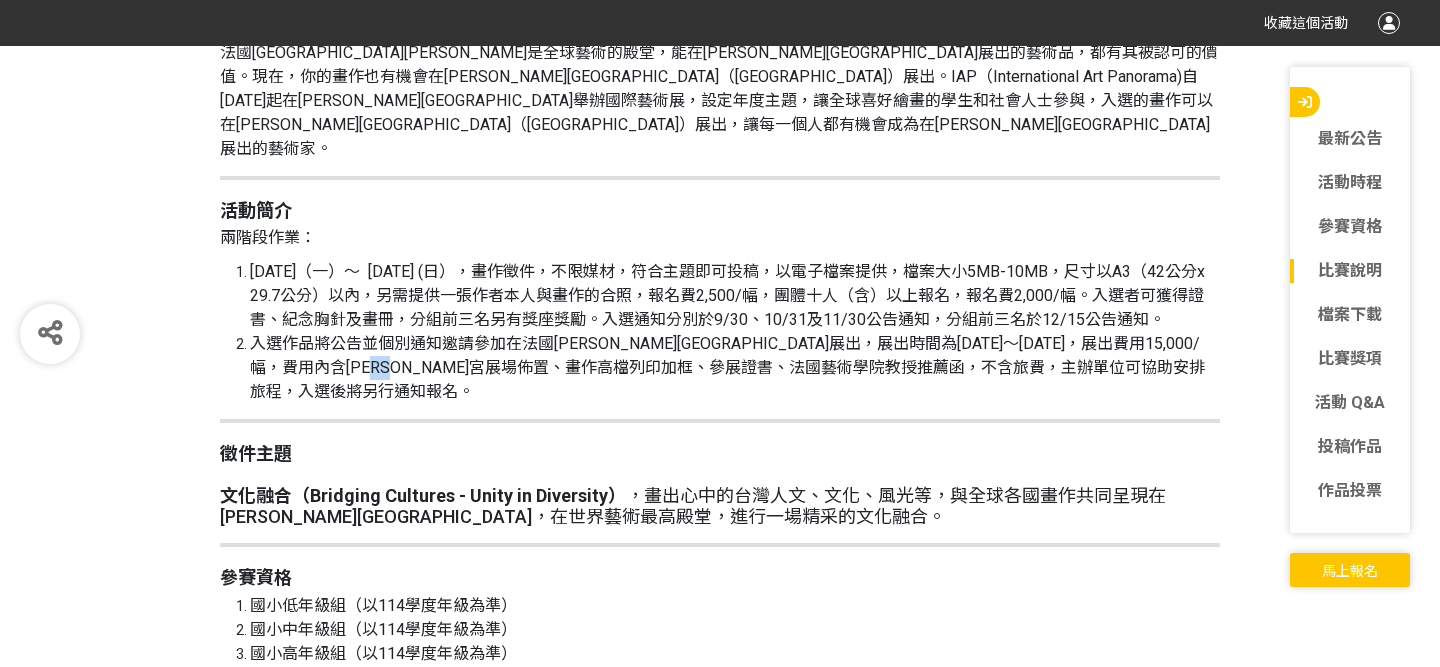 click on "入選作品將公告並個別通知邀請參加在法國[PERSON_NAME][GEOGRAPHIC_DATA]展出，展出時間為[DATE]～[DATE]，展出費用15,000/幅，費用內含[PERSON_NAME]宮展場佈置、畫作高檔列印加框、參展證書、法國藝術學院教授推薦函，不含旅費，主辦單位可協助安排旅程，入選後將另行通知報名。" at bounding box center (735, 368) 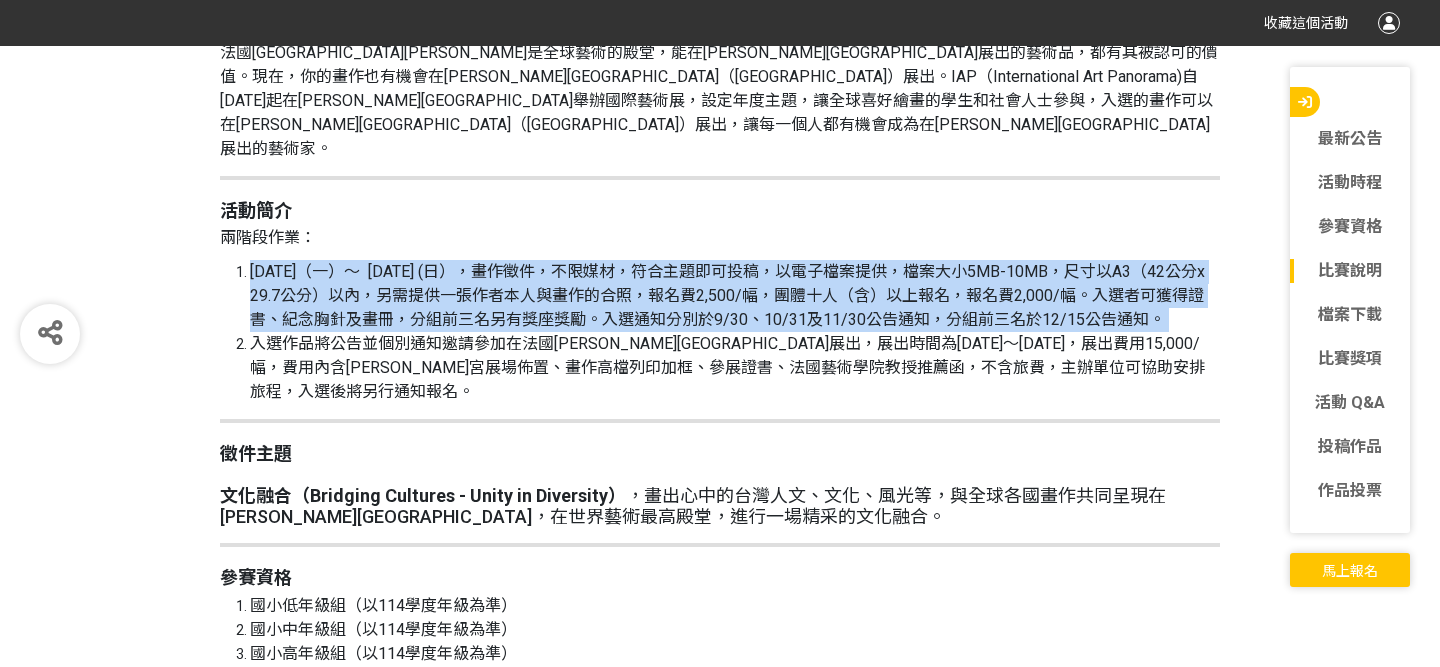 click on "入選作品將公告並個別通知邀請參加在法國[PERSON_NAME][GEOGRAPHIC_DATA]展出，展出時間為[DATE]～[DATE]，展出費用15,000/幅，費用內含[PERSON_NAME]宮展場佈置、畫作高檔列印加框、參展證書、法國藝術學院教授推薦函，不含旅費，主辦單位可協助安排旅程，入選後將另行通知報名。" at bounding box center (735, 368) 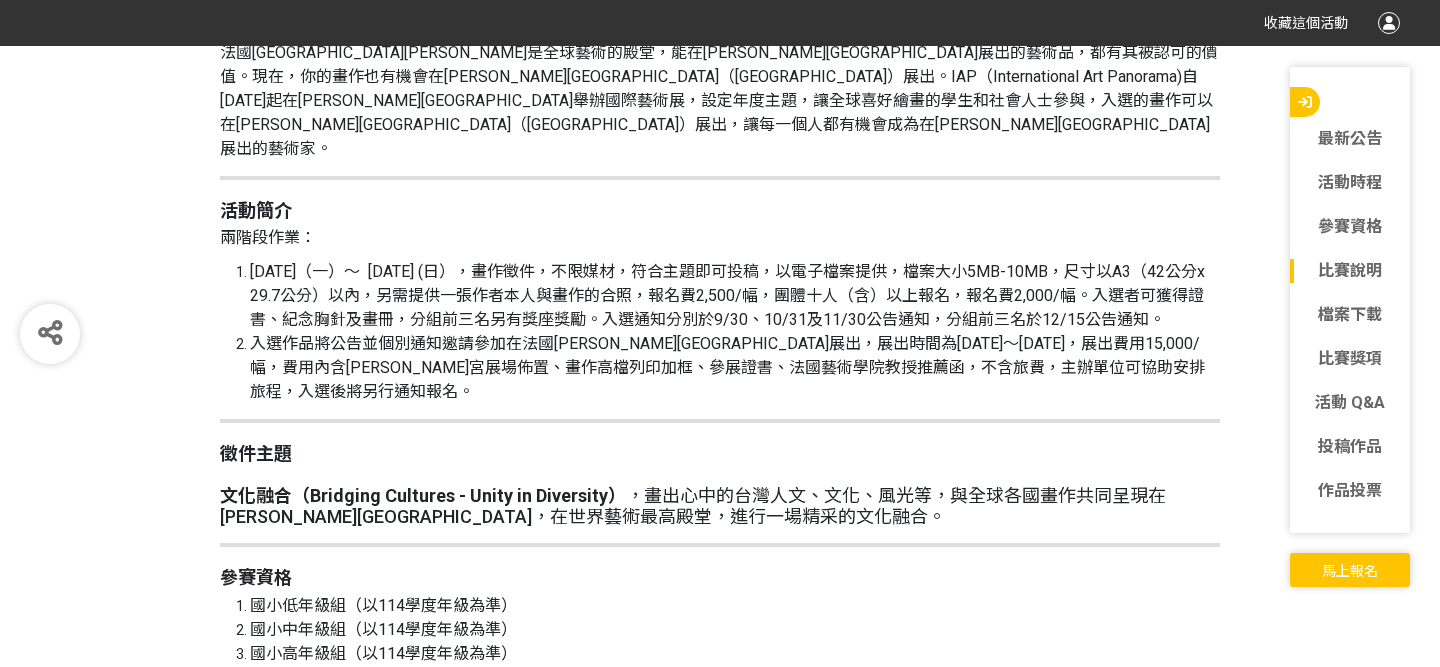 click on "入選作品將公告並個別通知邀請參加在法國[PERSON_NAME][GEOGRAPHIC_DATA]展出，展出時間為[DATE]～[DATE]，展出費用15,000/幅，費用內含[PERSON_NAME]宮展場佈置、畫作高檔列印加框、參展證書、法國藝術學院教授推薦函，不含旅費，主辦單位可協助安排旅程，入選後將另行通知報名。" at bounding box center (735, 368) 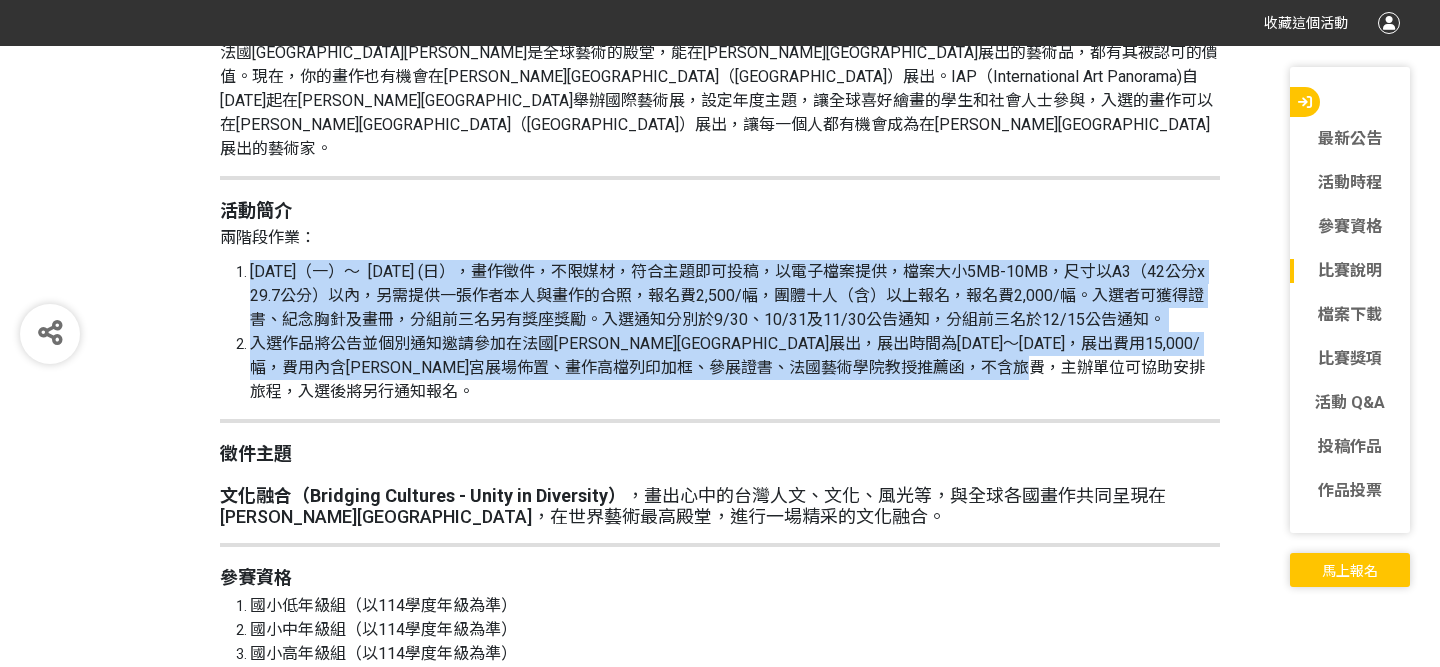 click on "入選作品將公告並個別通知邀請參加在法國[PERSON_NAME][GEOGRAPHIC_DATA]展出，展出時間為[DATE]～[DATE]，展出費用15,000/幅，費用內含[PERSON_NAME]宮展場佈置、畫作高檔列印加框、參展證書、法國藝術學院教授推薦函，不含旅費，主辦單位可協助安排旅程，入選後將另行通知報名。" at bounding box center [727, 367] 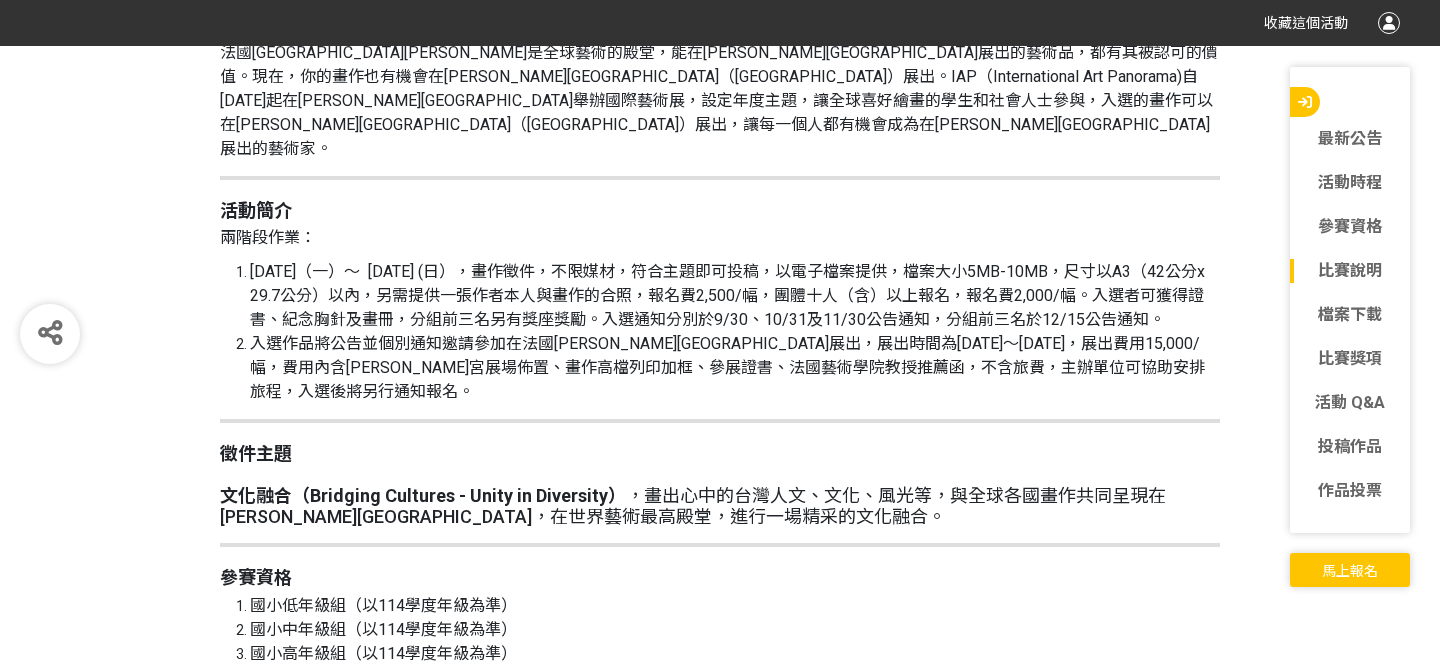 click on "入選作品將公告並個別通知邀請參加在法國[PERSON_NAME][GEOGRAPHIC_DATA]展出，展出時間為[DATE]～[DATE]，展出費用15,000/幅，費用內含[PERSON_NAME]宮展場佈置、畫作高檔列印加框、參展證書、法國藝術學院教授推薦函，不含旅費，主辦單位可協助安排旅程，入選後將另行通知報名。" at bounding box center (727, 367) 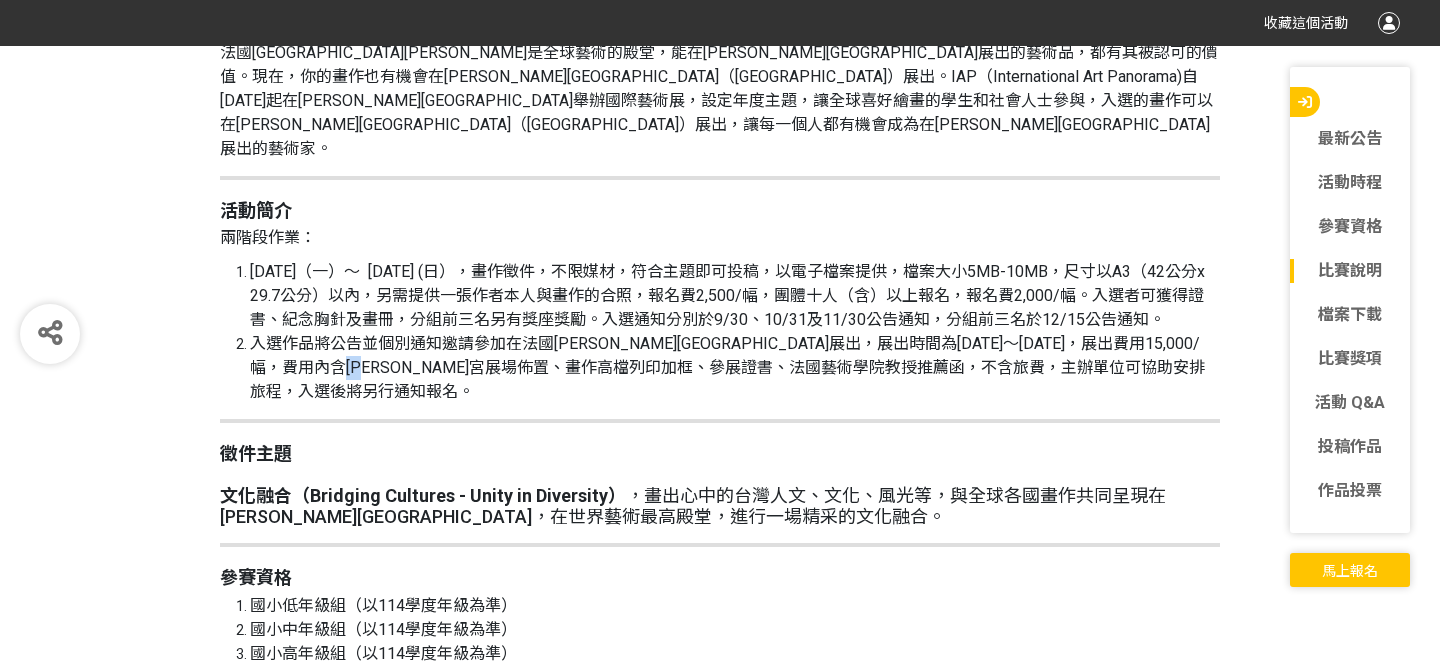 click on "入選作品將公告並個別通知邀請參加在法國[PERSON_NAME][GEOGRAPHIC_DATA]展出，展出時間為[DATE]～[DATE]，展出費用15,000/幅，費用內含[PERSON_NAME]宮展場佈置、畫作高檔列印加框、參展證書、法國藝術學院教授推薦函，不含旅費，主辦單位可協助安排旅程，入選後將另行通知報名。" at bounding box center [735, 368] 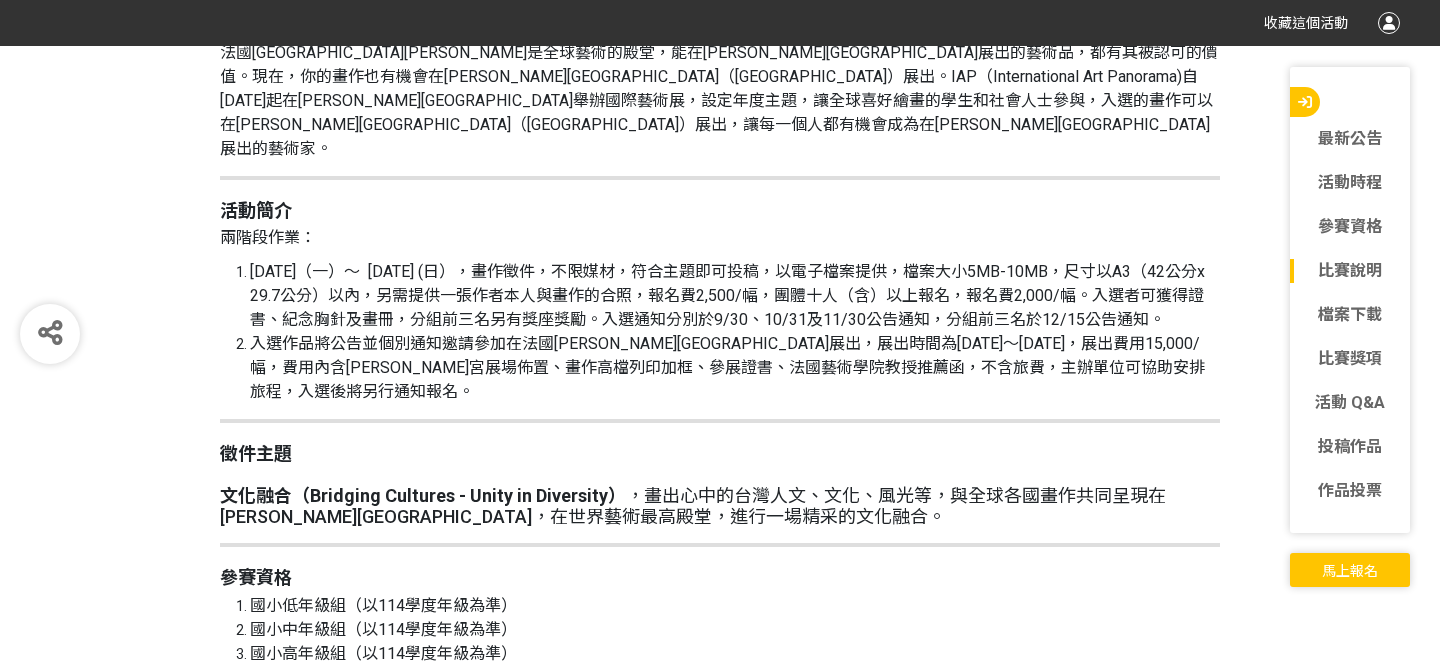 click on "入選作品將公告並個別通知邀請參加在法國[PERSON_NAME][GEOGRAPHIC_DATA]展出，展出時間為[DATE]～[DATE]，展出費用15,000/幅，費用內含[PERSON_NAME]宮展場佈置、畫作高檔列印加框、參展證書、法國藝術學院教授推薦函，不含旅費，主辦單位可協助安排旅程，入選後將另行通知報名。" at bounding box center (735, 368) 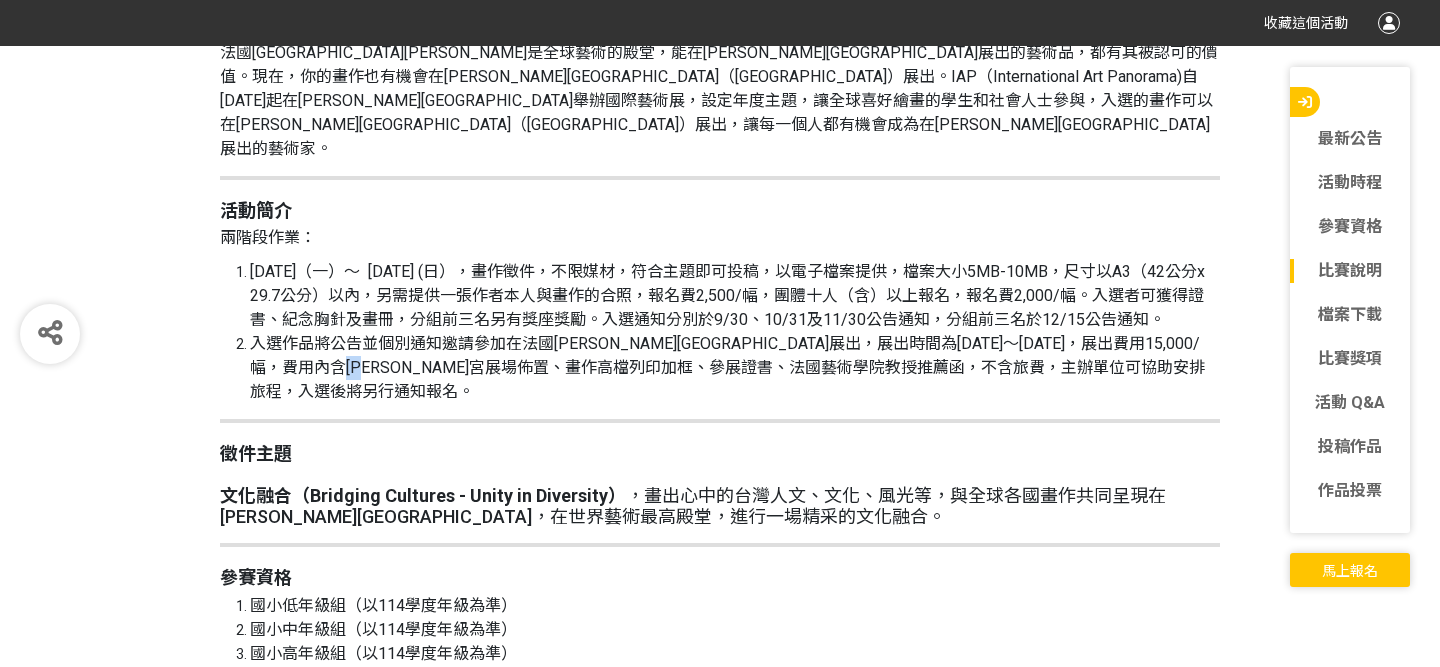click on "入選作品將公告並個別通知邀請參加在法國[PERSON_NAME][GEOGRAPHIC_DATA]展出，展出時間為[DATE]～[DATE]，展出費用15,000/幅，費用內含[PERSON_NAME]宮展場佈置、畫作高檔列印加框、參展證書、法國藝術學院教授推薦函，不含旅費，主辦單位可協助安排旅程，入選後將另行通知報名。" at bounding box center [735, 368] 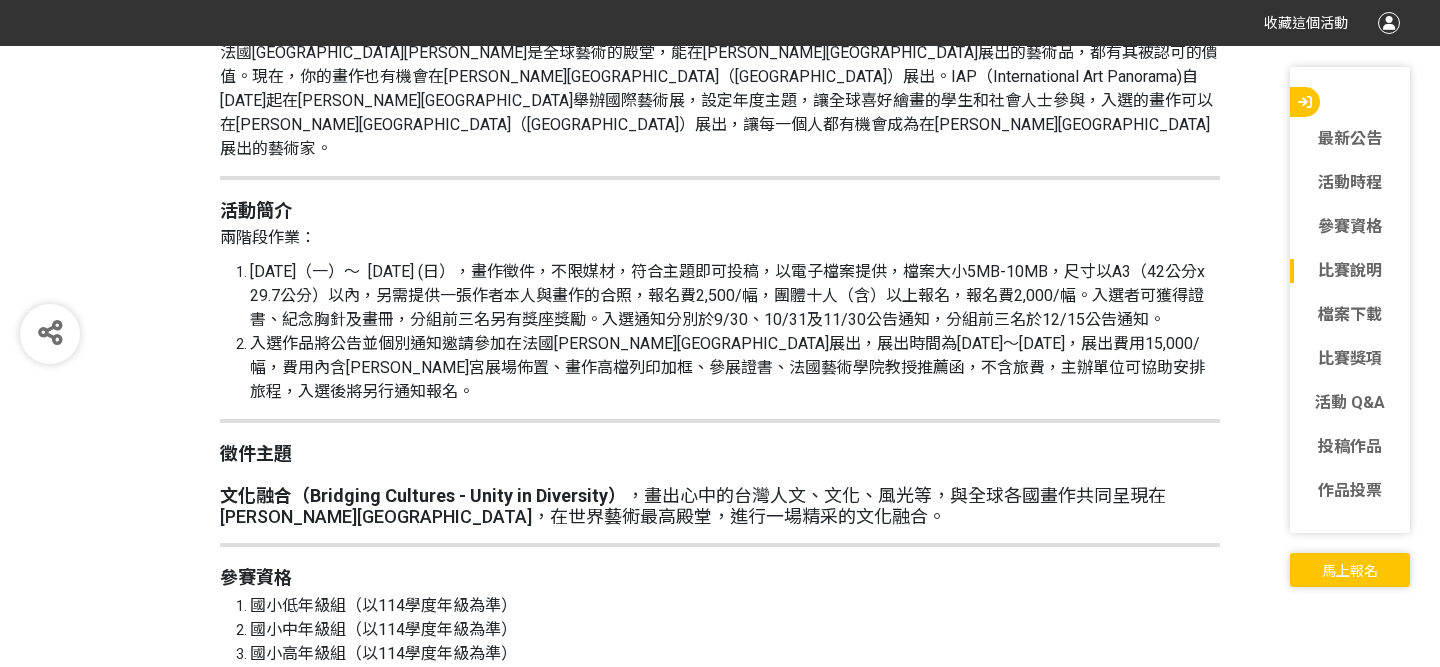 click on "入選作品將公告並個別通知邀請參加在法國[PERSON_NAME][GEOGRAPHIC_DATA]展出，展出時間為[DATE]～[DATE]，展出費用15,000/幅，費用內含[PERSON_NAME]宮展場佈置、畫作高檔列印加框、參展證書、法國藝術學院教授推薦函，不含旅費，主辦單位可協助安排旅程，入選後將另行通知報名。" at bounding box center (735, 368) 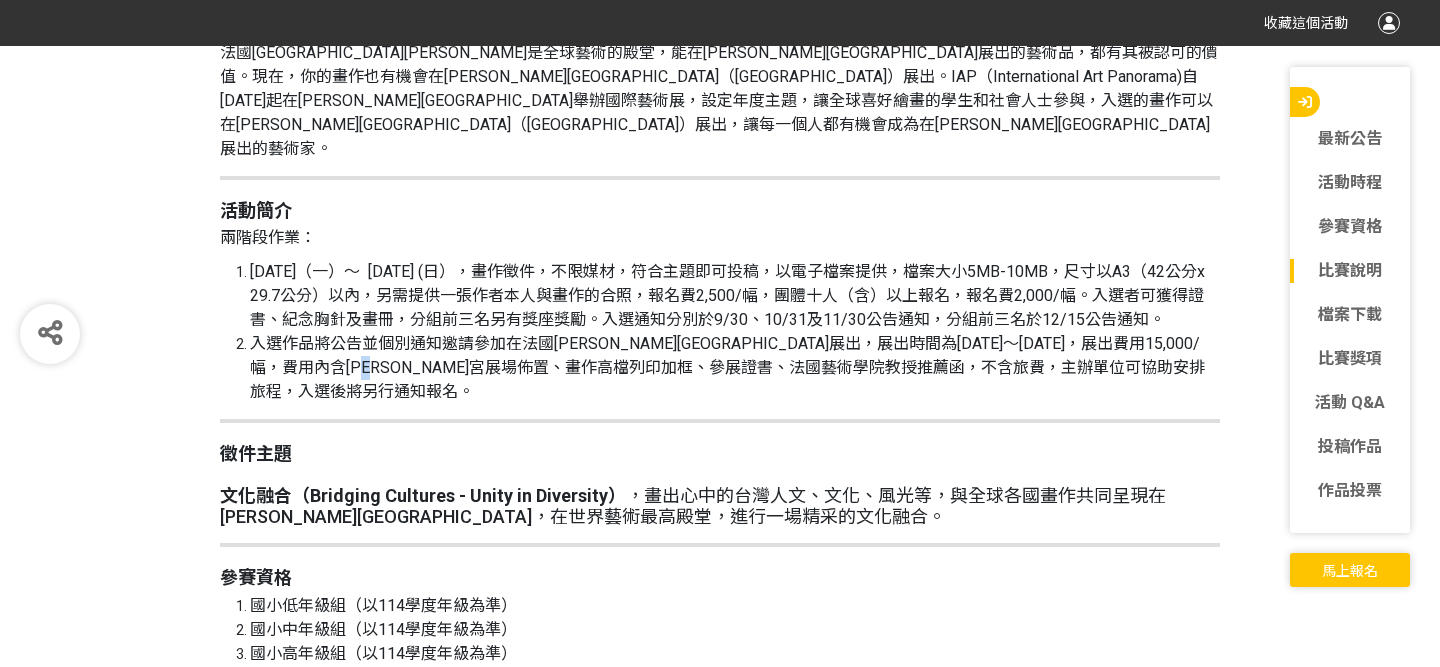 click on "入選作品將公告並個別通知邀請參加在法國[PERSON_NAME][GEOGRAPHIC_DATA]展出，展出時間為[DATE]～[DATE]，展出費用15,000/幅，費用內含[PERSON_NAME]宮展場佈置、畫作高檔列印加框、參展證書、法國藝術學院教授推薦函，不含旅費，主辦單位可協助安排旅程，入選後將另行通知報名。" at bounding box center [727, 367] 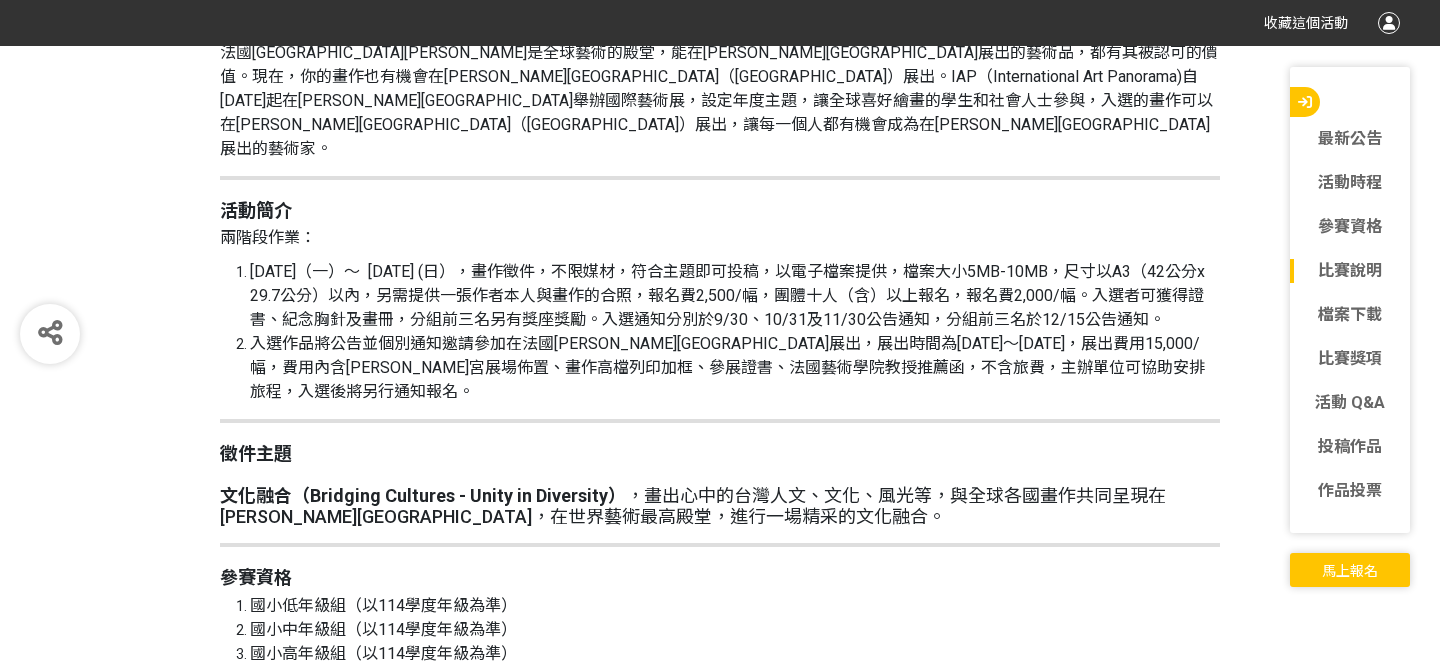 click on "入選作品將公告並個別通知邀請參加在法國[PERSON_NAME][GEOGRAPHIC_DATA]展出，展出時間為[DATE]～[DATE]，展出費用15,000/幅，費用內含[PERSON_NAME]宮展場佈置、畫作高檔列印加框、參展證書、法國藝術學院教授推薦函，不含旅費，主辦單位可協助安排旅程，入選後將另行通知報名。" at bounding box center [727, 367] 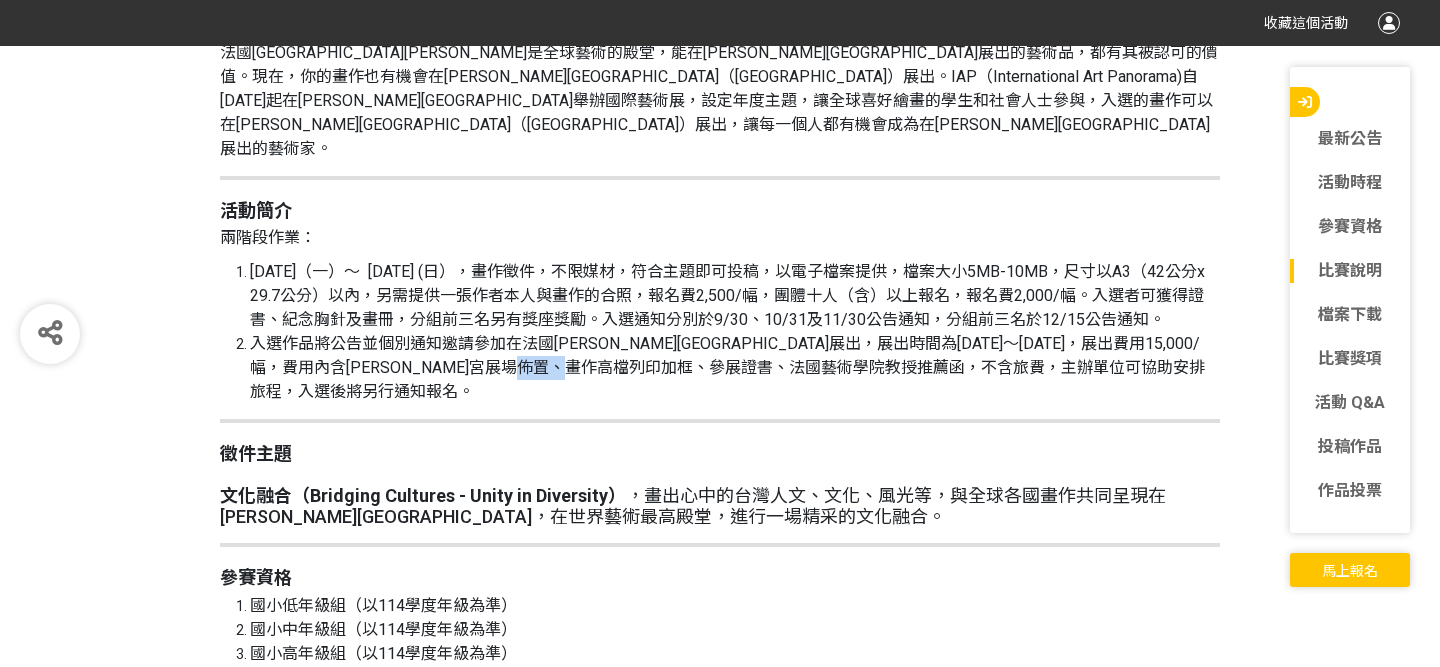 click on "入選作品將公告並個別通知邀請參加在法國[PERSON_NAME][GEOGRAPHIC_DATA]展出，展出時間為[DATE]～[DATE]，展出費用15,000/幅，費用內含[PERSON_NAME]宮展場佈置、畫作高檔列印加框、參展證書、法國藝術學院教授推薦函，不含旅費，主辦單位可協助安排旅程，入選後將另行通知報名。" at bounding box center (727, 367) 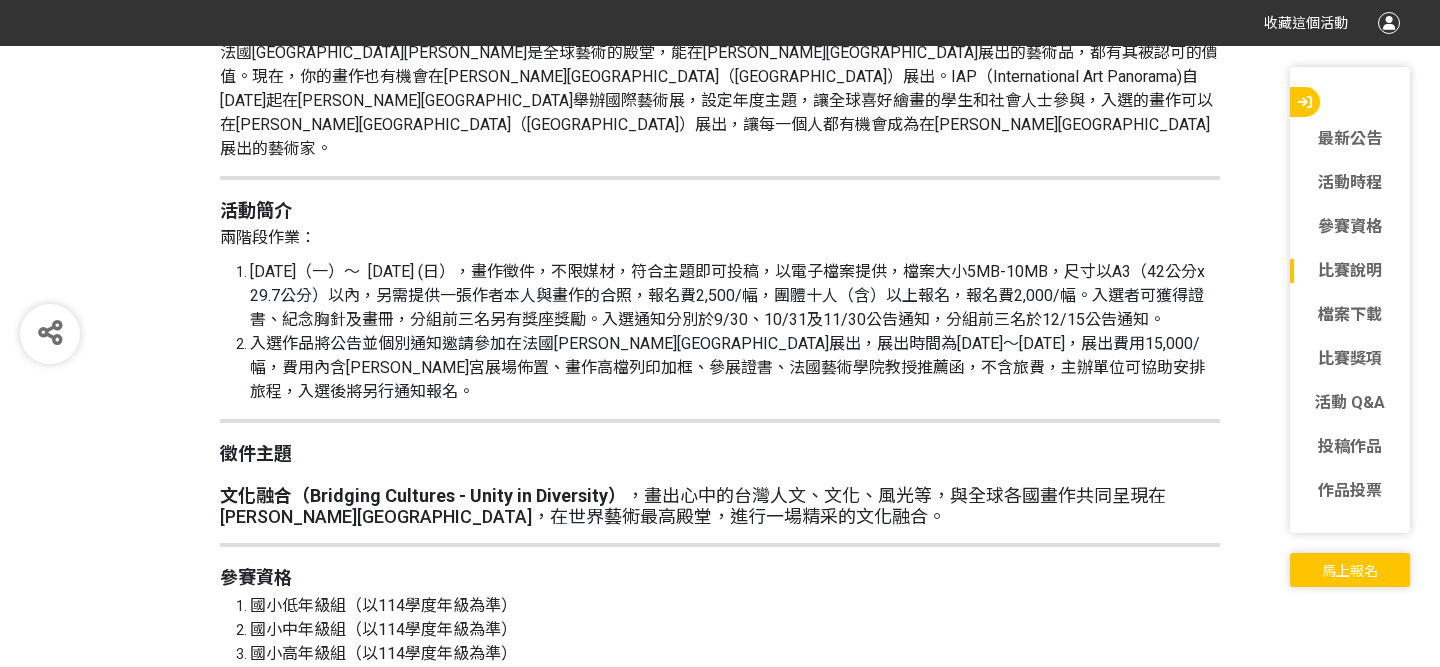 click on "入選作品將公告並個別通知邀請參加在法國[PERSON_NAME][GEOGRAPHIC_DATA]展出，展出時間為[DATE]～[DATE]，展出費用15,000/幅，費用內含[PERSON_NAME]宮展場佈置、畫作高檔列印加框、參展證書、法國藝術學院教授推薦函，不含旅費，主辦單位可協助安排旅程，入選後將另行通知報名。" at bounding box center (727, 367) 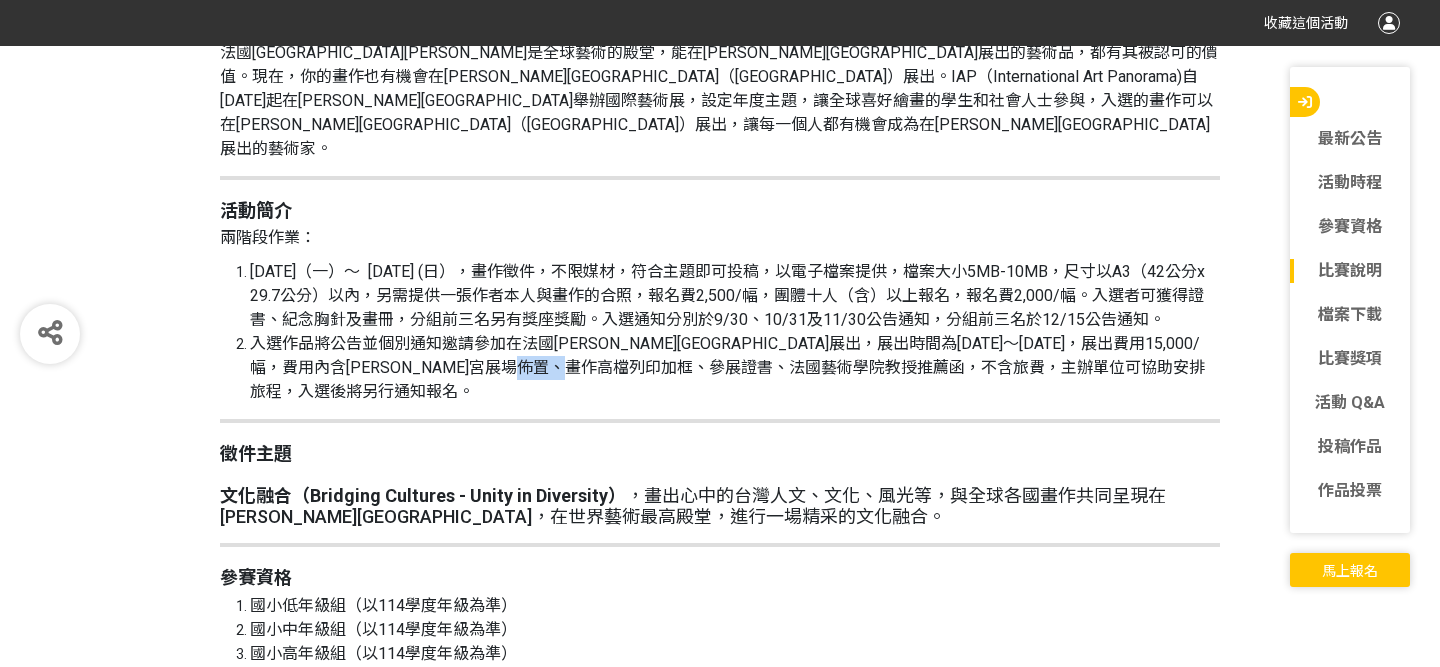 click on "入選作品將公告並個別通知邀請參加在法國[PERSON_NAME][GEOGRAPHIC_DATA]展出，展出時間為[DATE]～[DATE]，展出費用15,000/幅，費用內含[PERSON_NAME]宮展場佈置、畫作高檔列印加框、參展證書、法國藝術學院教授推薦函，不含旅費，主辦單位可協助安排旅程，入選後將另行通知報名。" at bounding box center (727, 367) 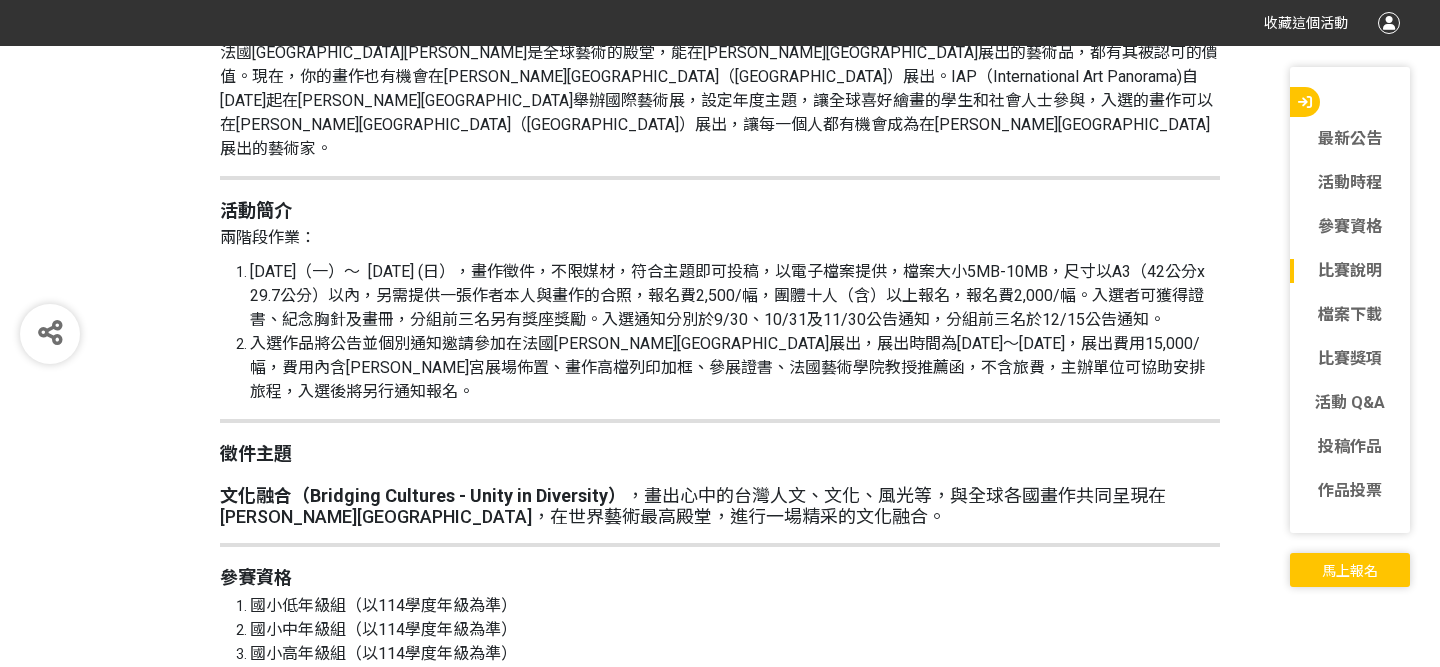 click on "入選作品將公告並個別通知邀請參加在法國[PERSON_NAME][GEOGRAPHIC_DATA]展出，展出時間為[DATE]～[DATE]，展出費用15,000/幅，費用內含[PERSON_NAME]宮展場佈置、畫作高檔列印加框、參展證書、法國藝術學院教授推薦函，不含旅費，主辦單位可協助安排旅程，入選後將另行通知報名。" at bounding box center (727, 367) 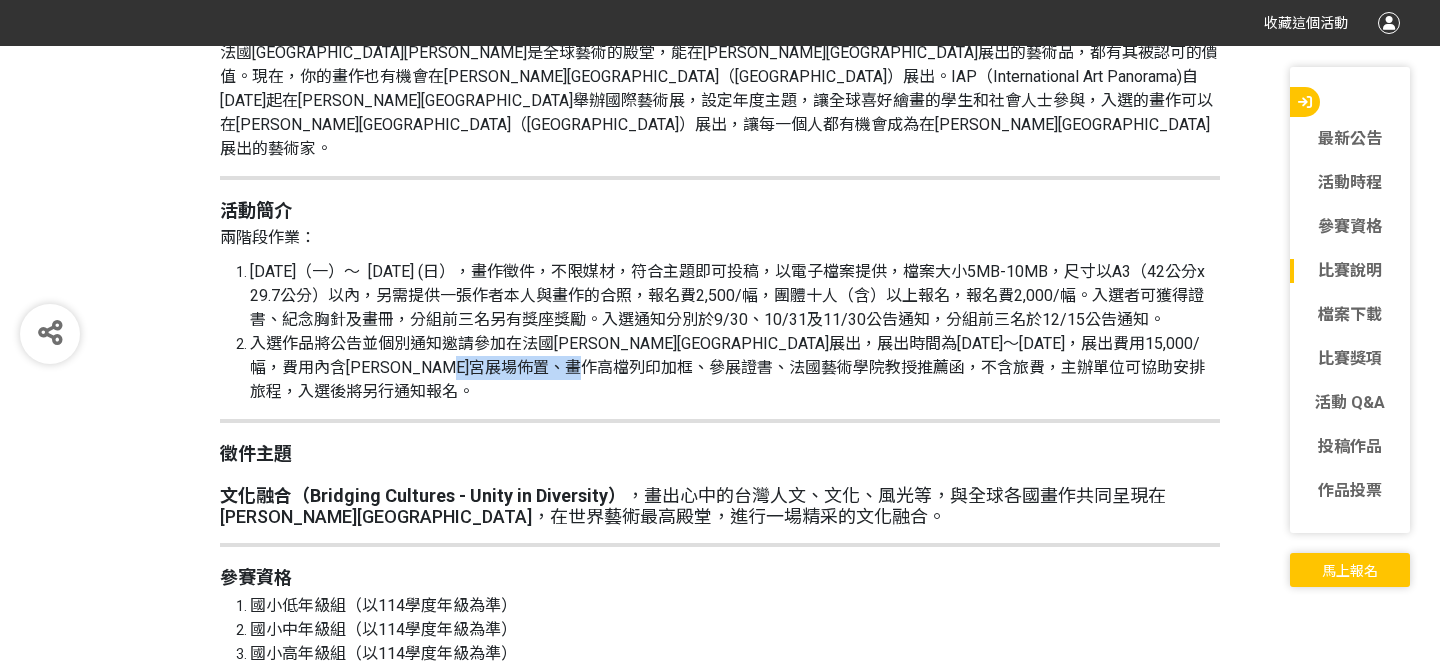 drag, startPoint x: 792, startPoint y: 344, endPoint x: 655, endPoint y: 341, distance: 137.03284 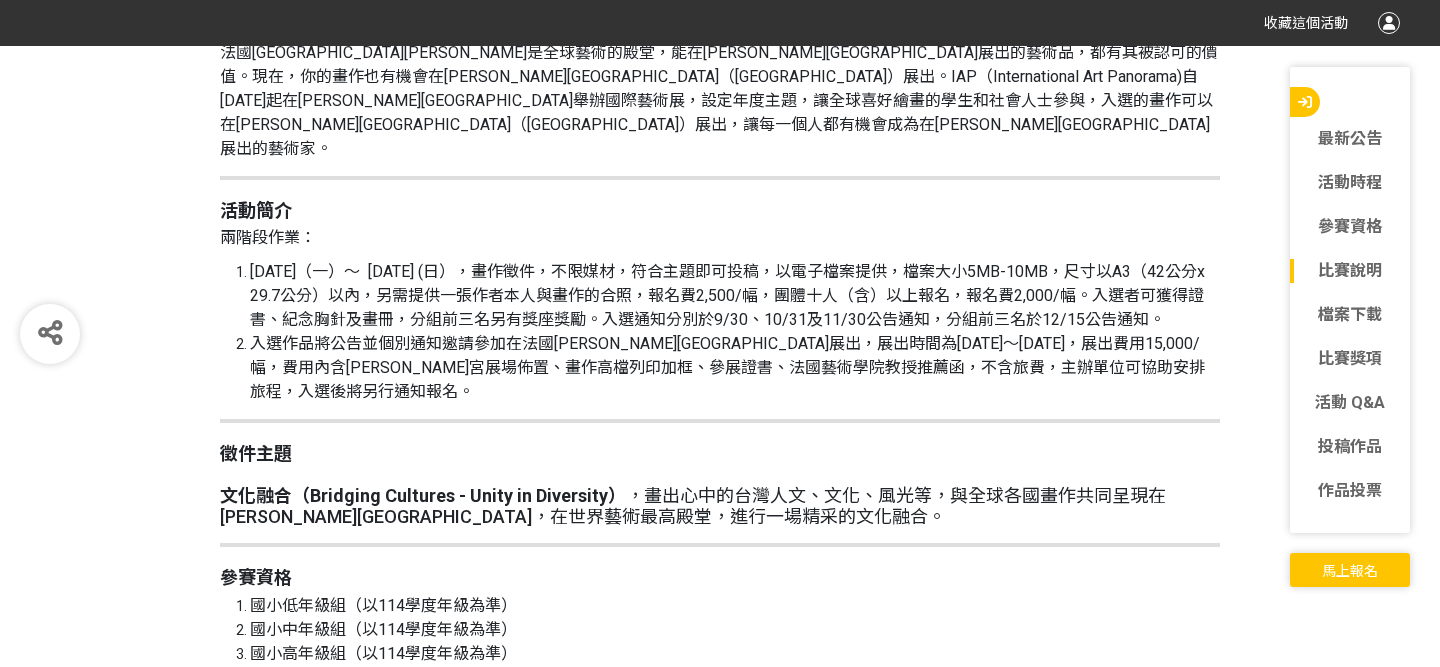 click on "入選作品將公告並個別通知邀請參加在法國[PERSON_NAME][GEOGRAPHIC_DATA]展出，展出時間為[DATE]～[DATE]，展出費用15,000/幅，費用內含[PERSON_NAME]宮展場佈置、畫作高檔列印加框、參展證書、法國藝術學院教授推薦函，不含旅費，主辦單位可協助安排旅程，入選後將另行通知報名。" at bounding box center [735, 368] 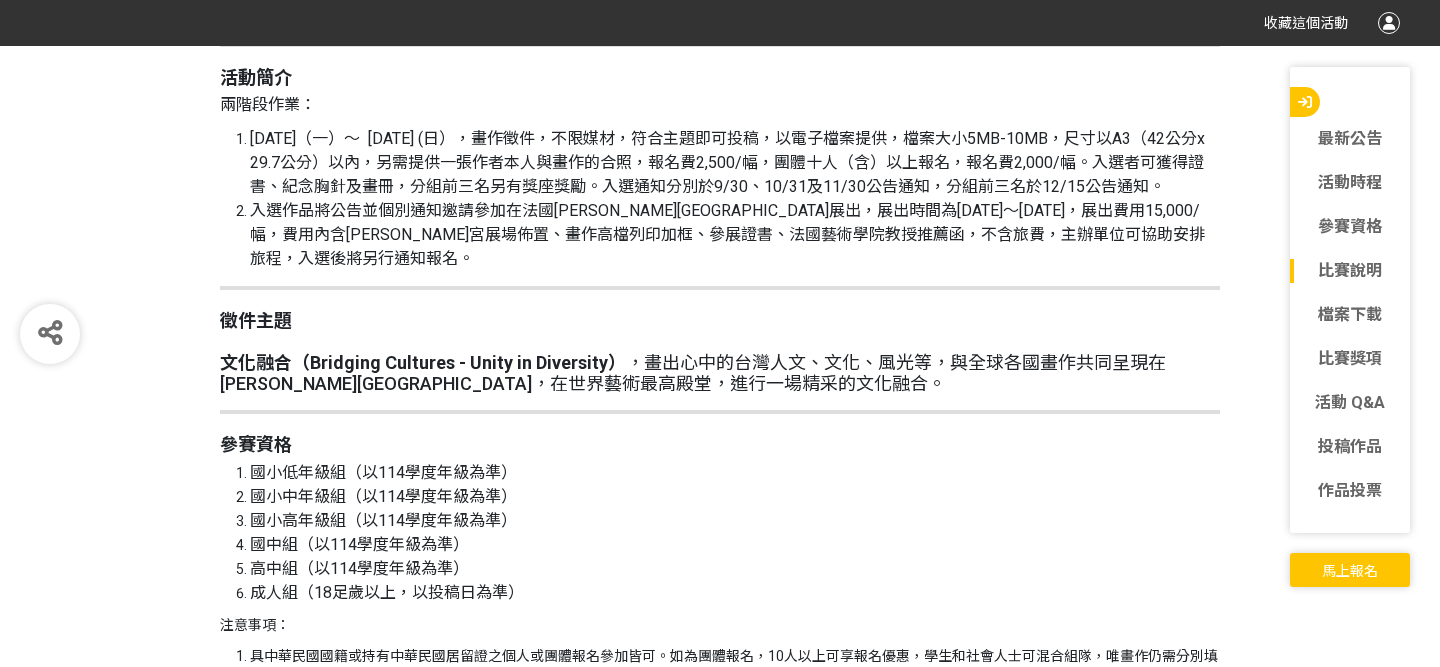 scroll, scrollTop: 1970, scrollLeft: 0, axis: vertical 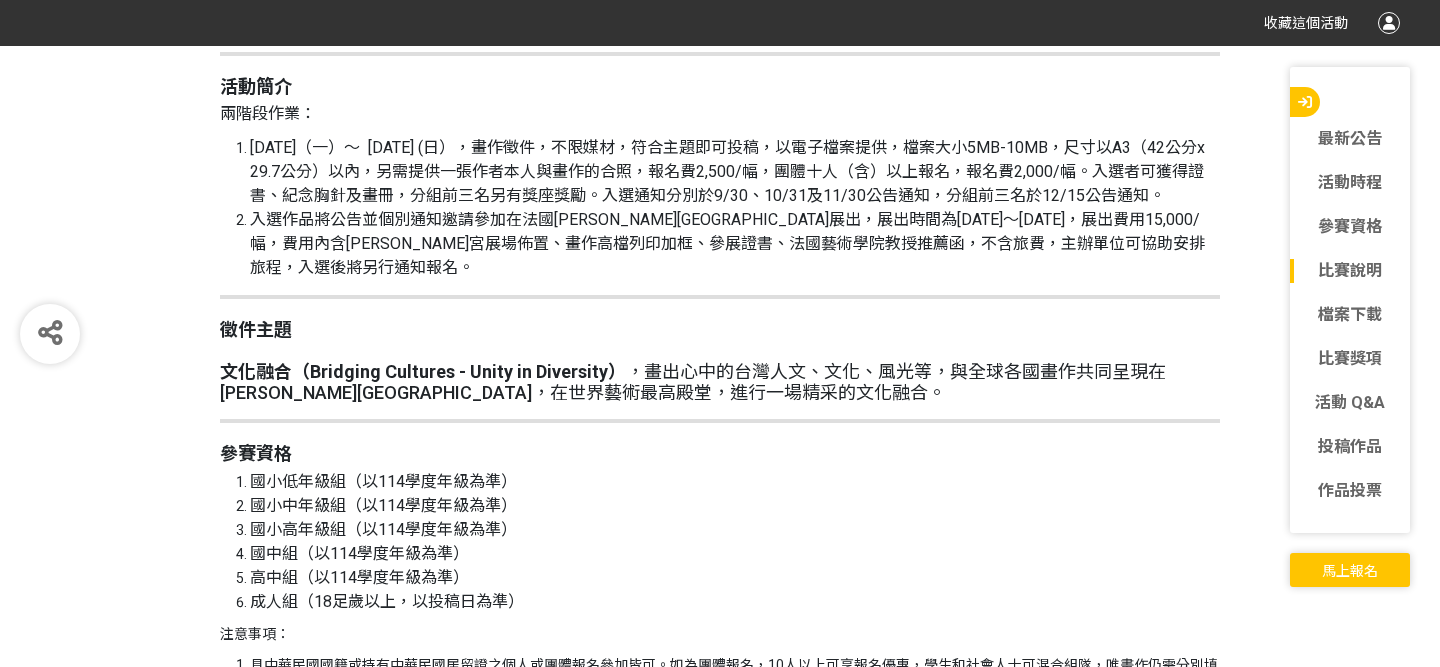 click on "文化融合（Bridging Cultures - Unity in Diversity） ，畫出心中的[DEMOGRAPHIC_DATA]人文、文化、風光等，與全球各國畫作共同呈現在[PERSON_NAME][GEOGRAPHIC_DATA]，在世界藝術最高殿堂，進行一場精采的文化融合。" at bounding box center [720, 382] 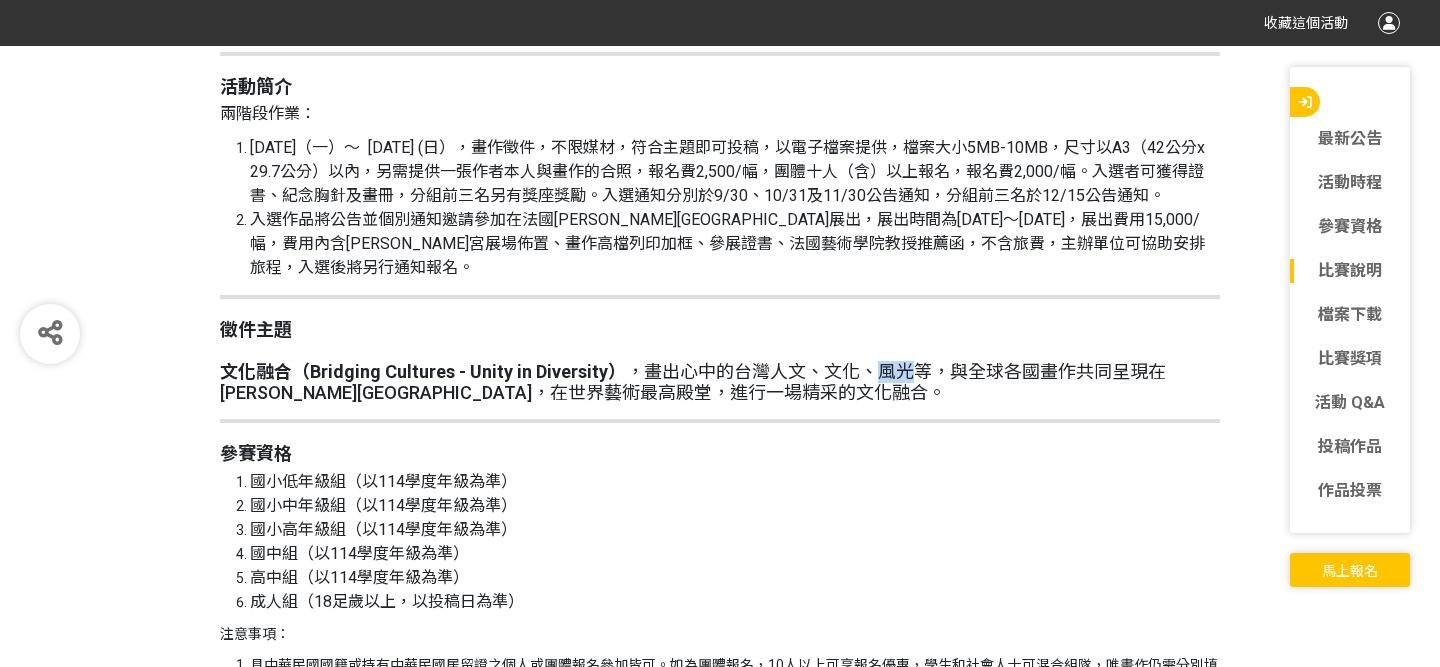 click on "文化融合（Bridging Cultures - Unity in Diversity） ，畫出心中的[DEMOGRAPHIC_DATA]人文、文化、風光等，與全球各國畫作共同呈現在[PERSON_NAME][GEOGRAPHIC_DATA]，在世界藝術最高殿堂，進行一場精采的文化融合。" at bounding box center (720, 382) 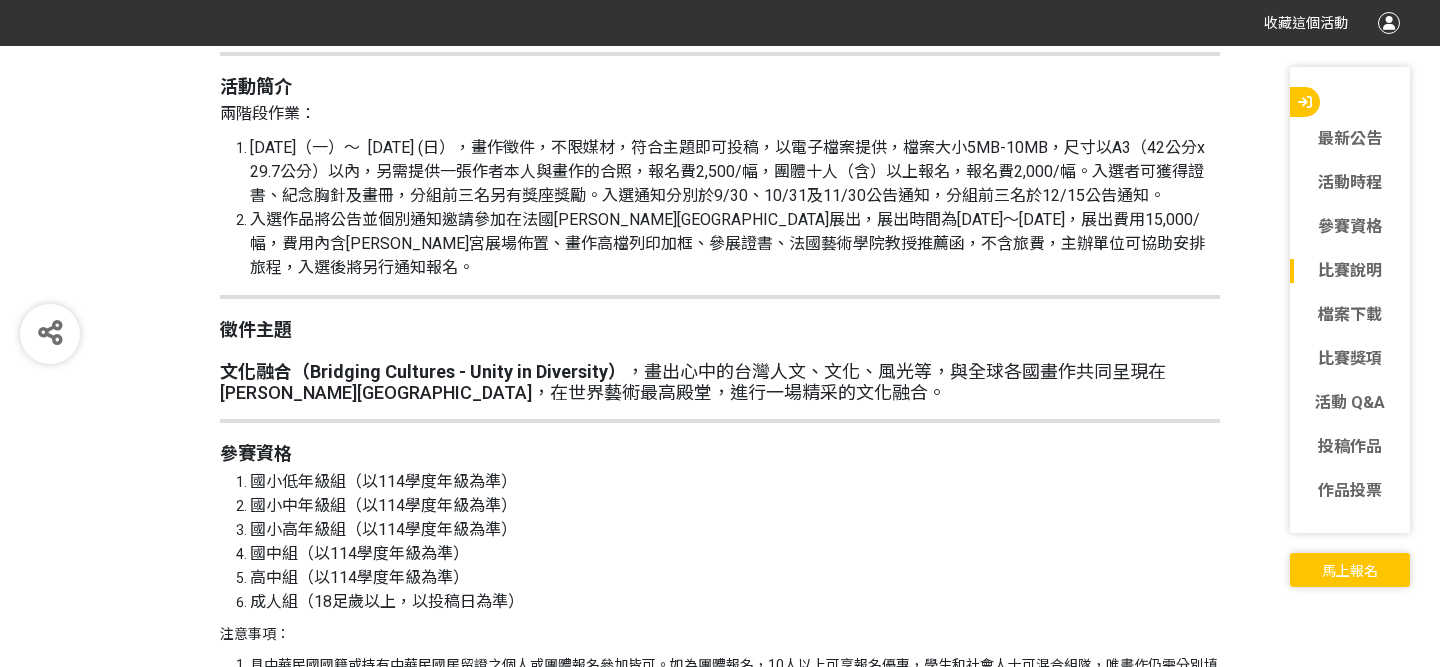 click on "文化融合（Bridging Cultures - Unity in Diversity） ，畫出心中的[DEMOGRAPHIC_DATA]人文、文化、風光等，與全球各國畫作共同呈現在[PERSON_NAME][GEOGRAPHIC_DATA]，在世界藝術最高殿堂，進行一場精采的文化融合。" at bounding box center [720, 382] 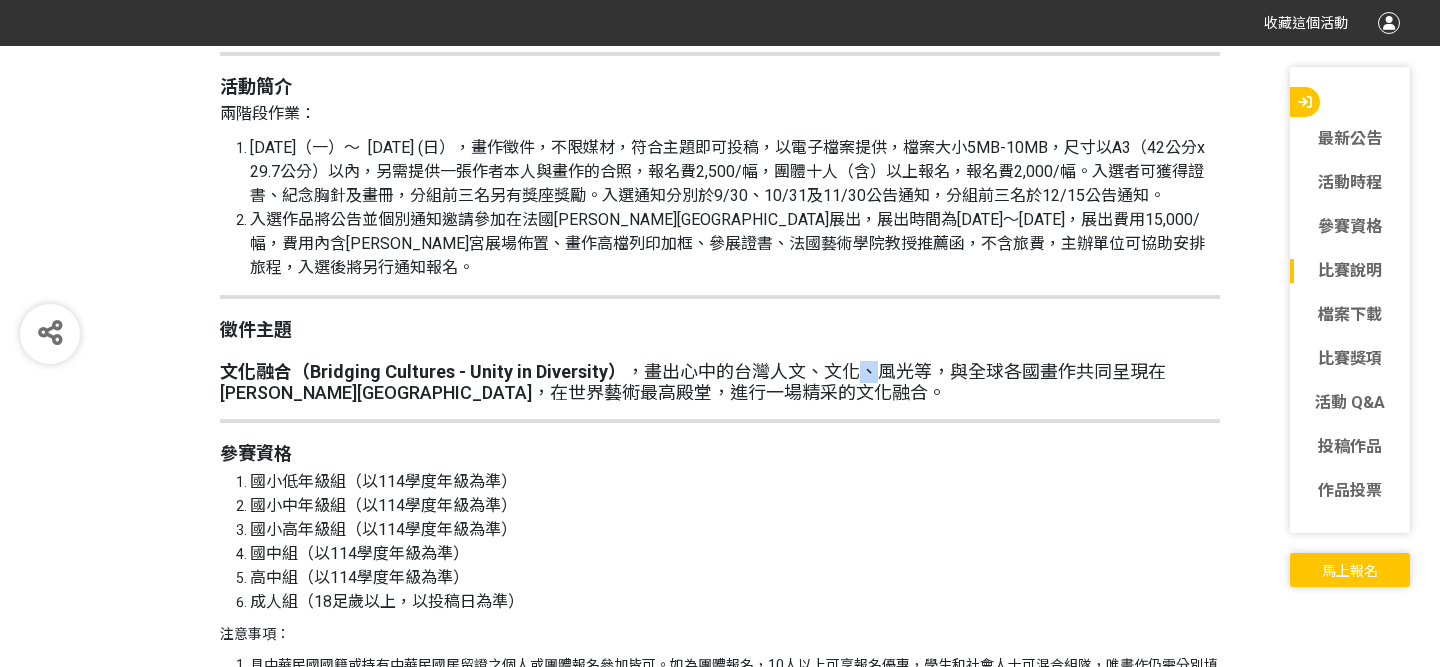 click on "文化融合（Bridging Cultures - Unity in Diversity） ，畫出心中的[DEMOGRAPHIC_DATA]人文、文化、風光等，與全球各國畫作共同呈現在[PERSON_NAME][GEOGRAPHIC_DATA]，在世界藝術最高殿堂，進行一場精采的文化融合。" at bounding box center [720, 382] 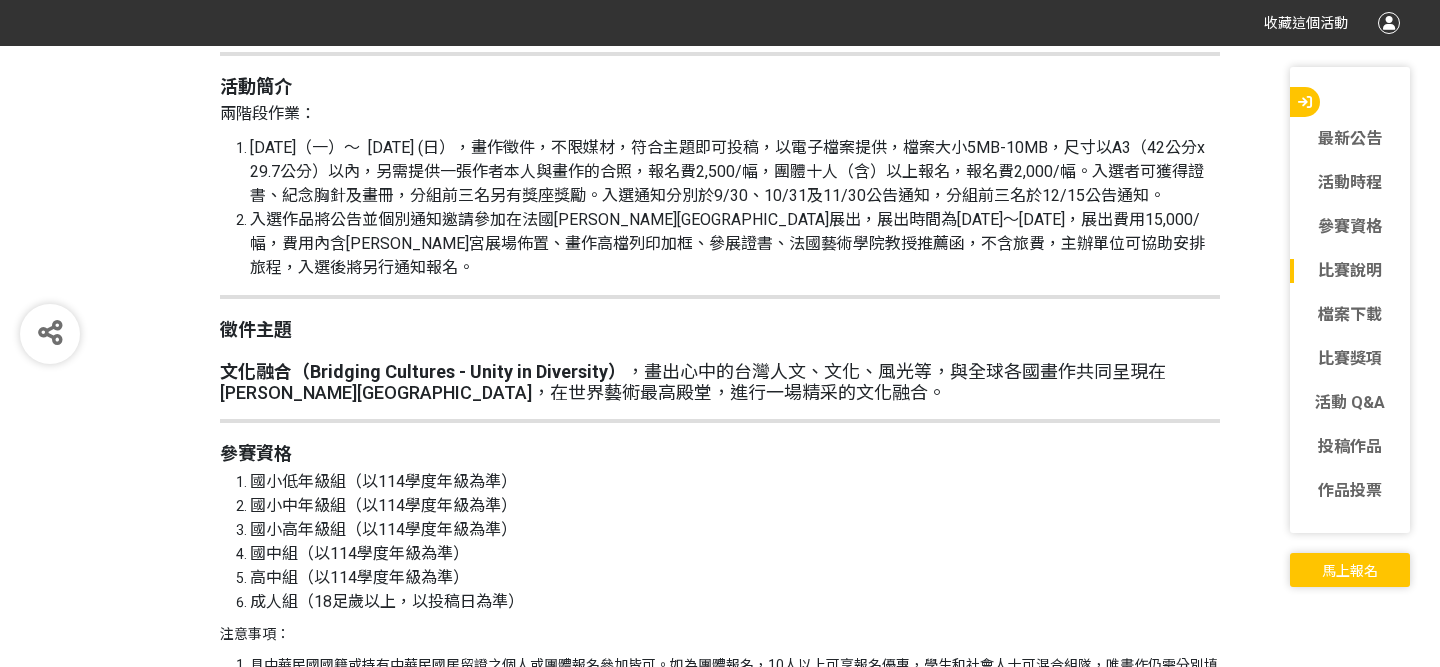 click on "文化融合（Bridging Cultures - Unity in Diversity） ，畫出心中的[DEMOGRAPHIC_DATA]人文、文化、風光等，與全球各國畫作共同呈現在[PERSON_NAME][GEOGRAPHIC_DATA]，在世界藝術最高殿堂，進行一場精采的文化融合。" at bounding box center [720, 382] 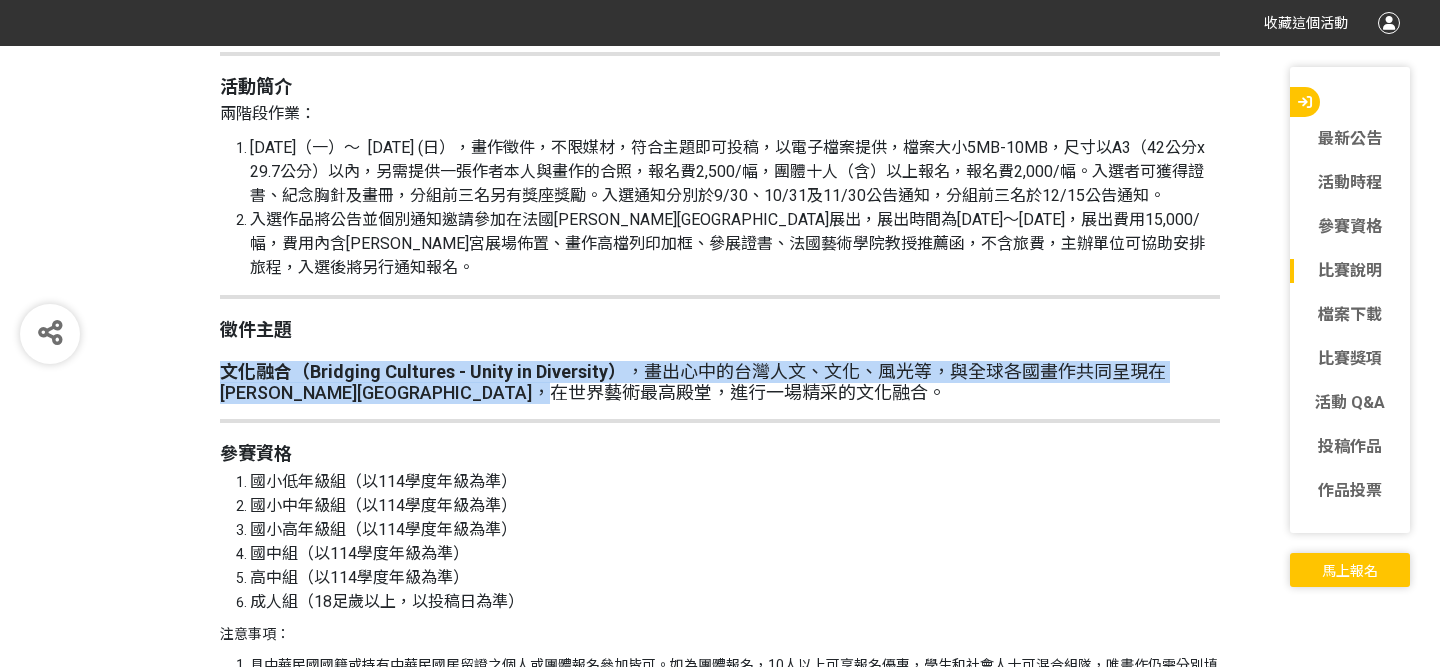 scroll, scrollTop: 2057, scrollLeft: 0, axis: vertical 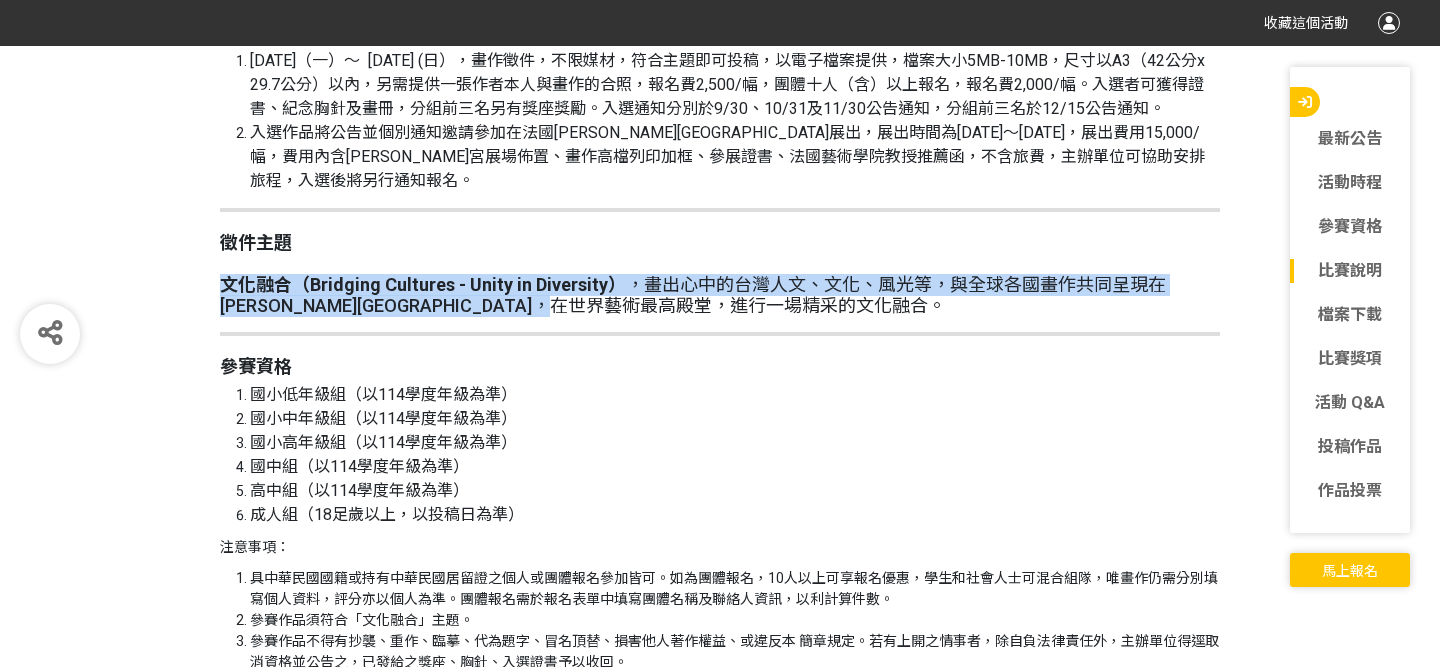 click on "文化融合（Bridging Cultures - Unity in Diversity） ，畫出心中的[DEMOGRAPHIC_DATA]人文、文化、風光等，與全球各國畫作共同呈現在[PERSON_NAME][GEOGRAPHIC_DATA]，在世界藝術最高殿堂，進行一場精采的文化融合。" at bounding box center [720, 295] 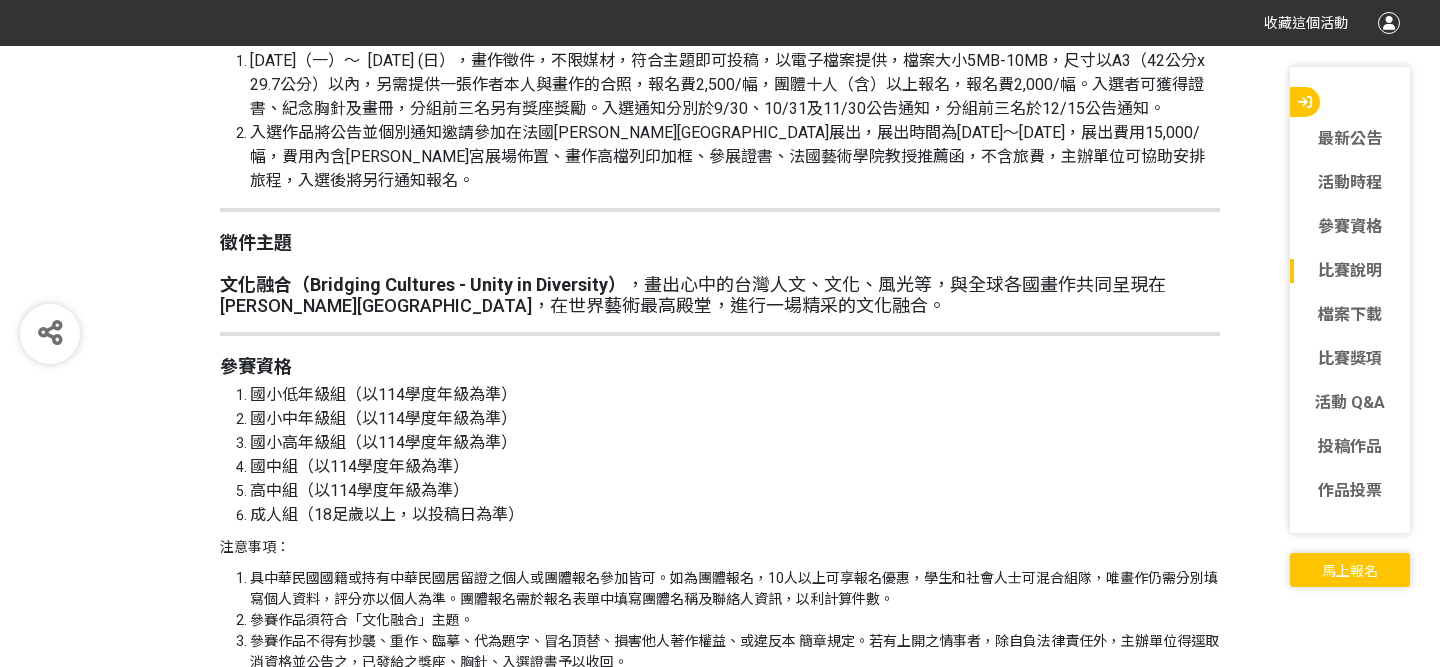 click on "文化融合（Bridging Cultures - Unity in Diversity） ，畫出心中的[DEMOGRAPHIC_DATA]人文、文化、風光等，與全球各國畫作共同呈現在[PERSON_NAME][GEOGRAPHIC_DATA]，在世界藝術最高殿堂，進行一場精采的文化融合。" at bounding box center [720, 295] 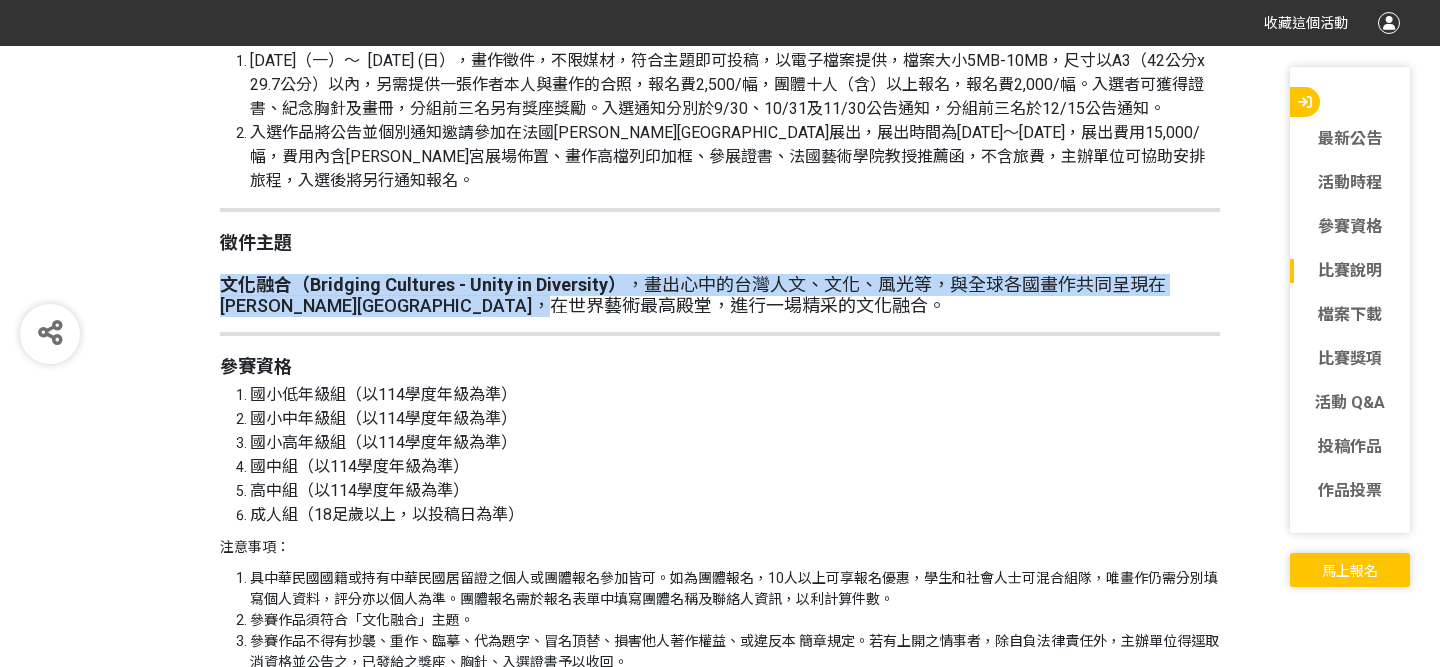 click on "文化融合（Bridging Cultures - Unity in Diversity） ，畫出心中的[DEMOGRAPHIC_DATA]人文、文化、風光等，與全球各國畫作共同呈現在[PERSON_NAME][GEOGRAPHIC_DATA]，在世界藝術最高殿堂，進行一場精采的文化融合。" at bounding box center (720, 295) 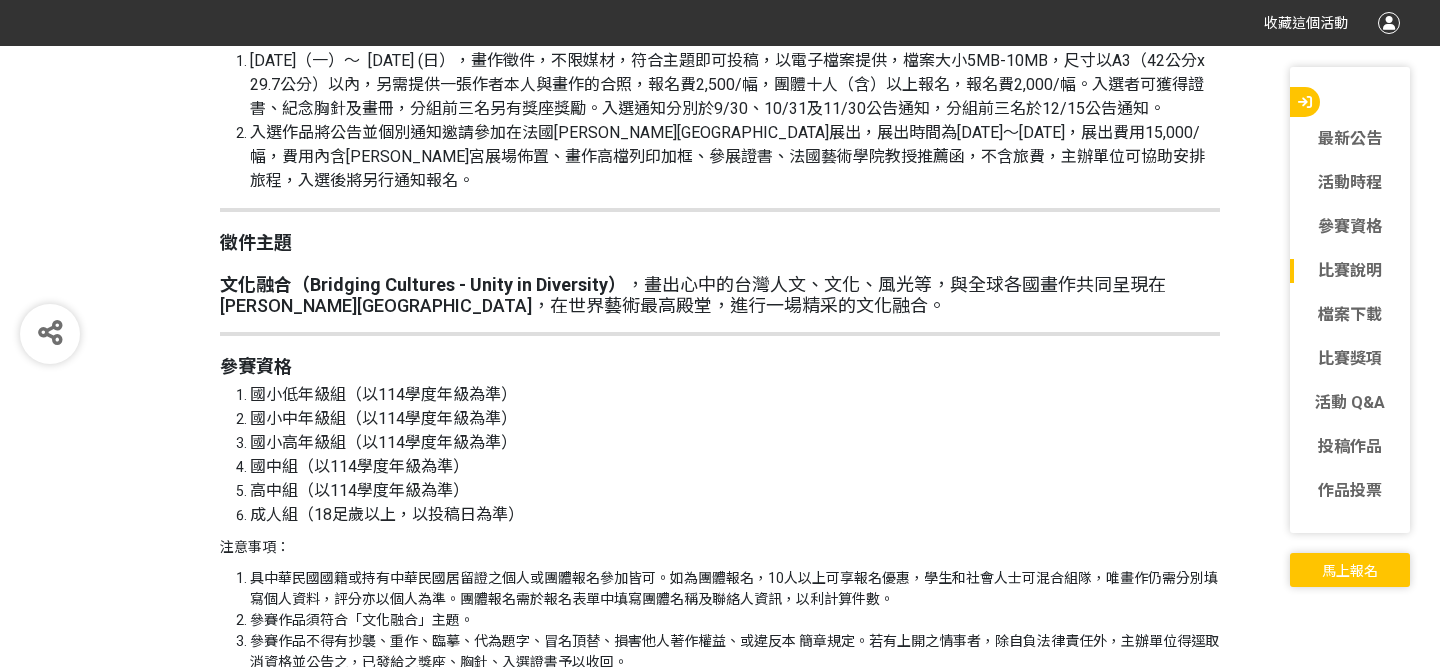 click on "文化融合（Bridging Cultures - Unity in Diversity） ，畫出心中的[DEMOGRAPHIC_DATA]人文、文化、風光等，與全球各國畫作共同呈現在[PERSON_NAME][GEOGRAPHIC_DATA]，在世界藝術最高殿堂，進行一場精采的文化融合。" at bounding box center (720, 295) 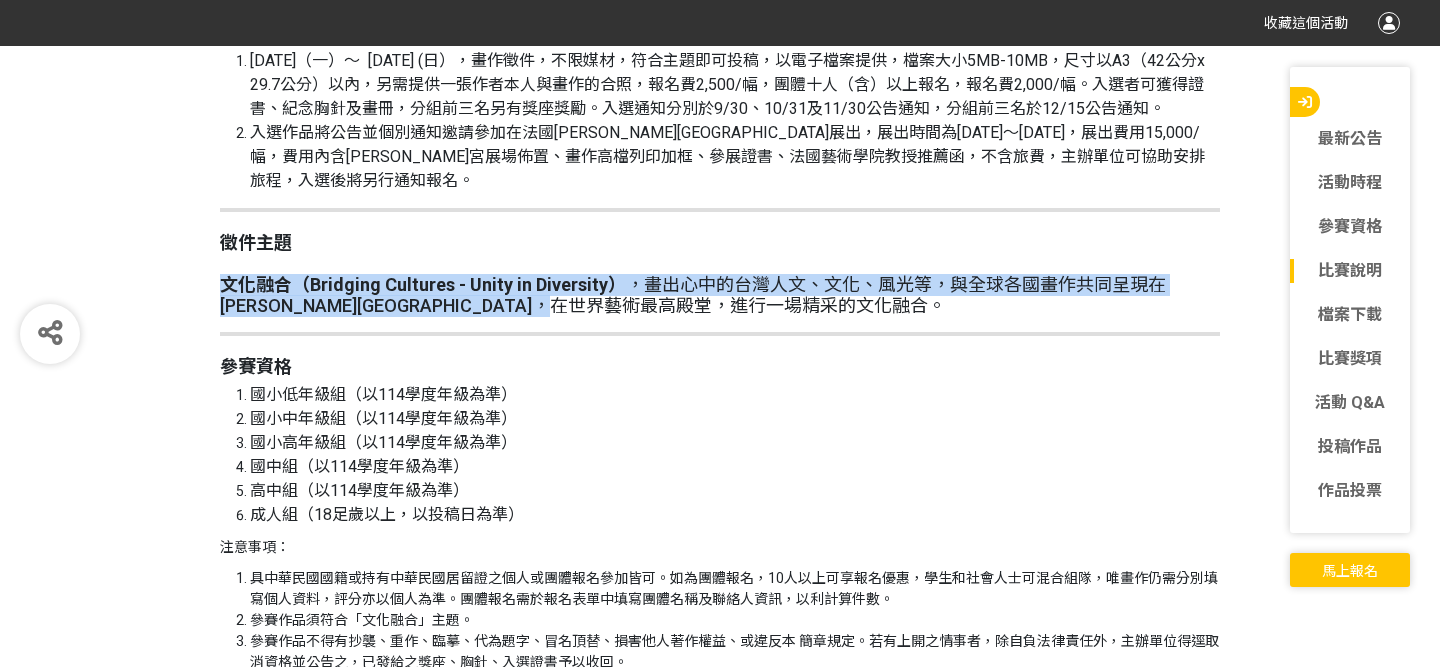 click on "文化融合（Bridging Cultures - Unity in Diversity） ，畫出心中的[DEMOGRAPHIC_DATA]人文、文化、風光等，與全球各國畫作共同呈現在[PERSON_NAME][GEOGRAPHIC_DATA]，在世界藝術最高殿堂，進行一場精采的文化融合。" at bounding box center (720, 295) 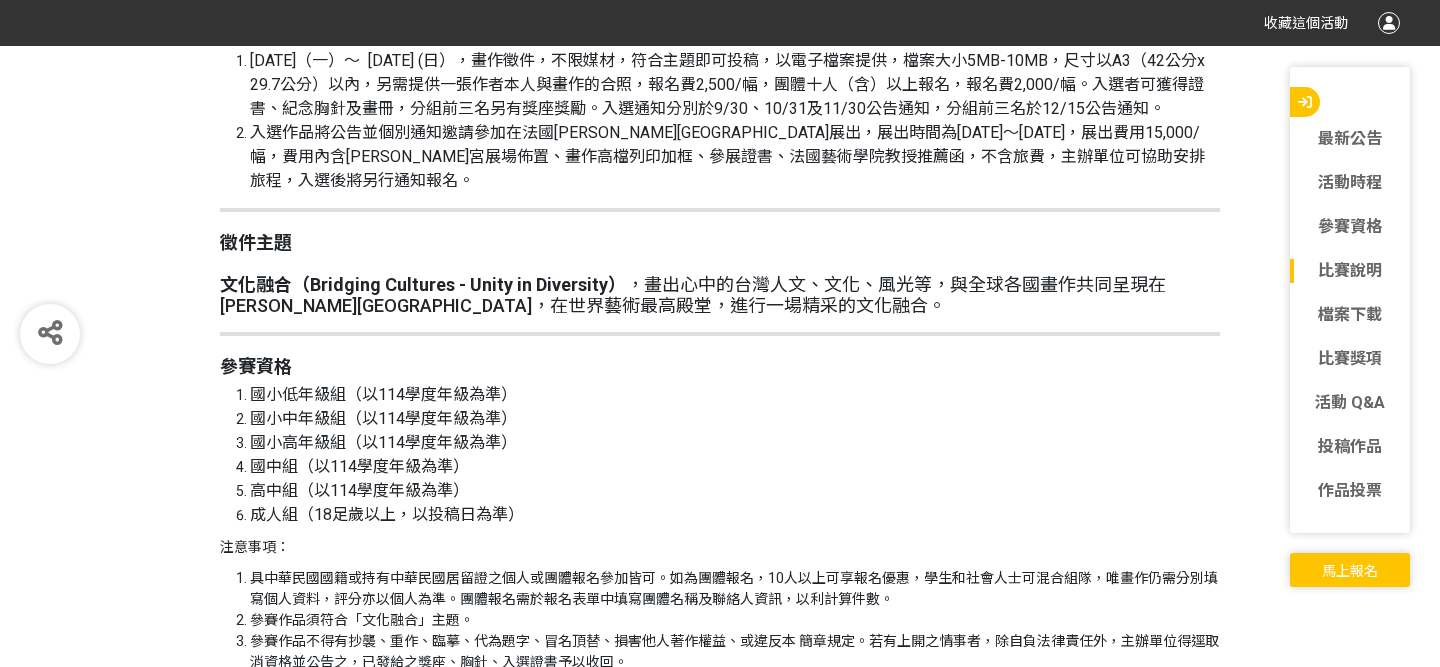 click on "文化融合（Bridging Cultures - Unity in Diversity） ，畫出心中的[DEMOGRAPHIC_DATA]人文、文化、風光等，與全球各國畫作共同呈現在[PERSON_NAME][GEOGRAPHIC_DATA]，在世界藝術最高殿堂，進行一場精采的文化融合。" at bounding box center (720, 295) 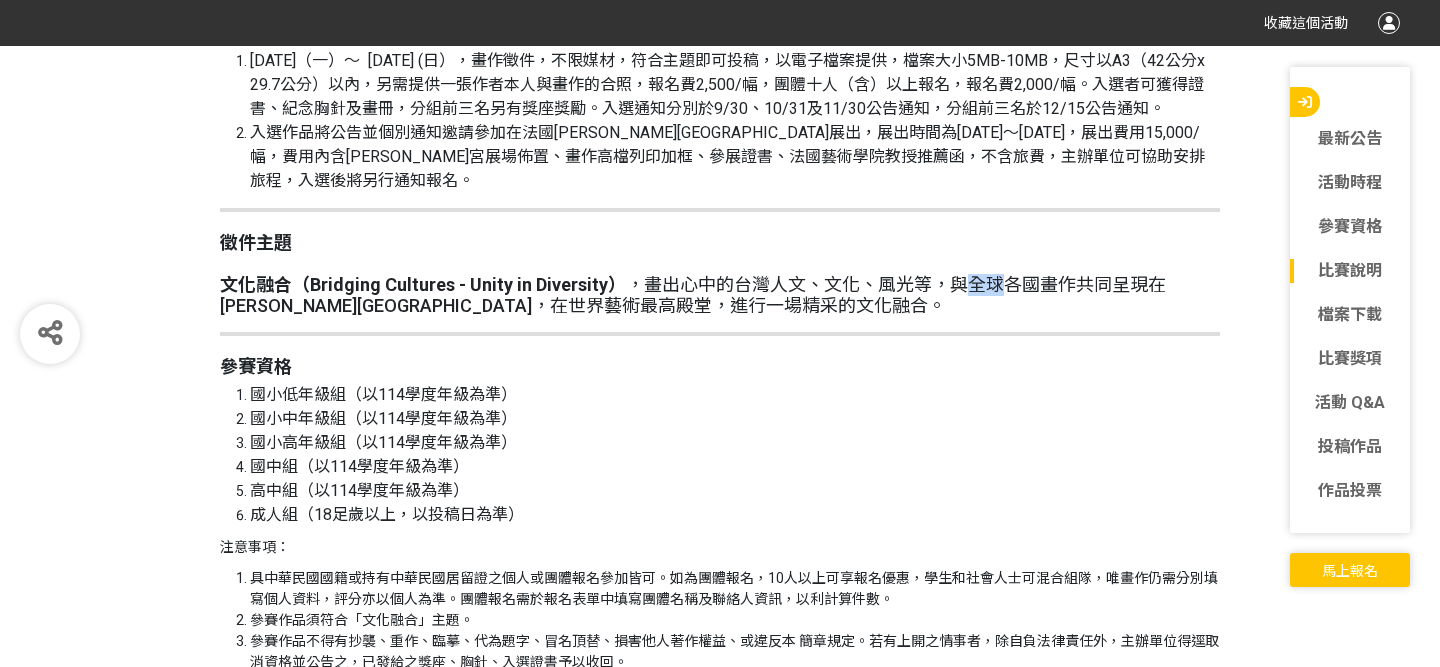 click on "文化融合（Bridging Cultures - Unity in Diversity） ，畫出心中的[DEMOGRAPHIC_DATA]人文、文化、風光等，與全球各國畫作共同呈現在[PERSON_NAME][GEOGRAPHIC_DATA]，在世界藝術最高殿堂，進行一場精采的文化融合。" at bounding box center [720, 295] 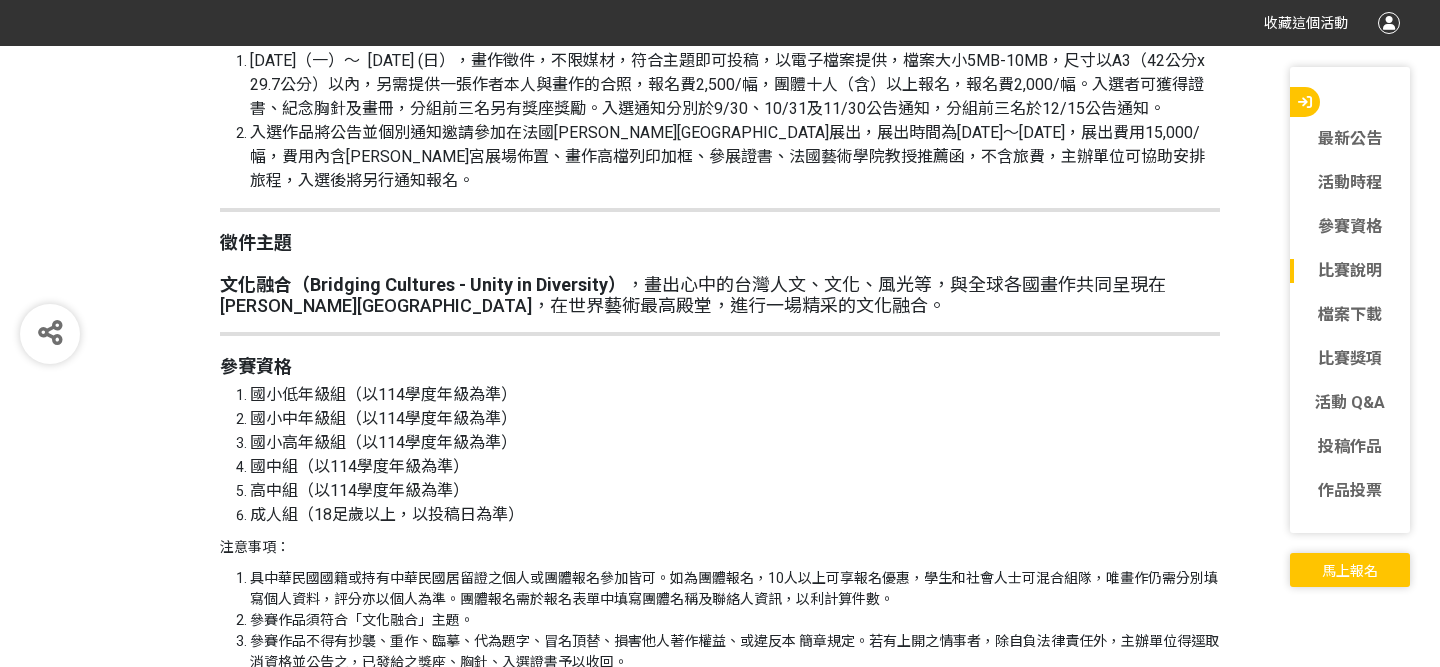 click on "文化融合（Bridging Cultures - Unity in Diversity） ，畫出心中的[DEMOGRAPHIC_DATA]人文、文化、風光等，與全球各國畫作共同呈現在[PERSON_NAME][GEOGRAPHIC_DATA]，在世界藝術最高殿堂，進行一場精采的文化融合。" at bounding box center (720, 295) 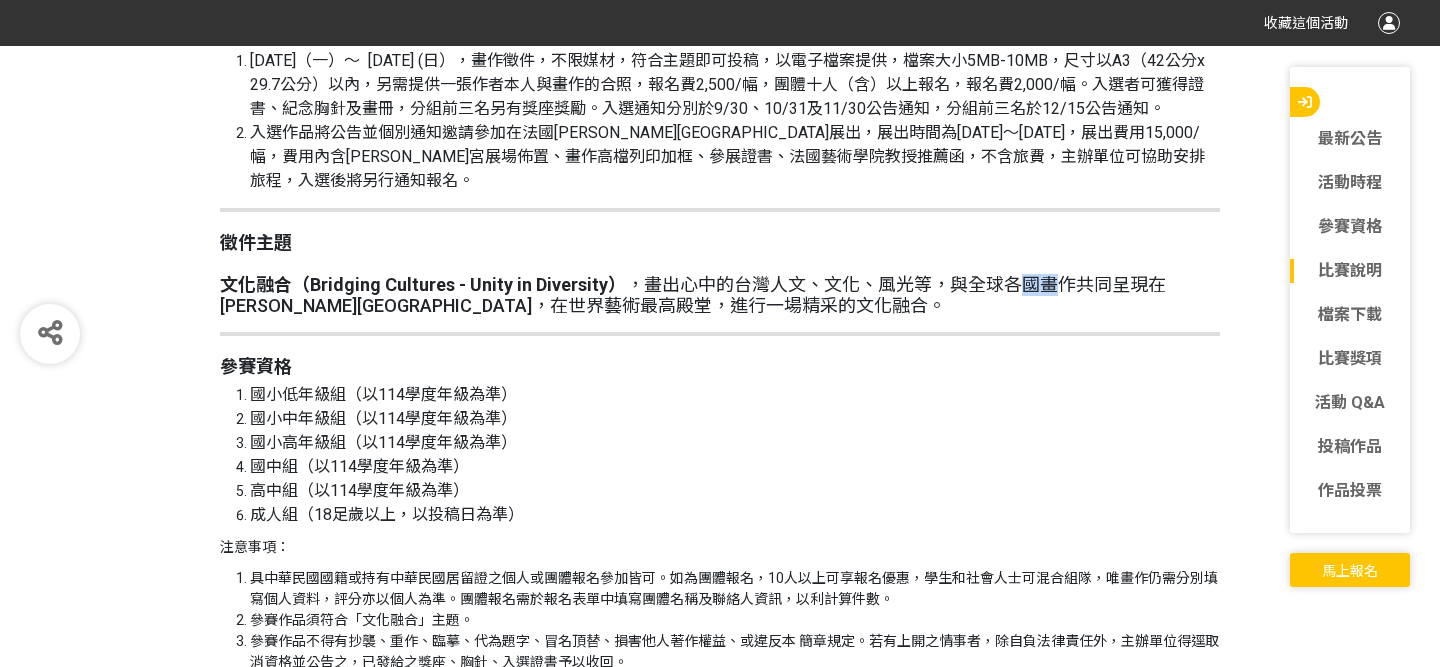 click on "文化融合（Bridging Cultures - Unity in Diversity） ，畫出心中的[DEMOGRAPHIC_DATA]人文、文化、風光等，與全球各國畫作共同呈現在[PERSON_NAME][GEOGRAPHIC_DATA]，在世界藝術最高殿堂，進行一場精采的文化融合。" at bounding box center (720, 295) 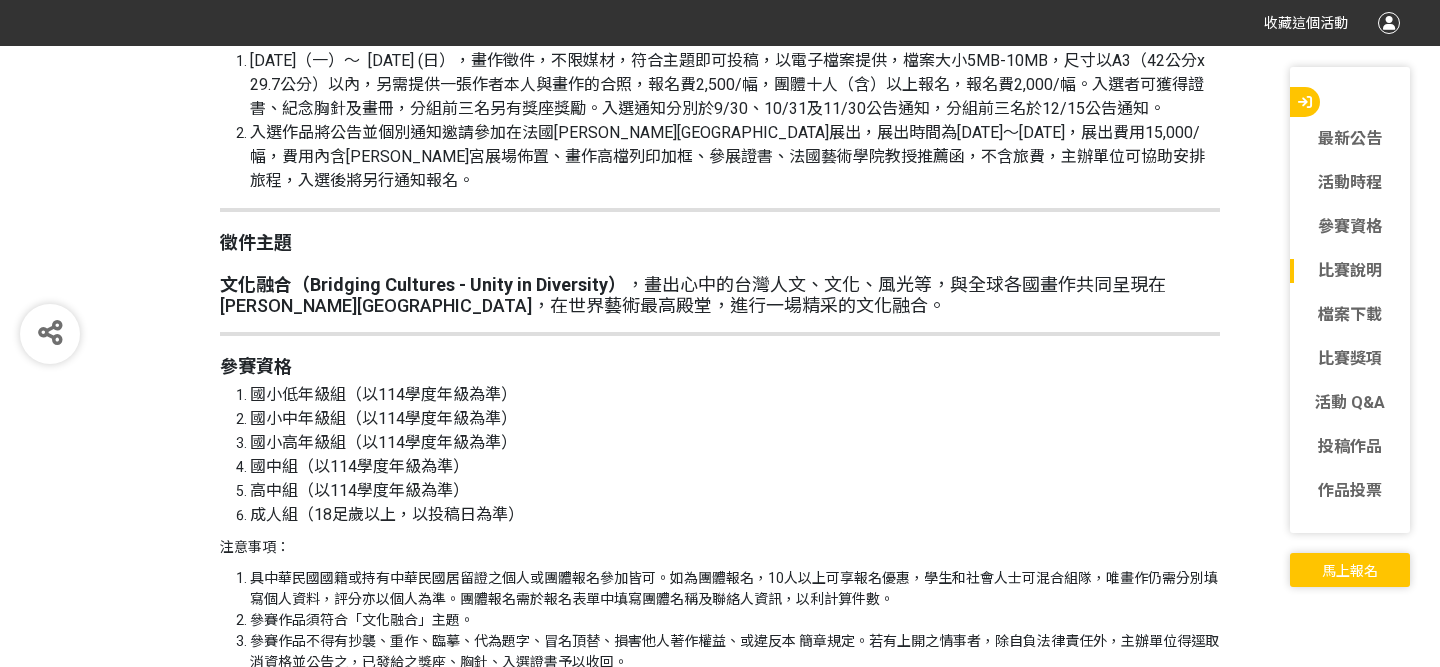 click on "文化融合（Bridging Cultures - Unity in Diversity） ，畫出心中的[DEMOGRAPHIC_DATA]人文、文化、風光等，與全球各國畫作共同呈現在[PERSON_NAME][GEOGRAPHIC_DATA]，在世界藝術最高殿堂，進行一場精采的文化融合。" at bounding box center [720, 295] 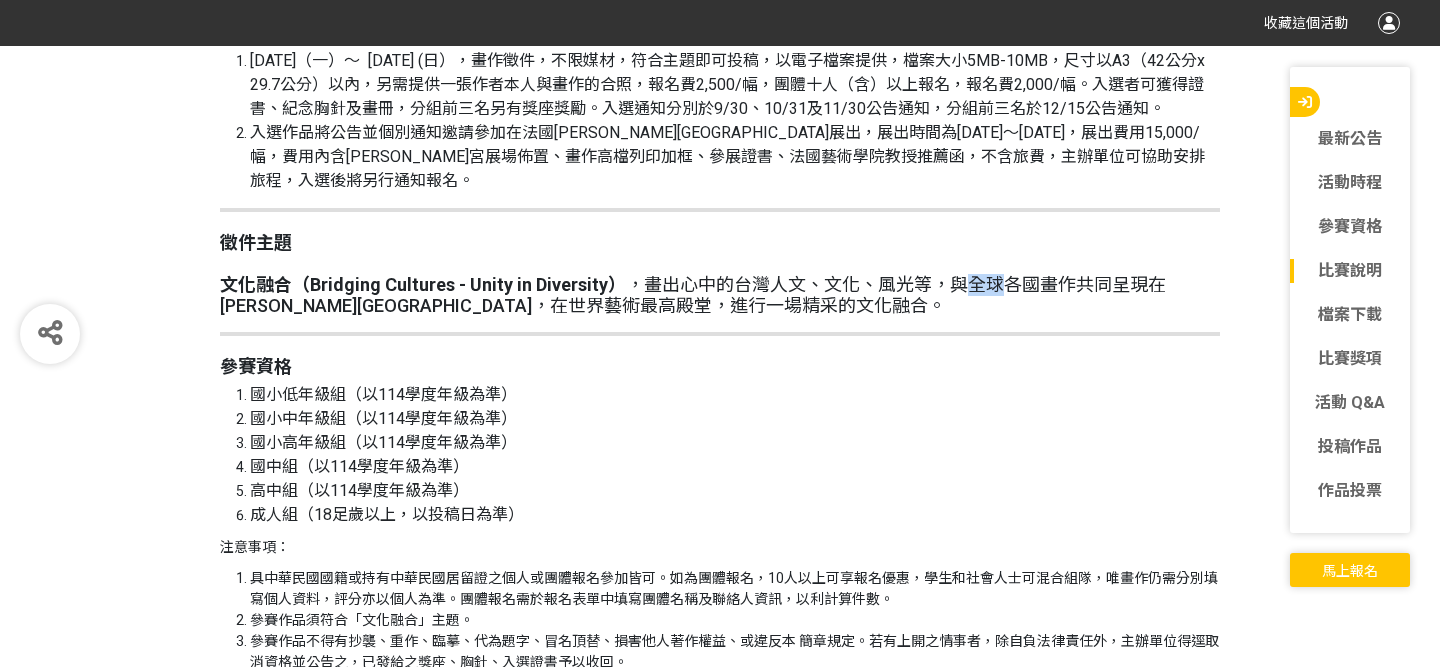 click on "文化融合（Bridging Cultures - Unity in Diversity） ，畫出心中的[DEMOGRAPHIC_DATA]人文、文化、風光等，與全球各國畫作共同呈現在[PERSON_NAME][GEOGRAPHIC_DATA]，在世界藝術最高殿堂，進行一場精采的文化融合。" at bounding box center [720, 295] 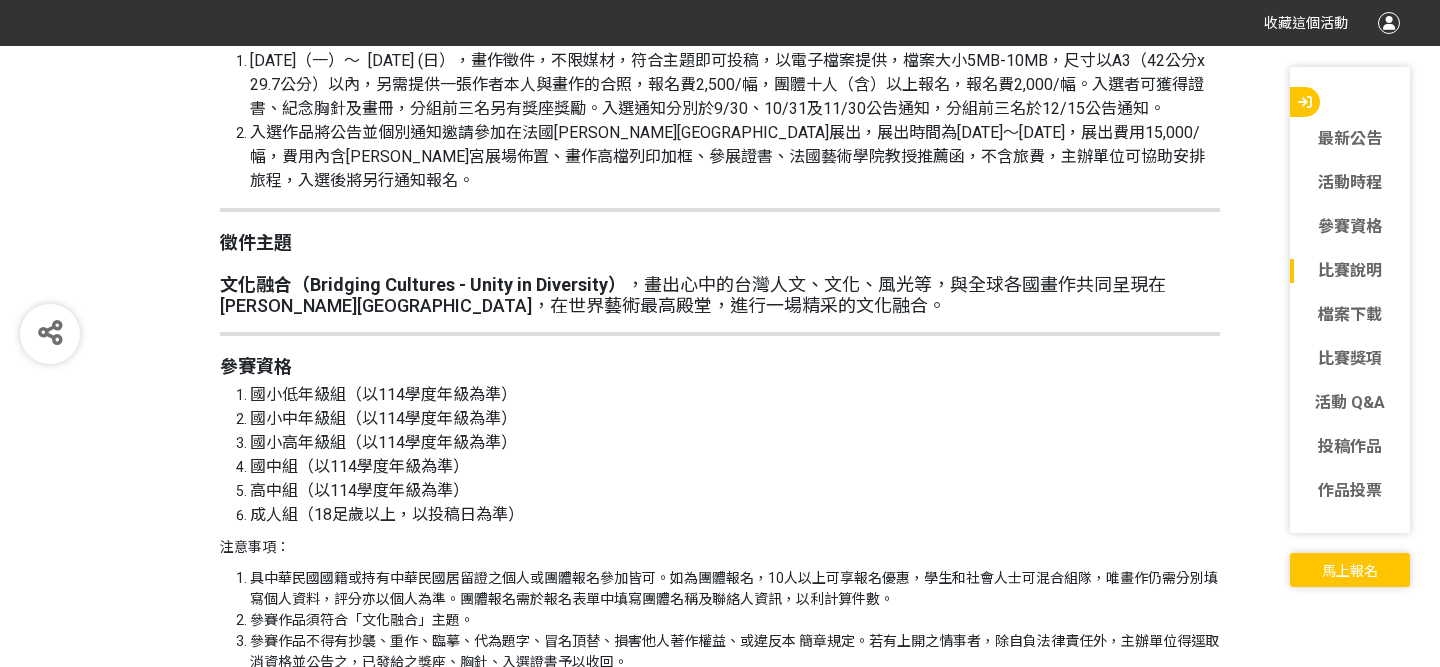 click on "文化融合（Bridging Cultures - Unity in Diversity） ，畫出心中的[DEMOGRAPHIC_DATA]人文、文化、風光等，與全球各國畫作共同呈現在[PERSON_NAME][GEOGRAPHIC_DATA]，在世界藝術最高殿堂，進行一場精采的文化融合。" at bounding box center [720, 295] 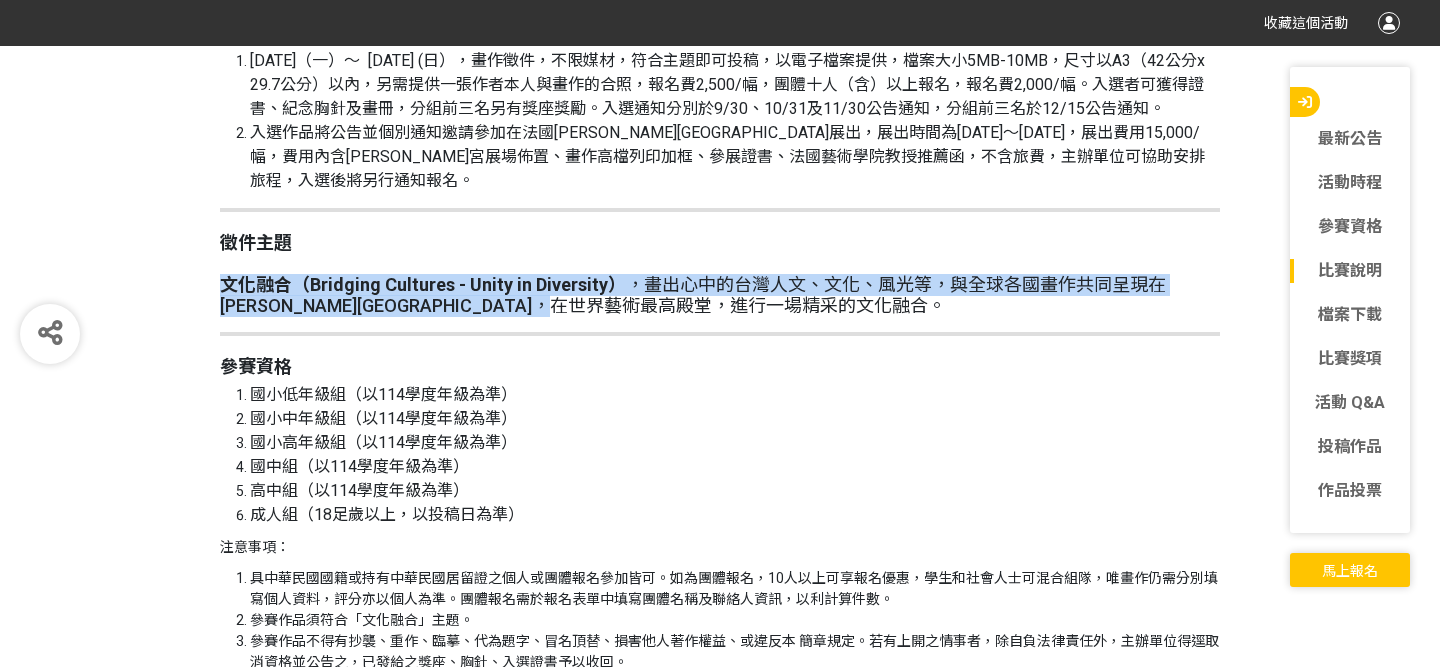 click on "文化融合（Bridging Cultures - Unity in Diversity） ，畫出心中的[DEMOGRAPHIC_DATA]人文、文化、風光等，與全球各國畫作共同呈現在[PERSON_NAME][GEOGRAPHIC_DATA]，在世界藝術最高殿堂，進行一場精采的文化融合。" at bounding box center (720, 295) 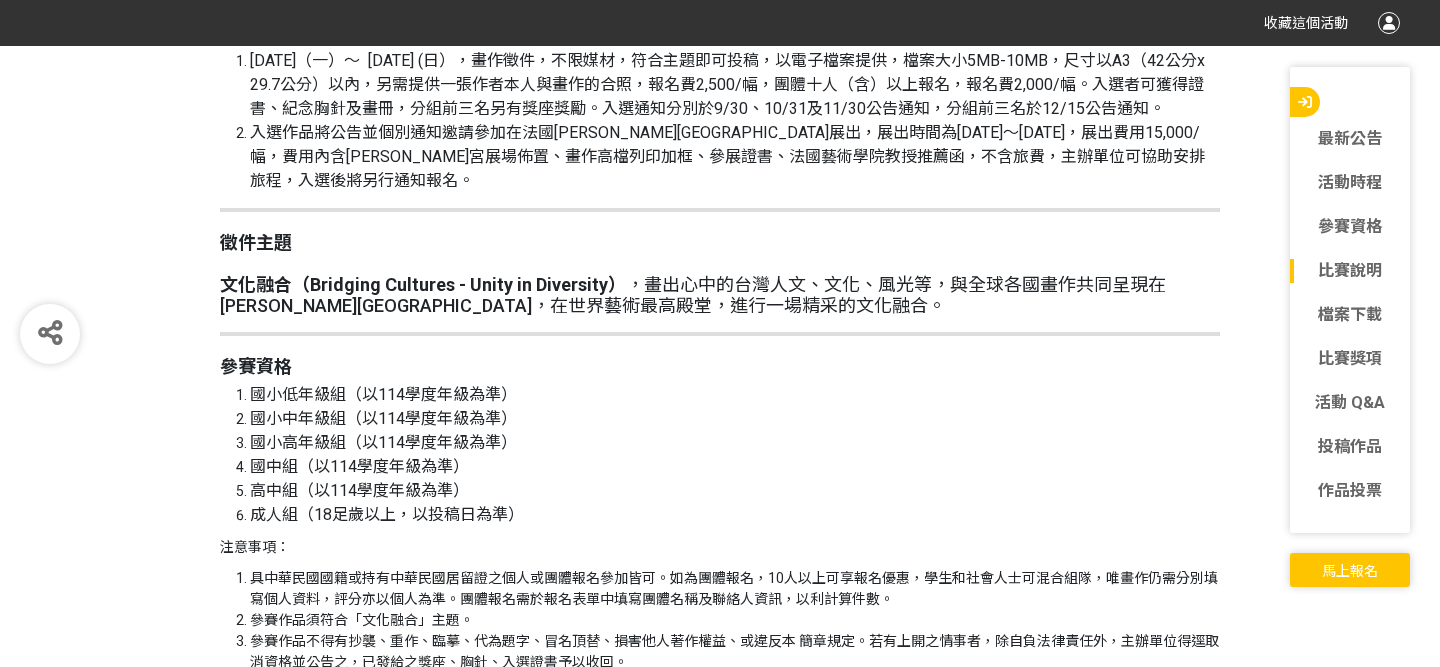 click on "文化融合（Bridging Cultures - Unity in Diversity） ，畫出心中的[DEMOGRAPHIC_DATA]人文、文化、風光等，與全球各國畫作共同呈現在[PERSON_NAME][GEOGRAPHIC_DATA]，在世界藝術最高殿堂，進行一場精采的文化融合。" at bounding box center (720, 295) 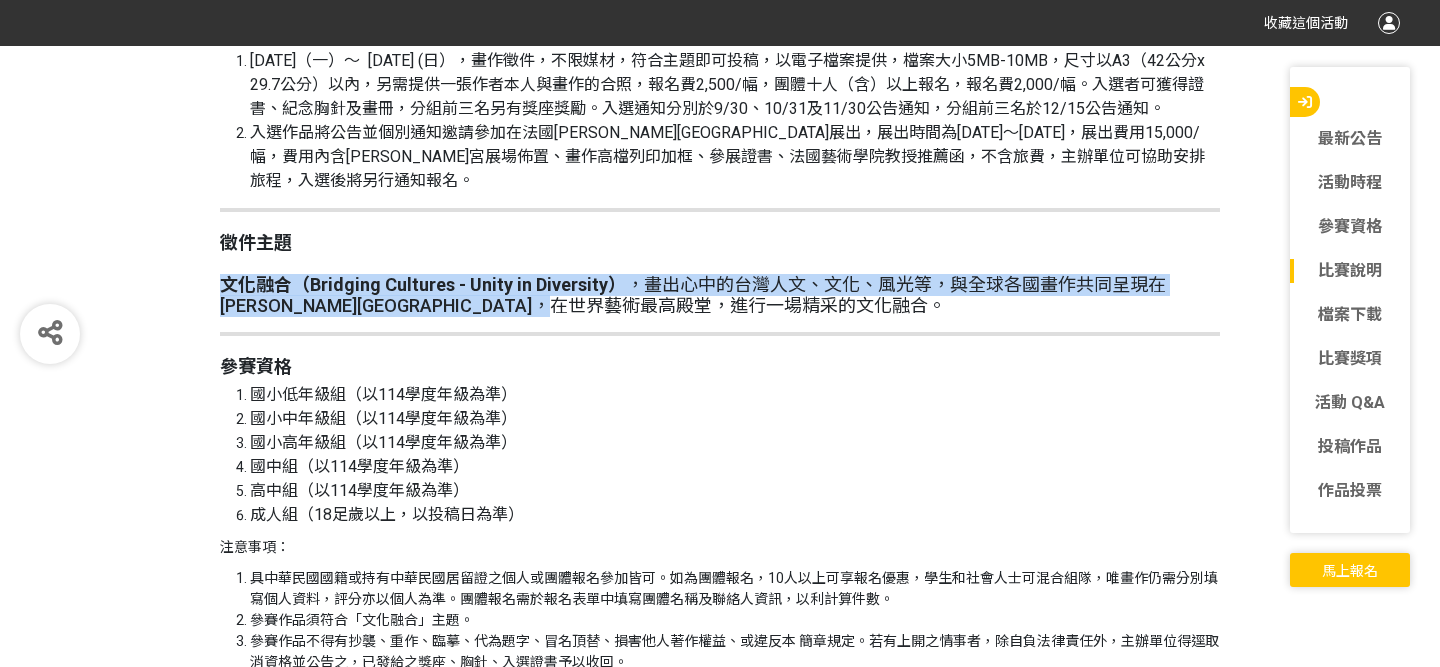click on "文化融合（Bridging Cultures - Unity in Diversity） ，畫出心中的[DEMOGRAPHIC_DATA]人文、文化、風光等，與全球各國畫作共同呈現在[PERSON_NAME][GEOGRAPHIC_DATA]，在世界藝術最高殿堂，進行一場精采的文化融合。" at bounding box center [720, 295] 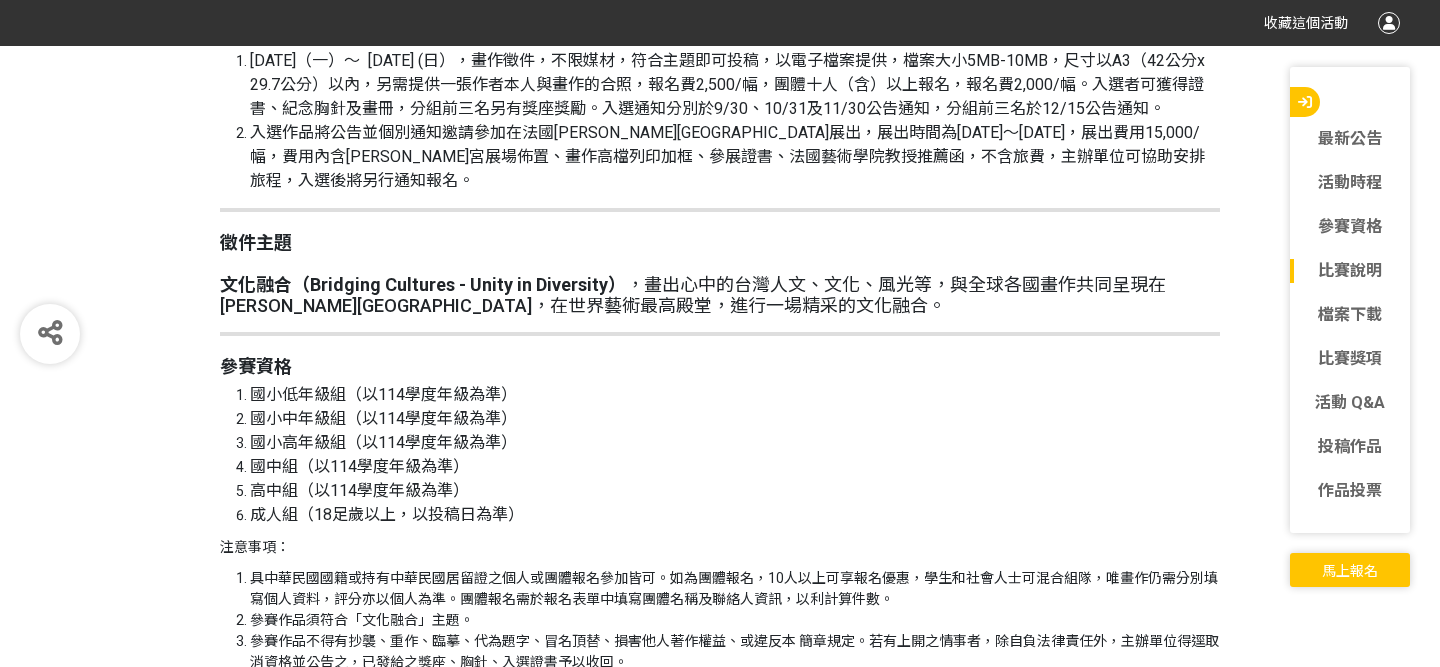 click on "文化融合（Bridging Cultures - Unity in Diversity） ，畫出心中的[DEMOGRAPHIC_DATA]人文、文化、風光等，與全球各國畫作共同呈現在[PERSON_NAME][GEOGRAPHIC_DATA]，在世界藝術最高殿堂，進行一場精采的文化融合。" at bounding box center [720, 295] 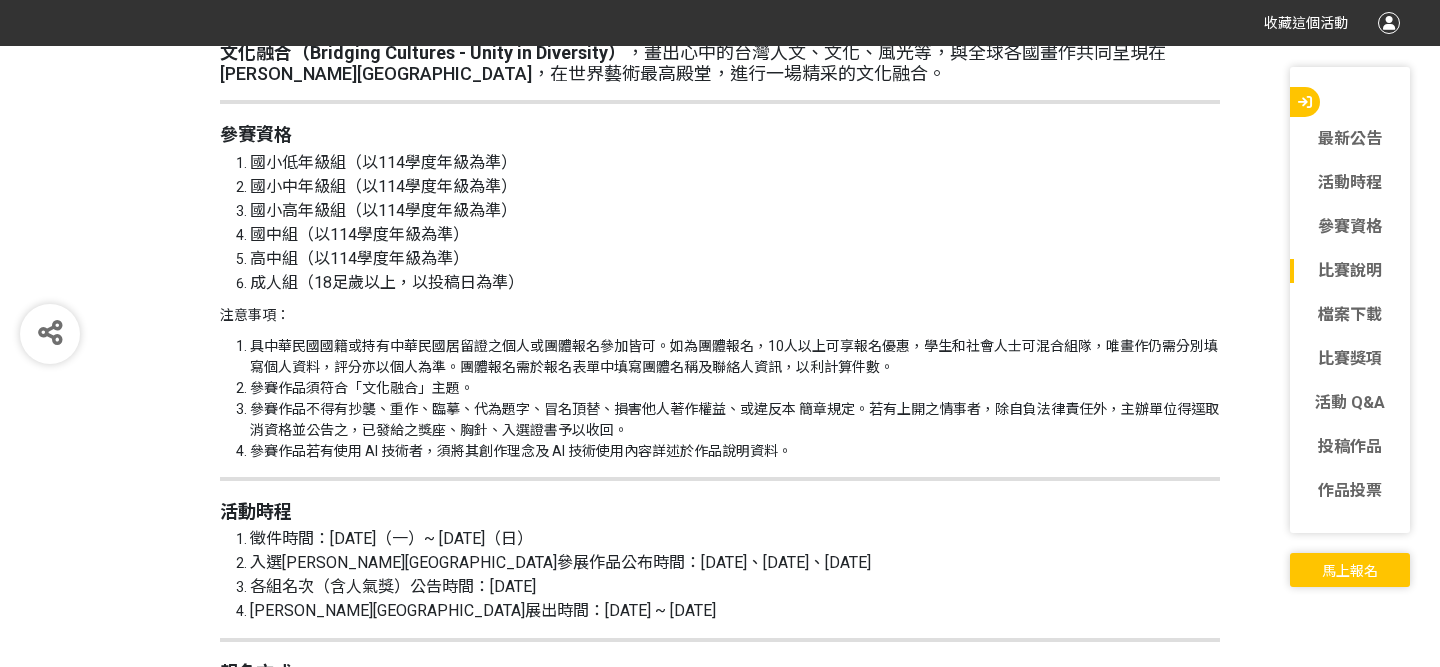 click on "具中華民國國籍或持有中華民國居留證之個人或團體報名參加皆可。如為團體報名，10人以上可享報名優惠，學生和社會人士可混合組隊，唯畫作仍需分別填寫個人資料，評分亦以個人為準。團體報名需於報名表單中填寫團體名稱及聯絡人資訊，以利計算件數。" at bounding box center [735, 357] 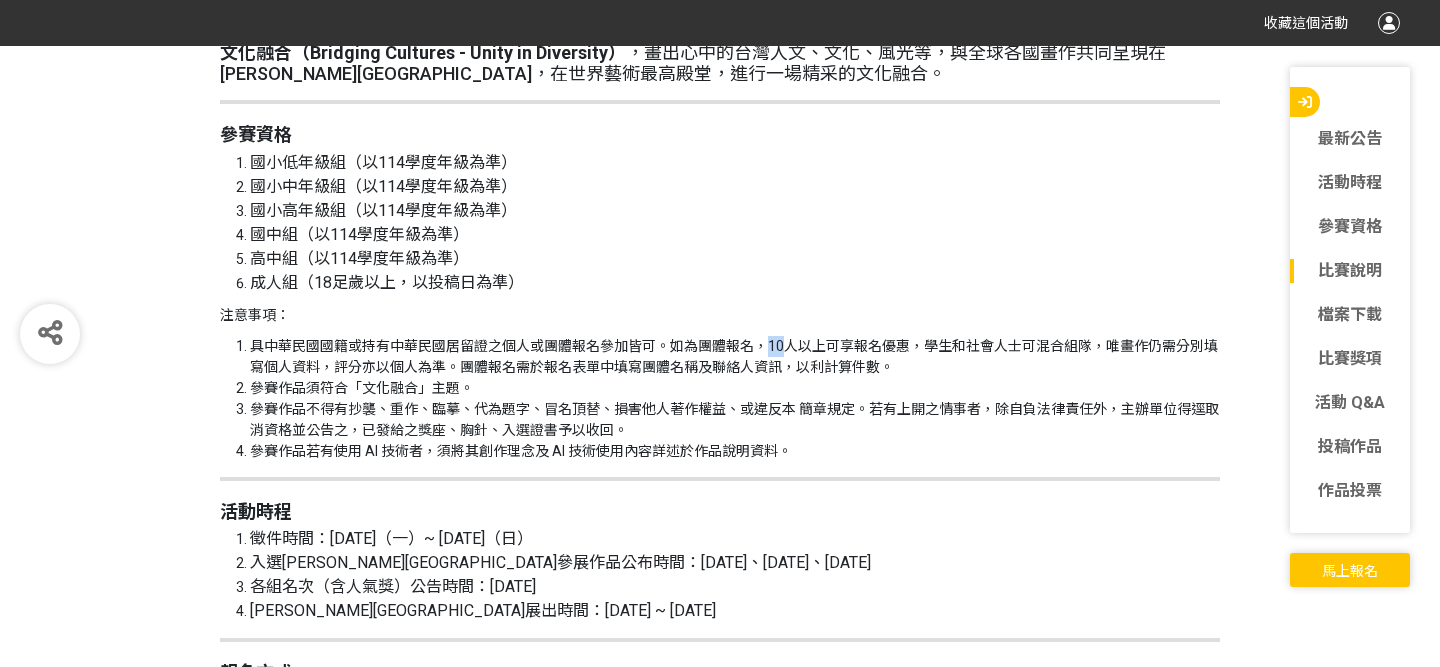 click on "具中華民國國籍或持有中華民國居留證之個人或團體報名參加皆可。如為團體報名，10人以上可享報名優惠，學生和社會人士可混合組隊，唯畫作仍需分別填寫個人資料，評分亦以個人為準。團體報名需於報名表單中填寫團體名稱及聯絡人資訊，以利計算件數。" at bounding box center (735, 357) 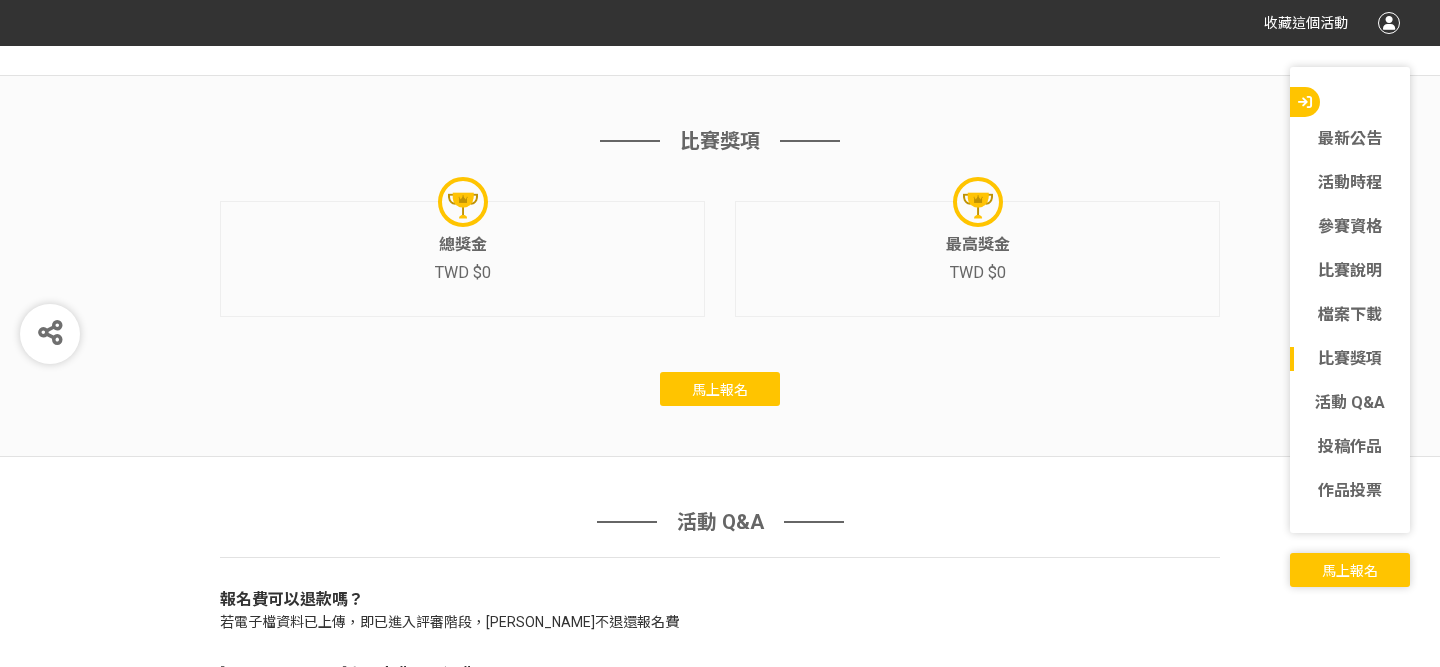 scroll, scrollTop: 5827, scrollLeft: 0, axis: vertical 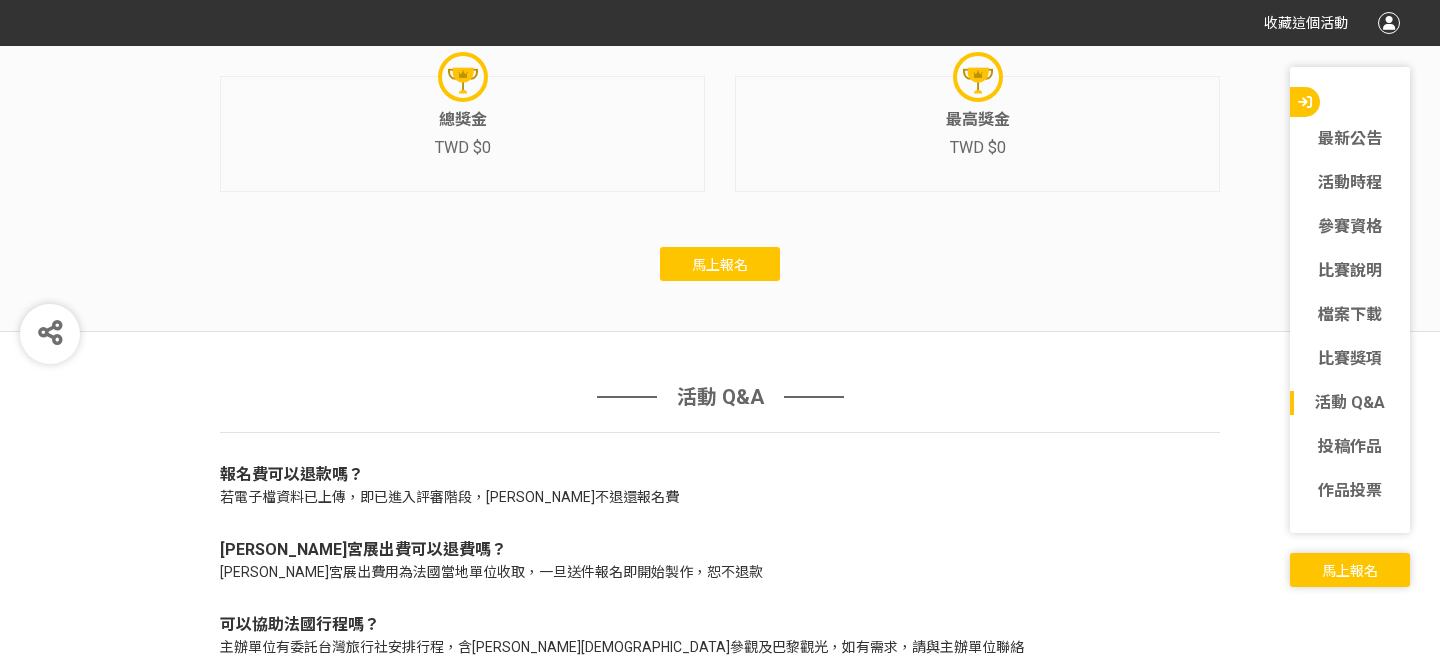 click on "馬上報名" 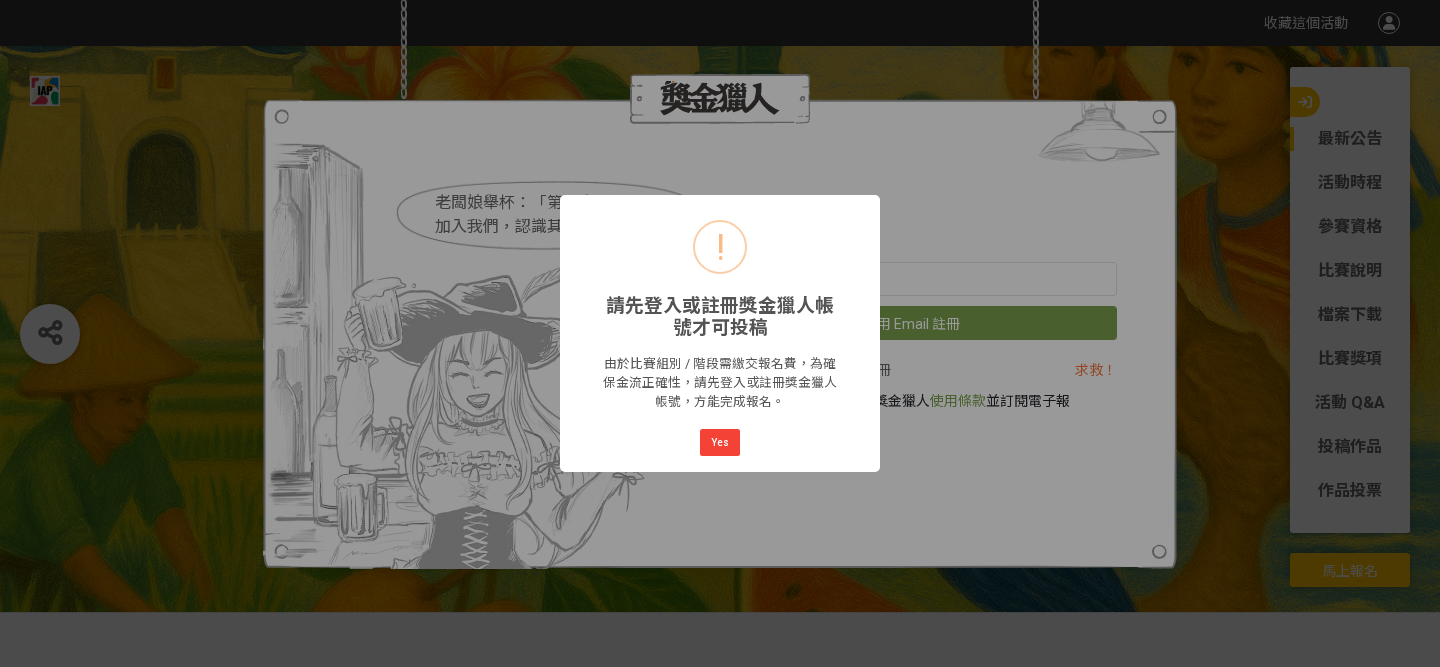 scroll, scrollTop: 0, scrollLeft: 0, axis: both 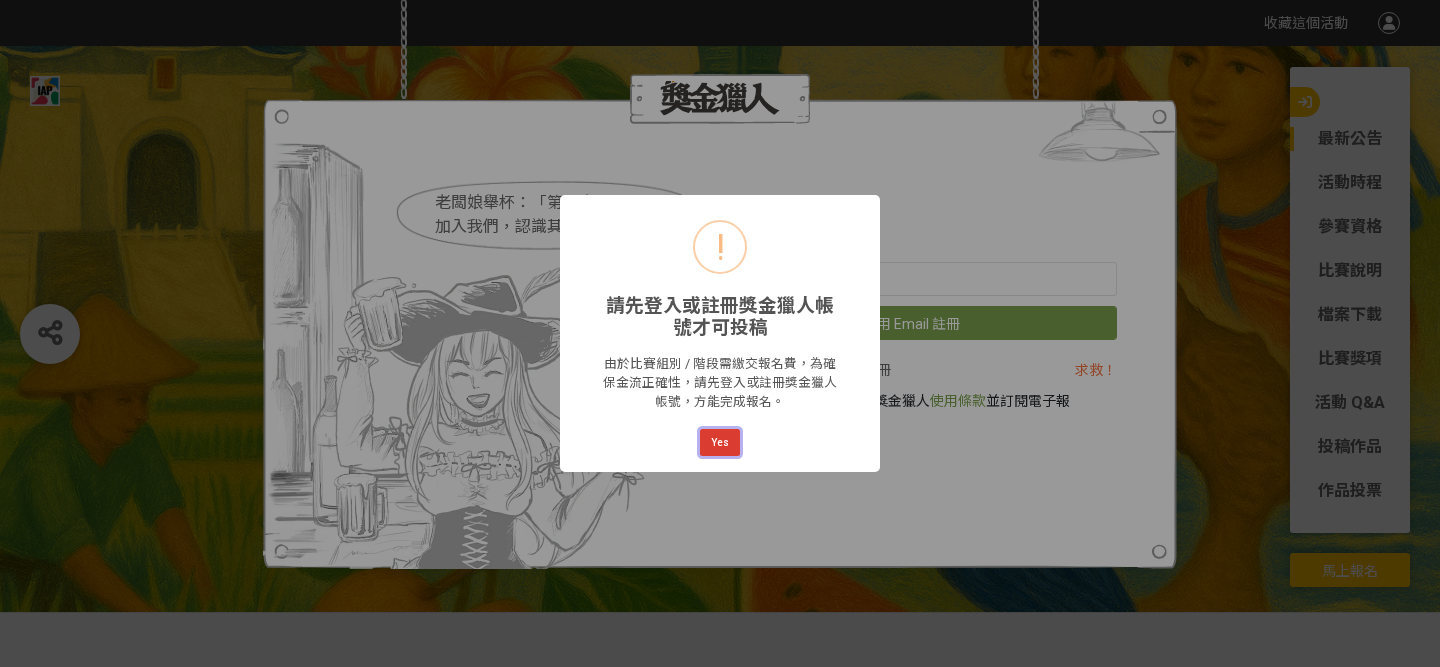 click on "Yes" at bounding box center [720, 443] 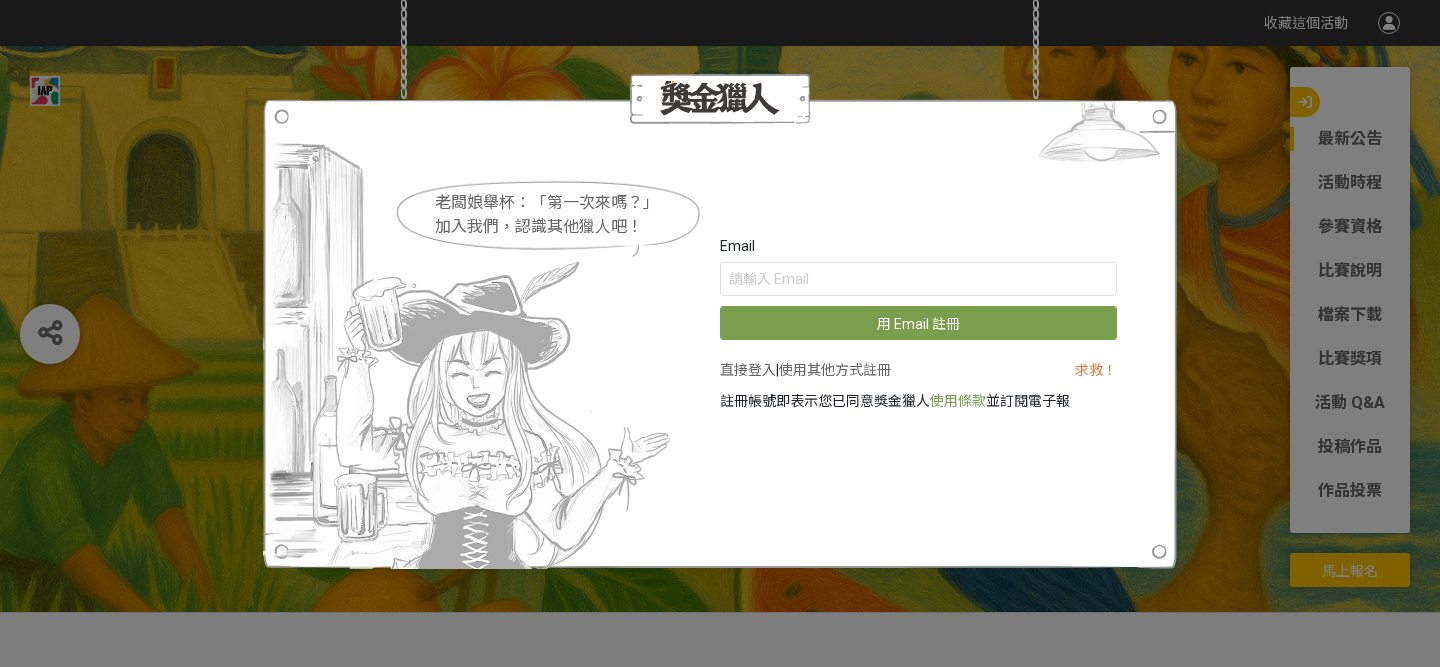 click on "老闆娘舉杯：「第一次來嗎？」 加入我們，認識其他獵人吧！ Email 用 Email 註冊 直接登入   |   使用其他方式註冊 求救！ 註冊帳號即表示您已同意獎金獵人 使用條款 並訂閱電子報" at bounding box center (720, 333) 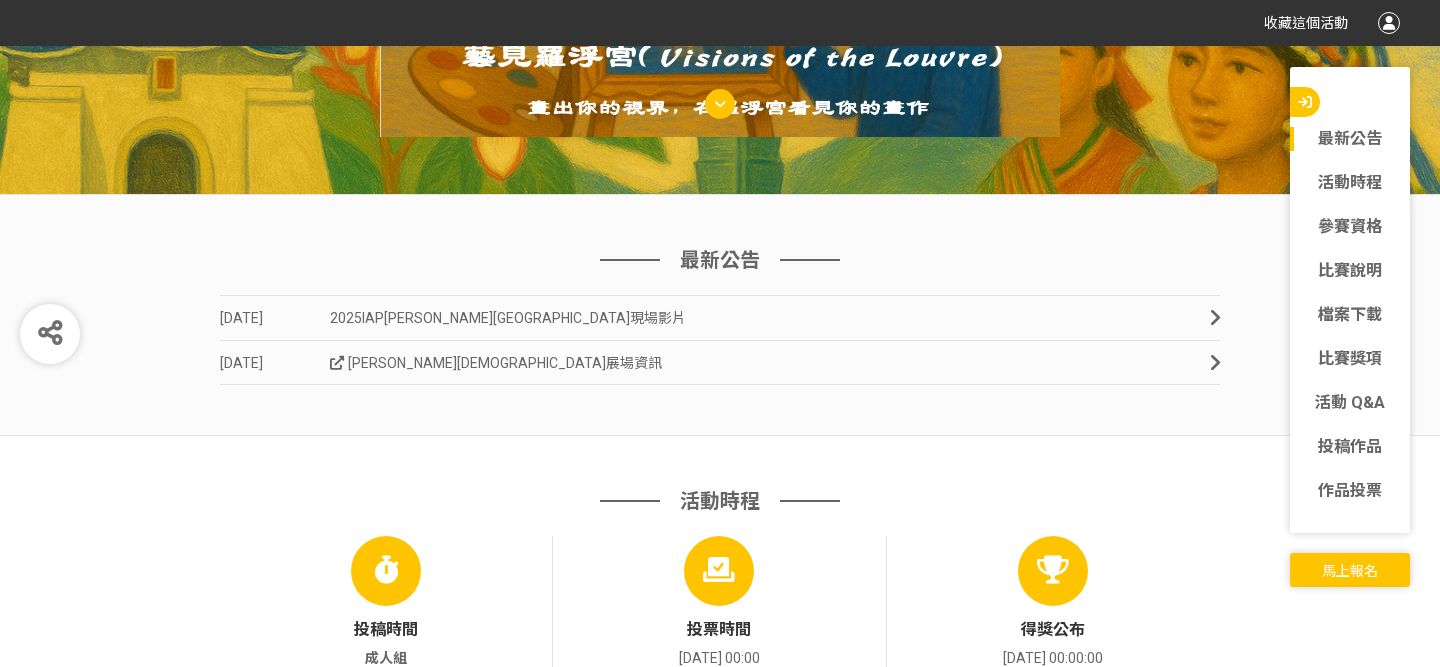 scroll, scrollTop: 0, scrollLeft: 0, axis: both 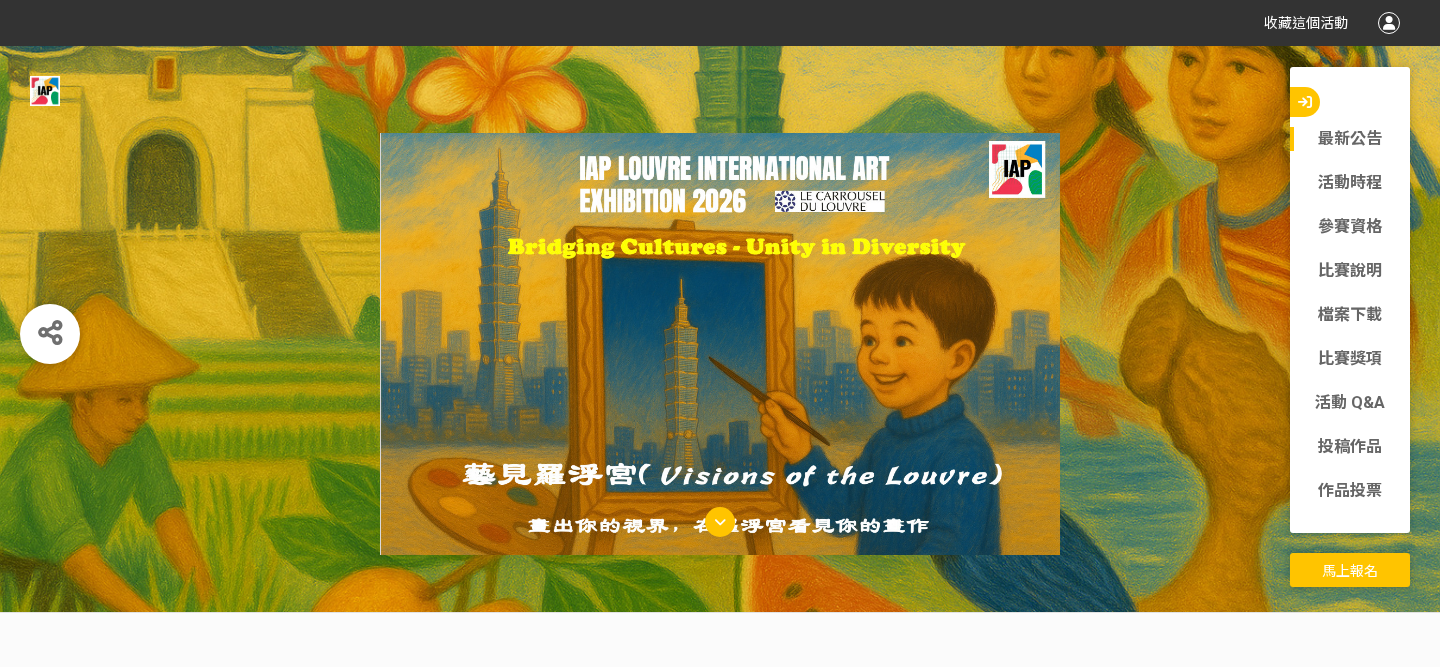 click at bounding box center (45, 91) 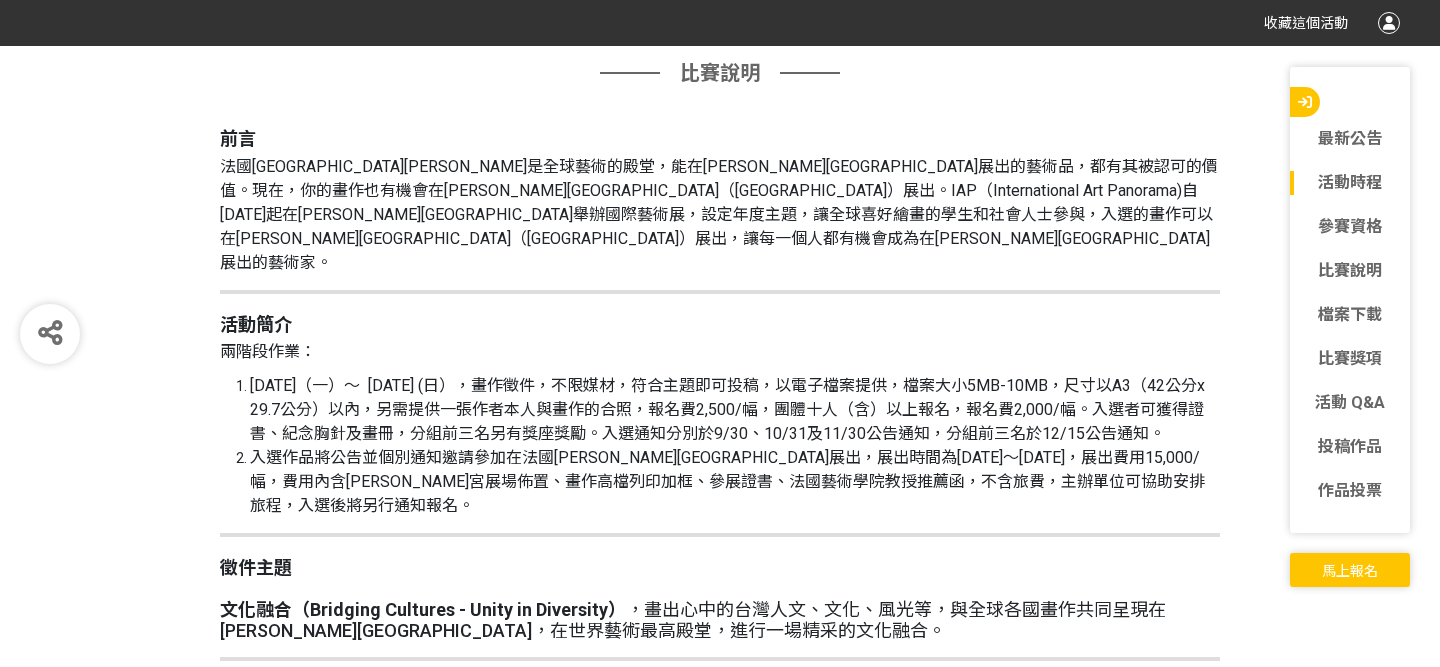 scroll, scrollTop: 0, scrollLeft: 0, axis: both 